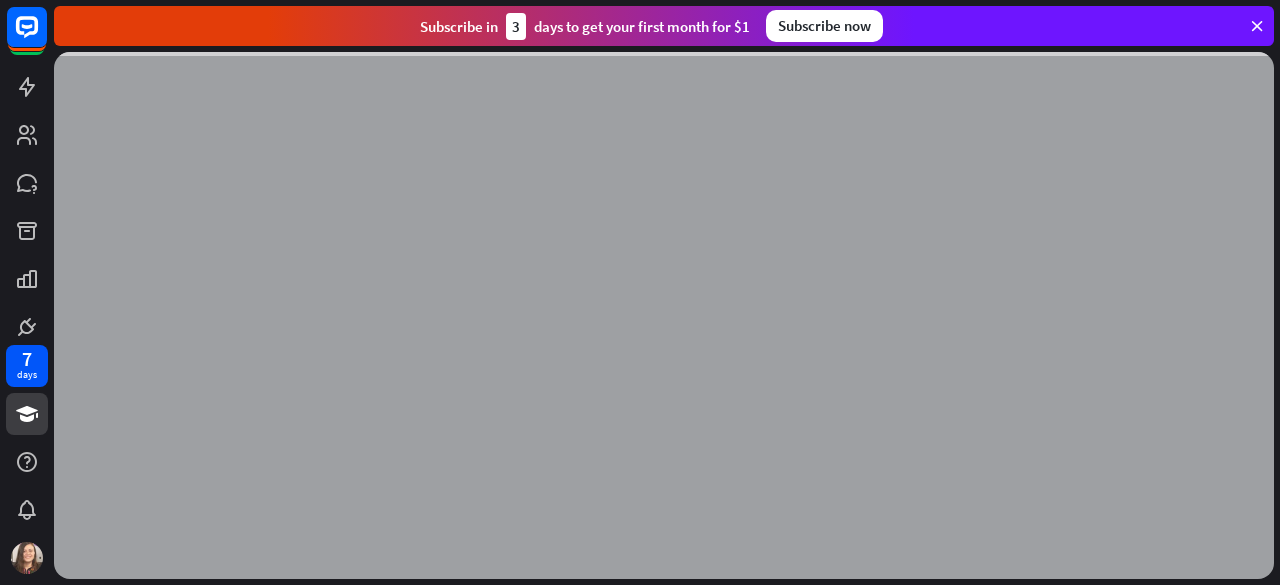 scroll, scrollTop: 0, scrollLeft: 0, axis: both 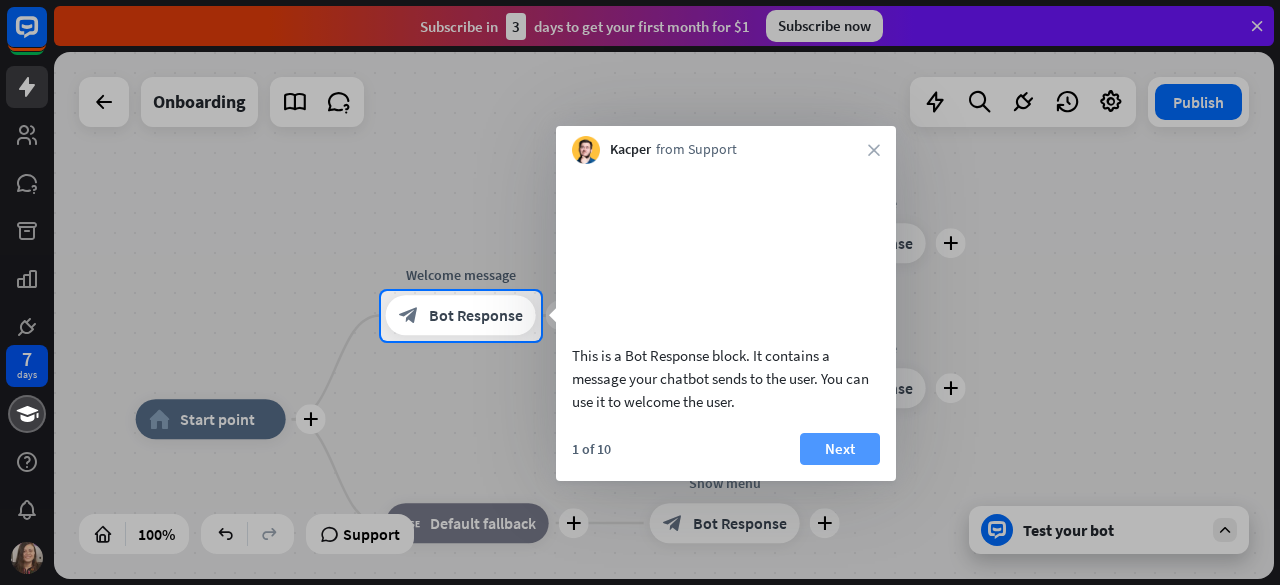 click on "Next" at bounding box center (840, 449) 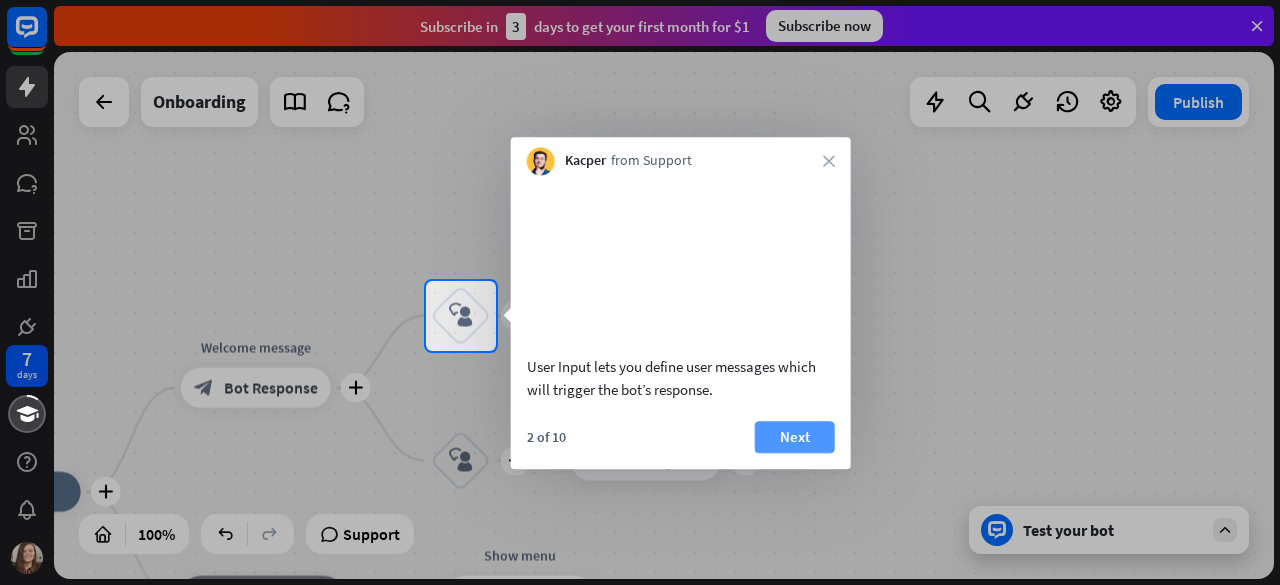 click on "Next" at bounding box center [795, 437] 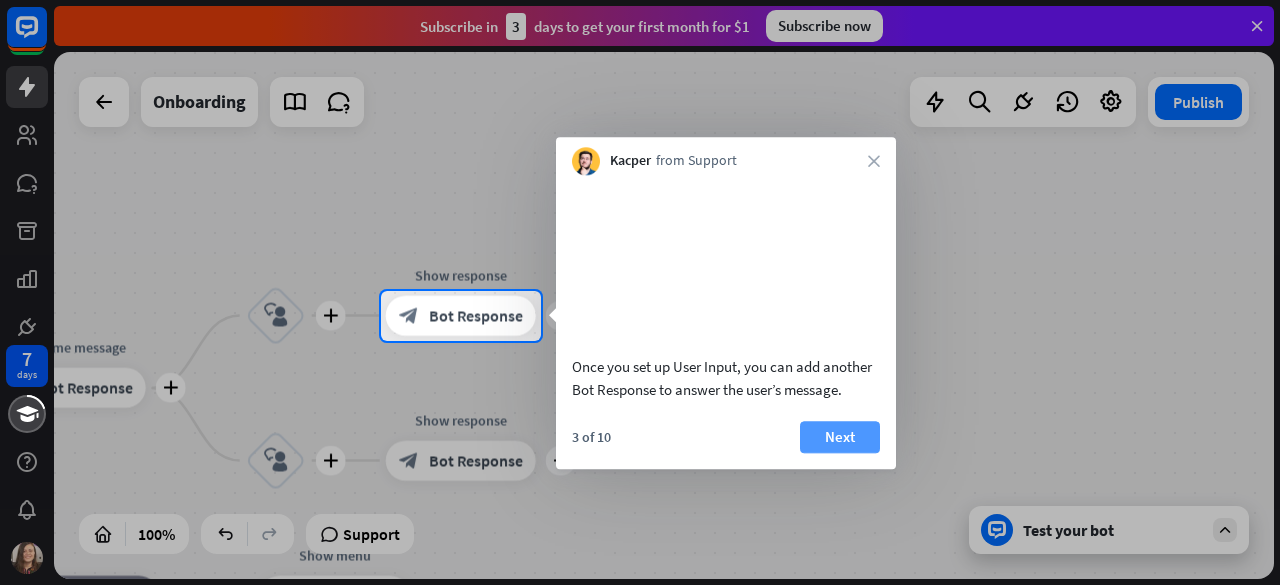 click on "Next" at bounding box center [840, 437] 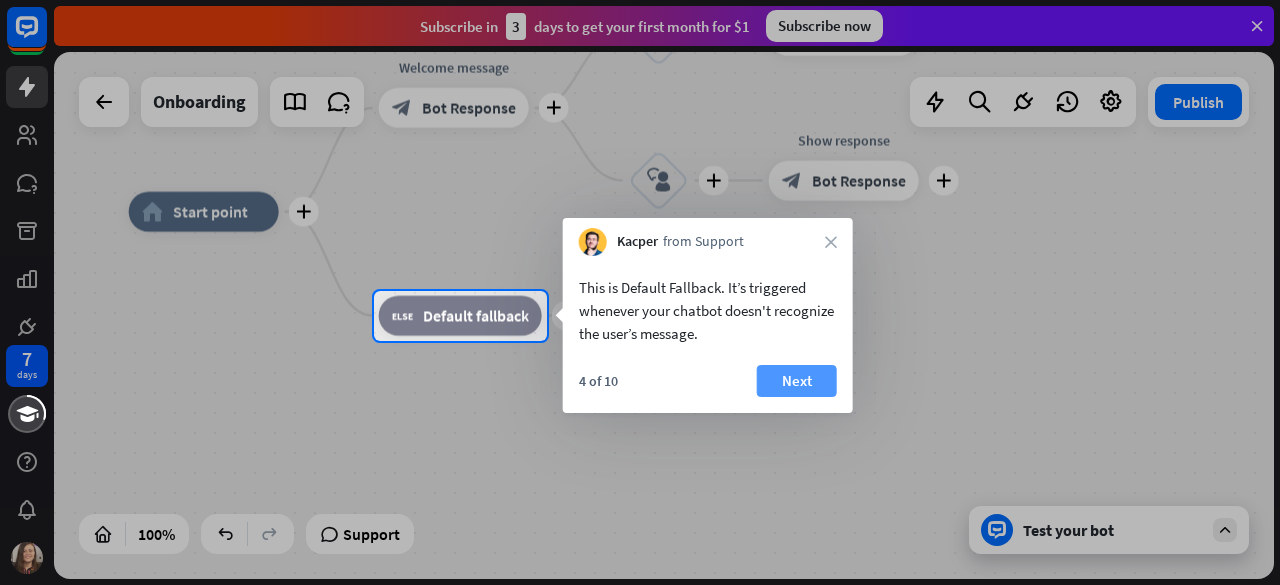 click on "Next" at bounding box center [797, 381] 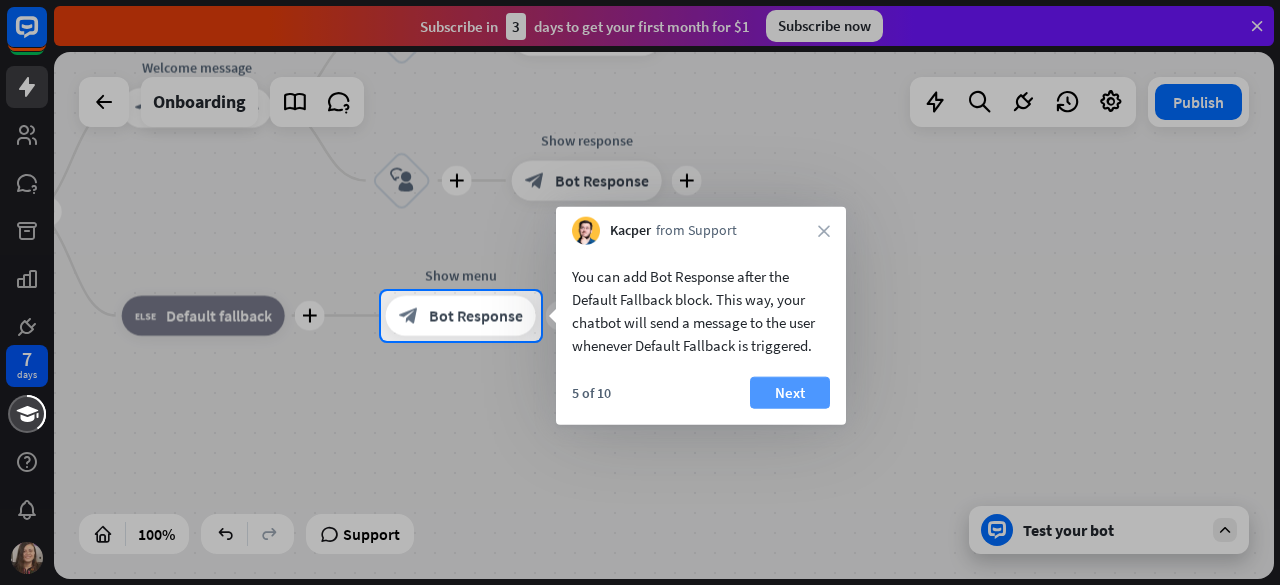click on "Next" at bounding box center [790, 393] 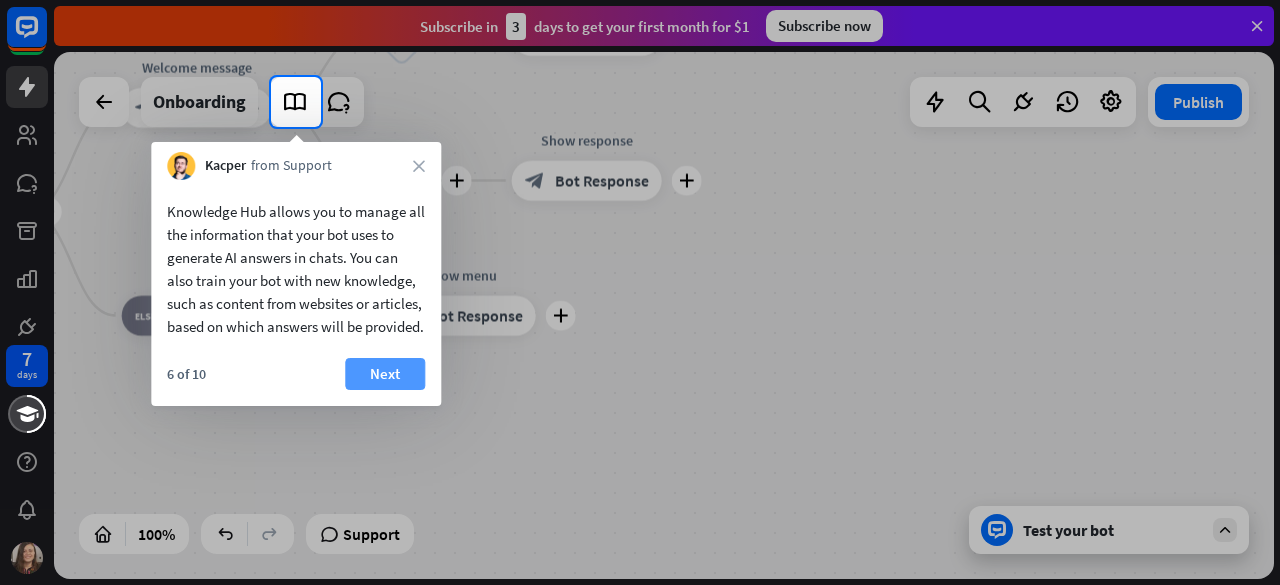 click on "Next" at bounding box center (385, 374) 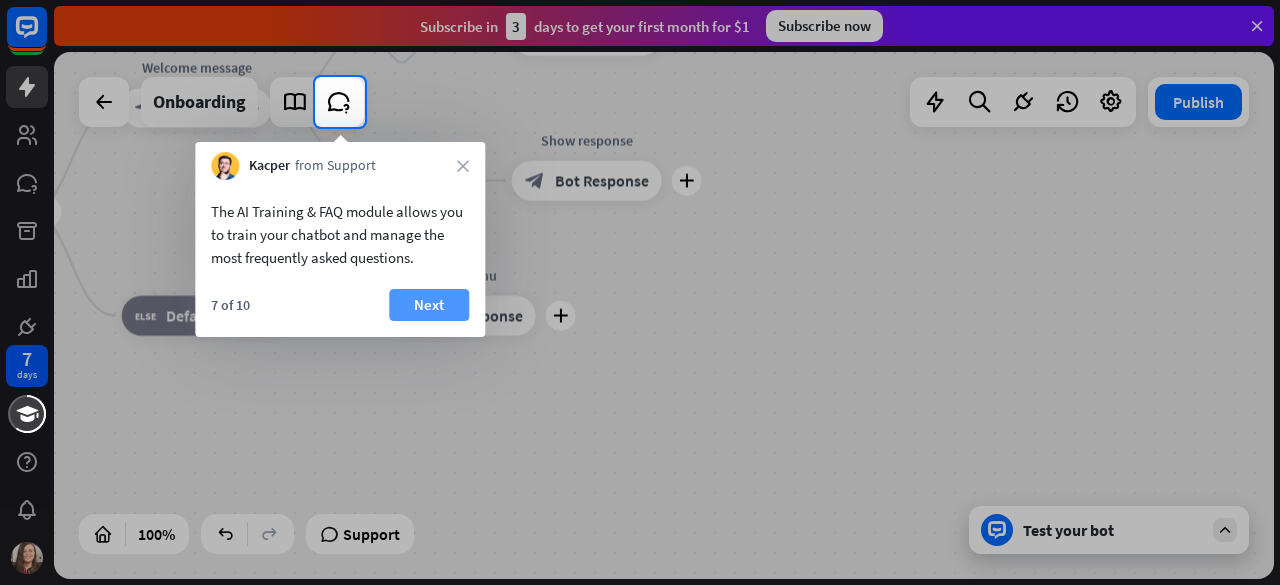 click on "Next" at bounding box center (429, 305) 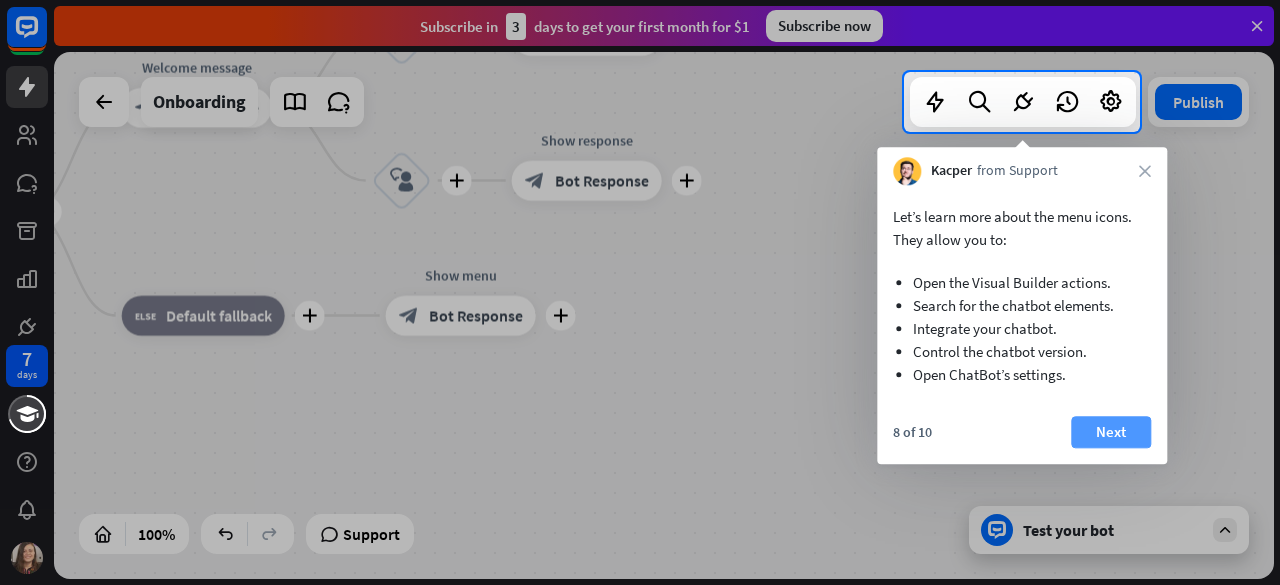 click on "Next" at bounding box center [1111, 432] 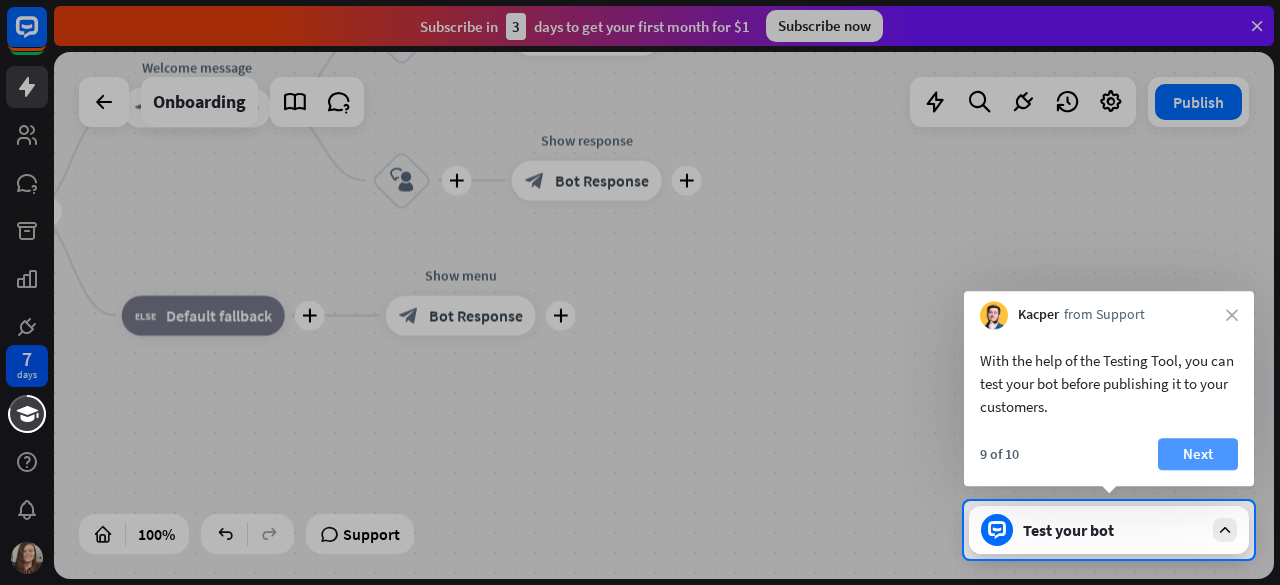 click on "Next" at bounding box center (1198, 454) 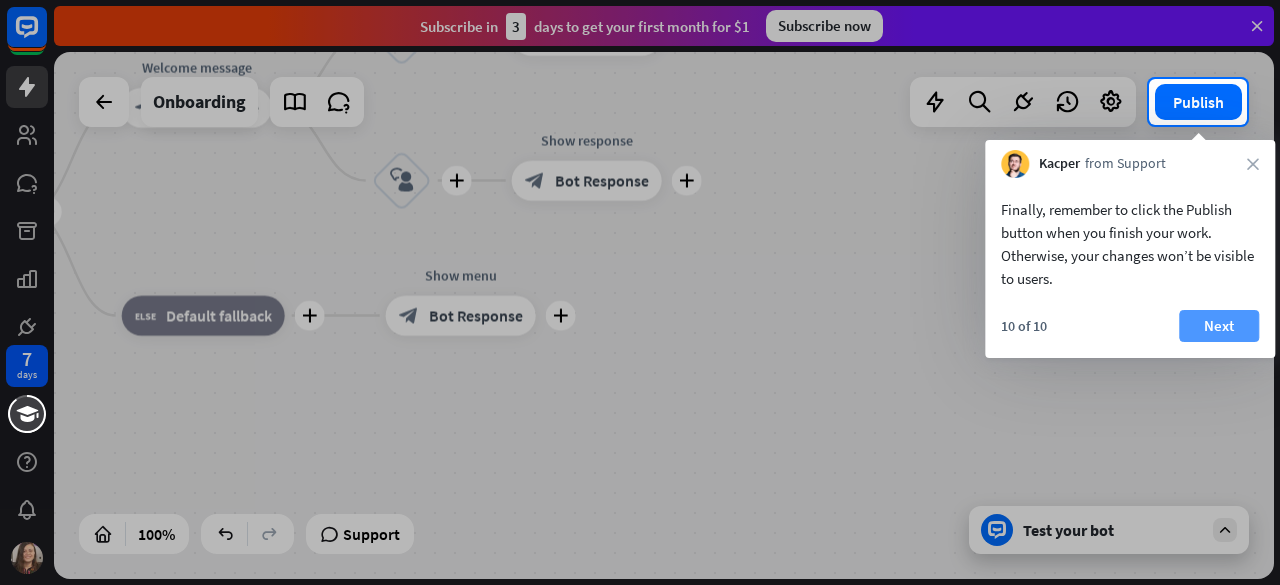 click on "Next" at bounding box center (1219, 326) 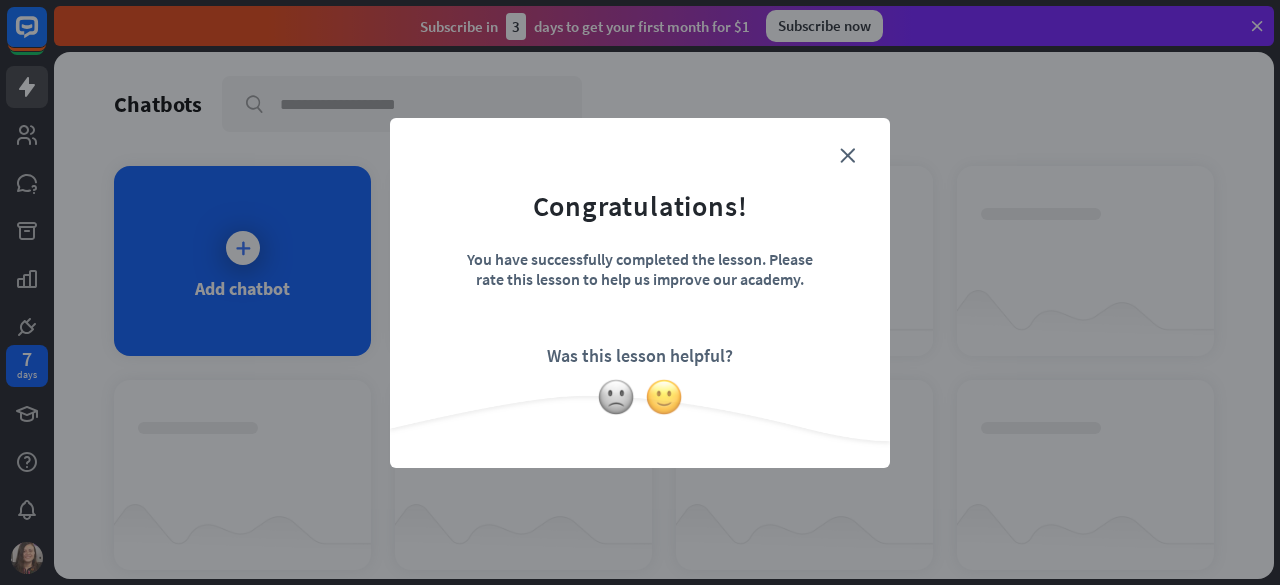 click at bounding box center (664, 397) 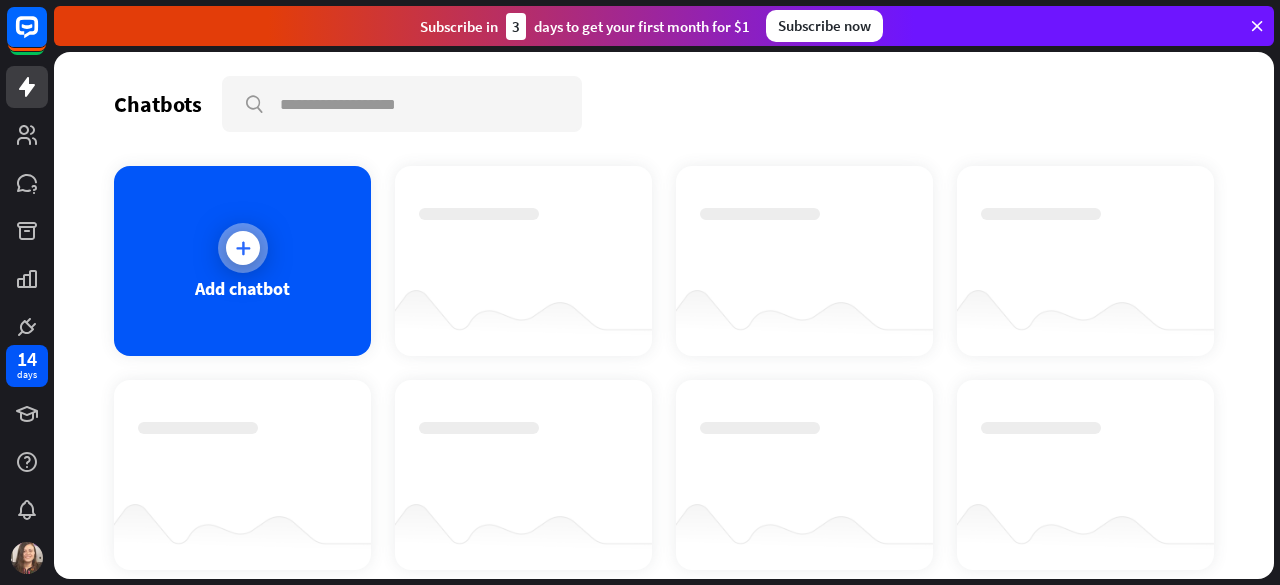 click at bounding box center [243, 248] 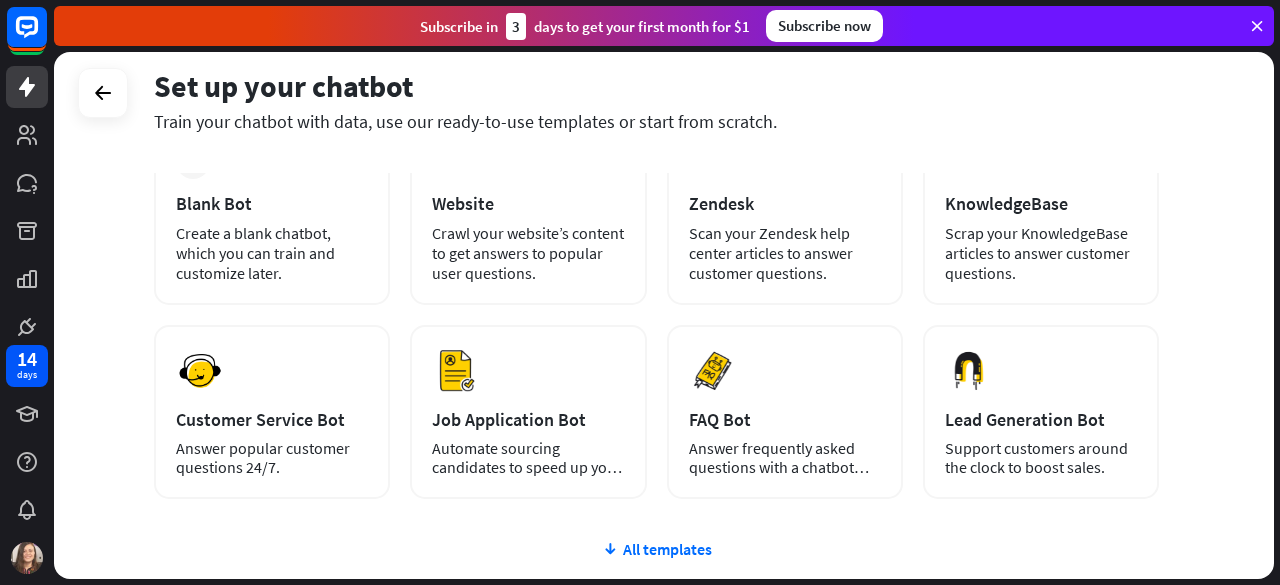 scroll, scrollTop: 259, scrollLeft: 0, axis: vertical 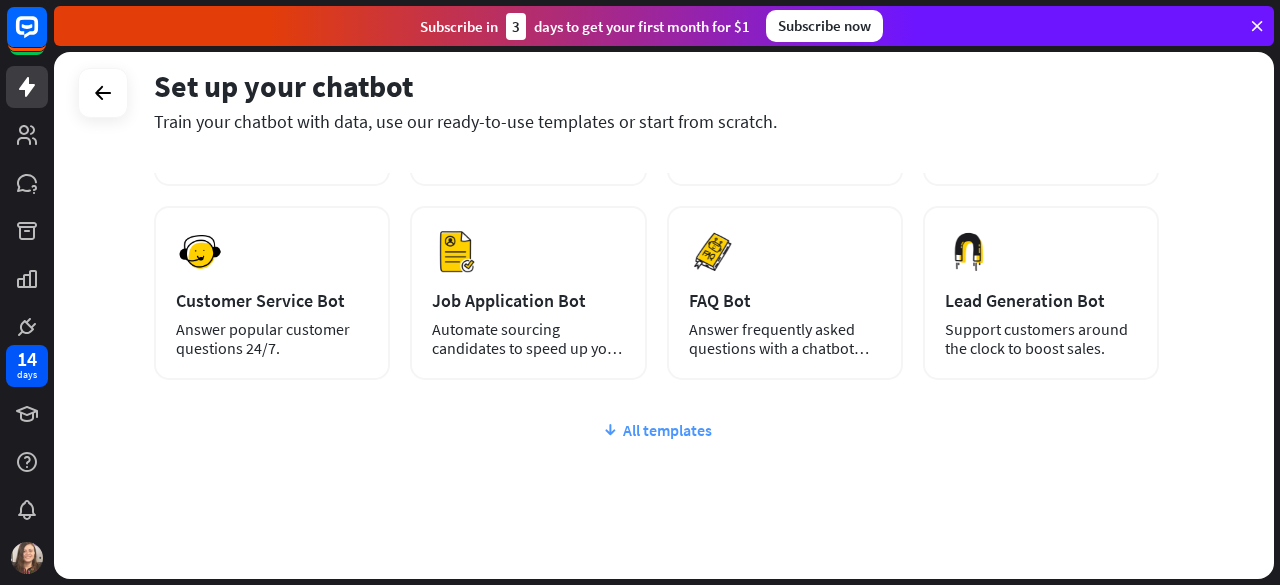 click on "All templates" at bounding box center (656, 430) 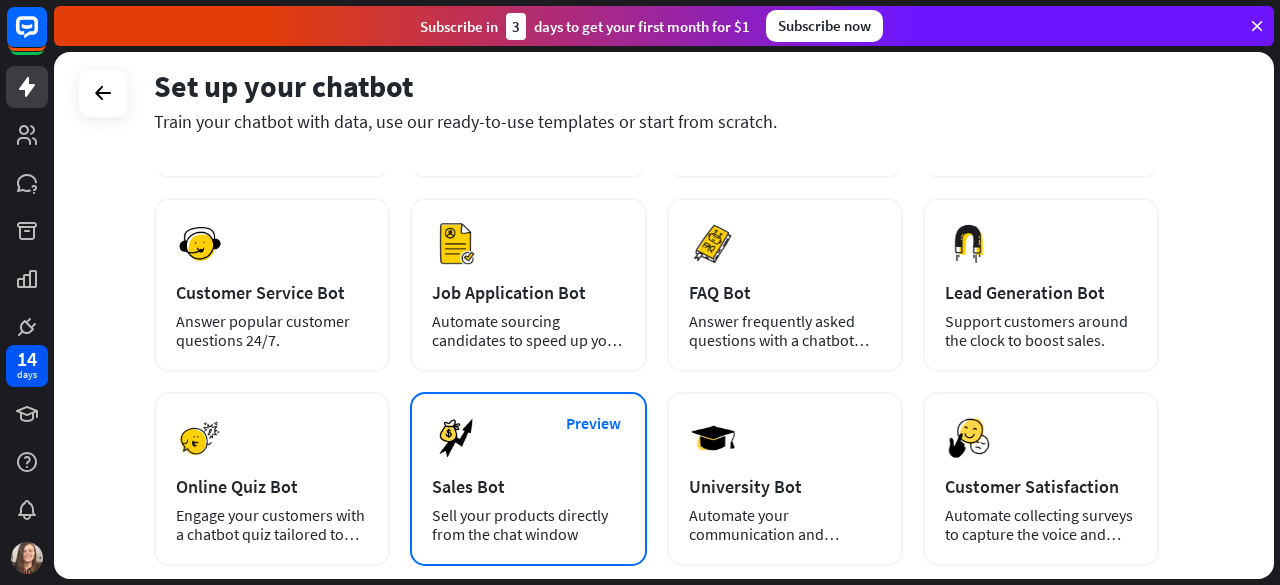 scroll, scrollTop: 266, scrollLeft: 0, axis: vertical 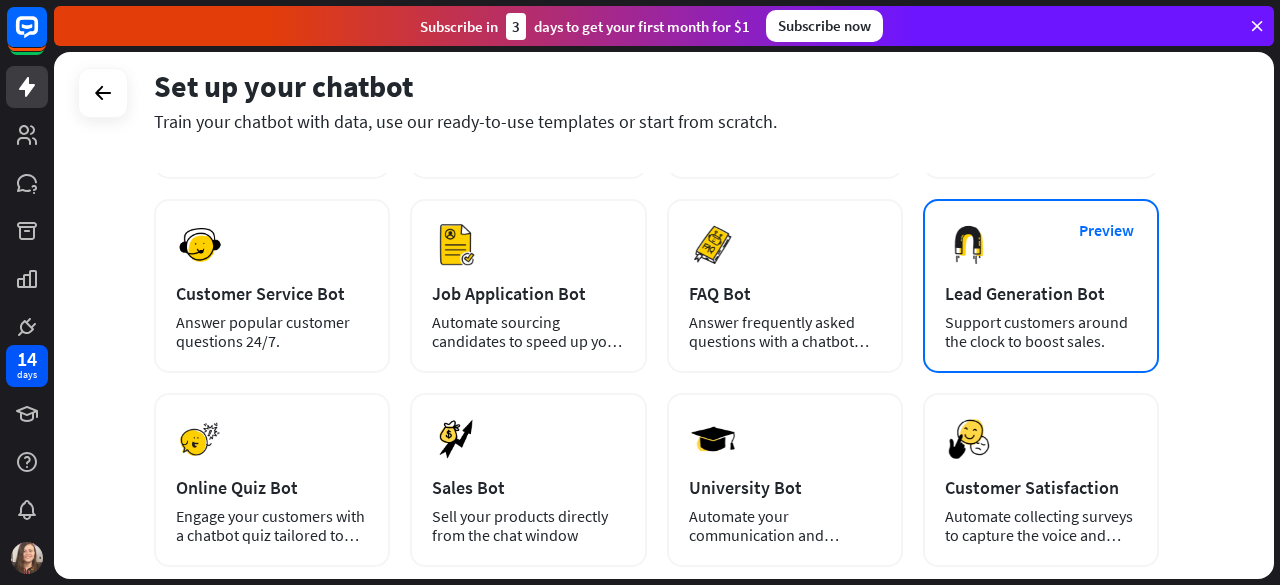 click on "Lead Generation Bot" at bounding box center (1041, 293) 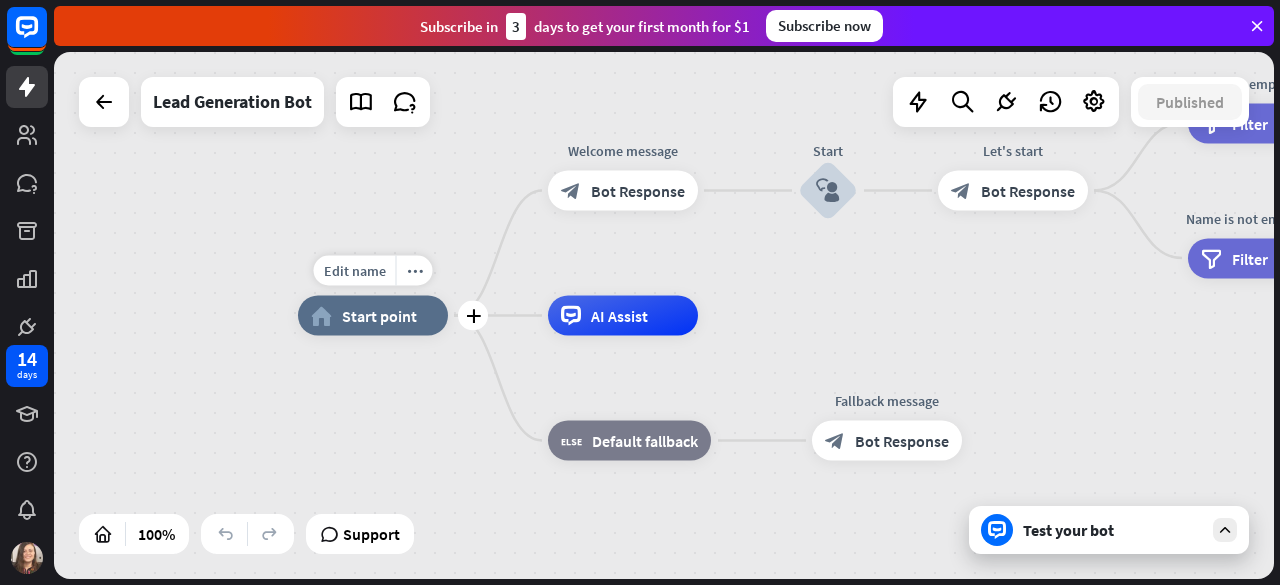 click on "home_2   Start point" at bounding box center (373, 316) 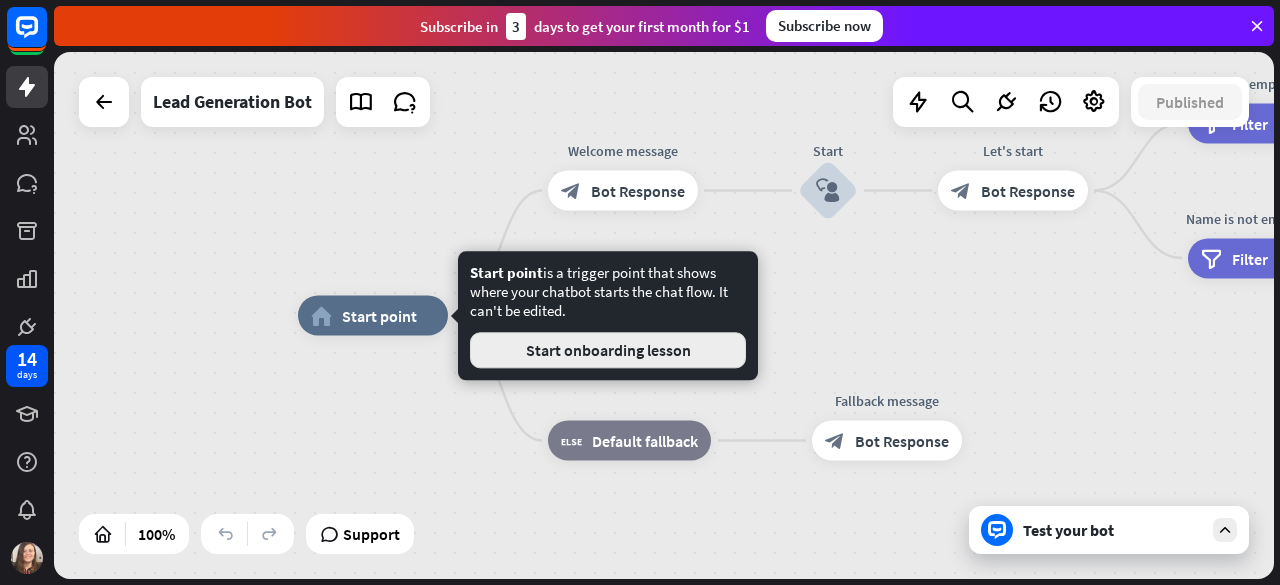 click on "Start onboarding lesson" at bounding box center (608, 350) 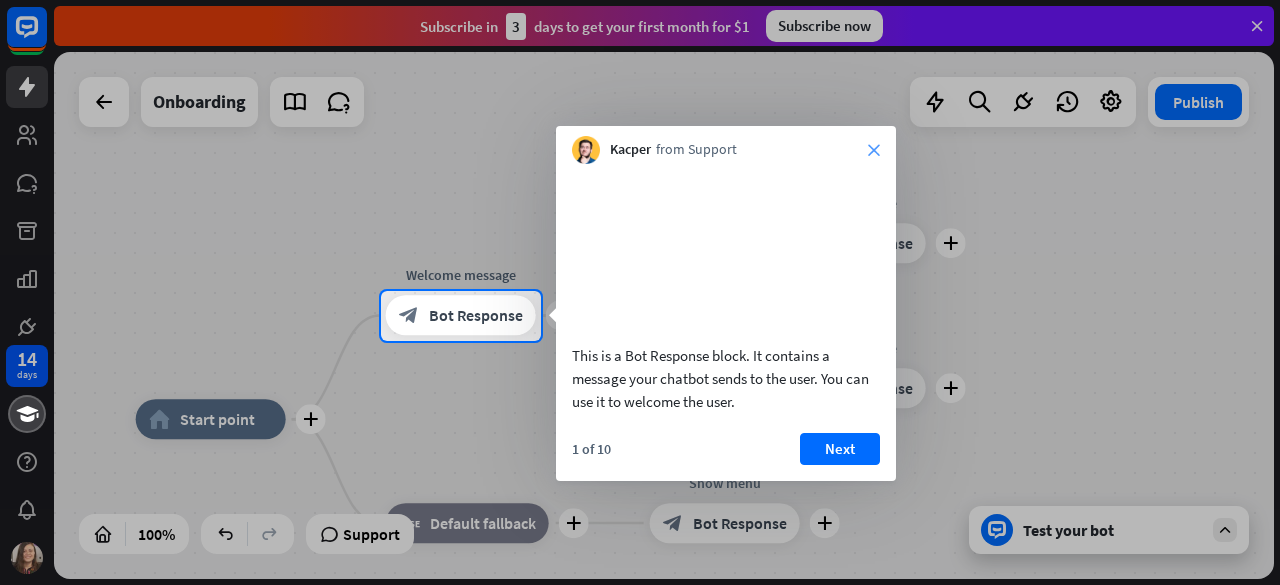 click on "close" at bounding box center [874, 150] 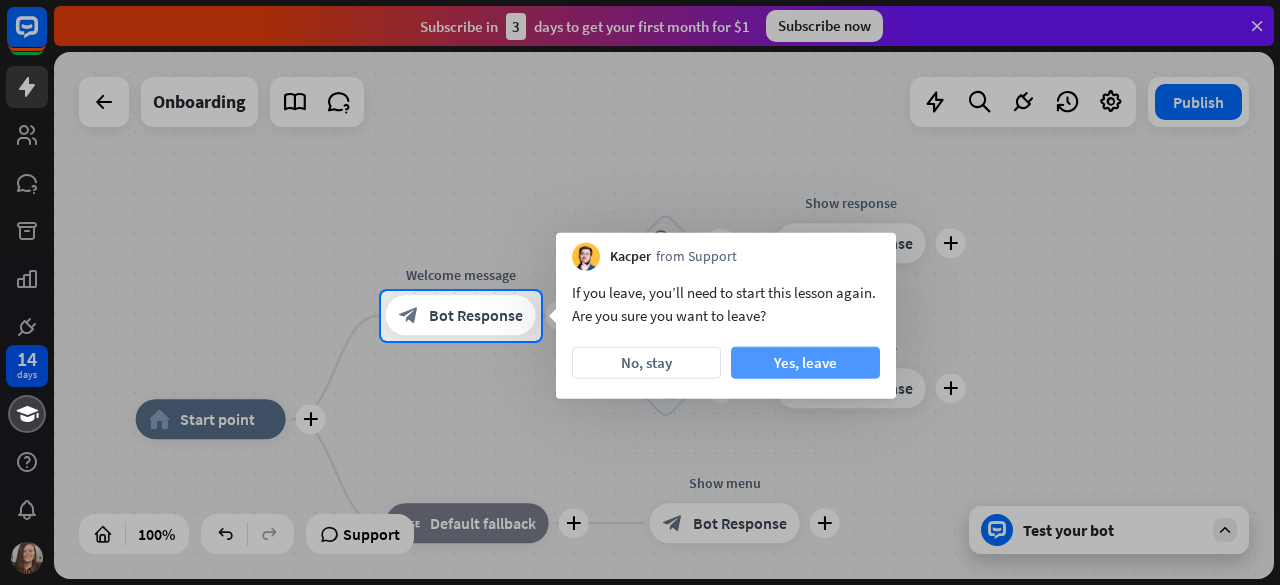 click on "Yes, leave" at bounding box center [805, 363] 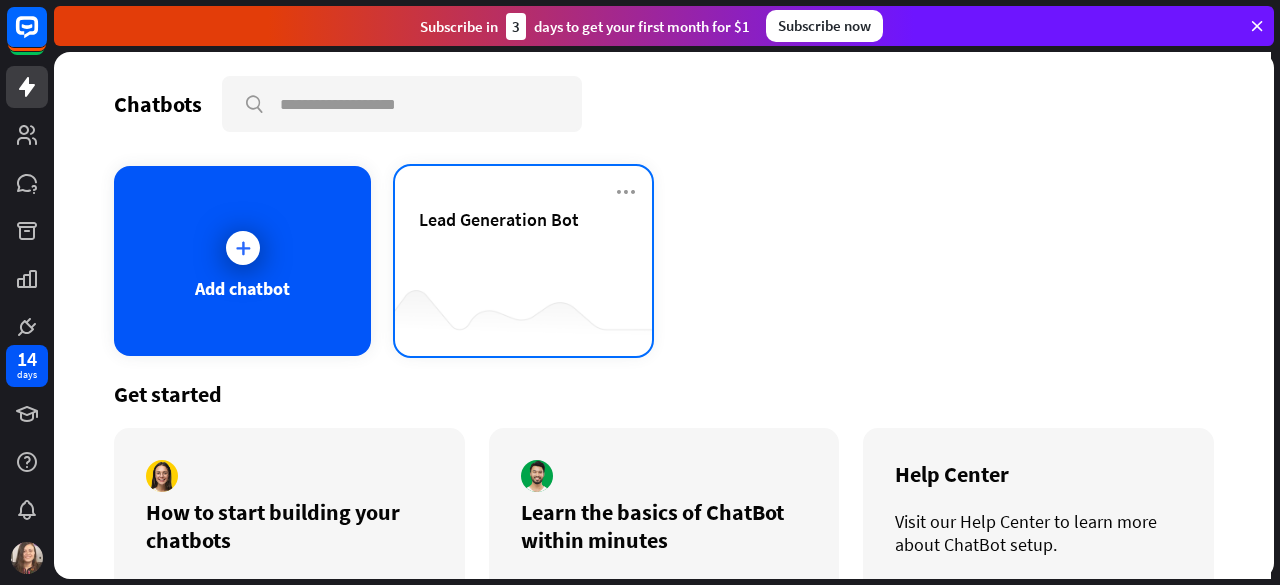 click on "Lead Generation Bot" at bounding box center [523, 243] 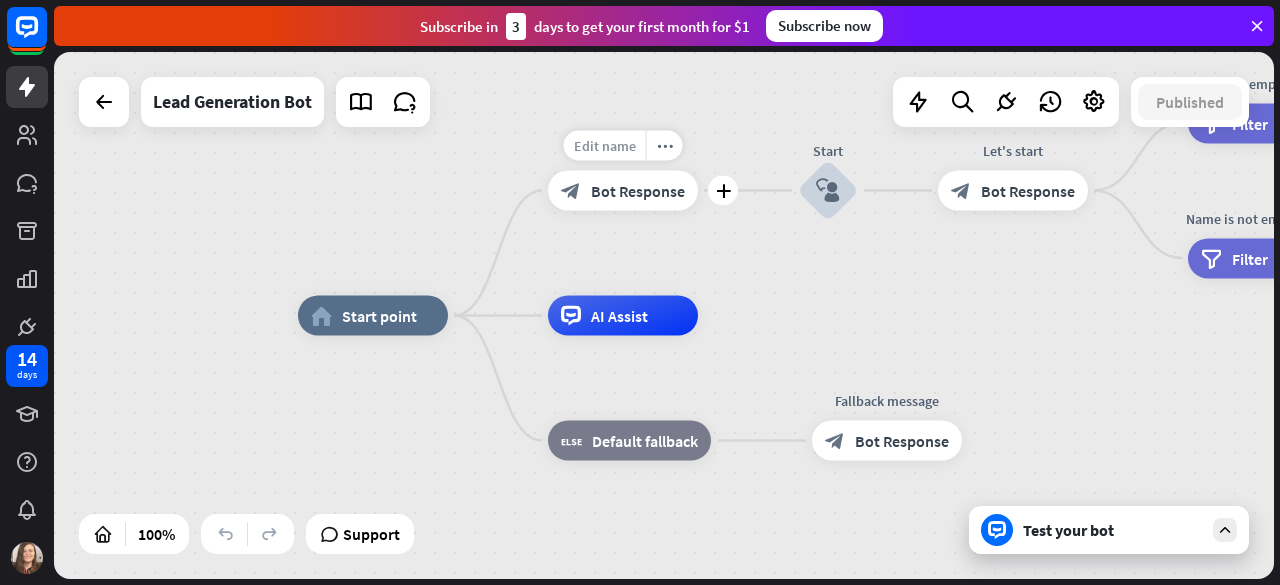 click on "Edit name" at bounding box center [605, 146] 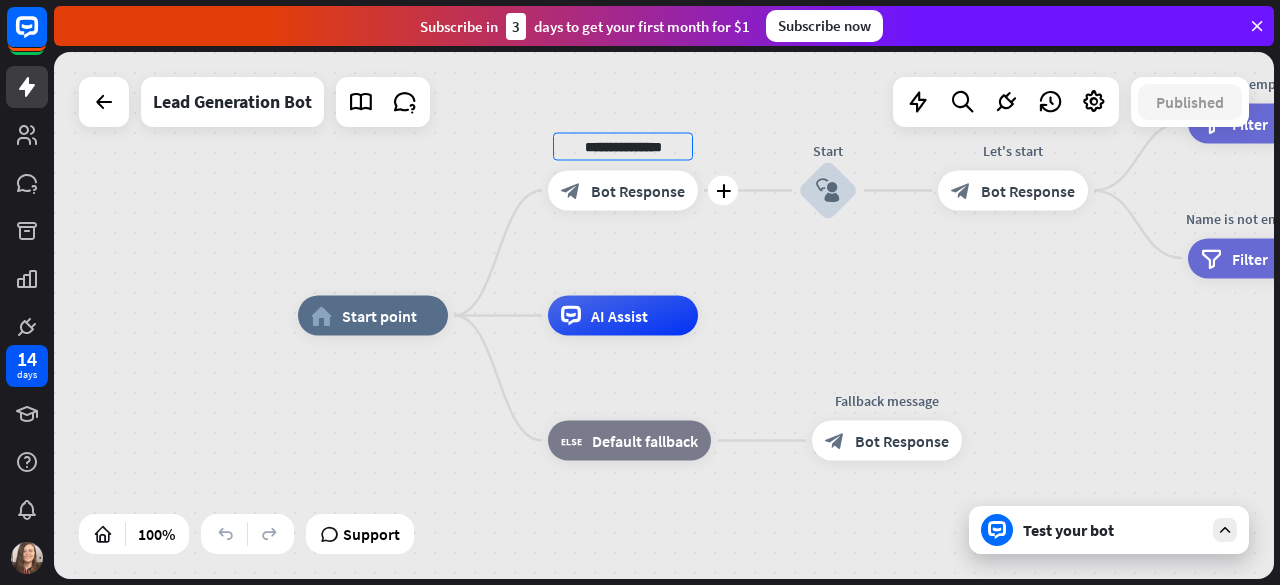 click on "**********" at bounding box center (623, 147) 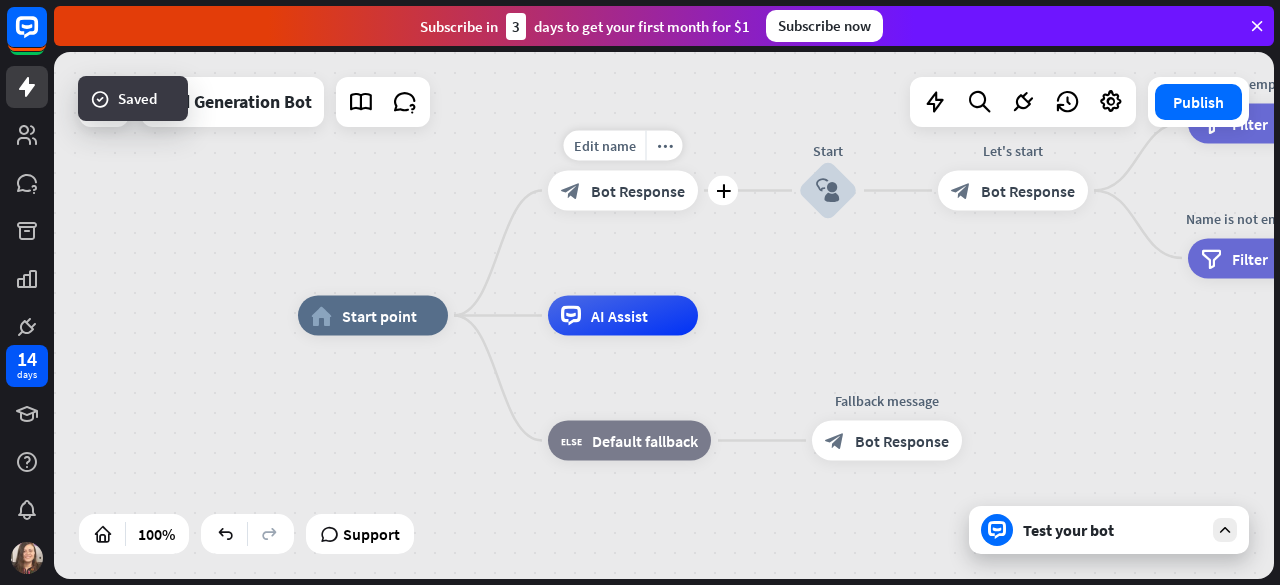 click on "Bot Response" at bounding box center (638, 191) 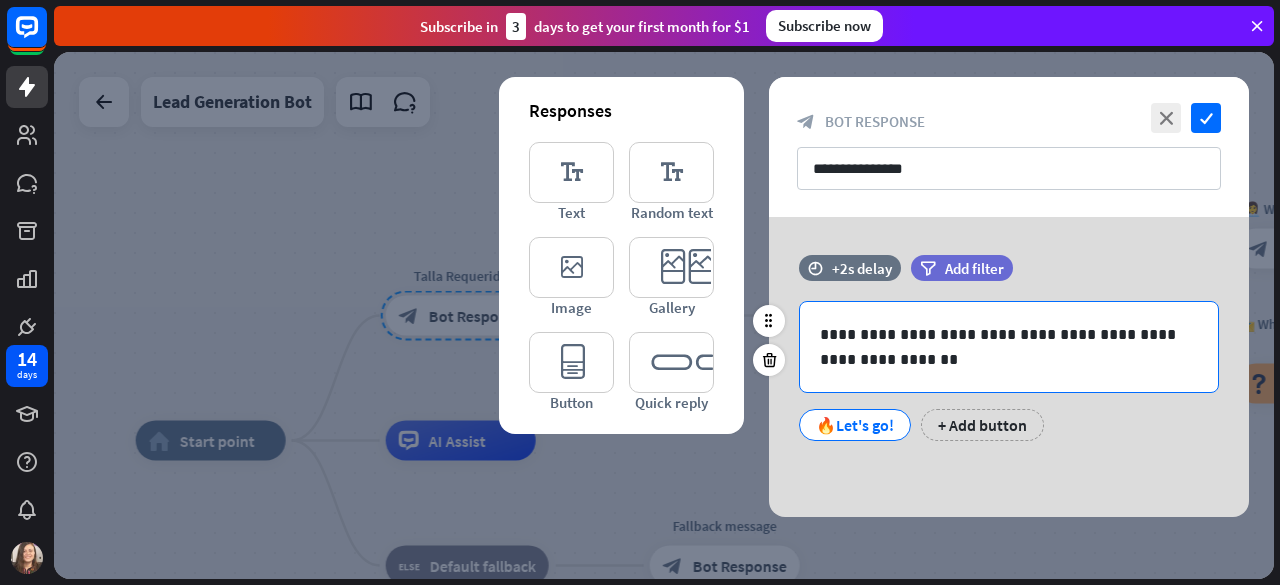 click on "**********" at bounding box center (1009, 347) 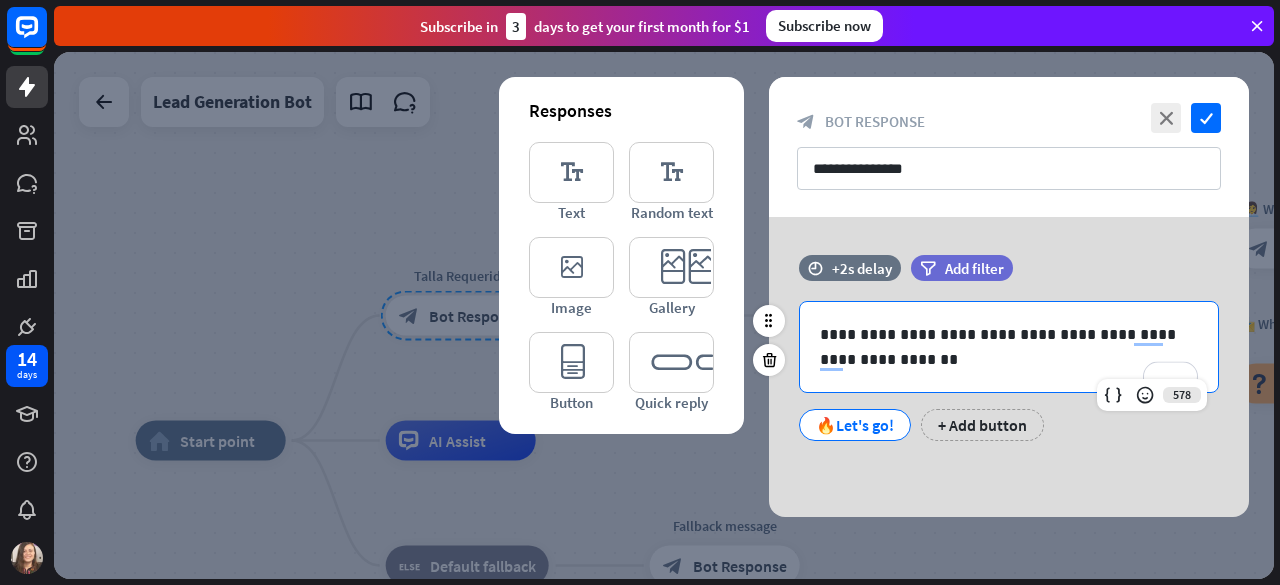 click on "**********" at bounding box center [1009, 347] 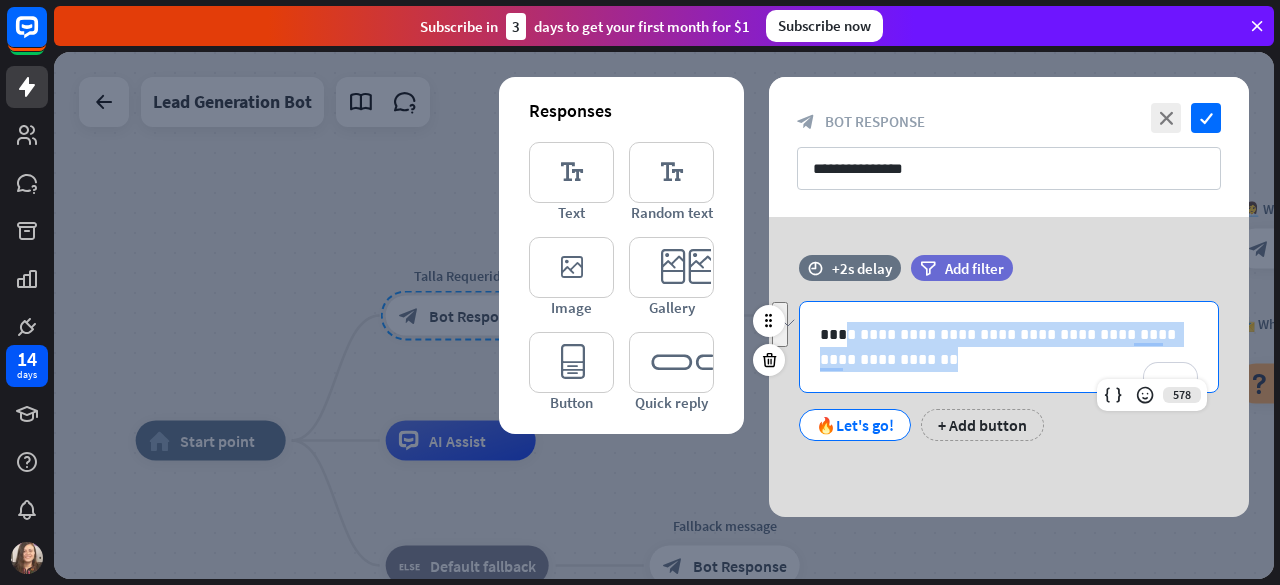 drag, startPoint x: 913, startPoint y: 367, endPoint x: 844, endPoint y: 333, distance: 76.922035 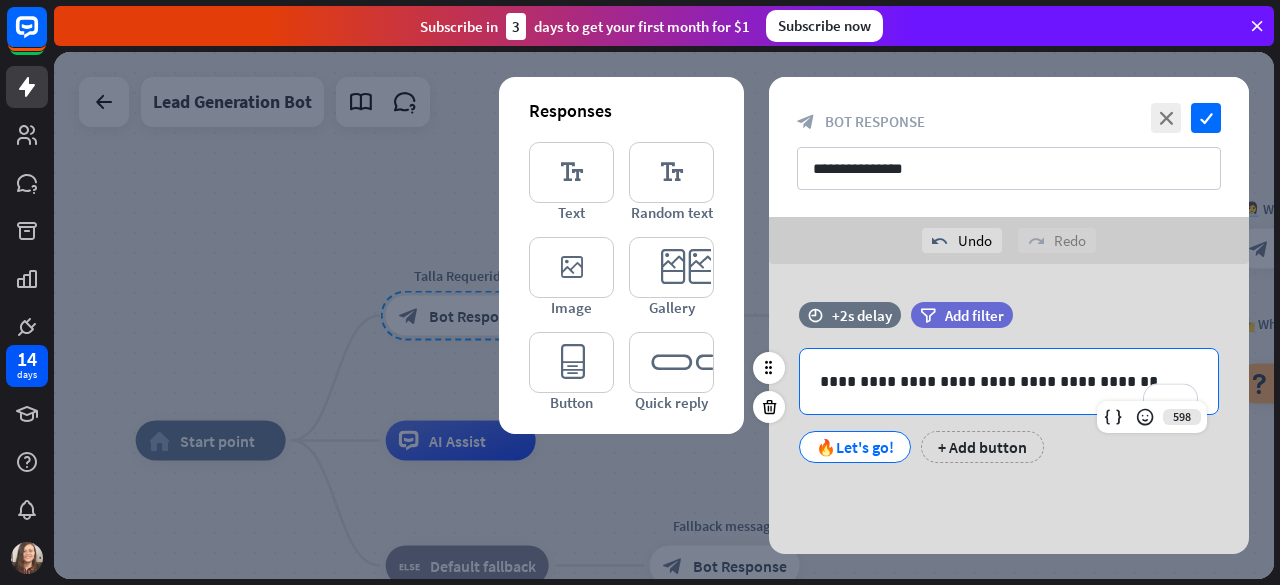 click on "**********" at bounding box center [1009, 381] 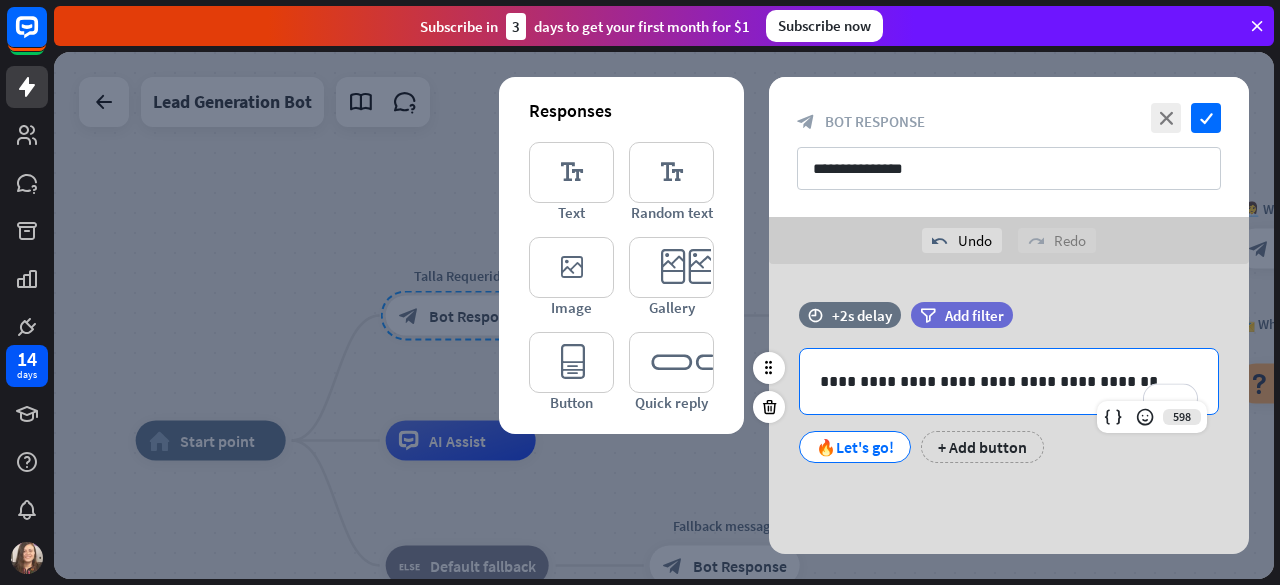 click on "**********" at bounding box center (1009, 381) 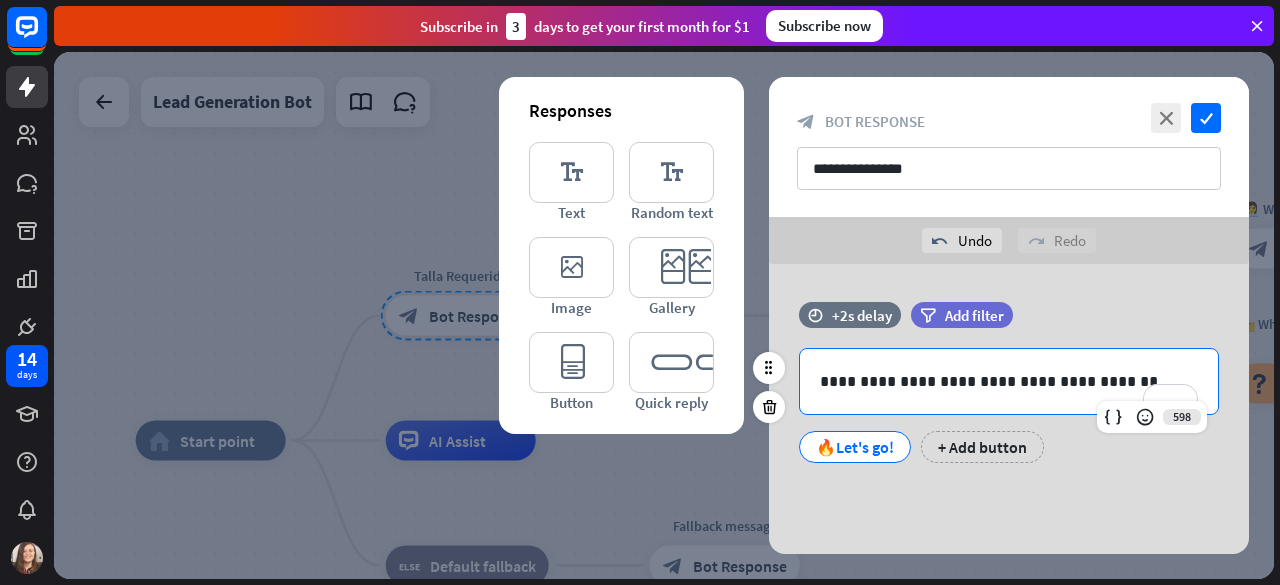 click on "**********" at bounding box center (1009, 381) 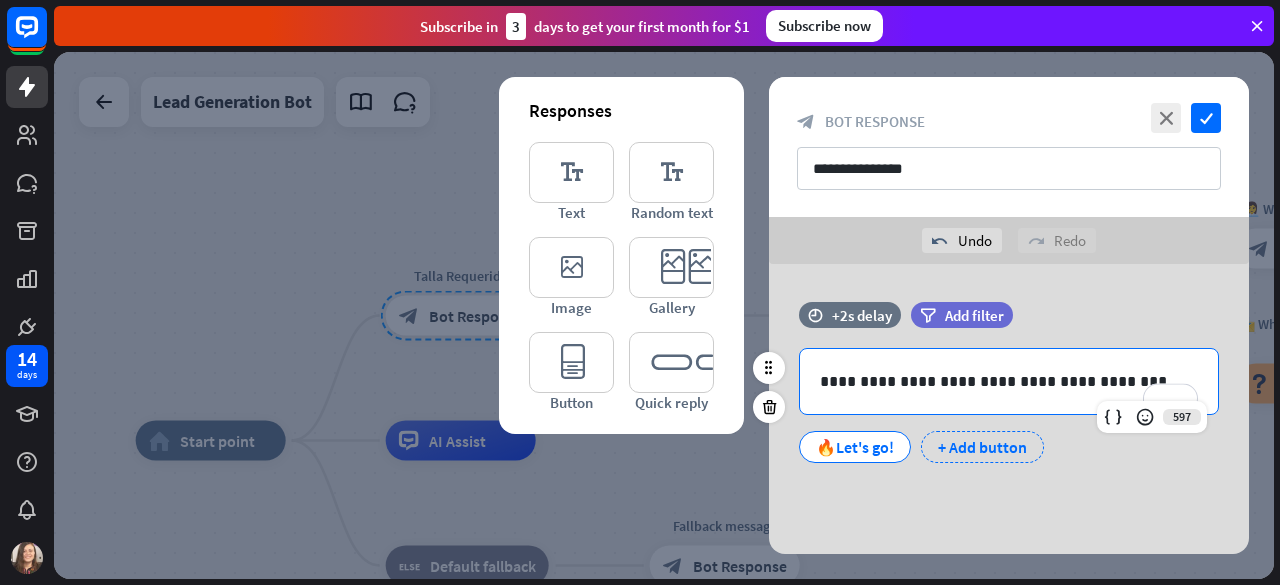 click on "+ Add button" at bounding box center (982, 447) 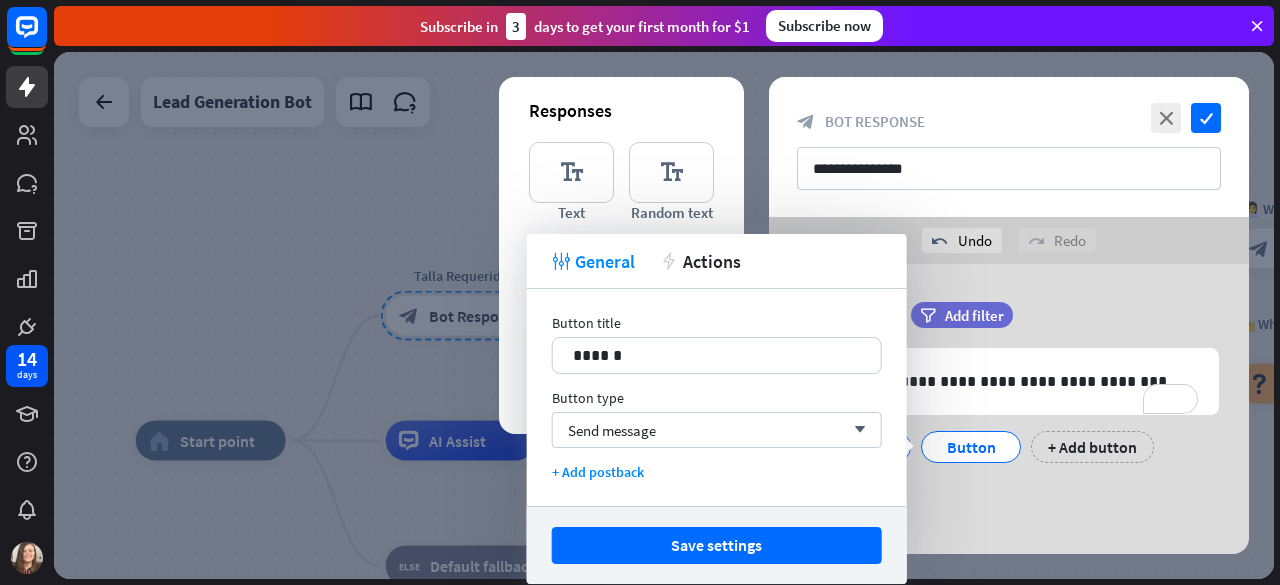 click on "tweak
General
action
Actions" at bounding box center (717, 261) 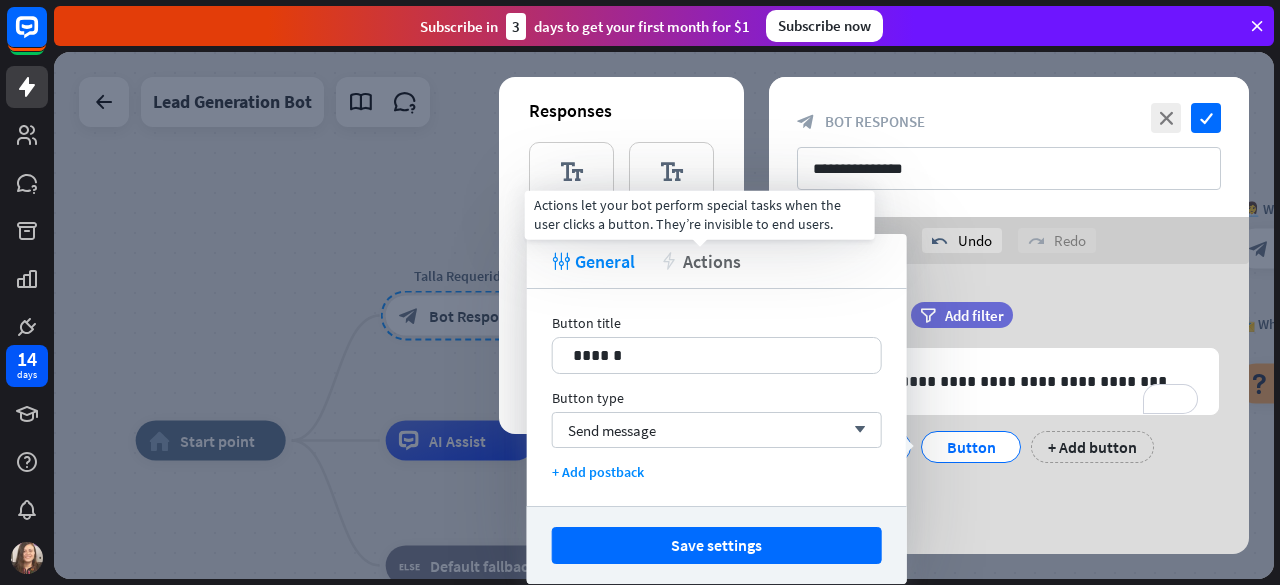 click on "Actions" at bounding box center (712, 261) 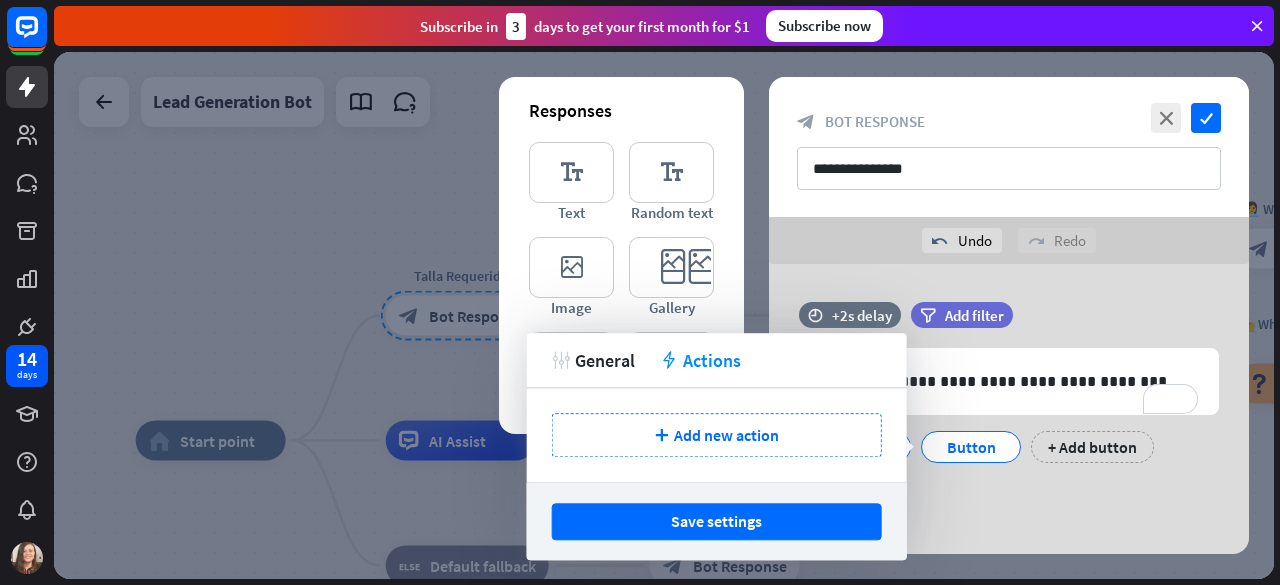 click on "**********" at bounding box center (1009, 414) 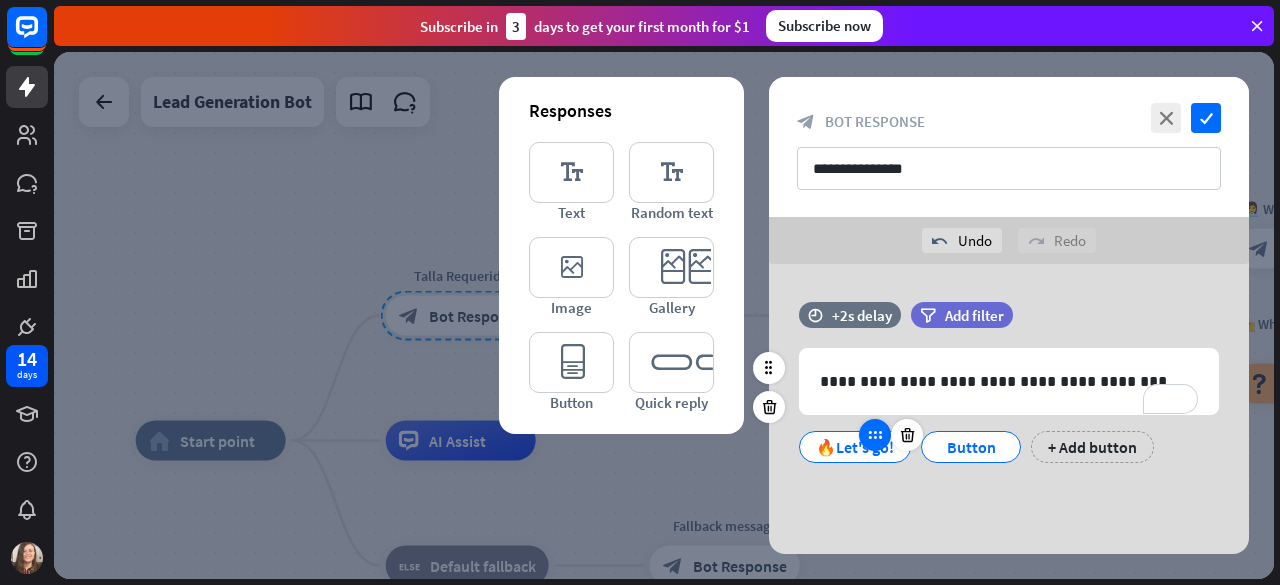 click at bounding box center [875, 435] 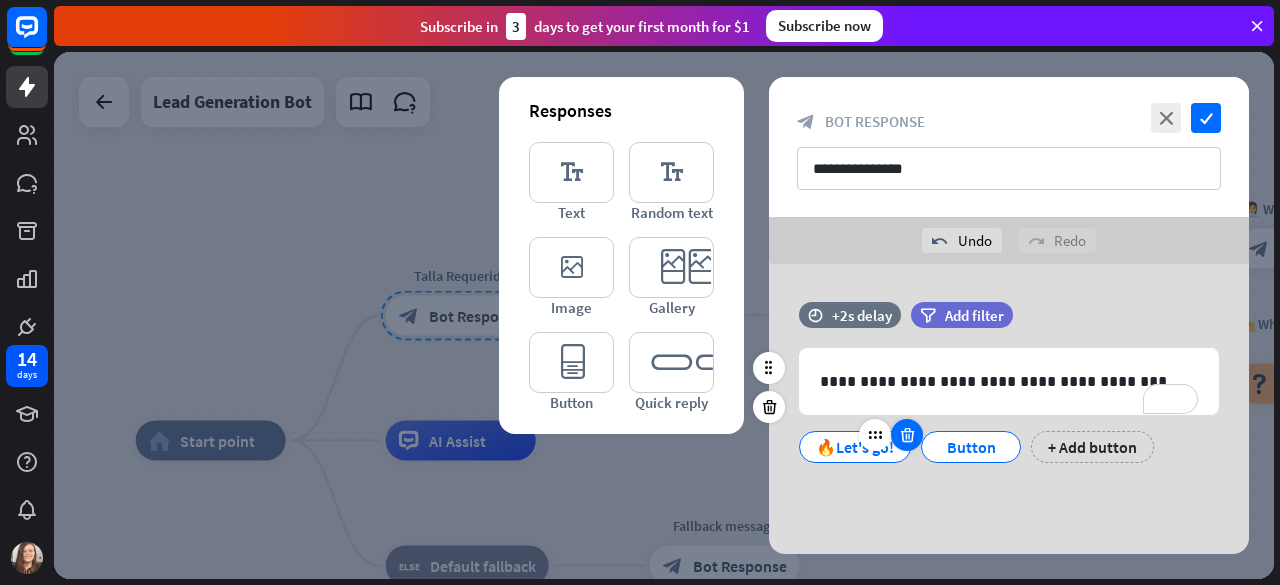 click at bounding box center (907, 435) 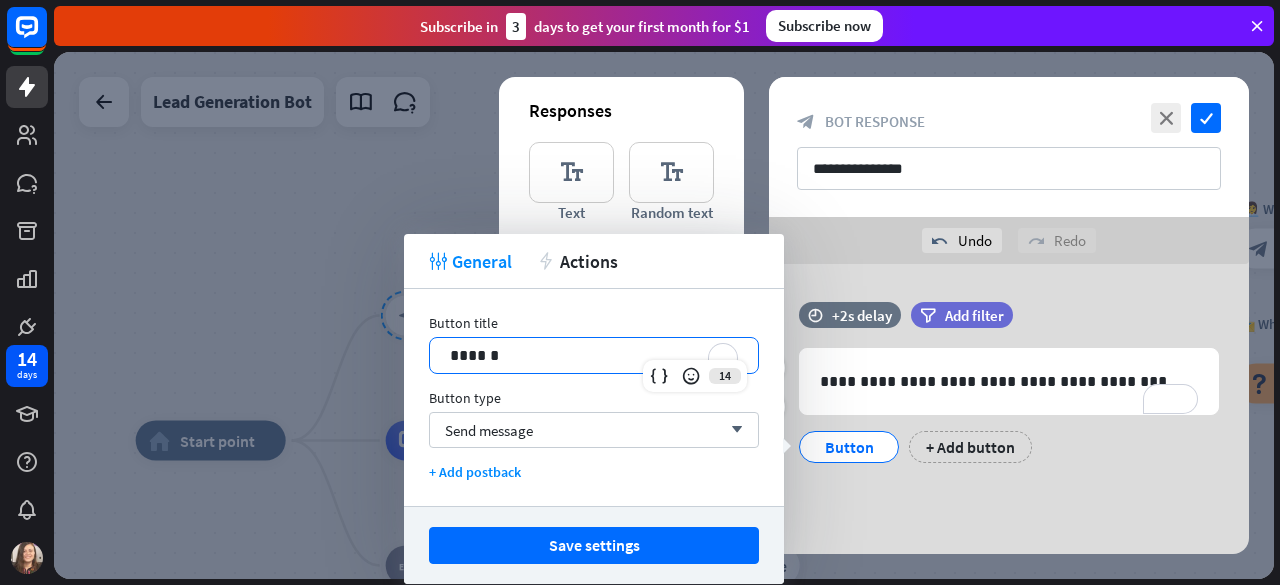 click on "******" at bounding box center (594, 355) 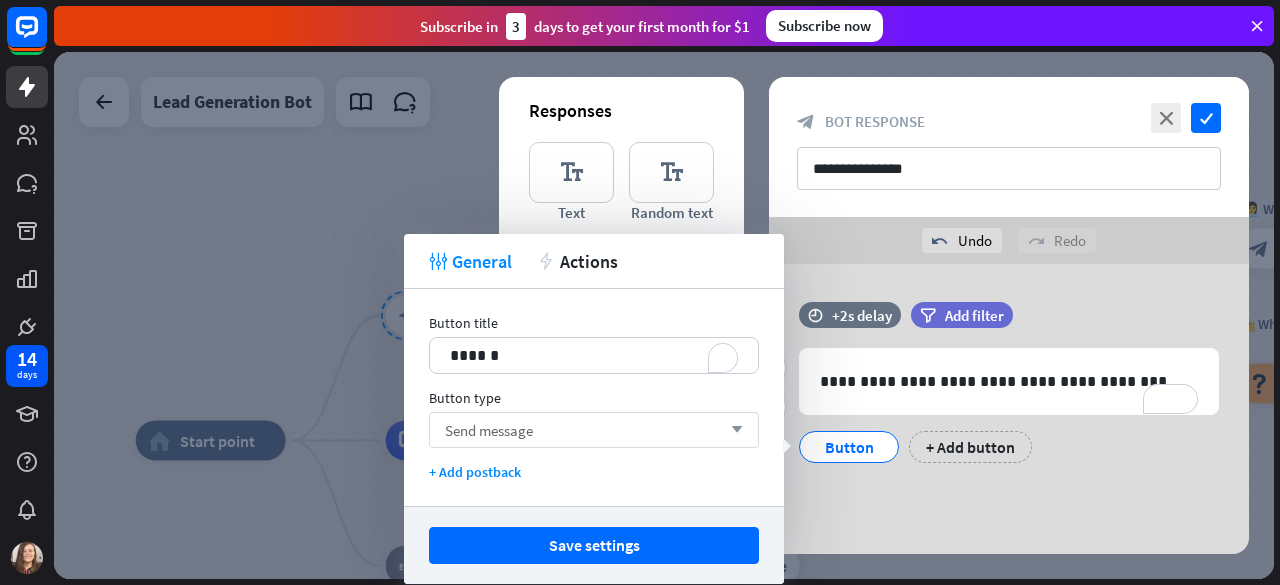 click on "Send message
arrow_down" at bounding box center (594, 430) 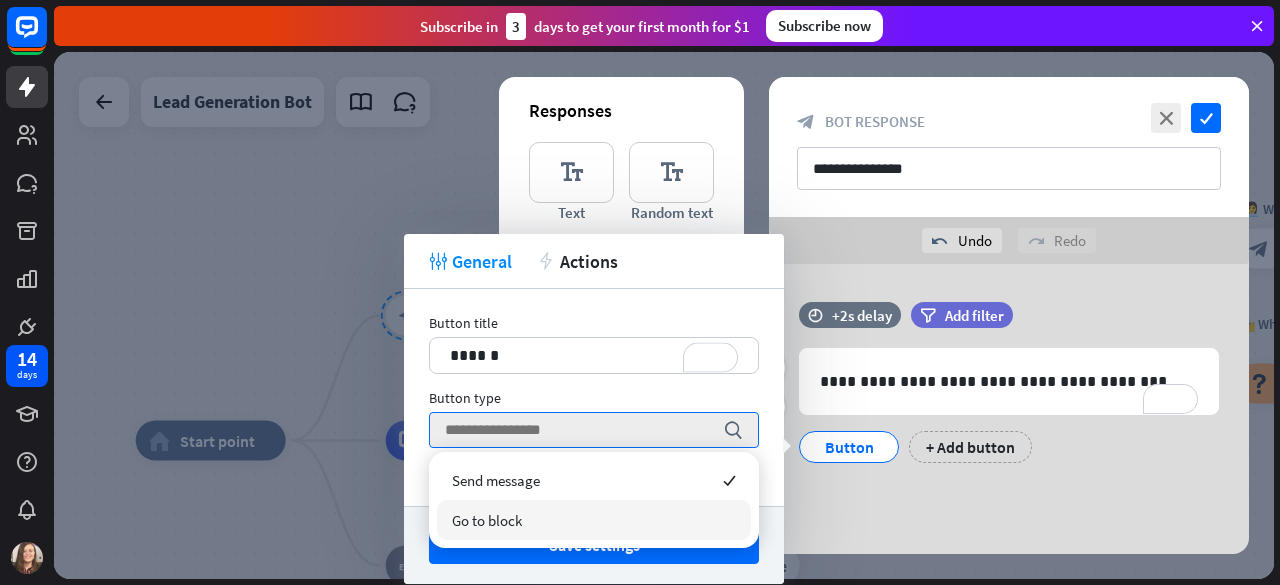 click on "Go to block" at bounding box center (594, 520) 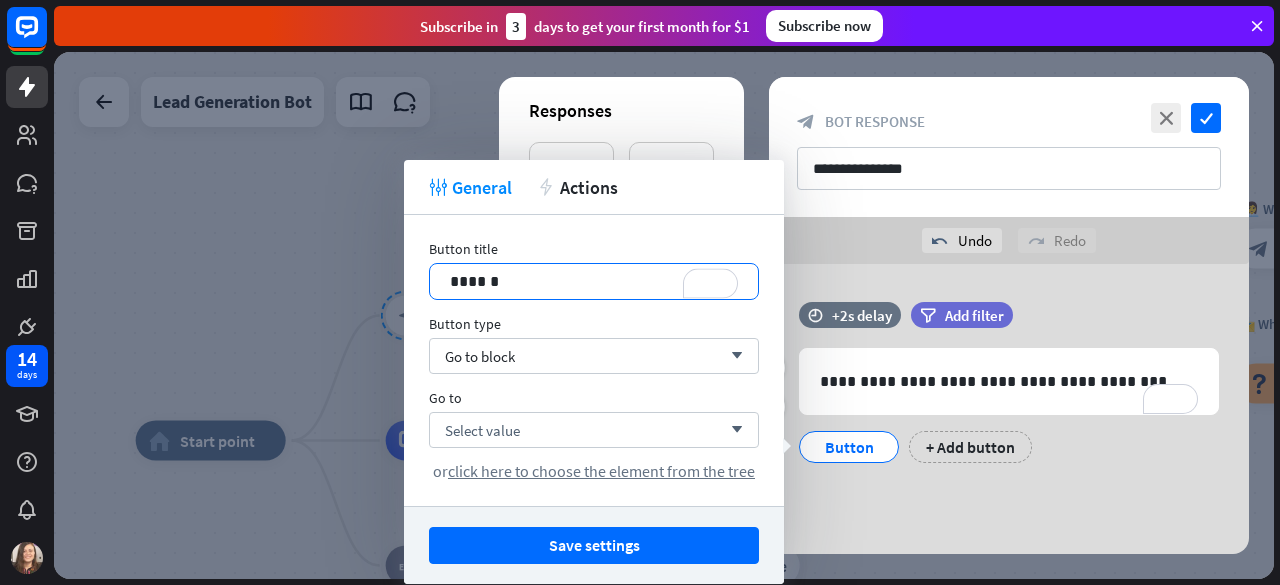 click on "******" at bounding box center [594, 281] 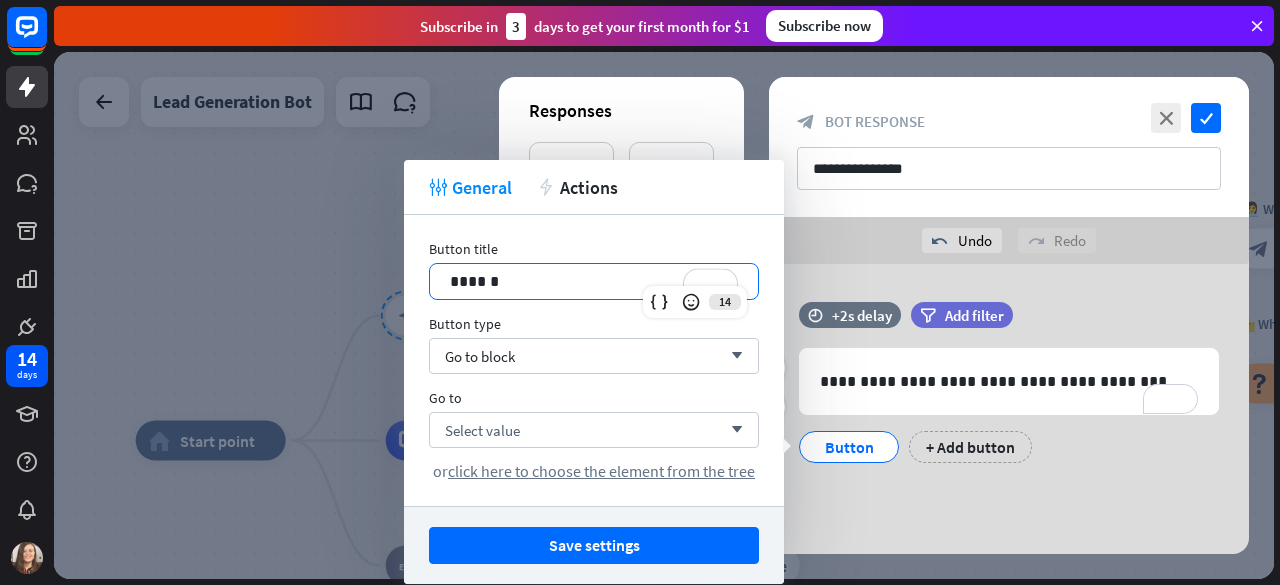 click on "******" at bounding box center (594, 281) 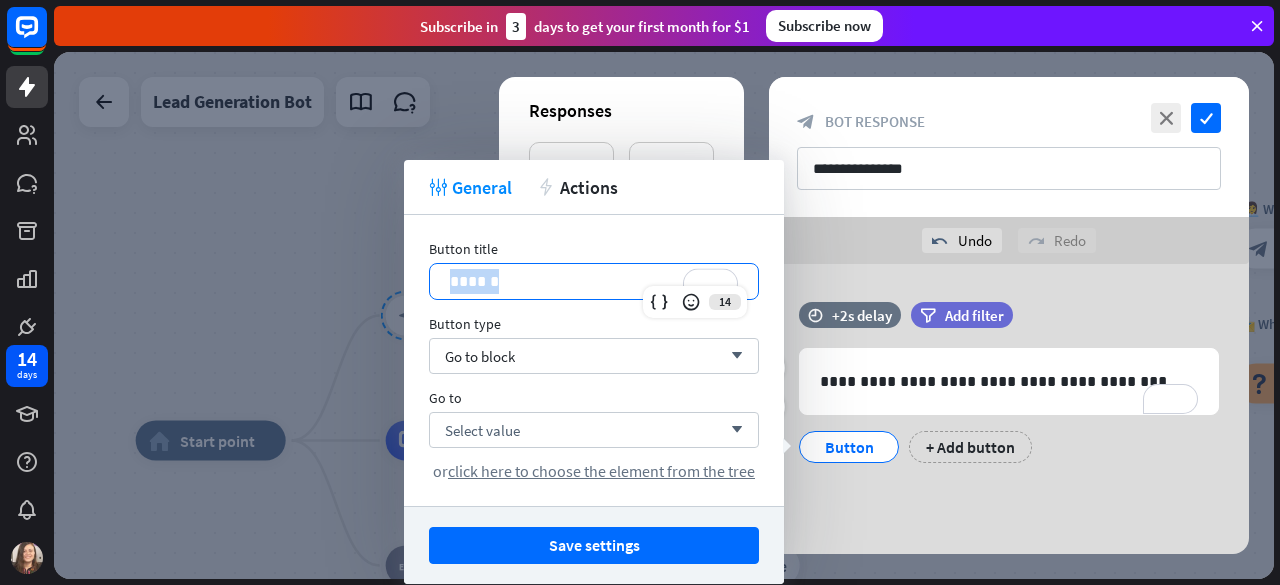 click on "******" at bounding box center (594, 281) 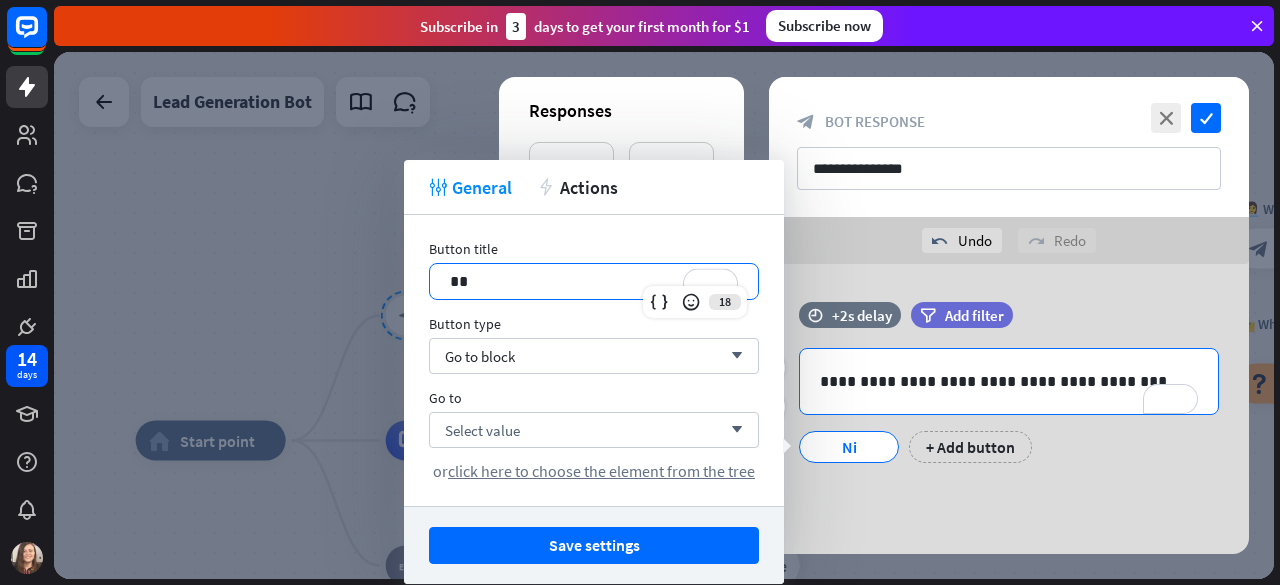 click on "**********" at bounding box center (1009, 381) 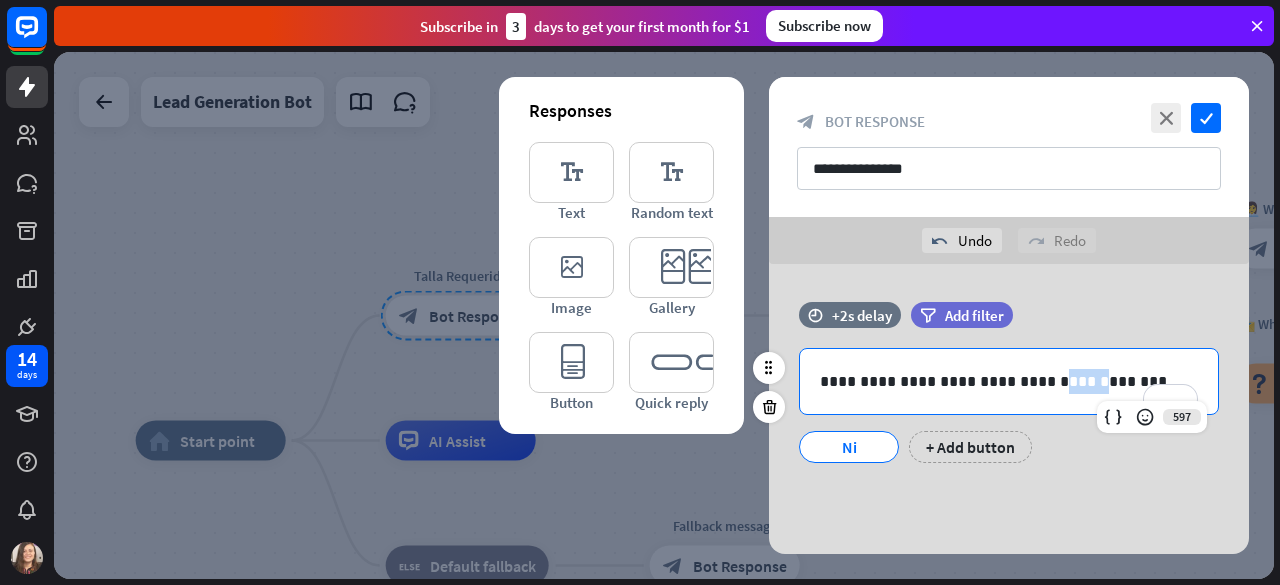 click on "**********" at bounding box center [1009, 381] 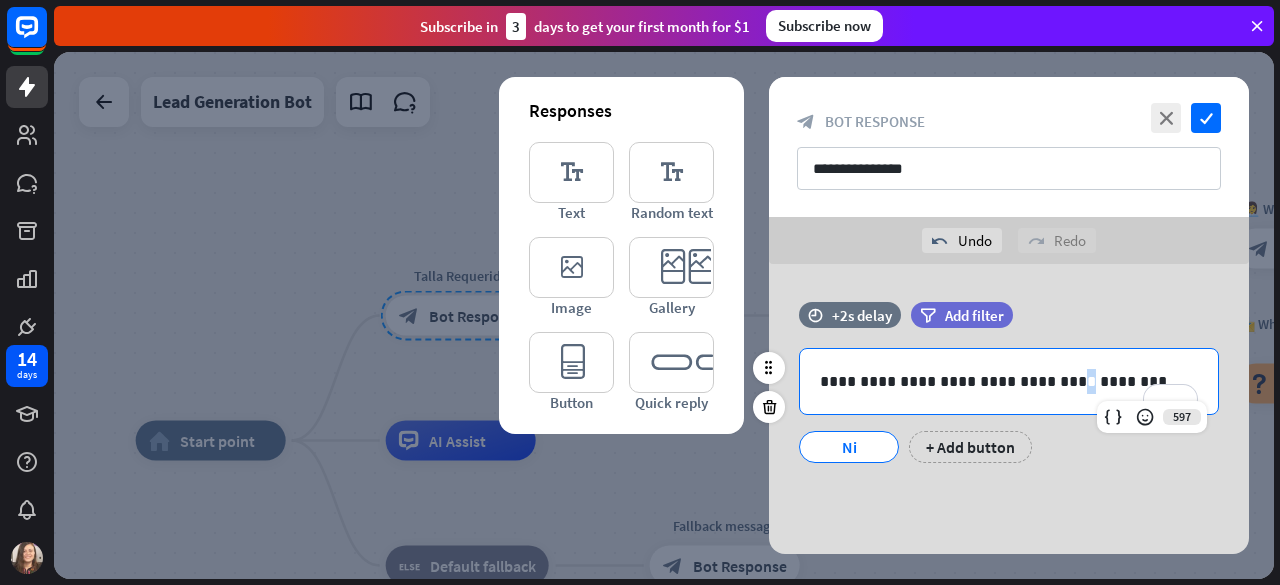 copy on "*" 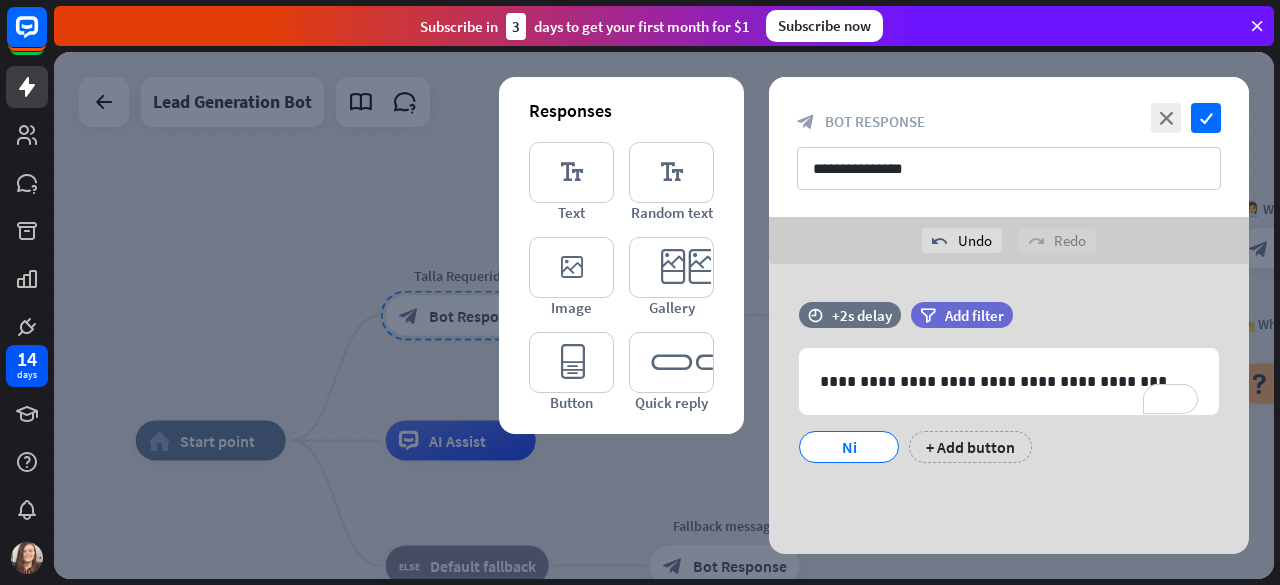 click on "Ni" at bounding box center [849, 447] 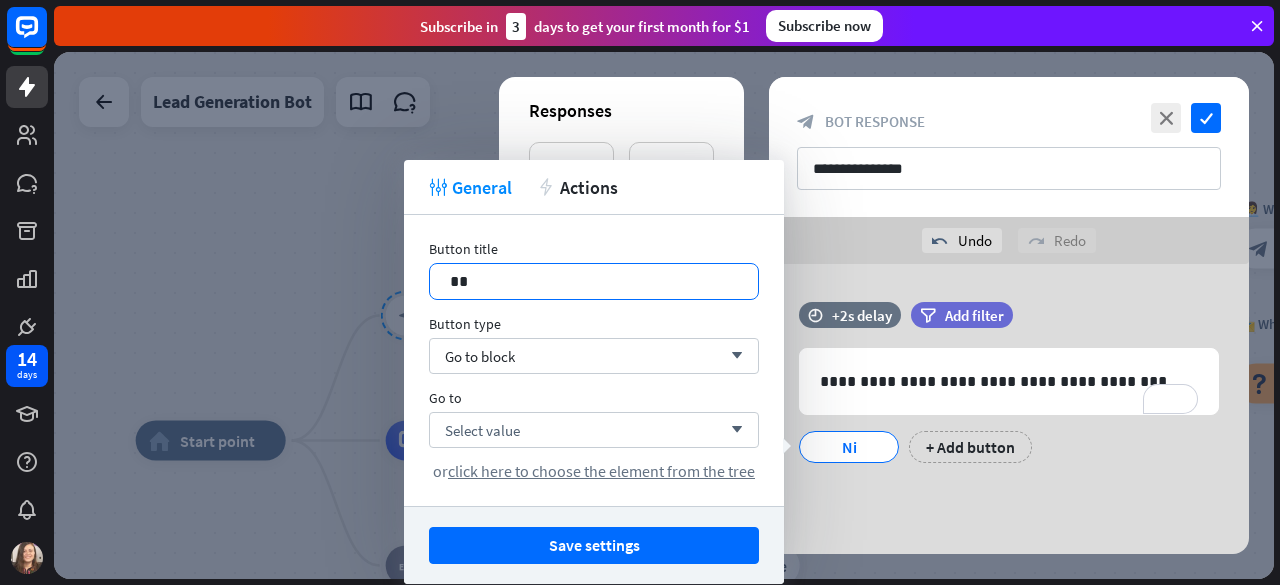 click on "**" at bounding box center (594, 281) 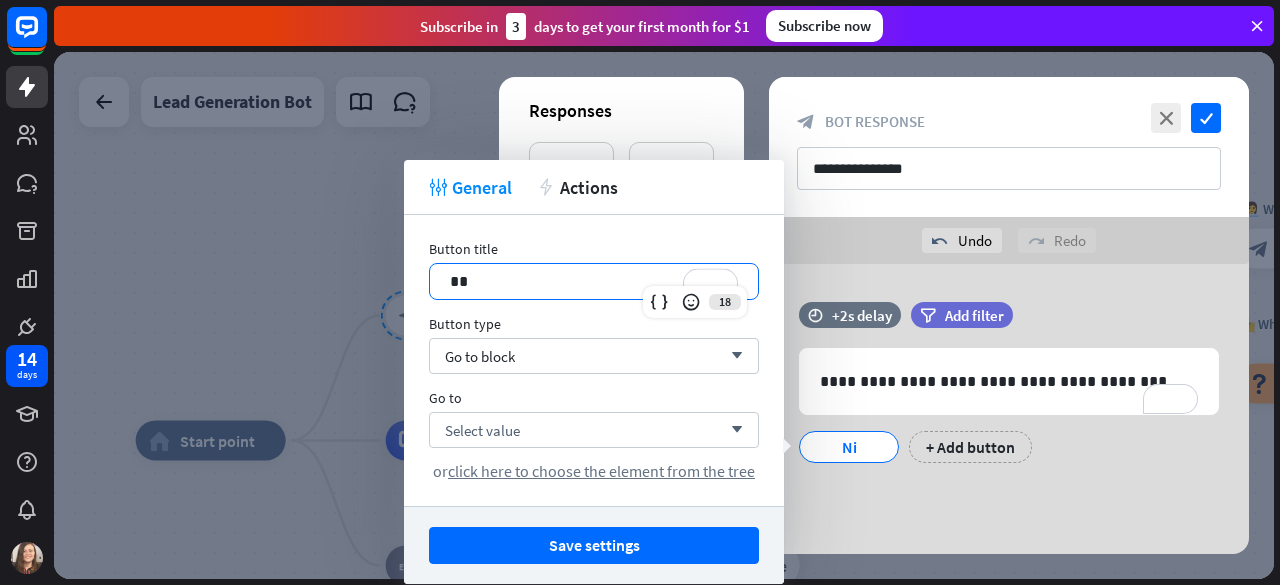 paste 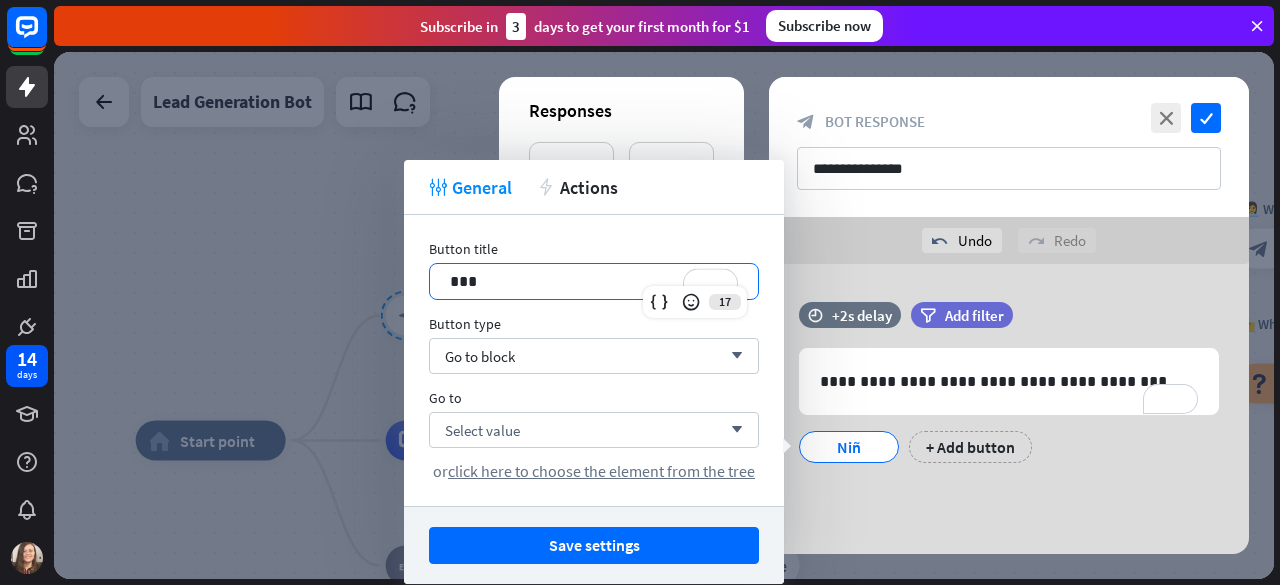 type 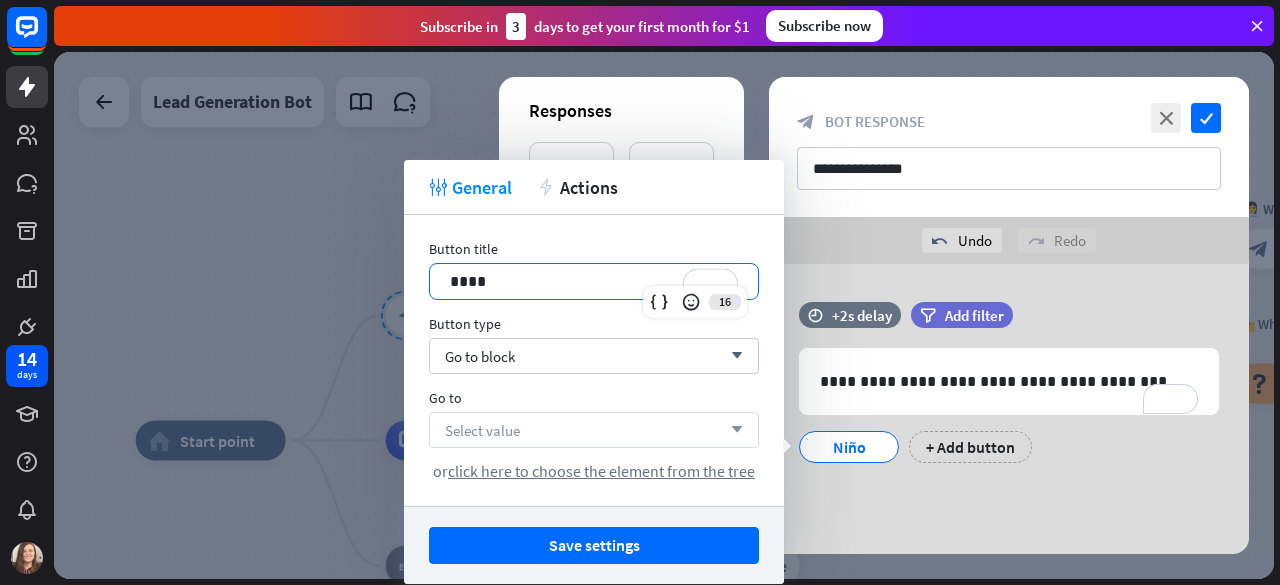 click on "Select value
arrow_down" at bounding box center (594, 430) 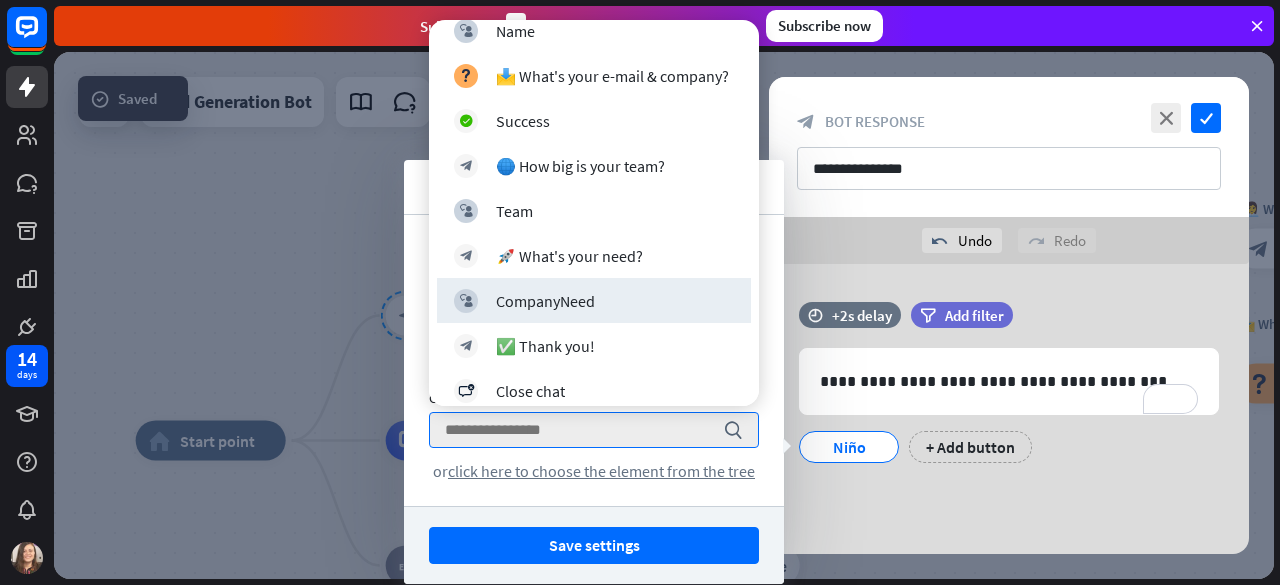 scroll, scrollTop: 0, scrollLeft: 0, axis: both 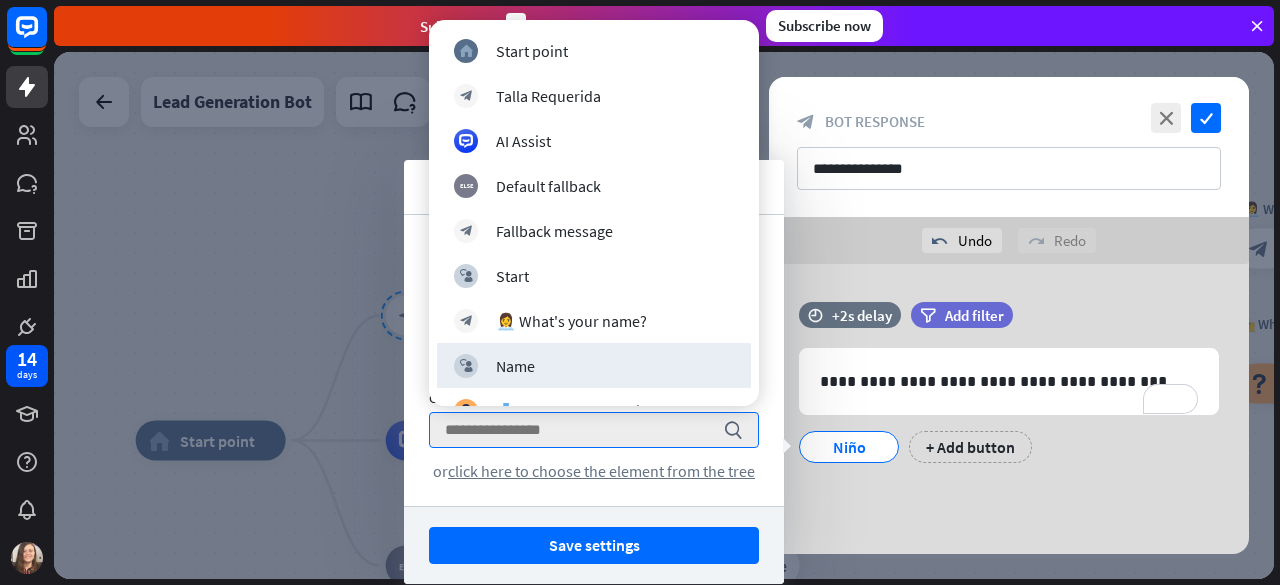 click on "Button title             16   ****   Button type     Go to block
arrow_down
Go to
search
or
click here to choose the element from the tree" at bounding box center [594, 360] 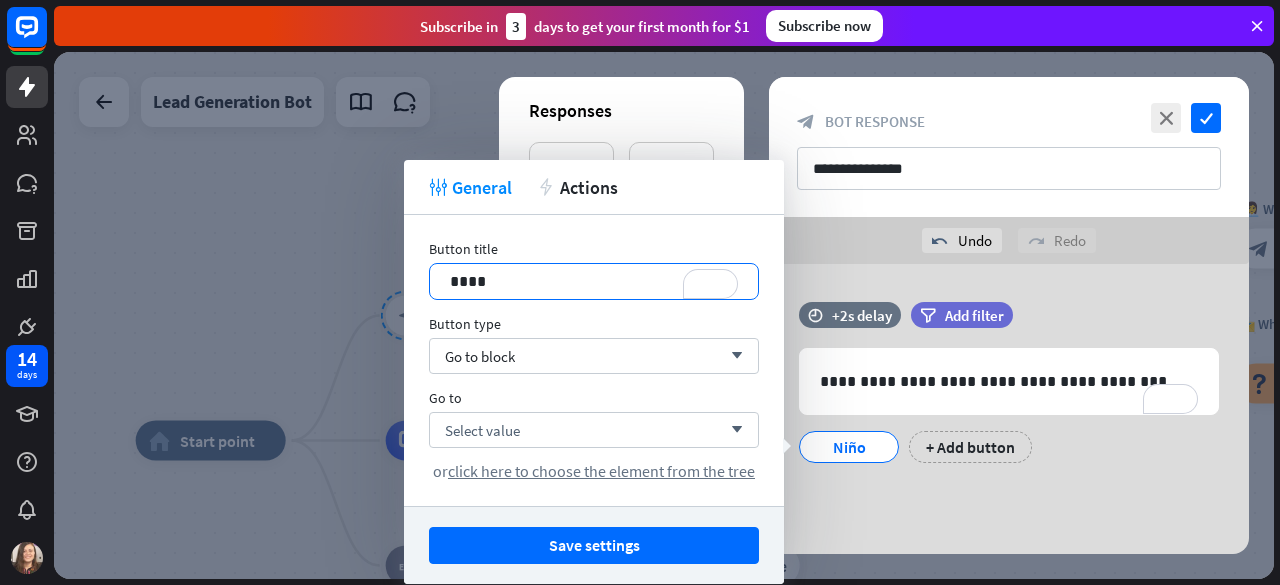 click on "Button title             16   ****   Button type     Go to block
arrow_down
Go to     Select value
arrow_down
or
click here to choose the element from the tree" at bounding box center (594, 360) 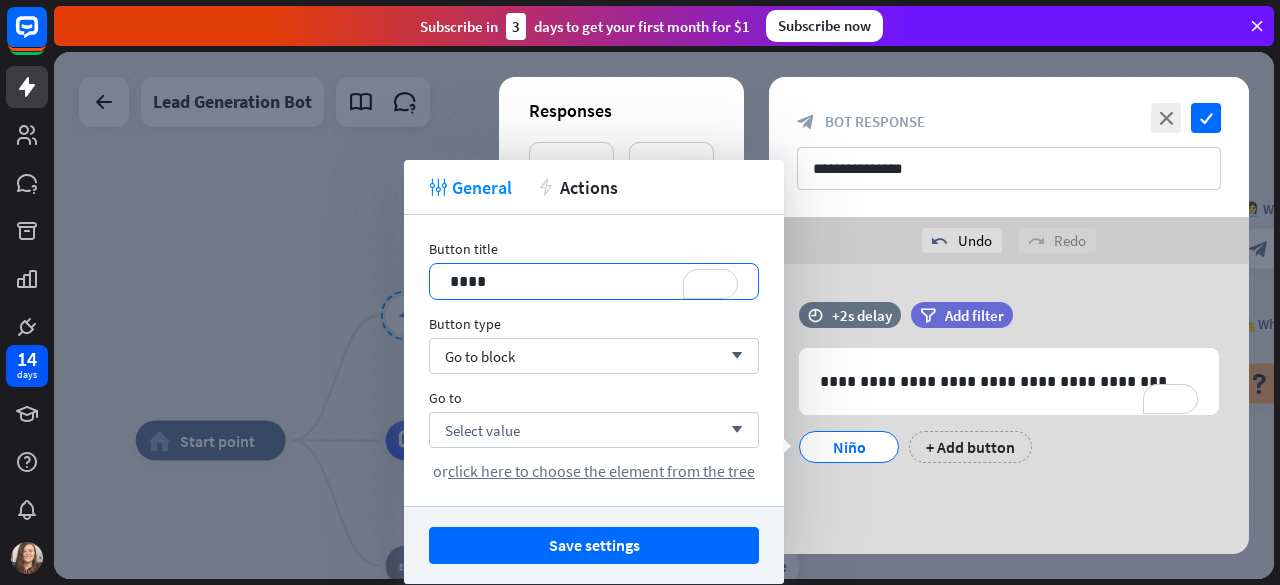 click on "****" at bounding box center (594, 281) 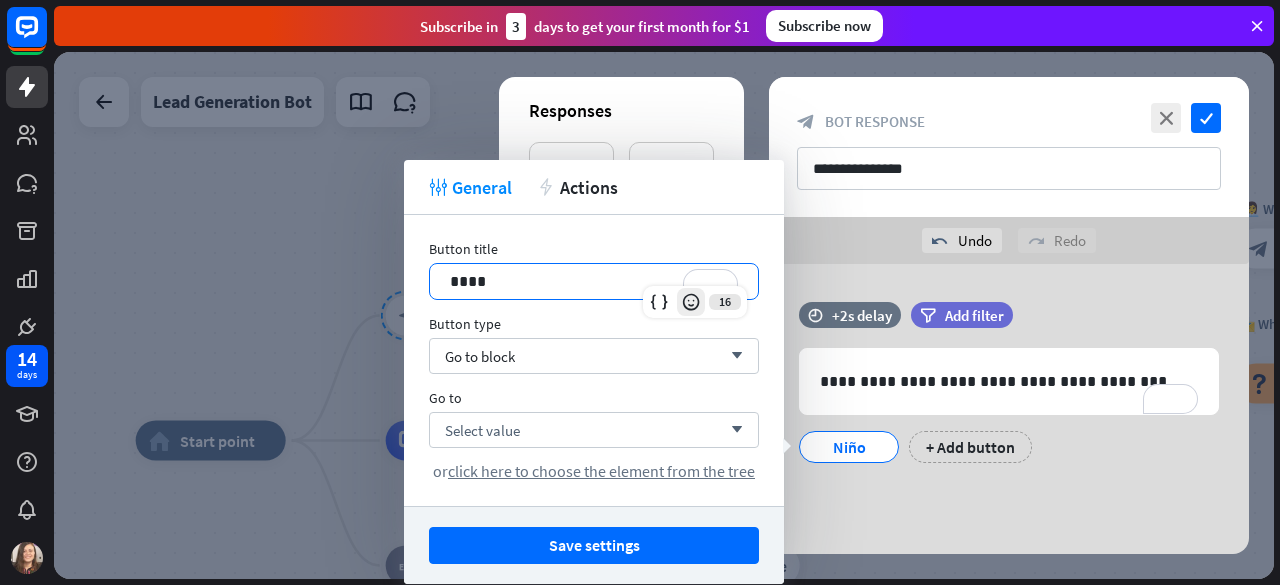 click at bounding box center (691, 302) 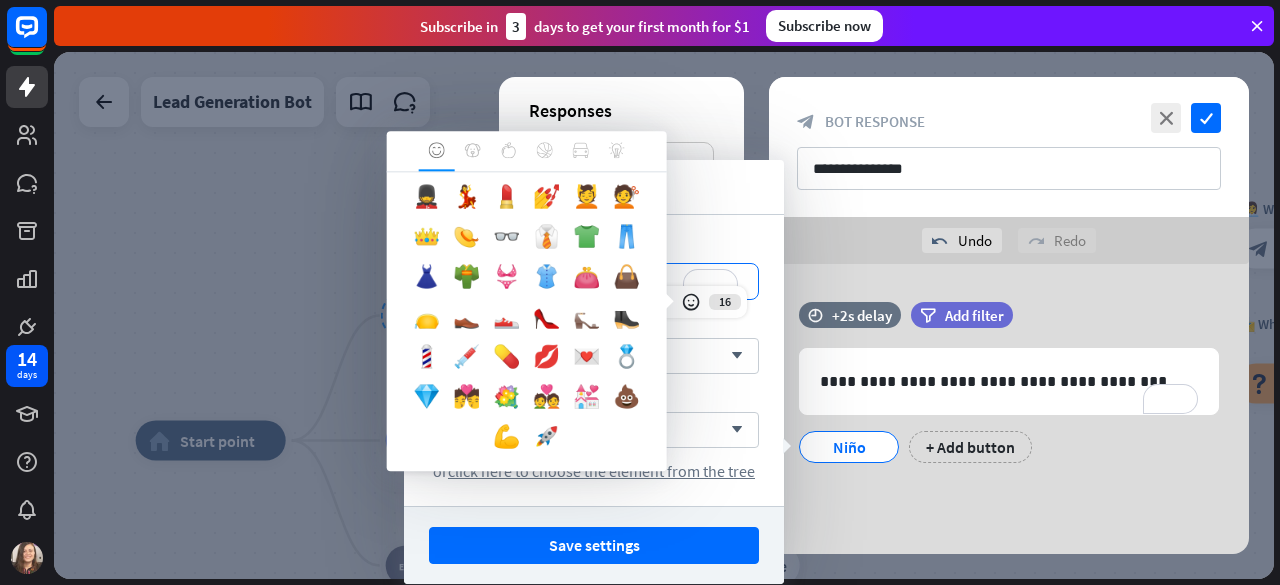 scroll, scrollTop: 1074, scrollLeft: 0, axis: vertical 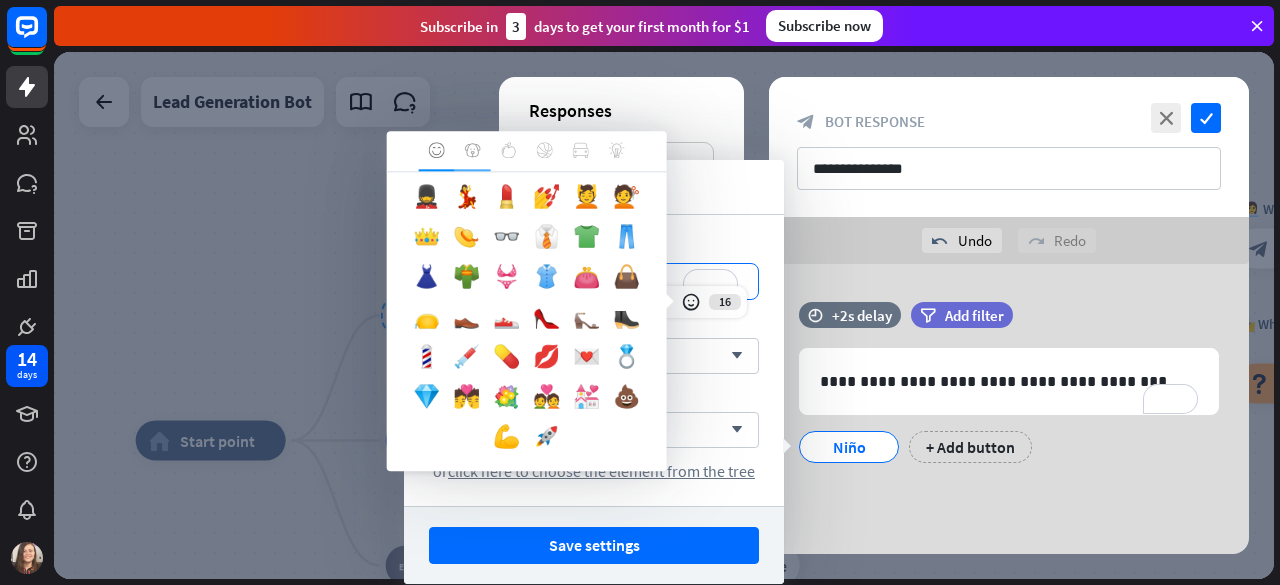 click 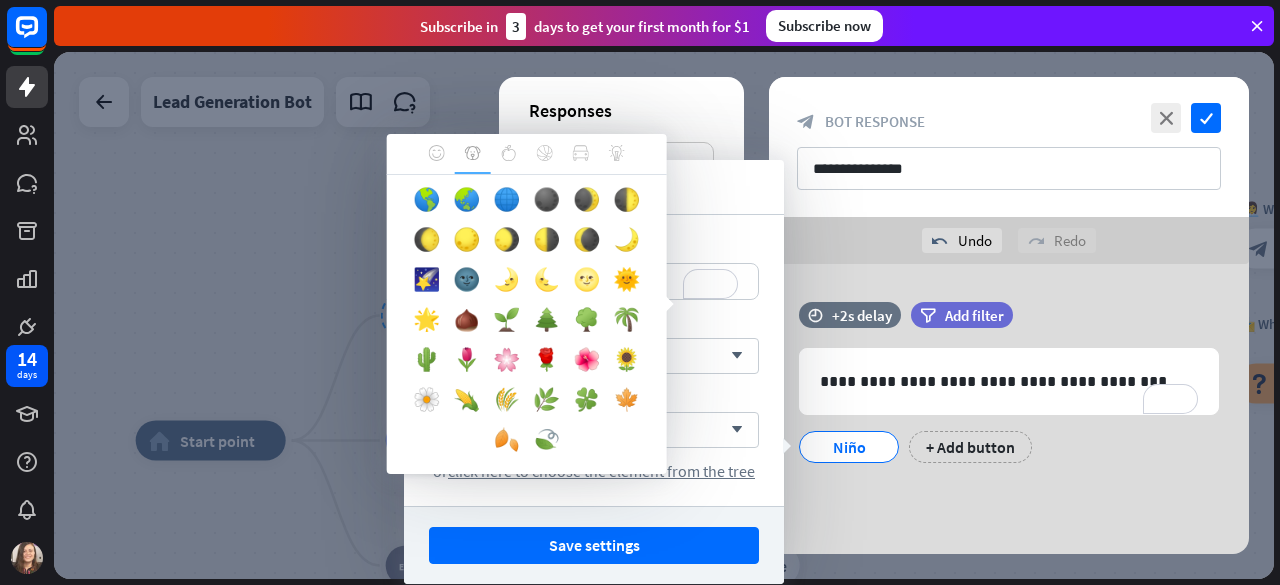 scroll, scrollTop: 714, scrollLeft: 0, axis: vertical 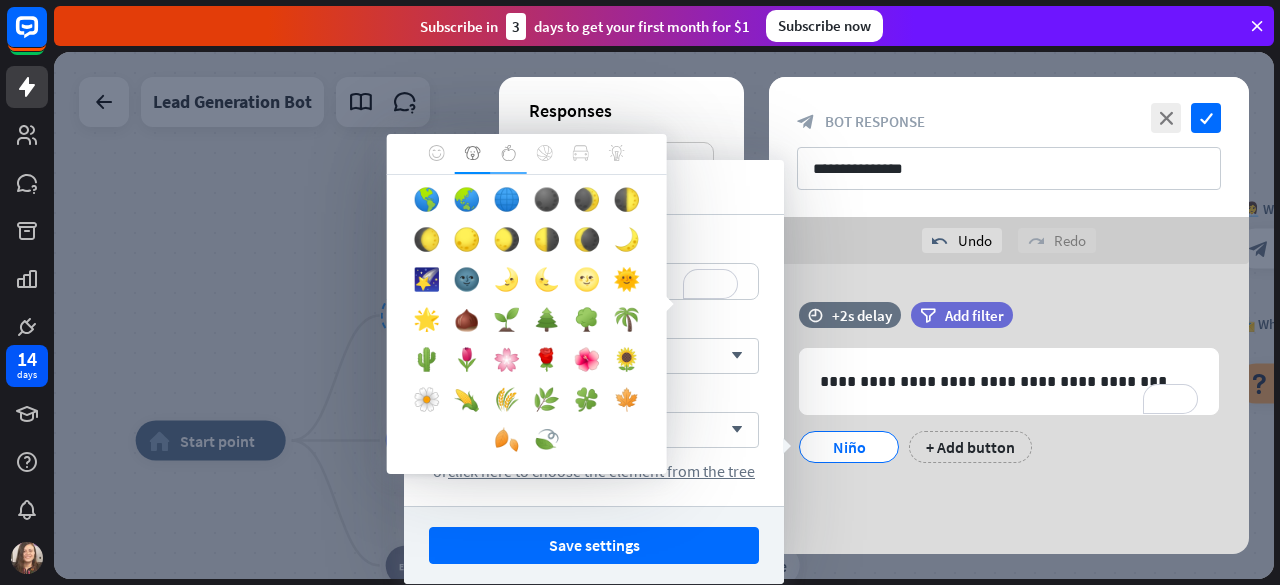 click 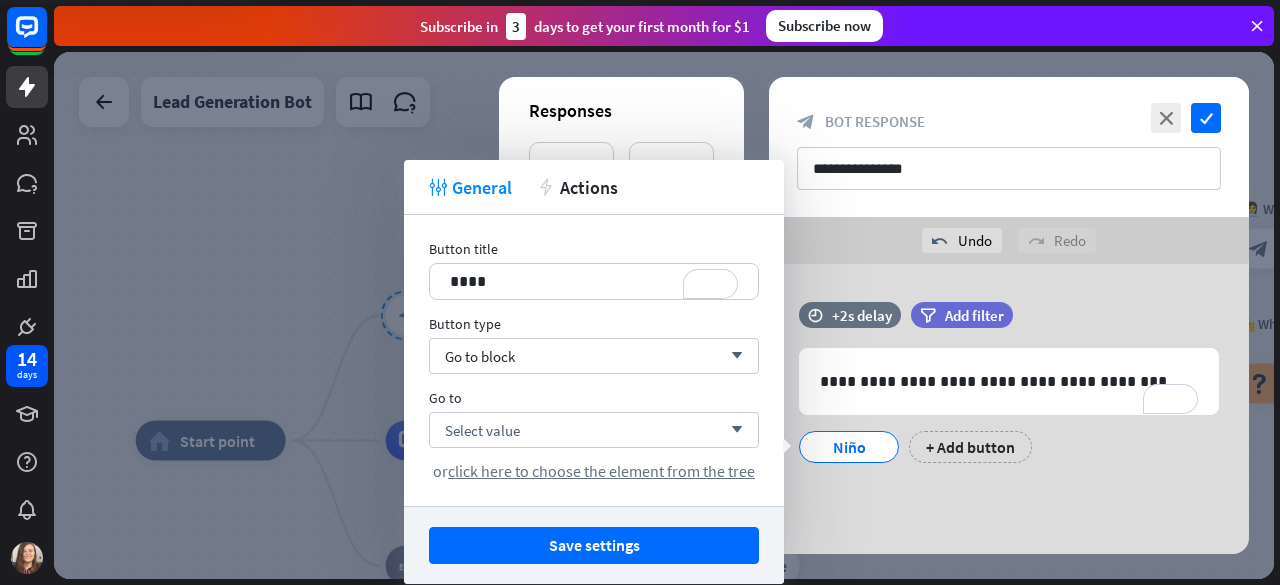 scroll, scrollTop: 0, scrollLeft: 0, axis: both 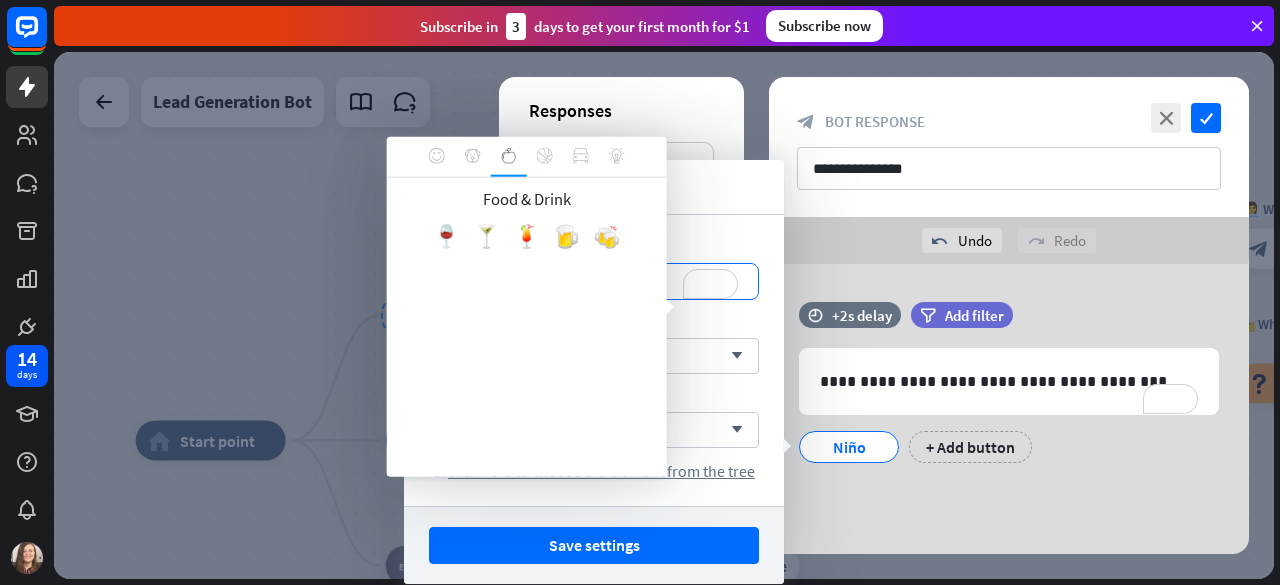 click on "14   days
close
Product Help
First steps   Get started with ChatBot       Help Center   Follow step-by-step tutorials       Academy   Level up your skill set       Contact us   Connect with our Product Experts
Subscribe in
3
days
to get your first month for $1
Subscribe now                         home_2   Start point                 Talla Requerida   block_bot_response   Bot Response                 Start   block_user_input                 Let's start   block_bot_response   Bot Response                 Name is empty   filter   Filter                 👩‍💼 What's your name?   block_bot_response   Bot Response" at bounding box center (640, 292) 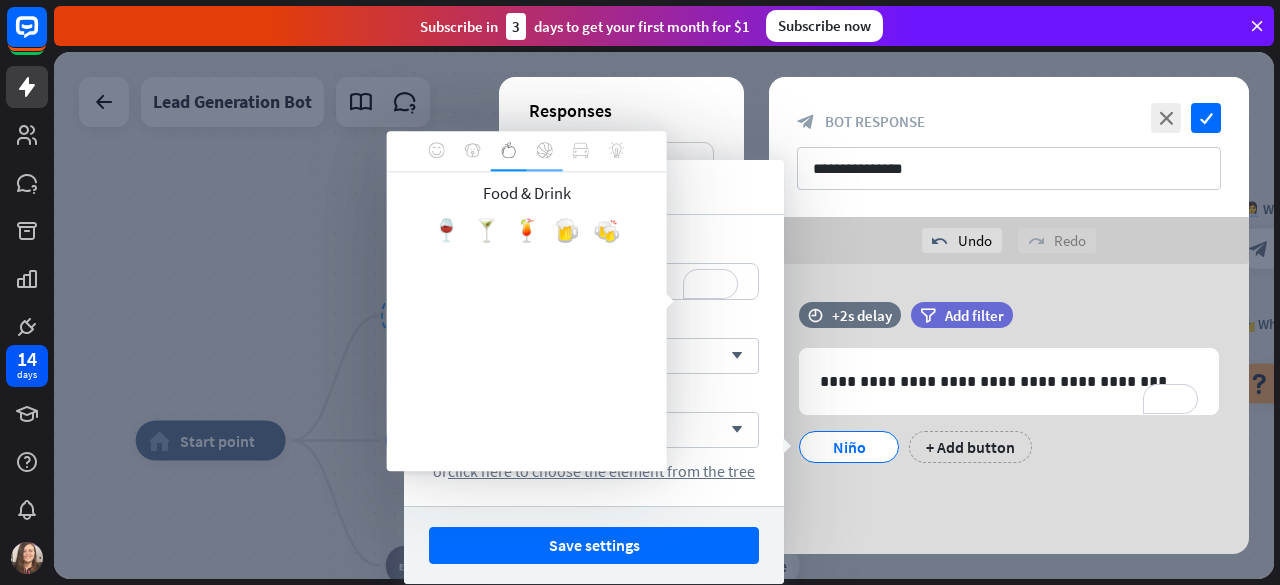 click 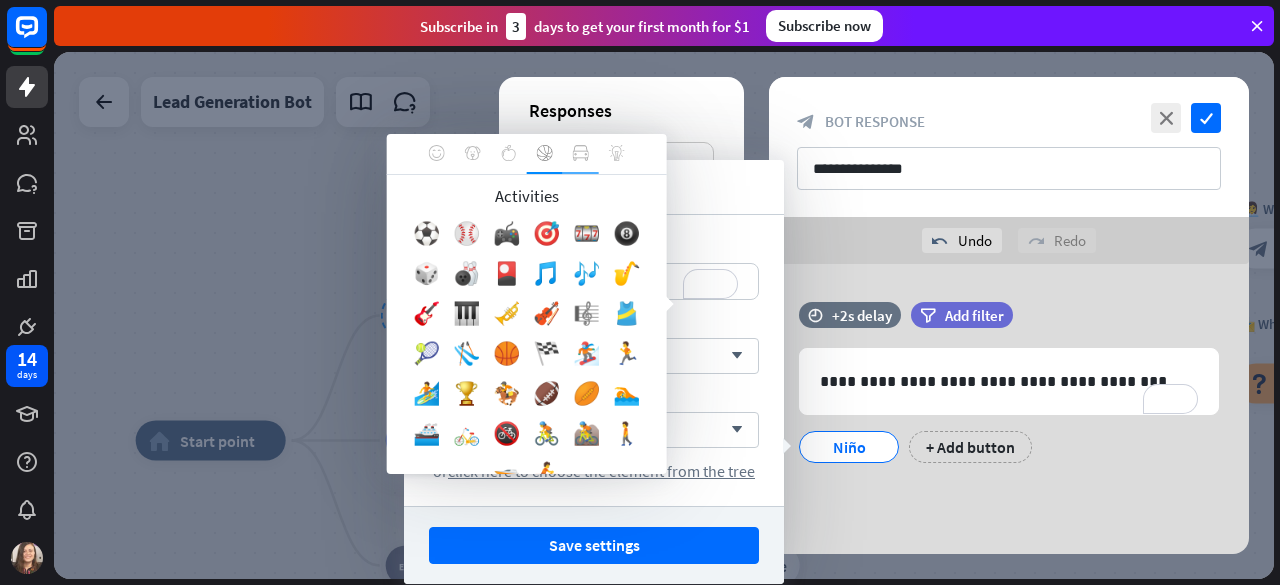 click at bounding box center [581, 154] 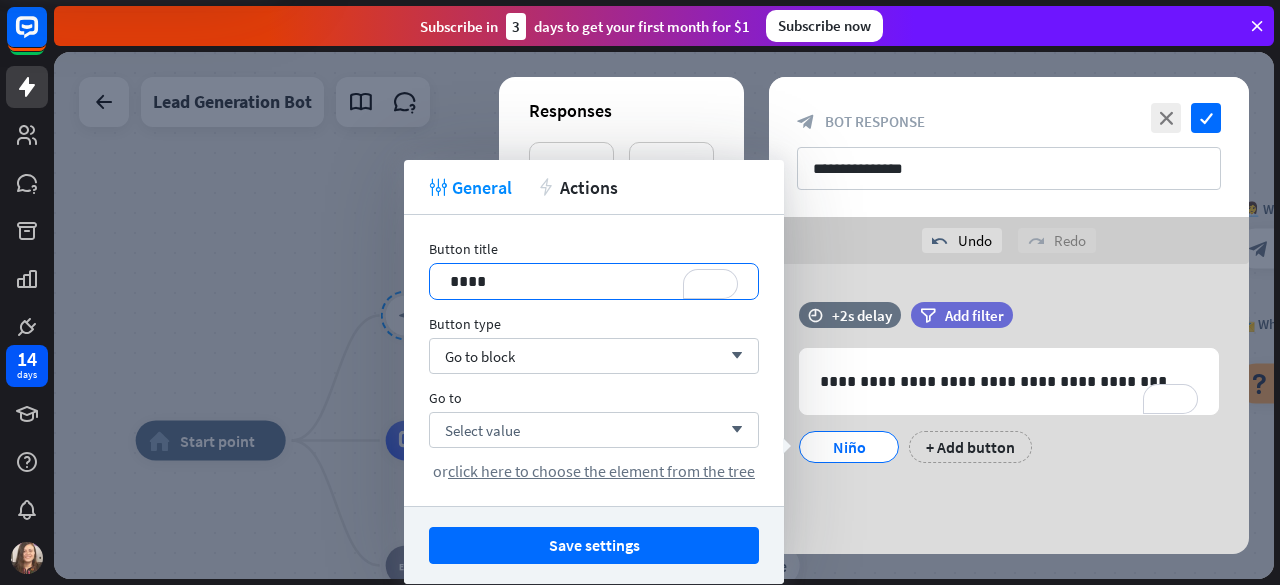 click on "14   days
close
Product Help
First steps   Get started with ChatBot       Help Center   Follow step-by-step tutorials       Academy   Level up your skill set       Contact us   Connect with our Product Experts
Subscribe in
3
days
to get your first month for $1
Subscribe now                         home_2   Start point                 Talla Requerida   block_bot_response   Bot Response                 Start   block_user_input                 Let's start   block_bot_response   Bot Response                 Name is empty   filter   Filter                 👩‍💼 What's your name?   block_bot_response   Bot Response" at bounding box center (640, 292) 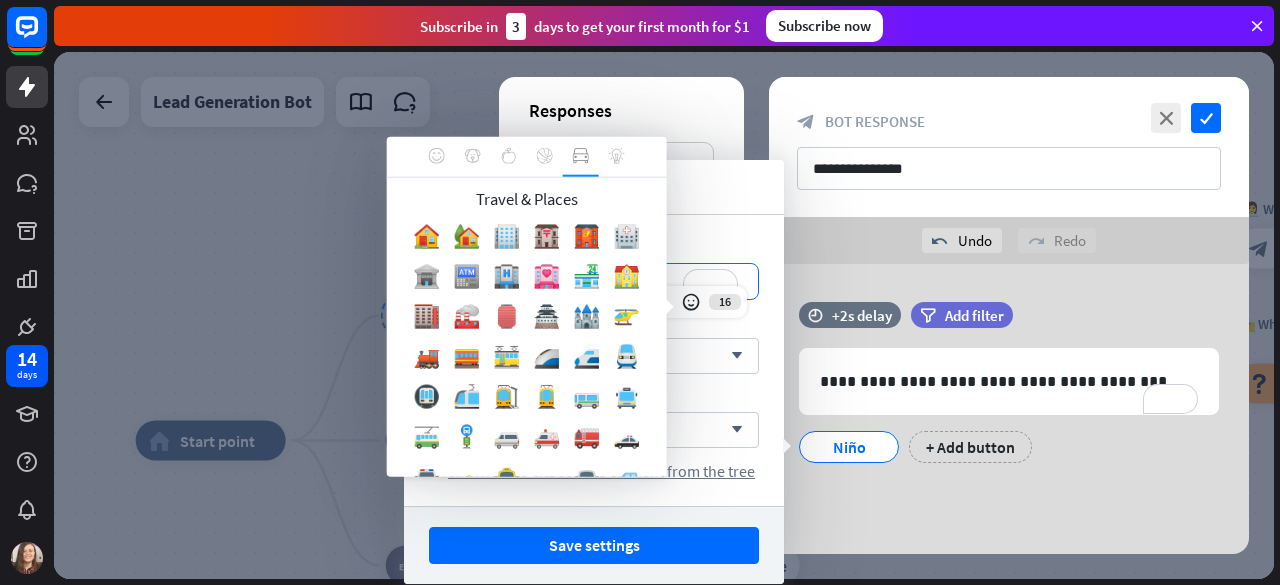 scroll, scrollTop: 194, scrollLeft: 0, axis: vertical 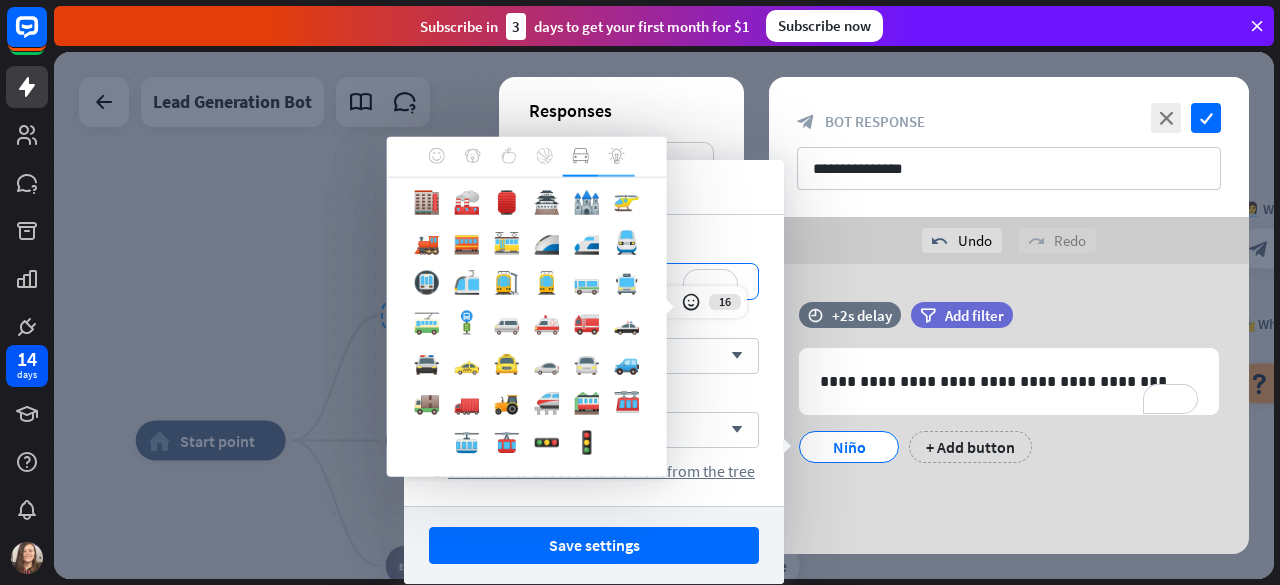 click 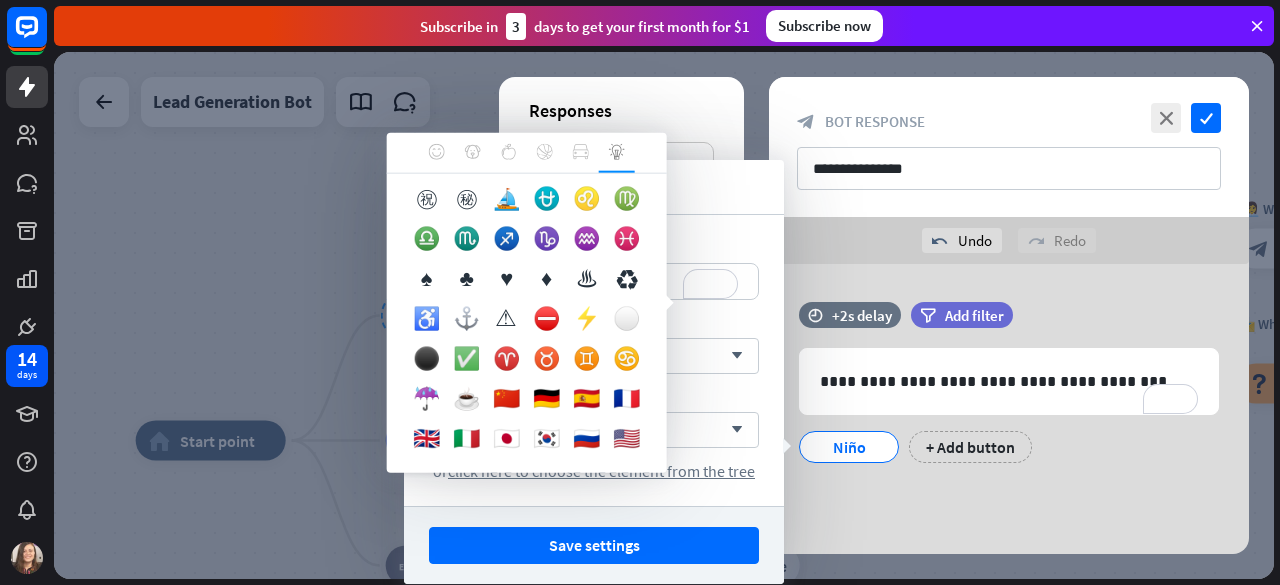 scroll, scrollTop: 2634, scrollLeft: 0, axis: vertical 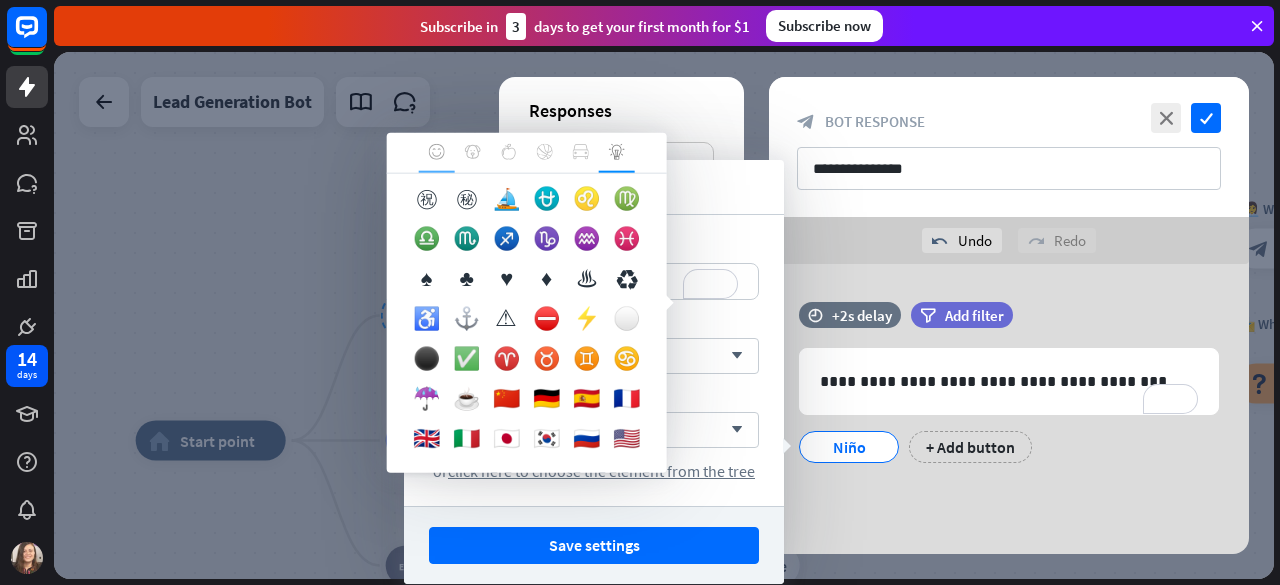 click 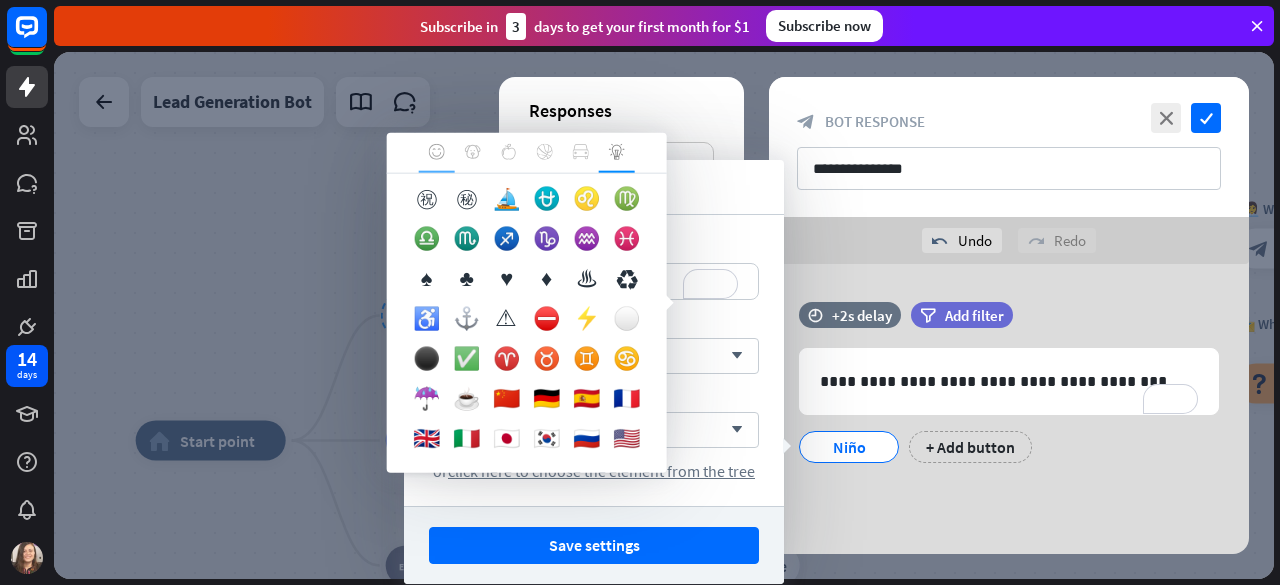 scroll, scrollTop: 1074, scrollLeft: 0, axis: vertical 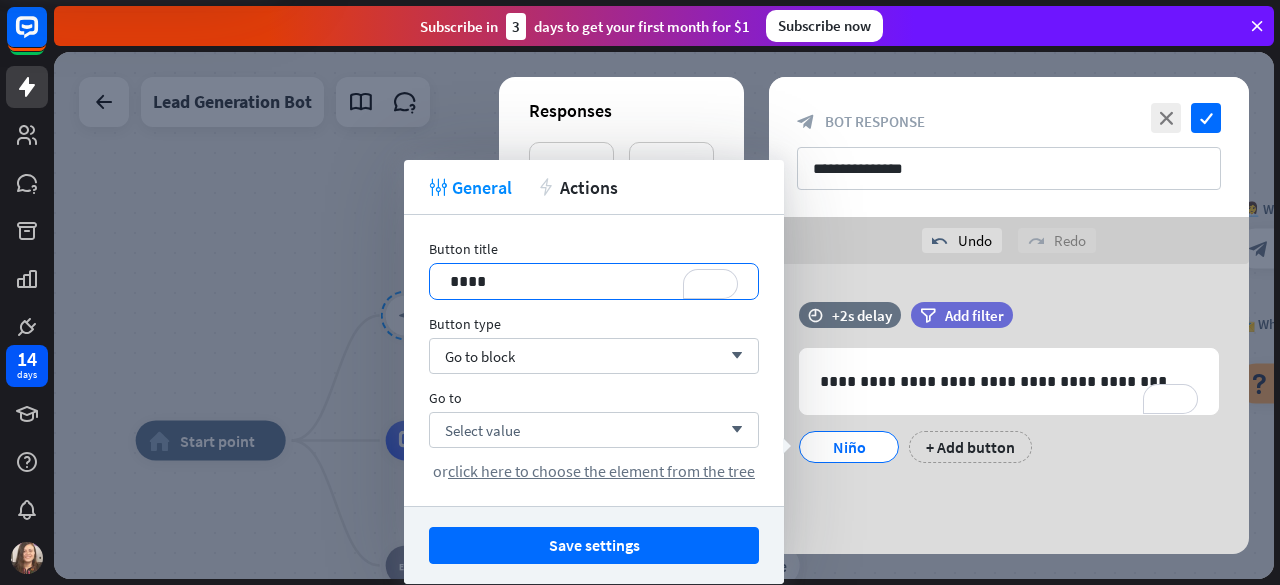 click on "14   days
close
Product Help
First steps   Get started with ChatBot       Help Center   Follow step-by-step tutorials       Academy   Level up your skill set       Contact us   Connect with our Product Experts
Subscribe in
3
days
to get your first month for $1
Subscribe now                         home_2   Start point                 Talla Requerida   block_bot_response   Bot Response                 Start   block_user_input                 Let's start   block_bot_response   Bot Response                 Name is empty   filter   Filter                 👩‍💼 What's your name?   block_bot_response   Bot Response" at bounding box center (640, 292) 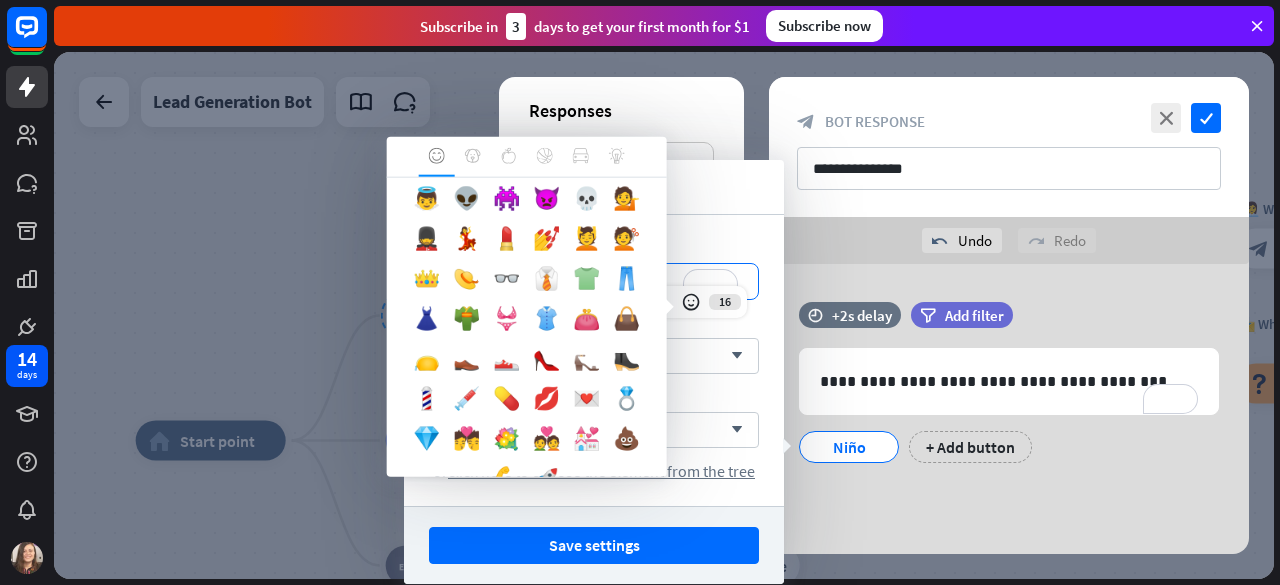 scroll, scrollTop: 1073, scrollLeft: 0, axis: vertical 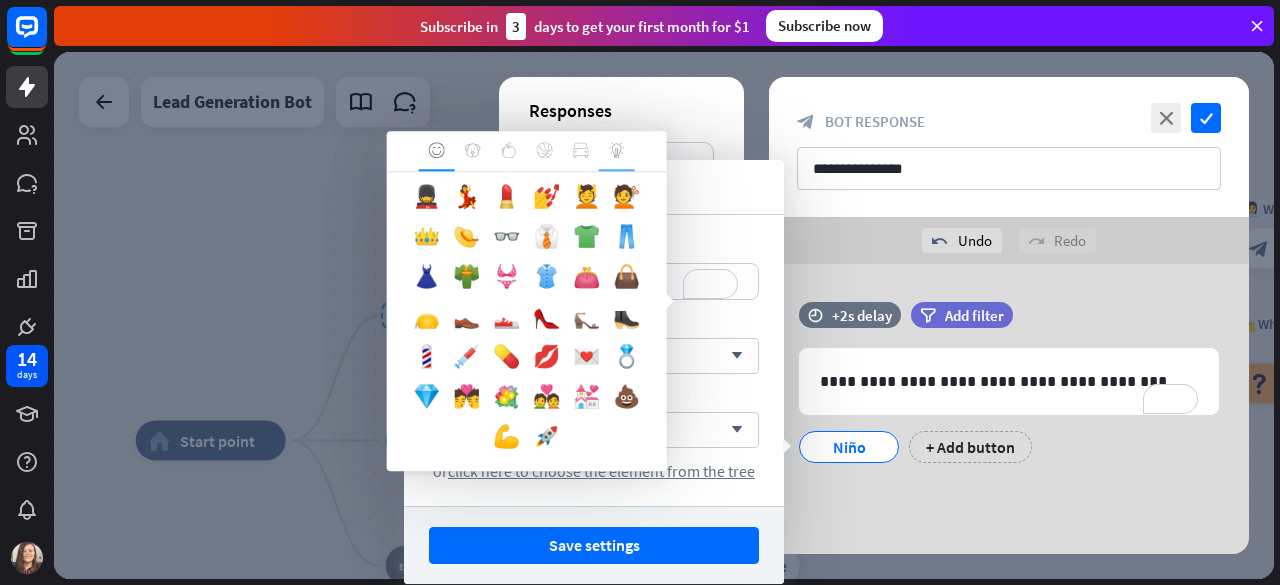 click at bounding box center [617, 151] 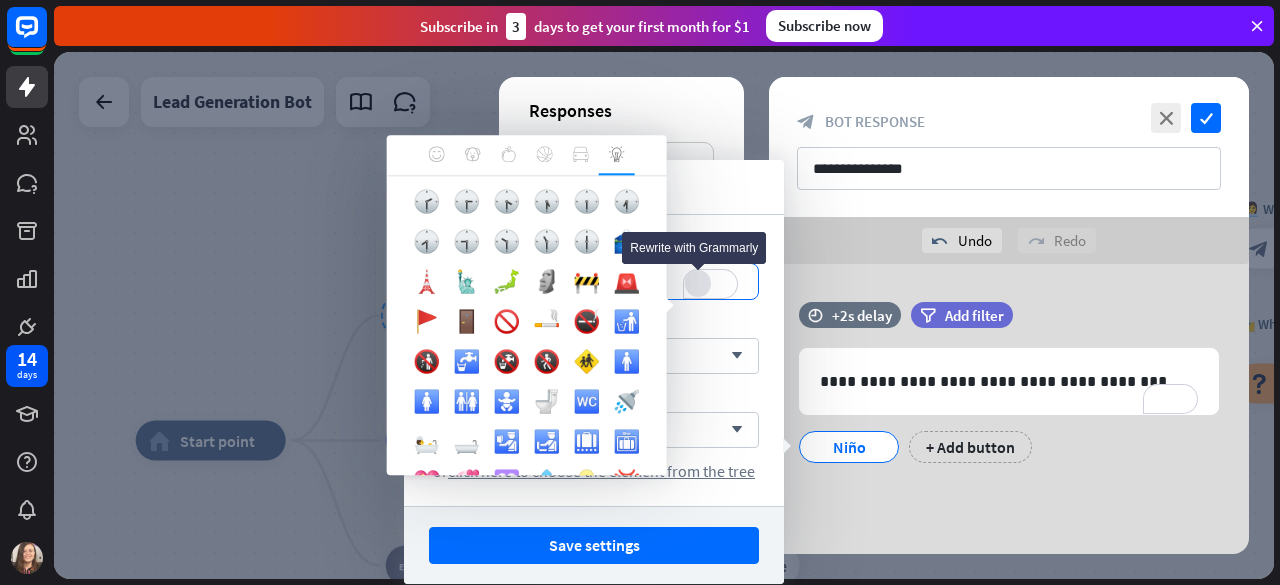 click at bounding box center [698, 283] 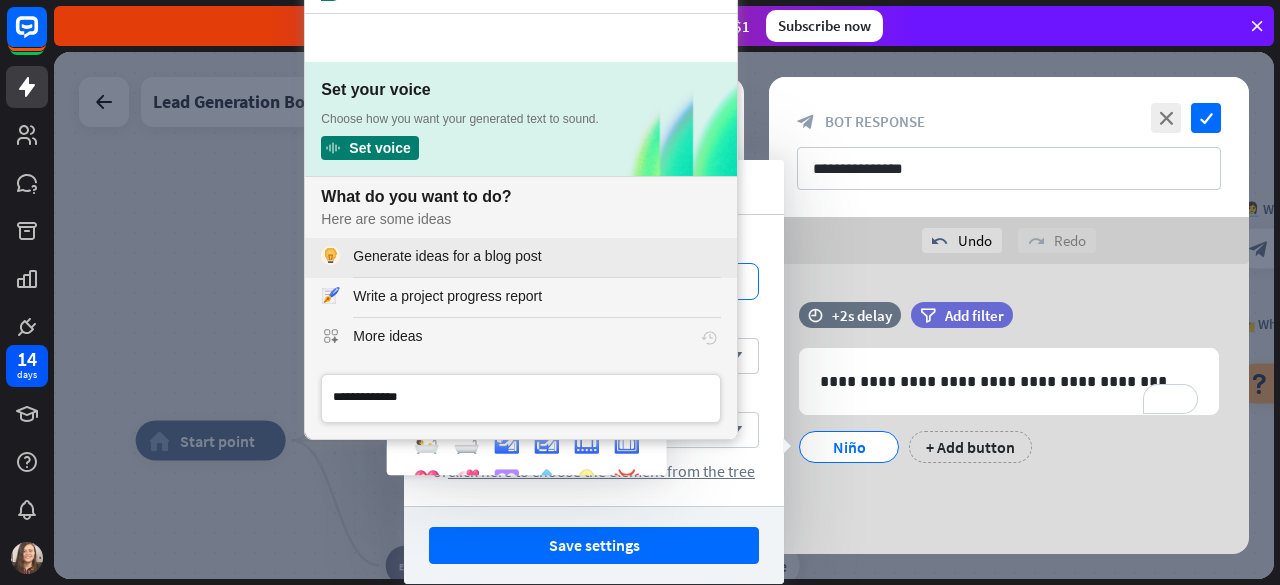 scroll, scrollTop: 0, scrollLeft: 0, axis: both 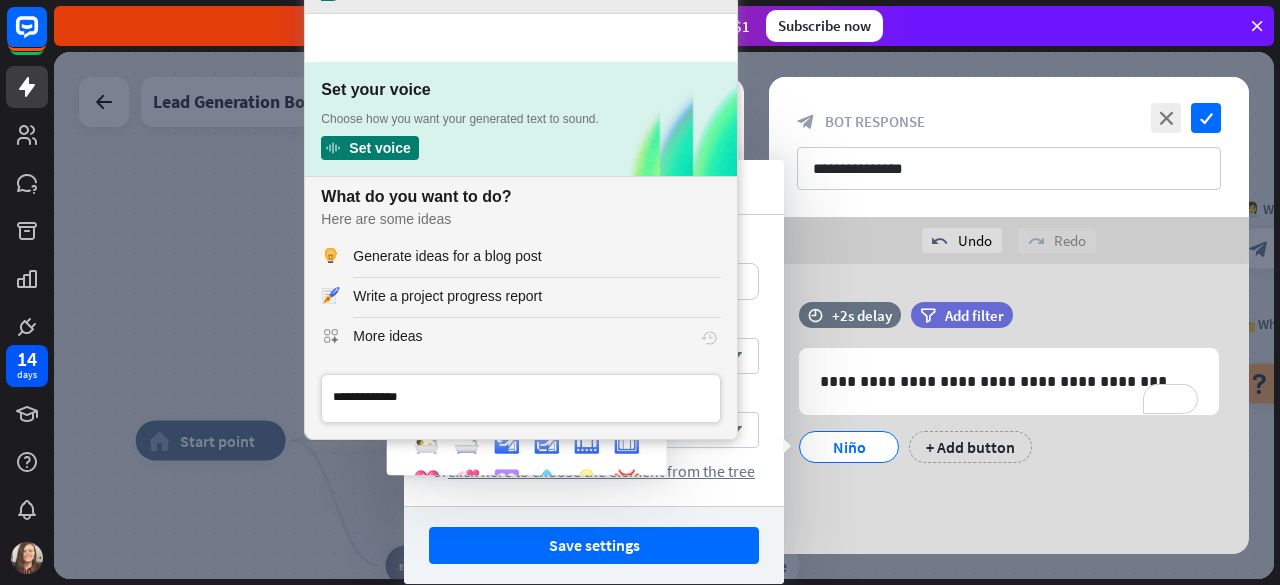 click 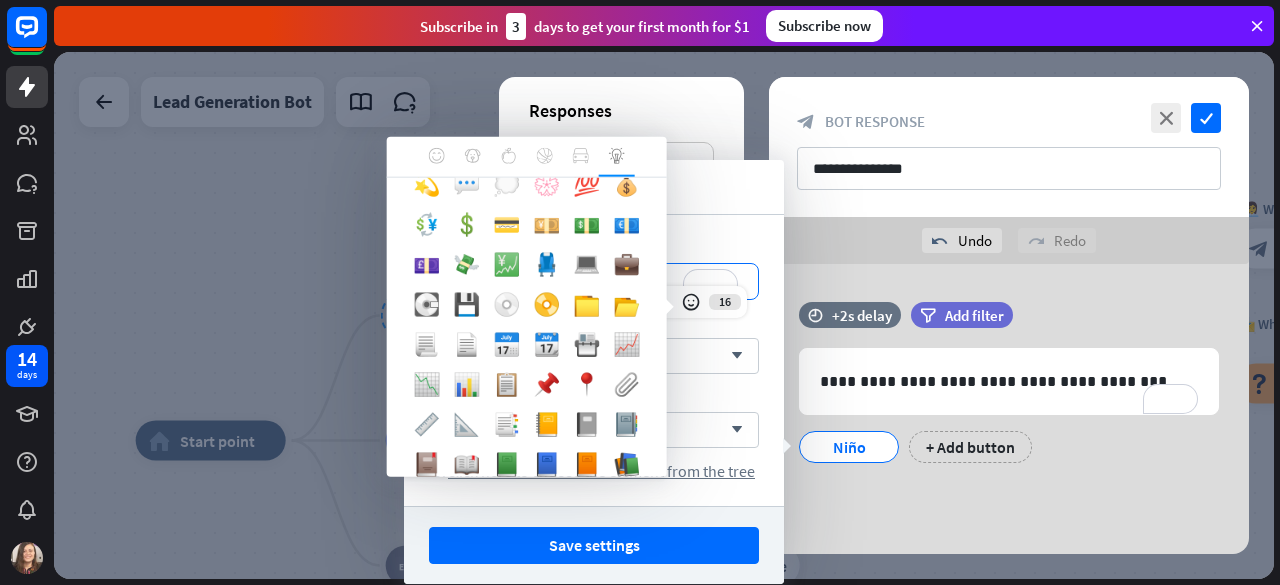 scroll, scrollTop: 0, scrollLeft: 0, axis: both 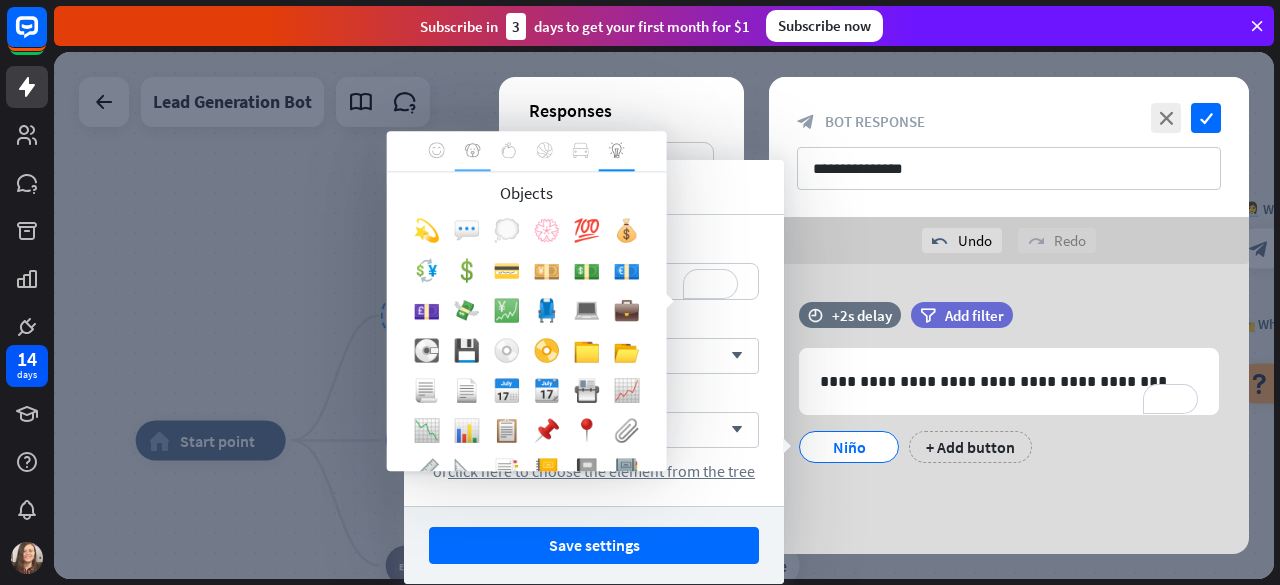 click at bounding box center (473, 151) 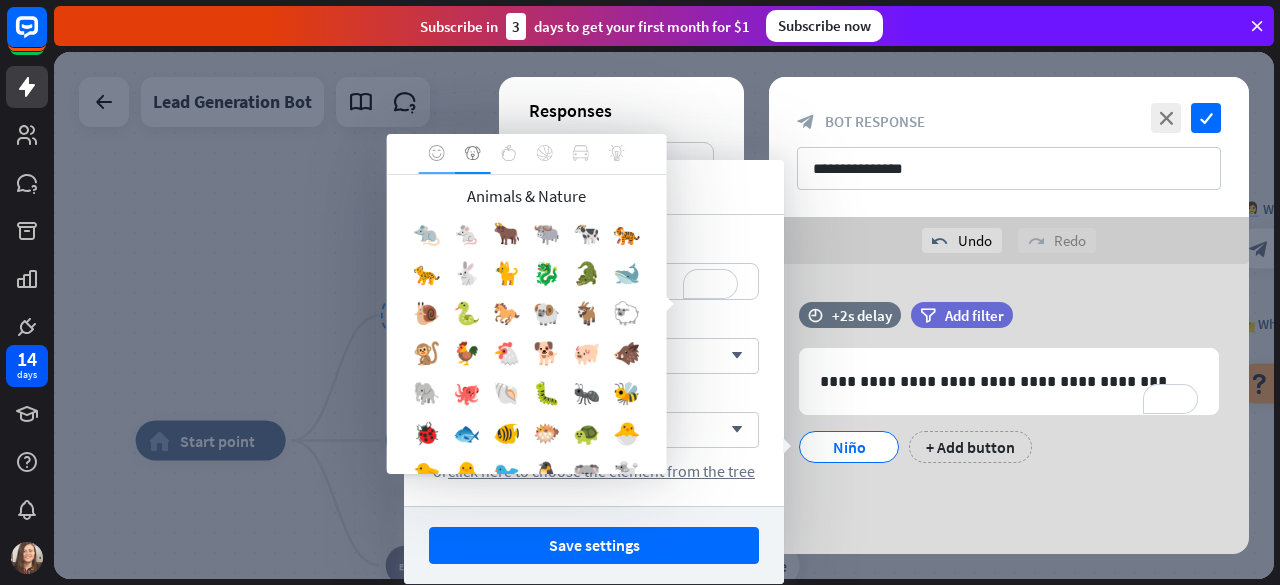 click 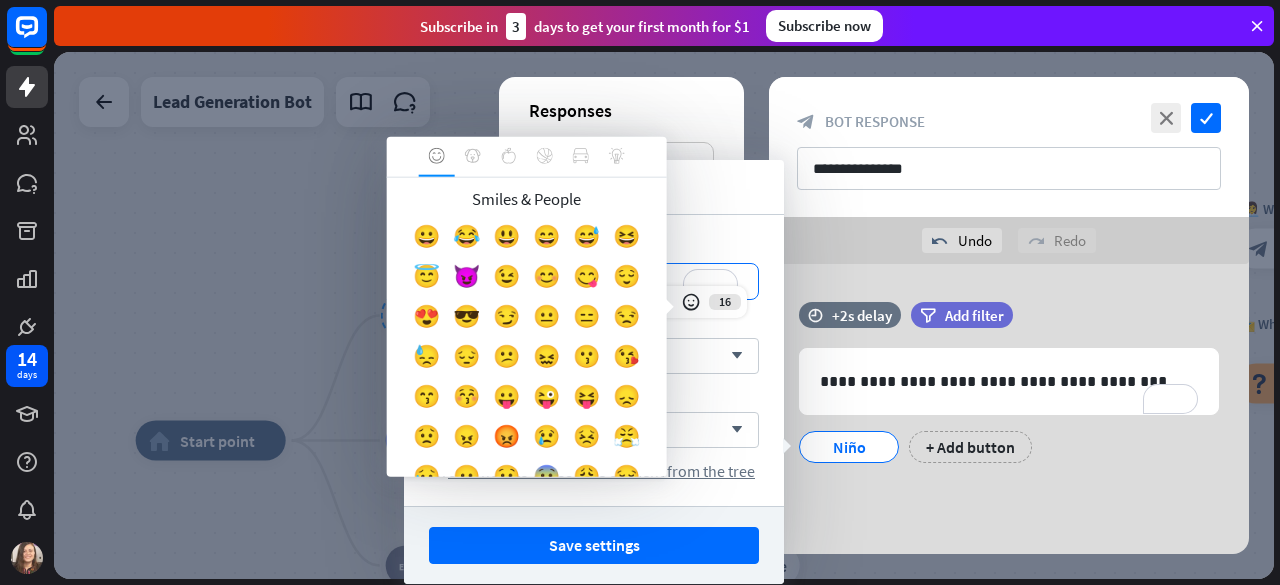 click on "14   days
close
Product Help
First steps   Get started with ChatBot       Help Center   Follow step-by-step tutorials       Academy   Level up your skill set       Contact us   Connect with our Product Experts
Subscribe in
3
days
to get your first month for $1
Subscribe now                         home_2   Start point                 Talla Requerida   block_bot_response   Bot Response                 Start   block_user_input                 Let's start   block_bot_response   Bot Response                 Name is empty   filter   Filter                 👩‍💼 What's your name?   block_bot_response   Bot Response" at bounding box center (640, 292) 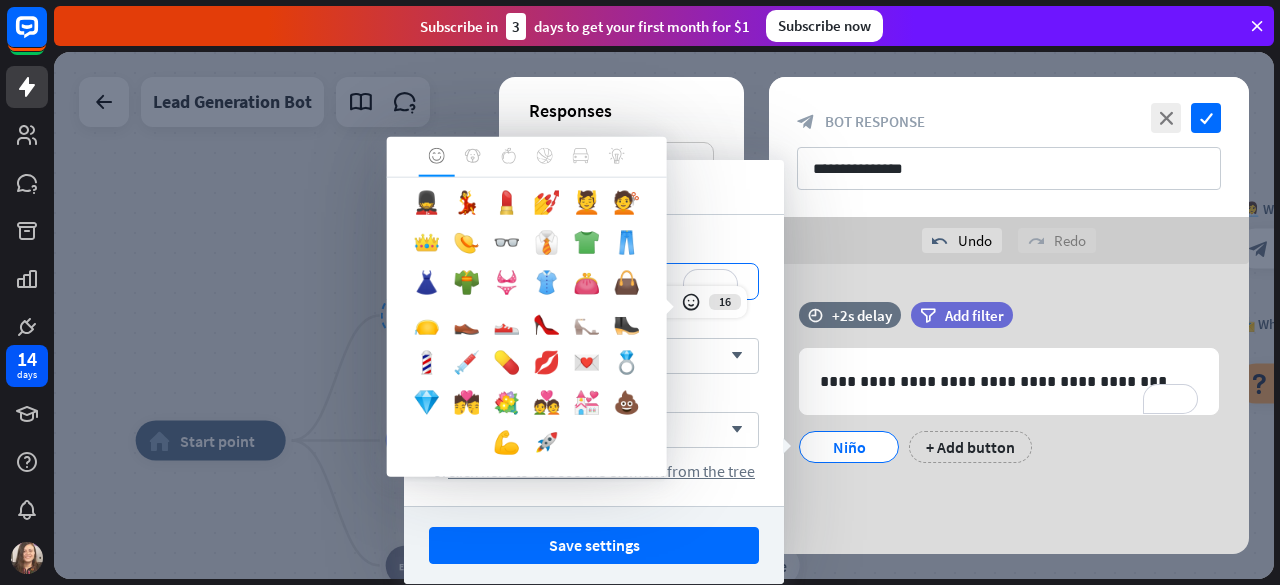 scroll, scrollTop: 950, scrollLeft: 0, axis: vertical 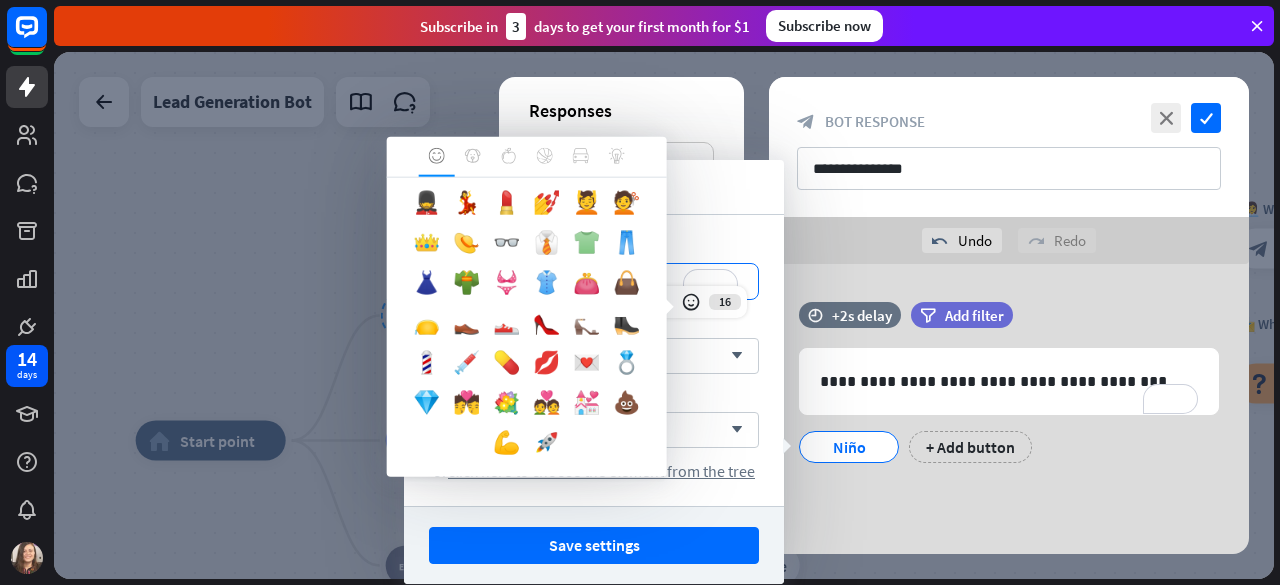 click on "👕" at bounding box center [587, 247] 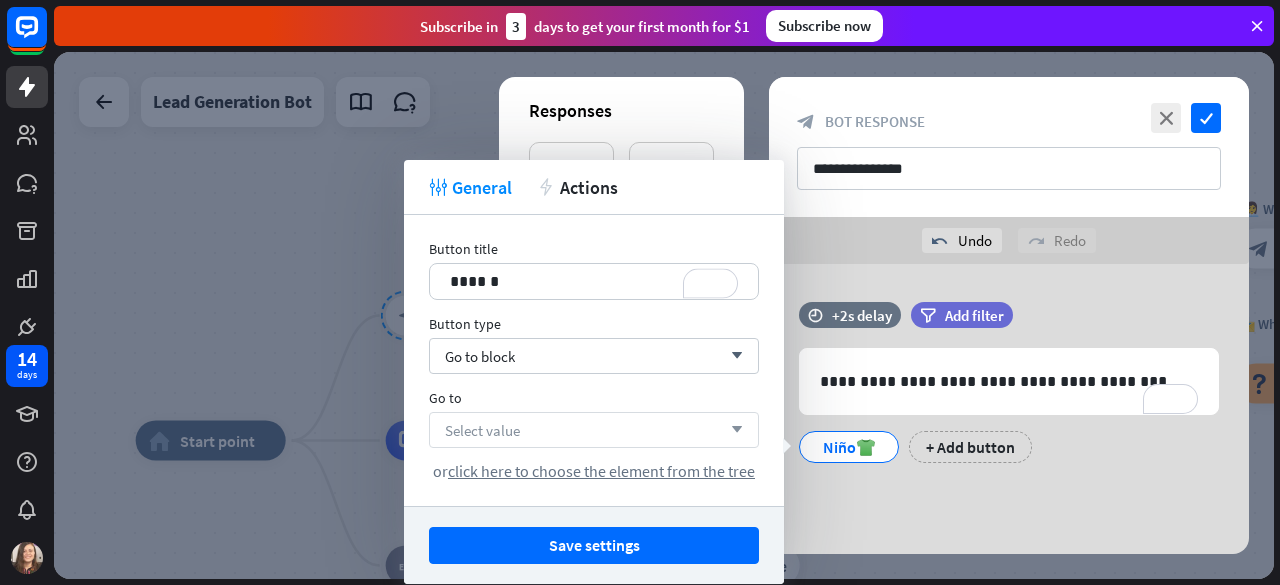 click on "Select value
arrow_down" at bounding box center (594, 430) 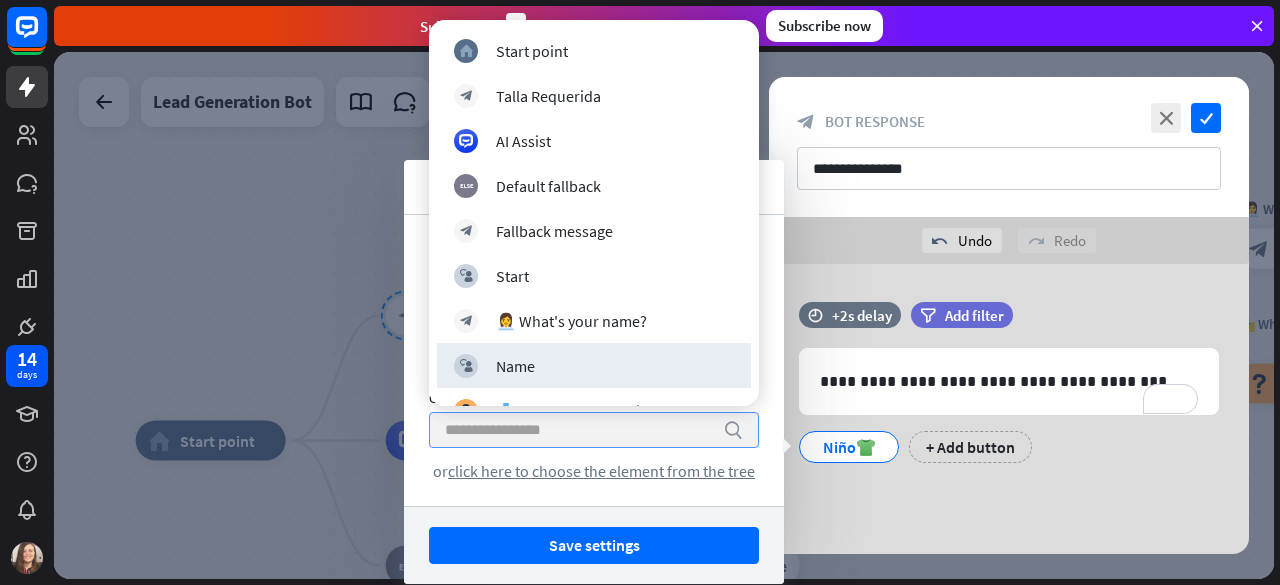click at bounding box center [579, 430] 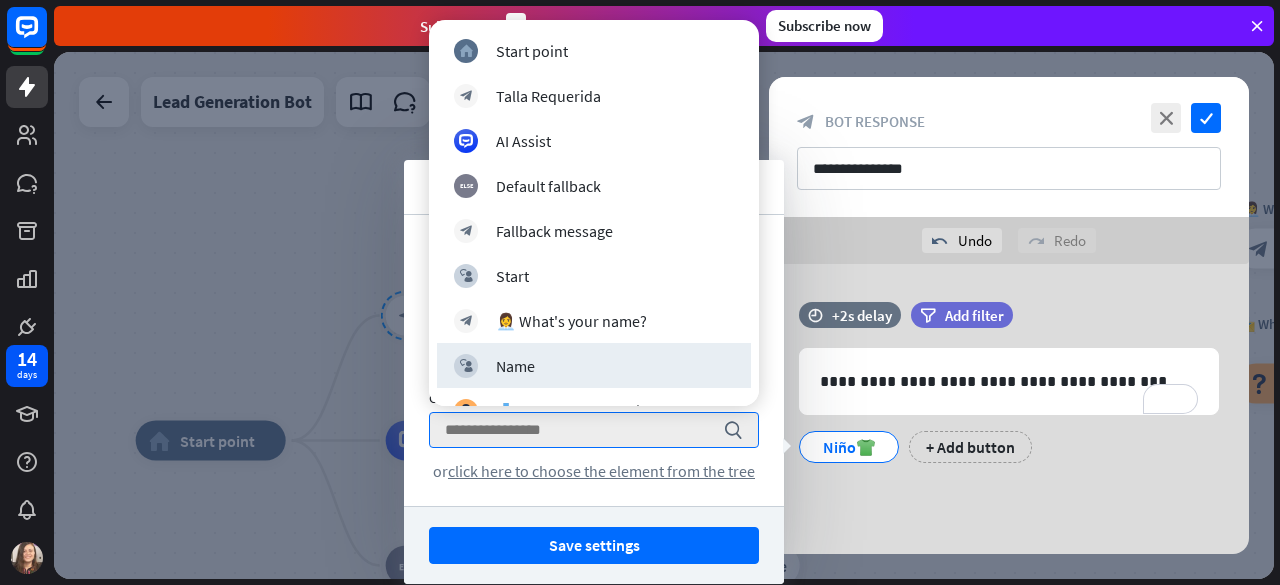 click on "Save settings" at bounding box center [594, 545] 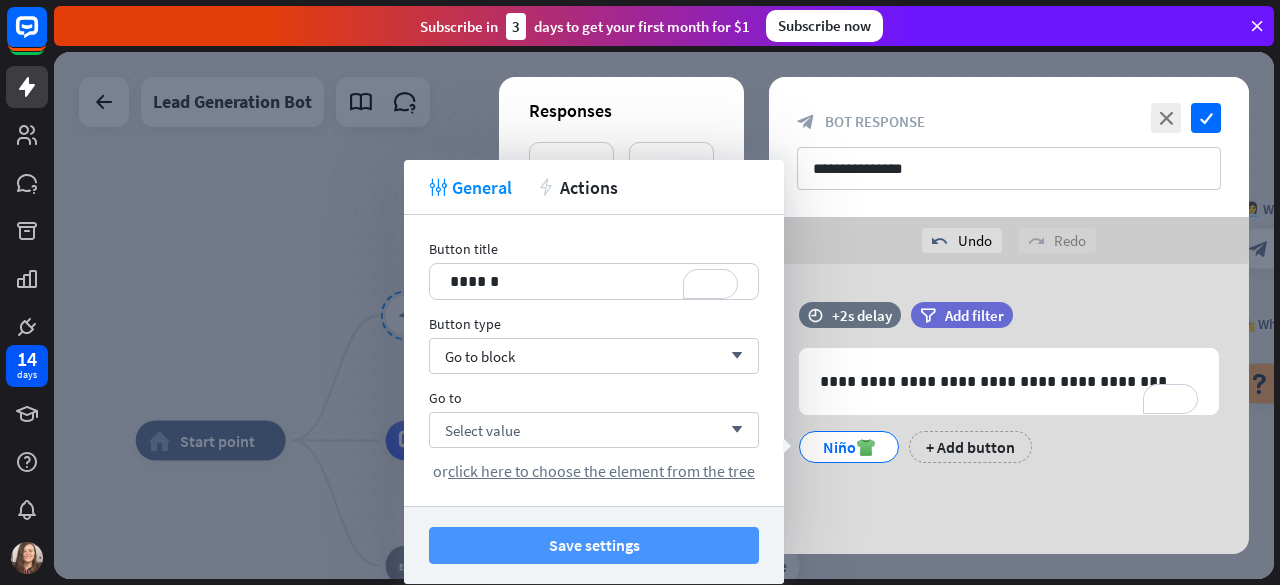 click on "Save settings" at bounding box center (594, 545) 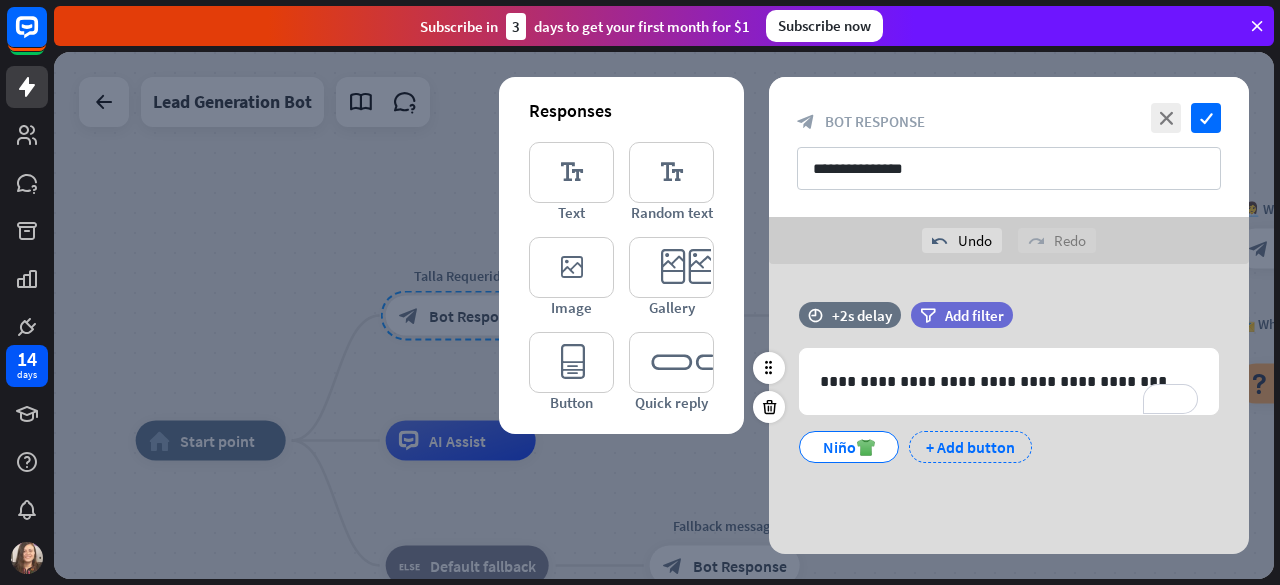 click on "+ Add button" at bounding box center (970, 447) 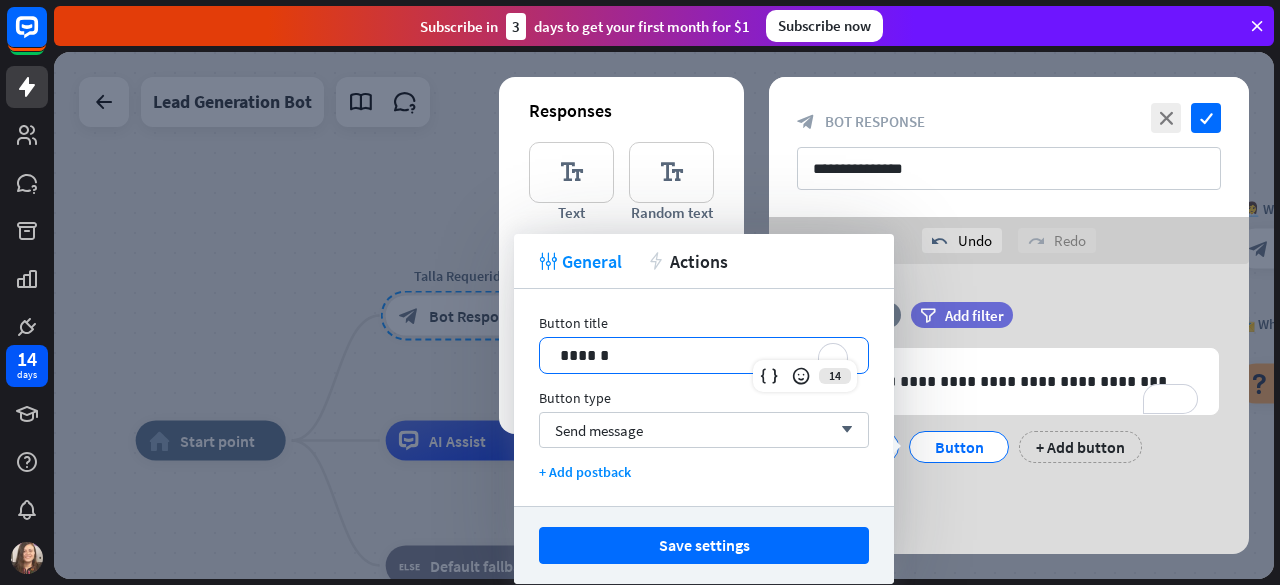 click on "******" at bounding box center (704, 355) 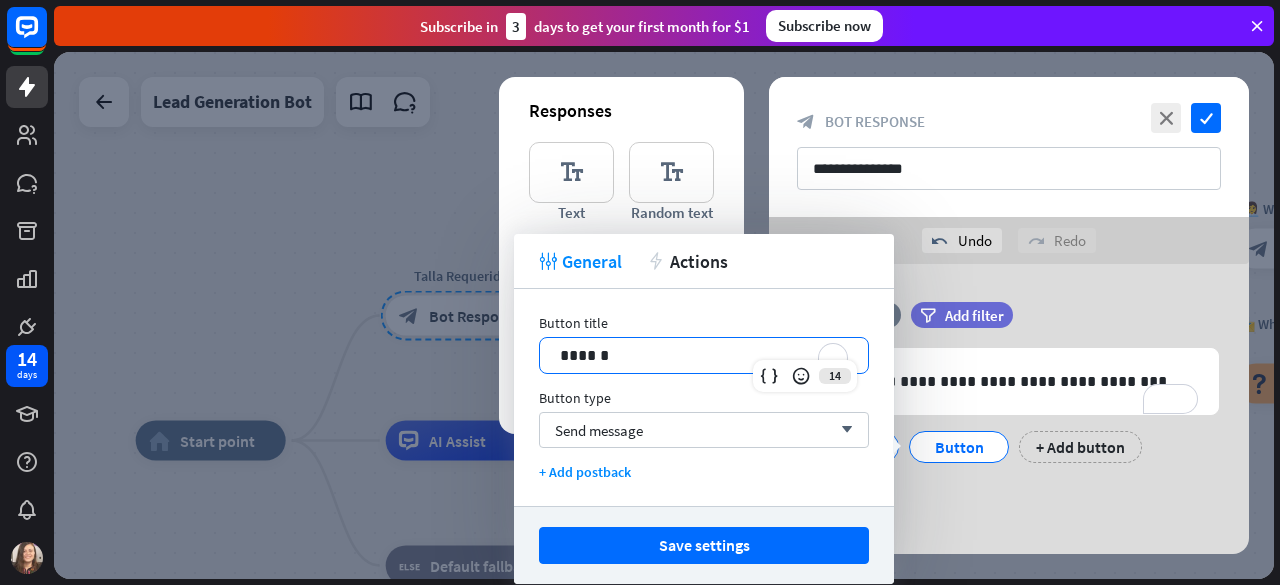 click on "******" at bounding box center (704, 355) 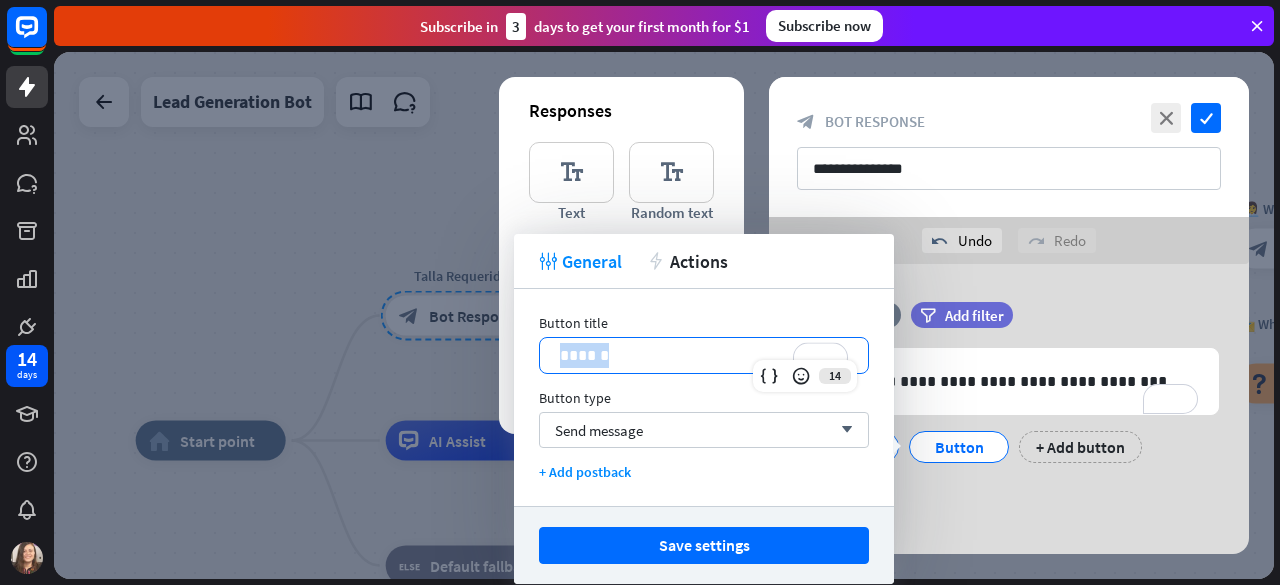 type 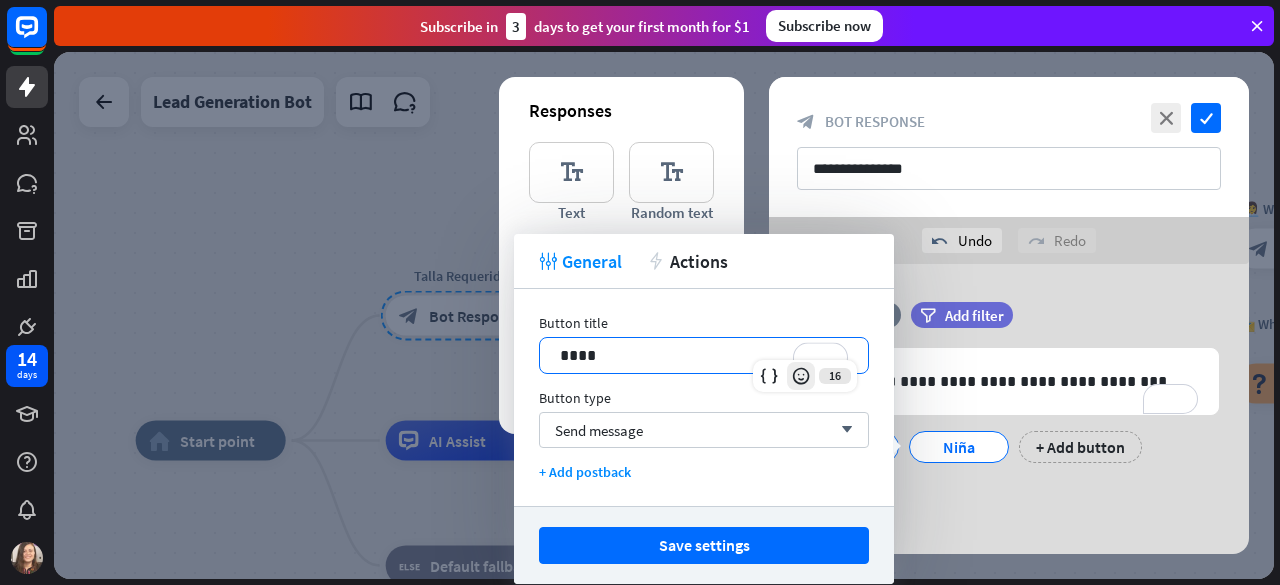 click at bounding box center (801, 376) 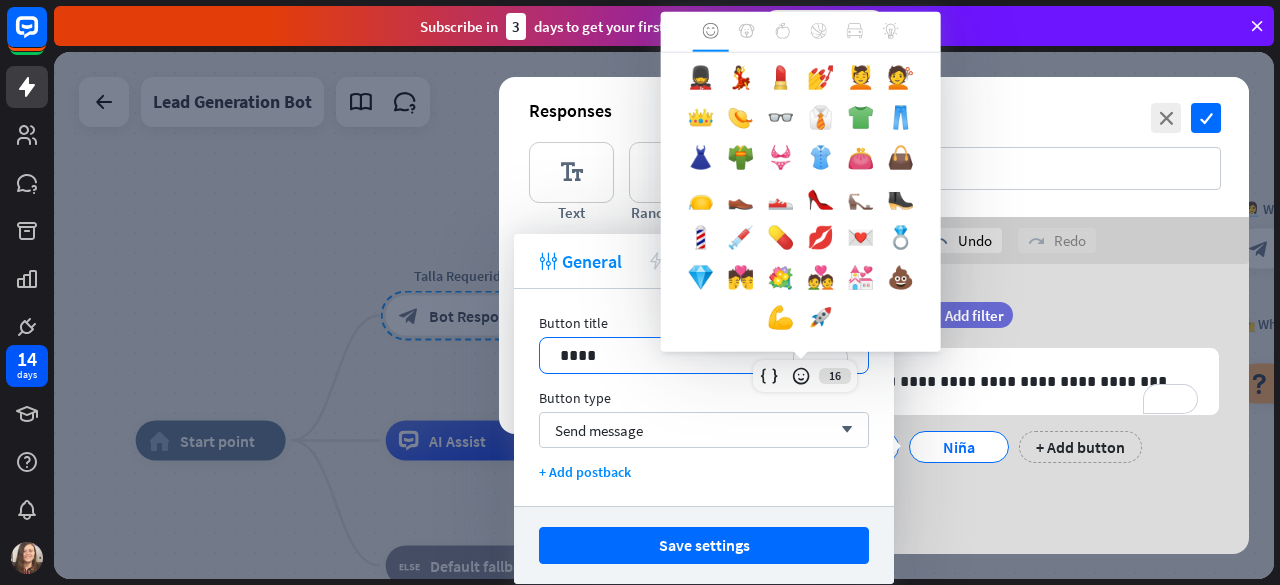 scroll, scrollTop: 939, scrollLeft: 0, axis: vertical 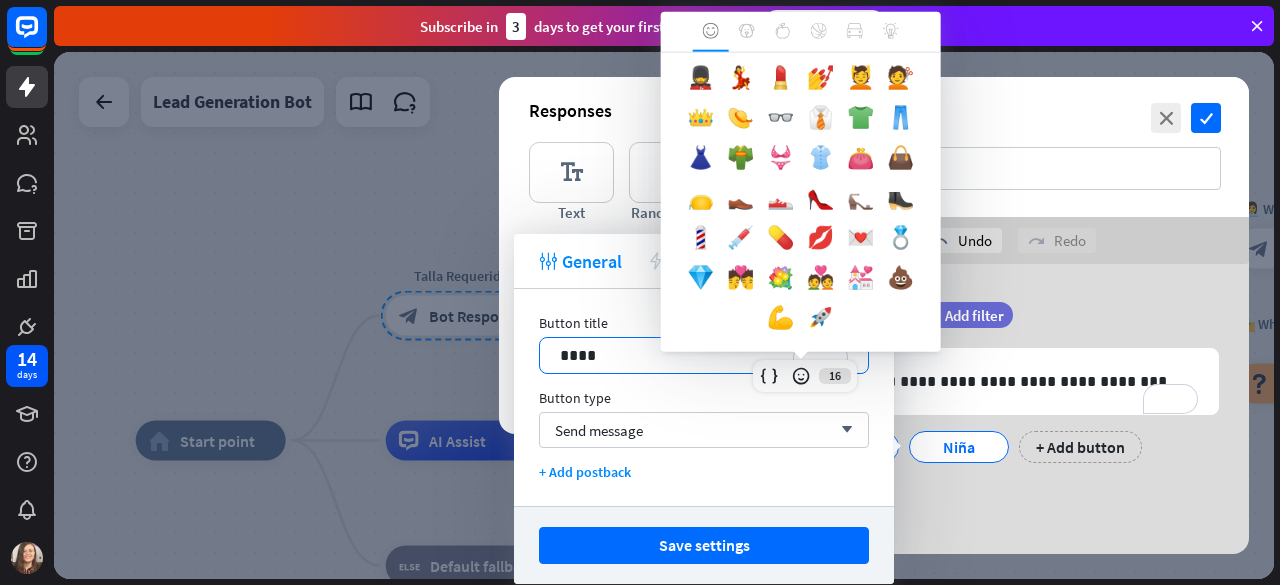 click on "👚" at bounding box center (821, 162) 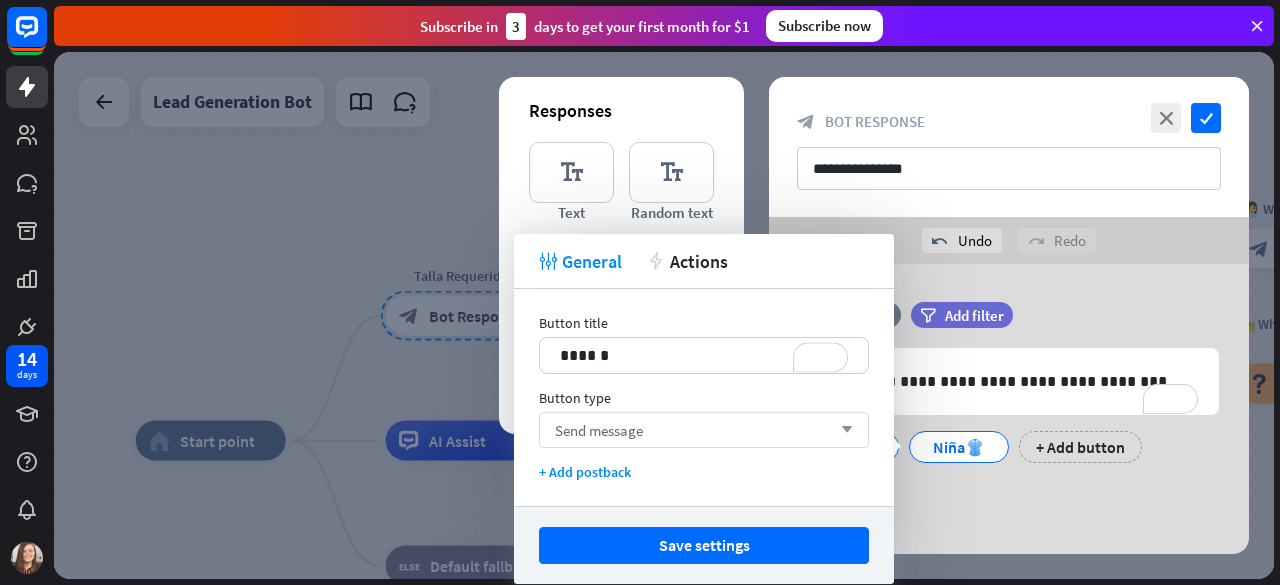 click on "Send message
arrow_down" at bounding box center [704, 430] 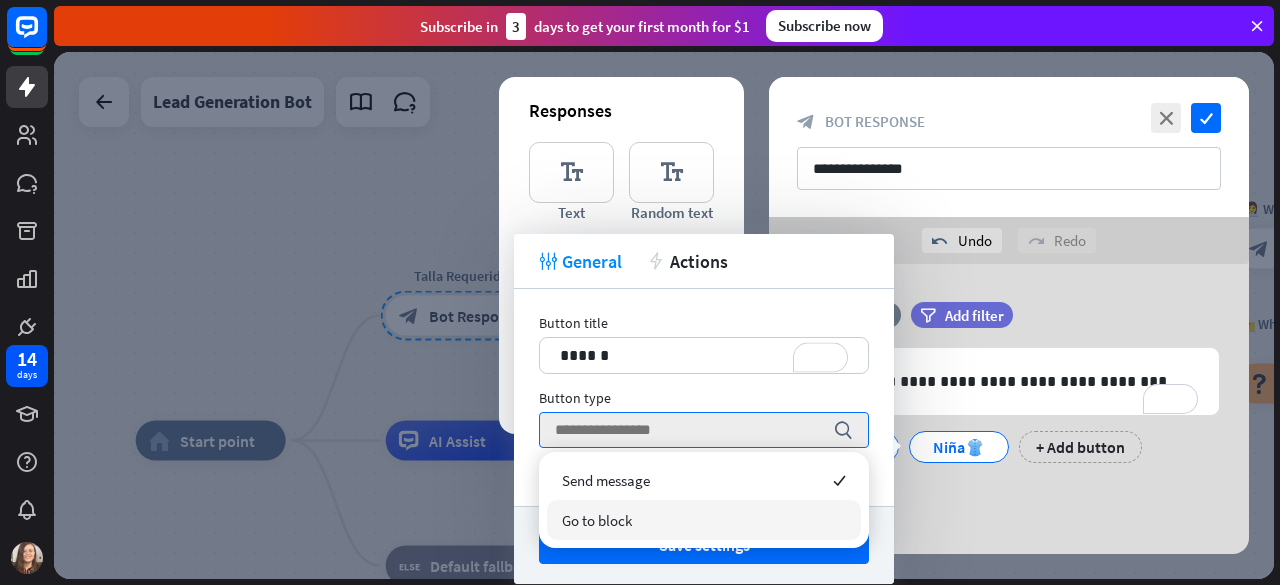 click on "Go to block" at bounding box center [704, 520] 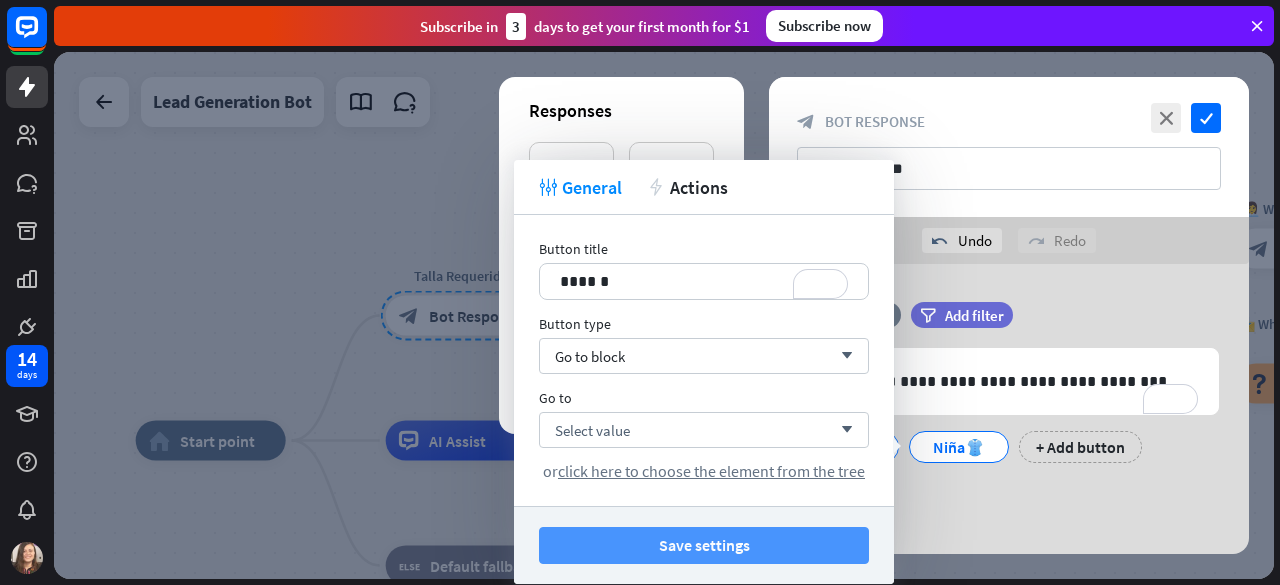 click on "Save settings" at bounding box center (704, 545) 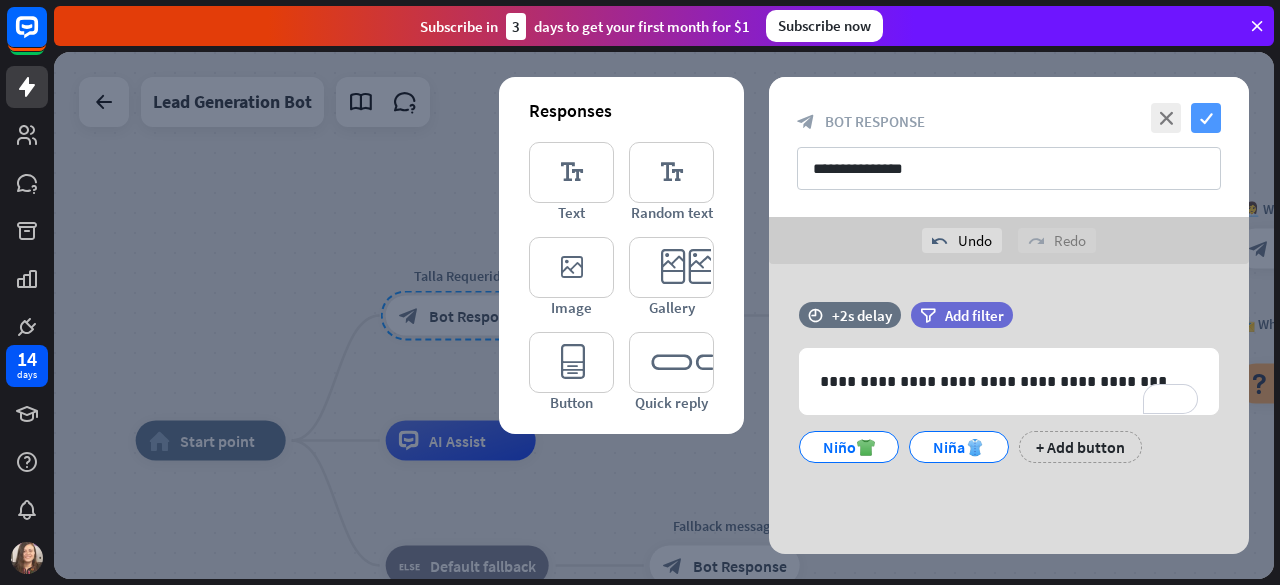 click on "check" at bounding box center [1206, 118] 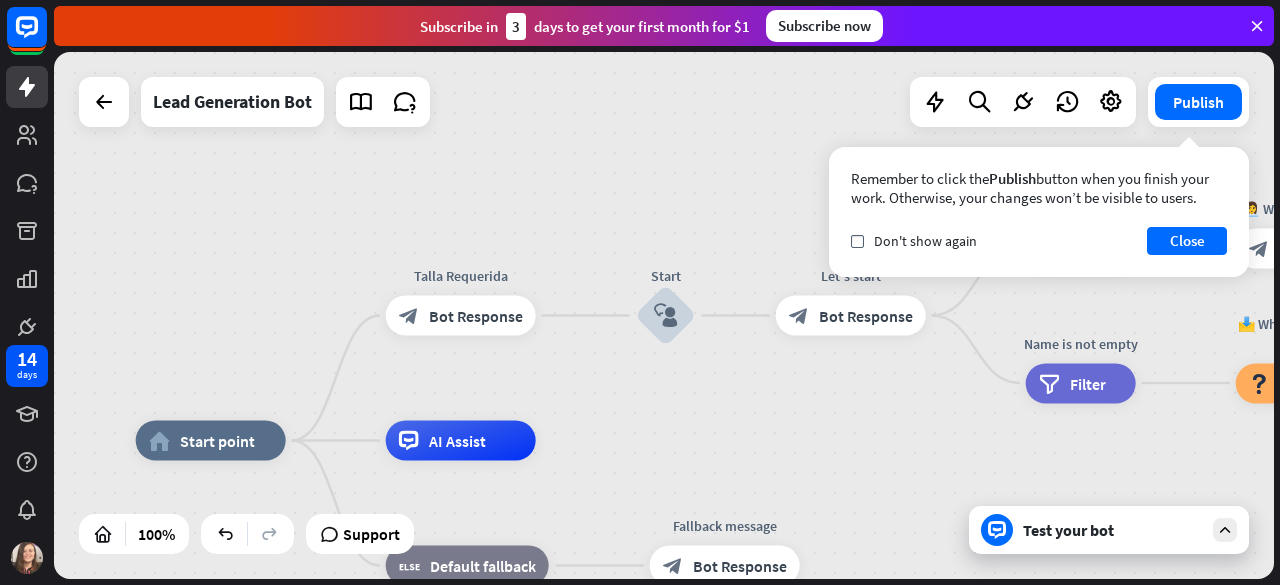 click at bounding box center (1225, 530) 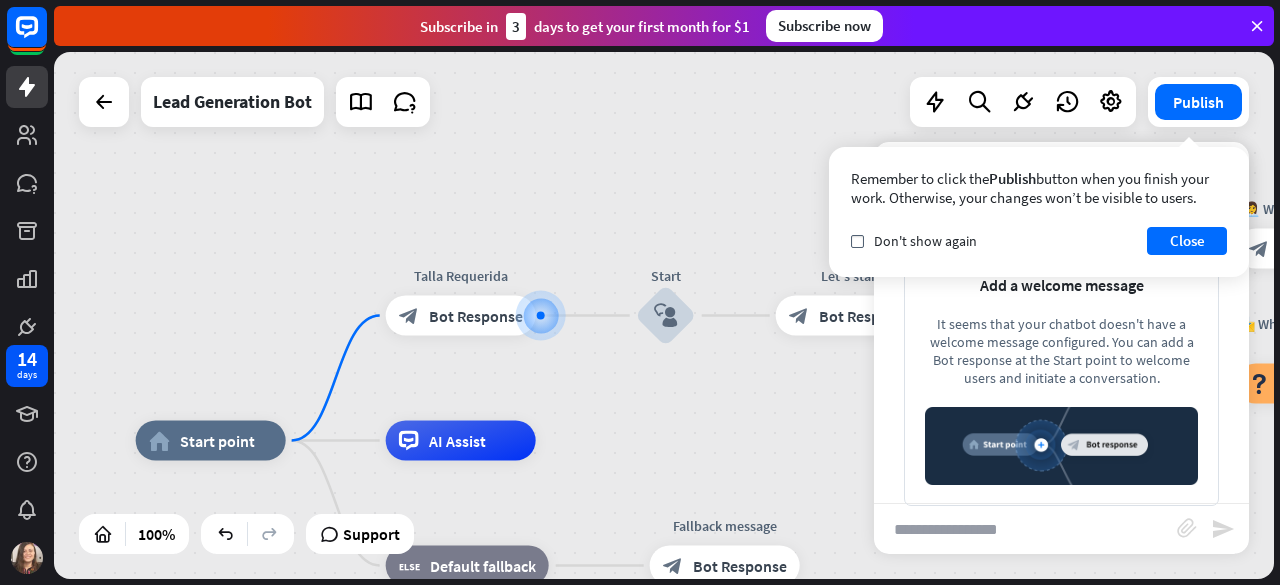 click on "check   Don't show again    Close" at bounding box center [1039, 241] 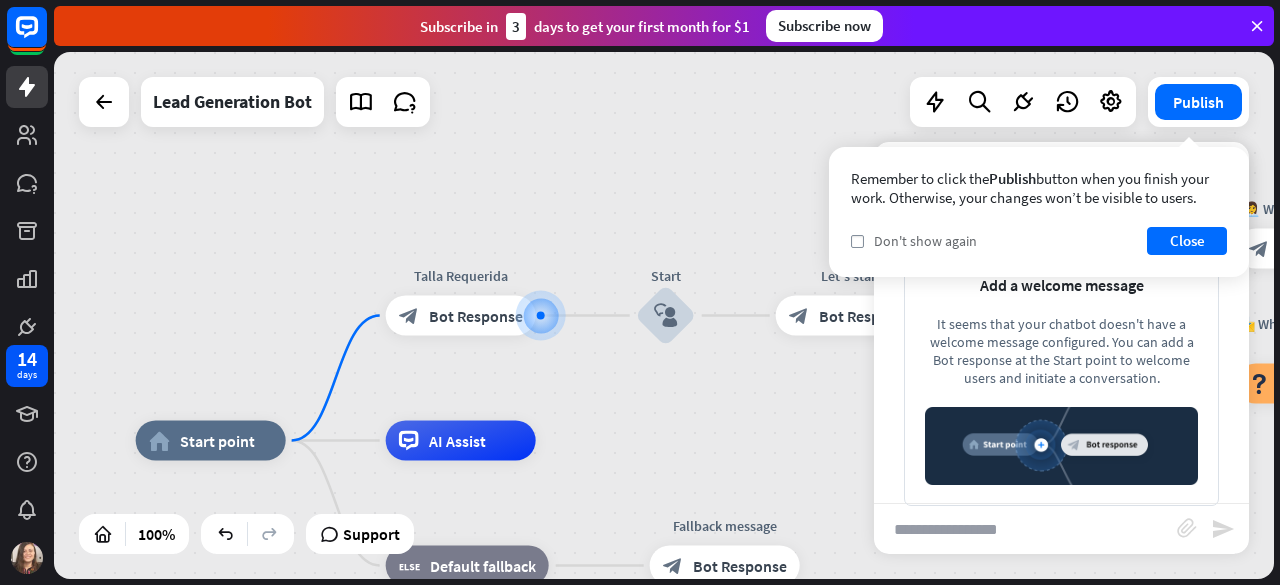 click on "check   Don't show again" at bounding box center [914, 241] 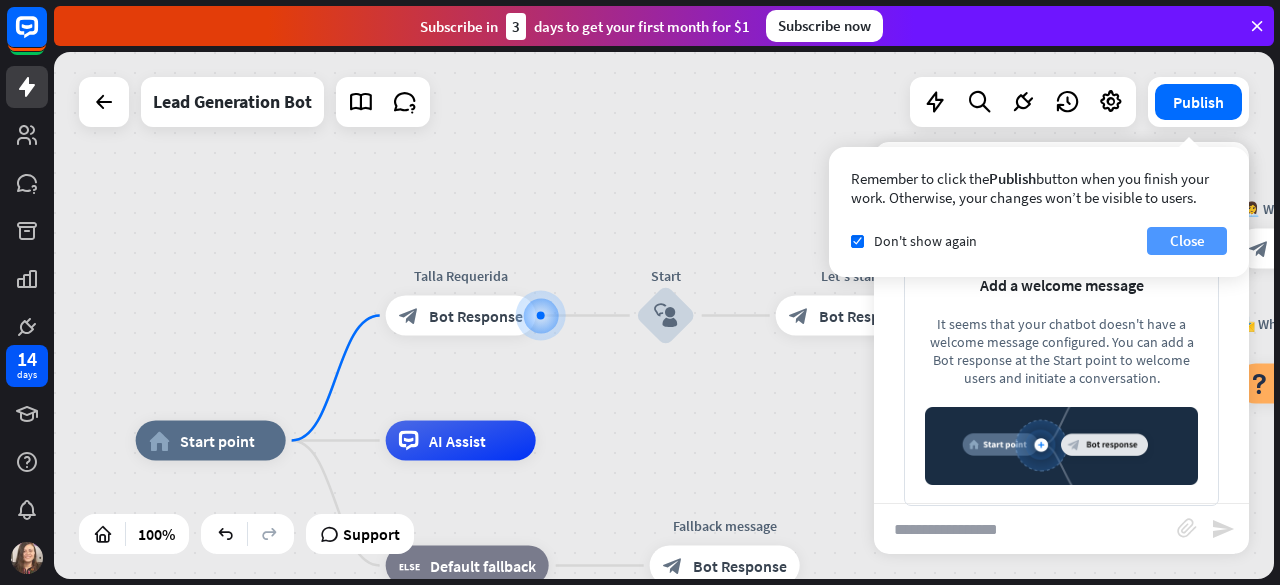 click on "Close" at bounding box center (1187, 241) 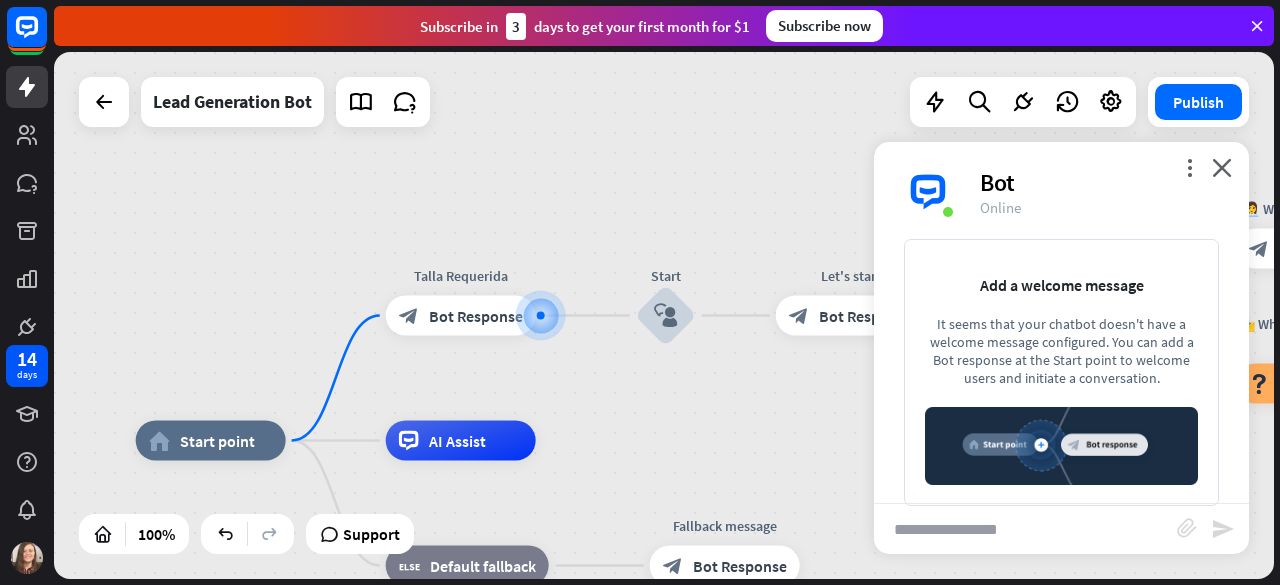 click at bounding box center [1025, 529] 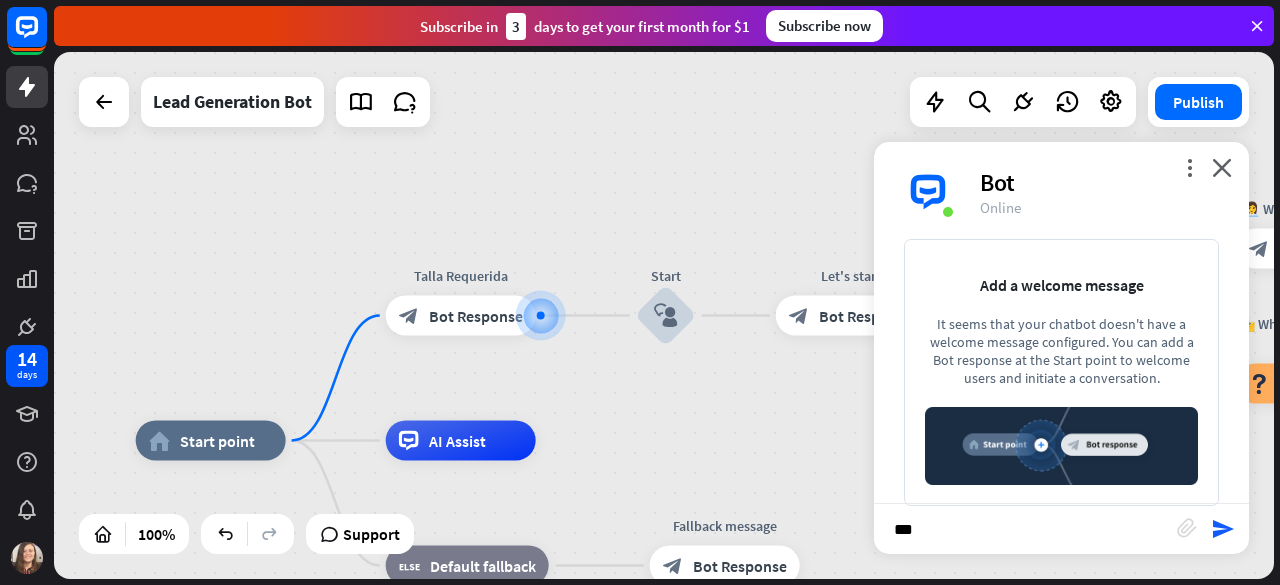 type on "****" 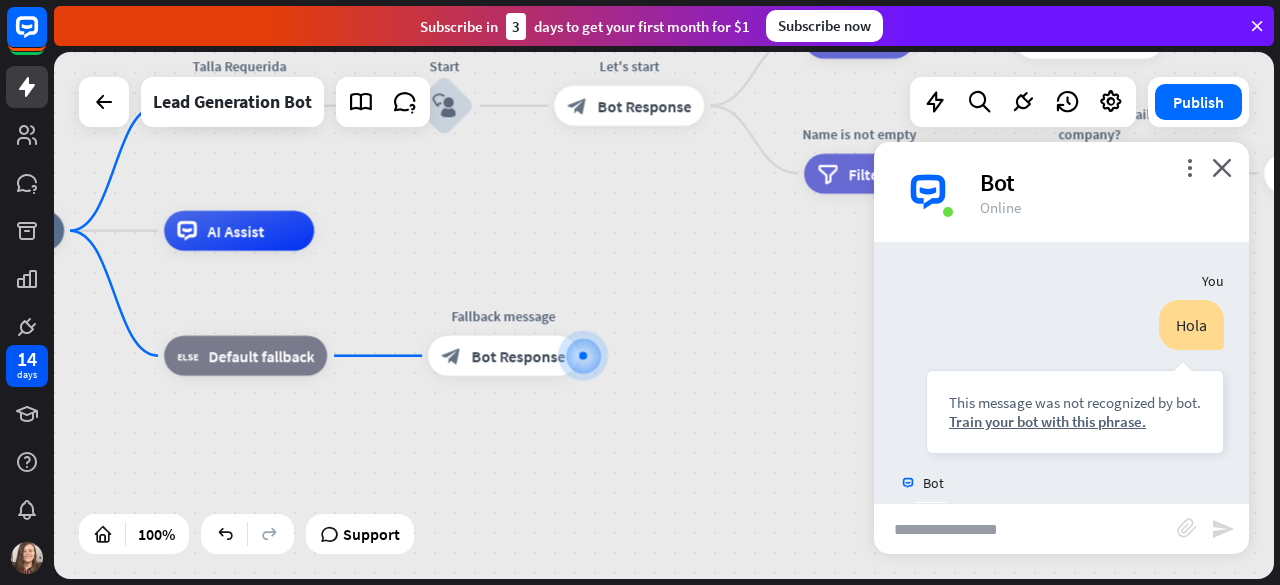 scroll, scrollTop: 77, scrollLeft: 0, axis: vertical 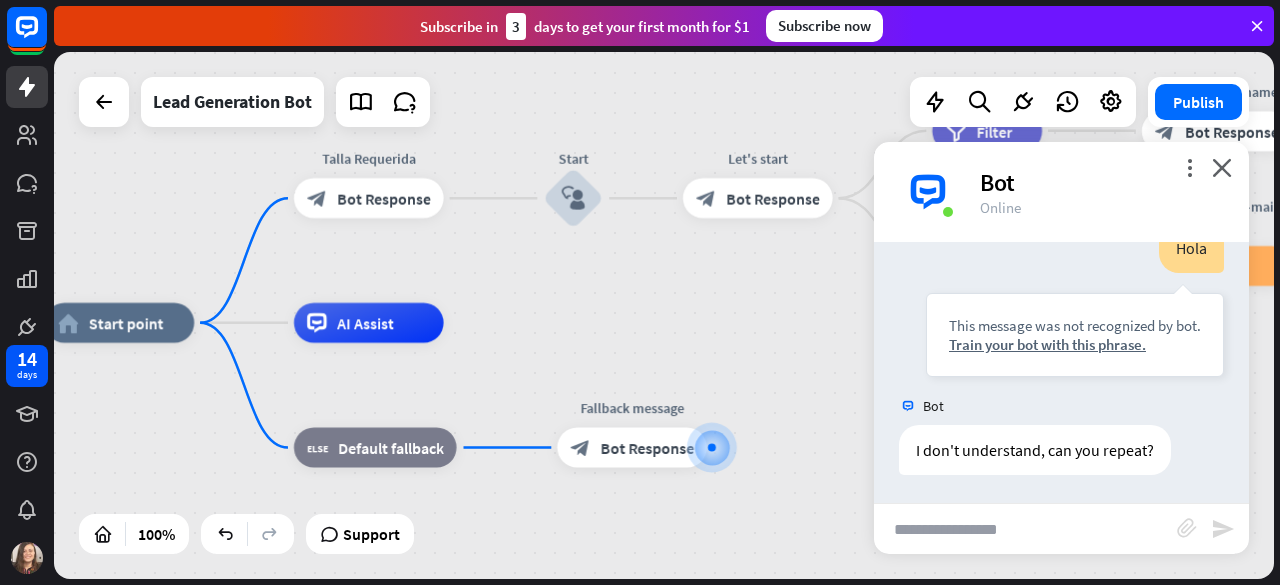 drag, startPoint x: 598, startPoint y: 209, endPoint x: 766, endPoint y: 339, distance: 212.4241 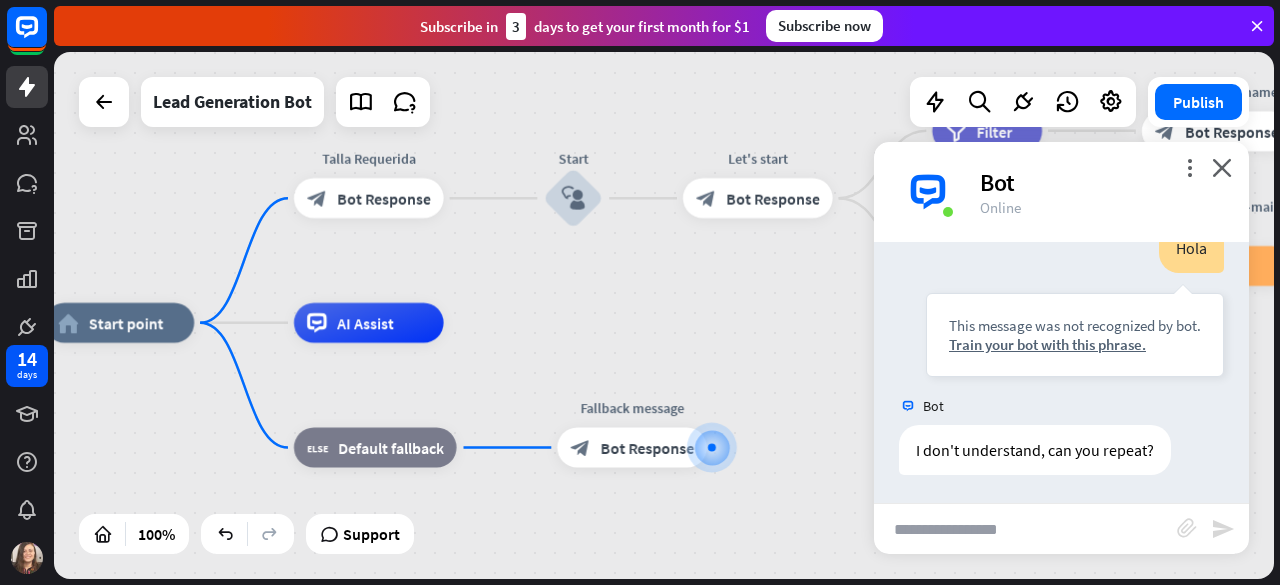click on "home_2   Start point                 Talla Requerida   block_bot_response   Bot Response                 Start   block_user_input                 Let's start   block_bot_response   Bot Response                 Name is empty   filter   Filter                 👩‍💼 What's your name?   block_bot_response   Bot Response                 Name   block_user_input                 Name is not empty   filter   Filter                 📩 What's your e-mail & company?   block_question   Question                   block_success   Success                 🌐 How big is your team?   block_bot_response   Bot Response                 Team   block_user_input                 🚀 What's your need?   block_bot_response   Bot Response                 CompanyNeed   block_user_input                 ✅ Thank you!   block_bot_response   Bot Response                   block_close_chat   Close chat                     AI Assist                   block_fallback   Default fallback" at bounding box center [653, 586] 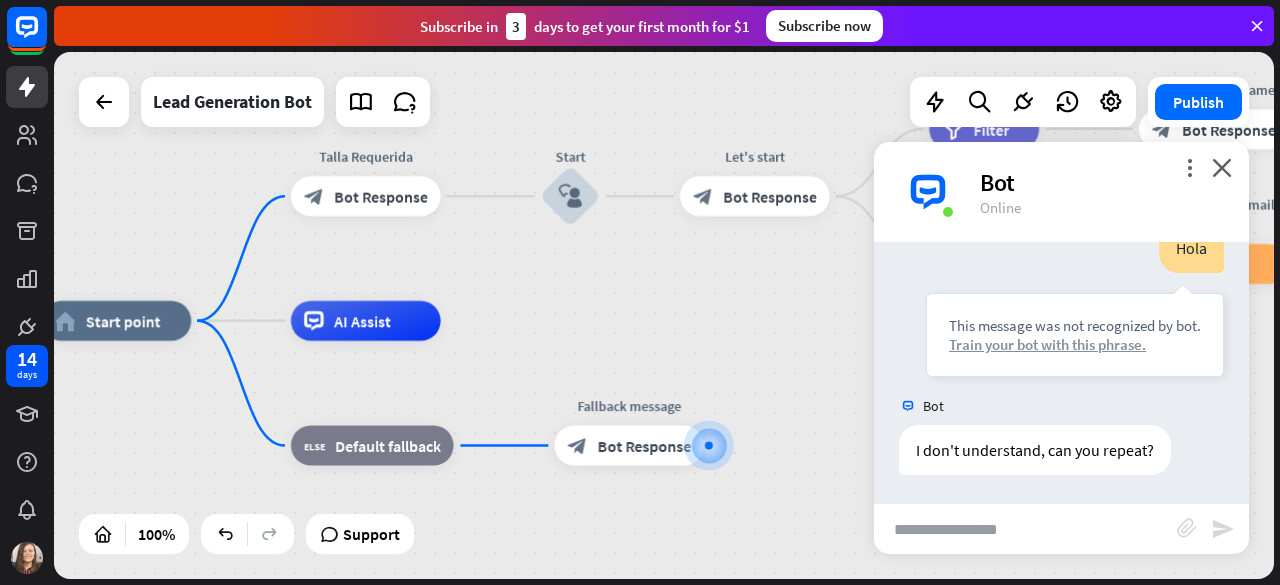 click on "Train your bot with this phrase." at bounding box center [1075, 344] 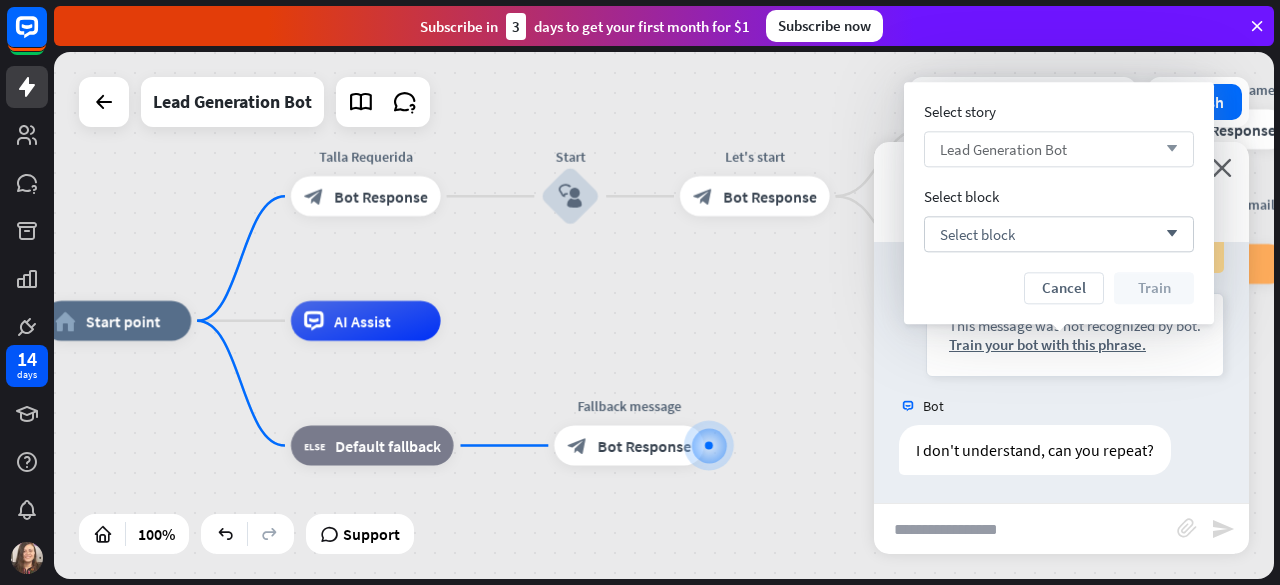 click on "Lead Generation Bot" at bounding box center (1003, 149) 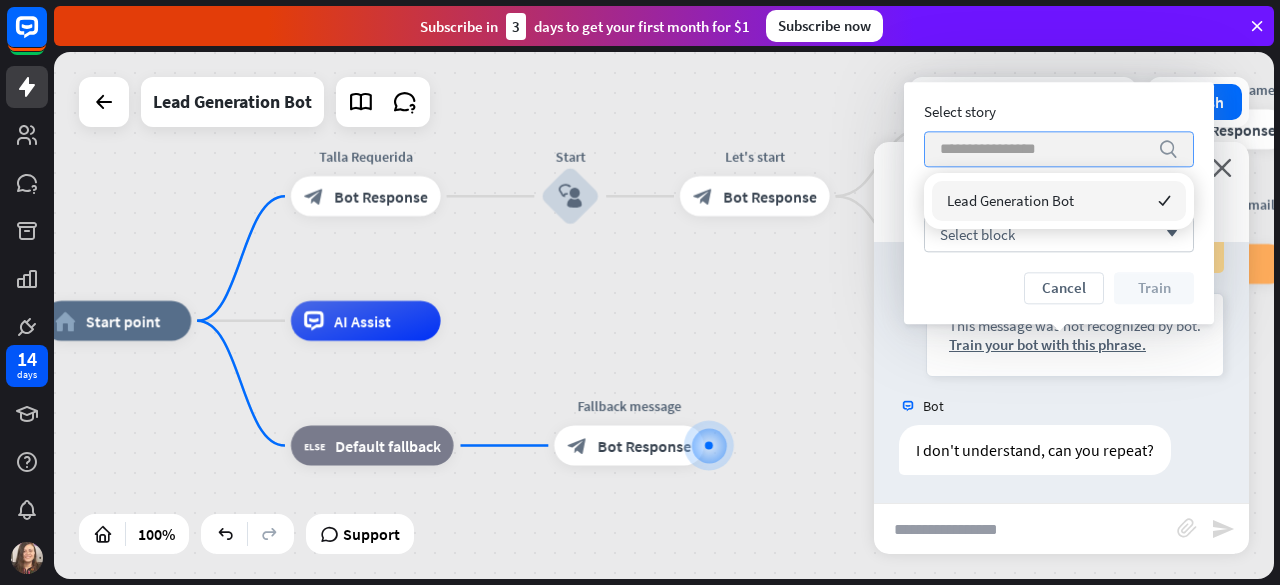 click at bounding box center [1044, 149] 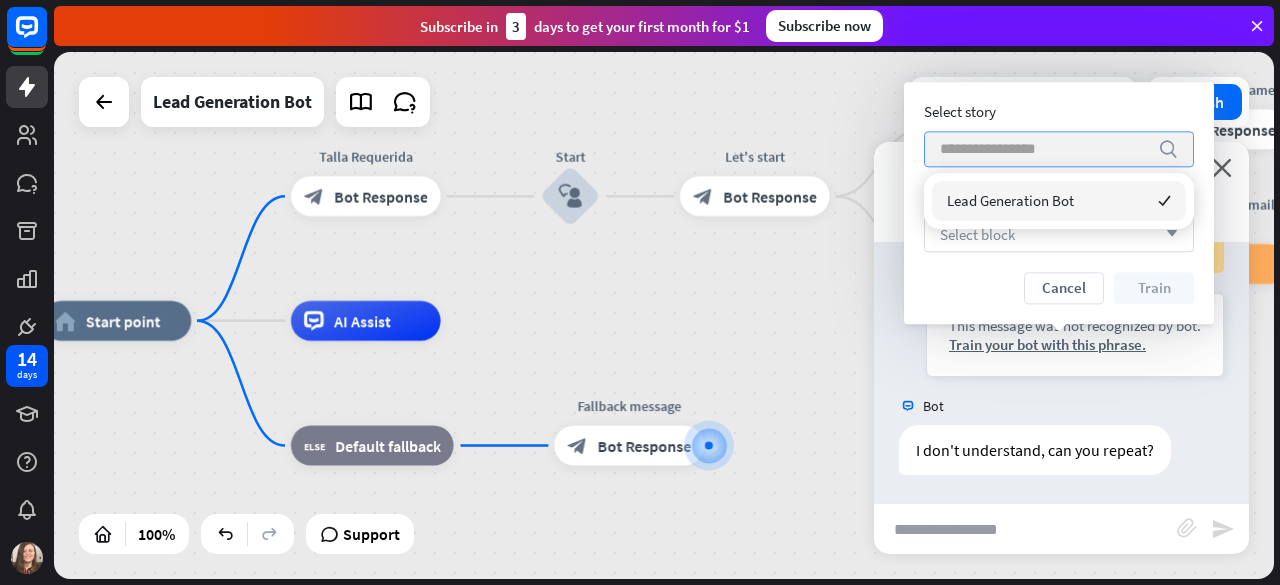 click on "Select block
arrow_down" at bounding box center [1059, 234] 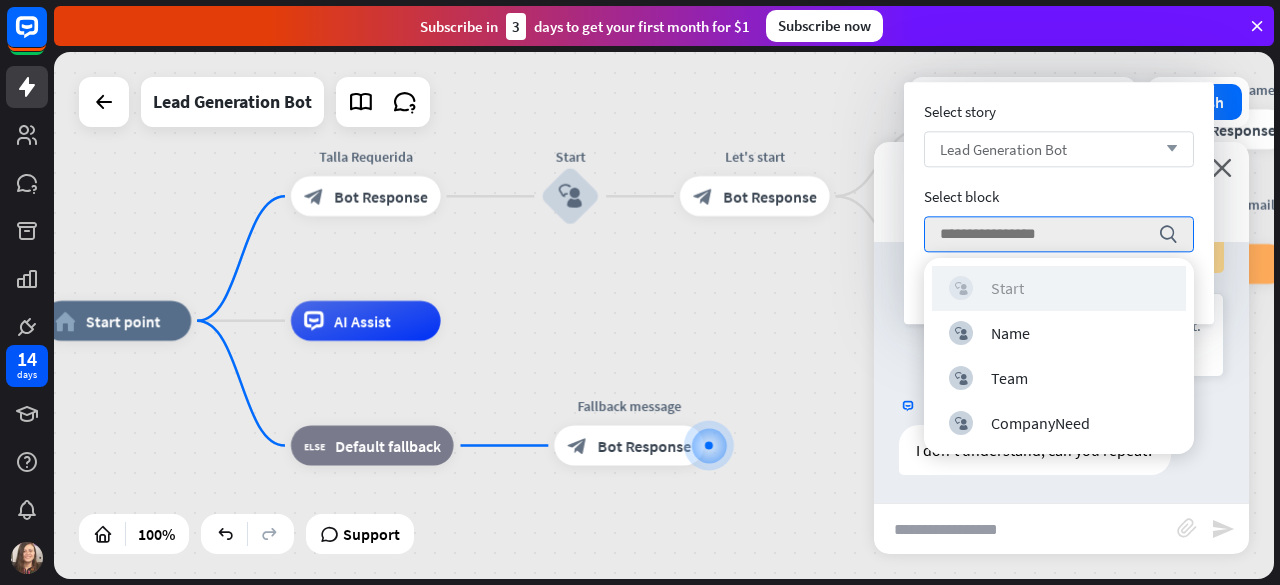 click on "block_user_input
Start" at bounding box center [1059, 288] 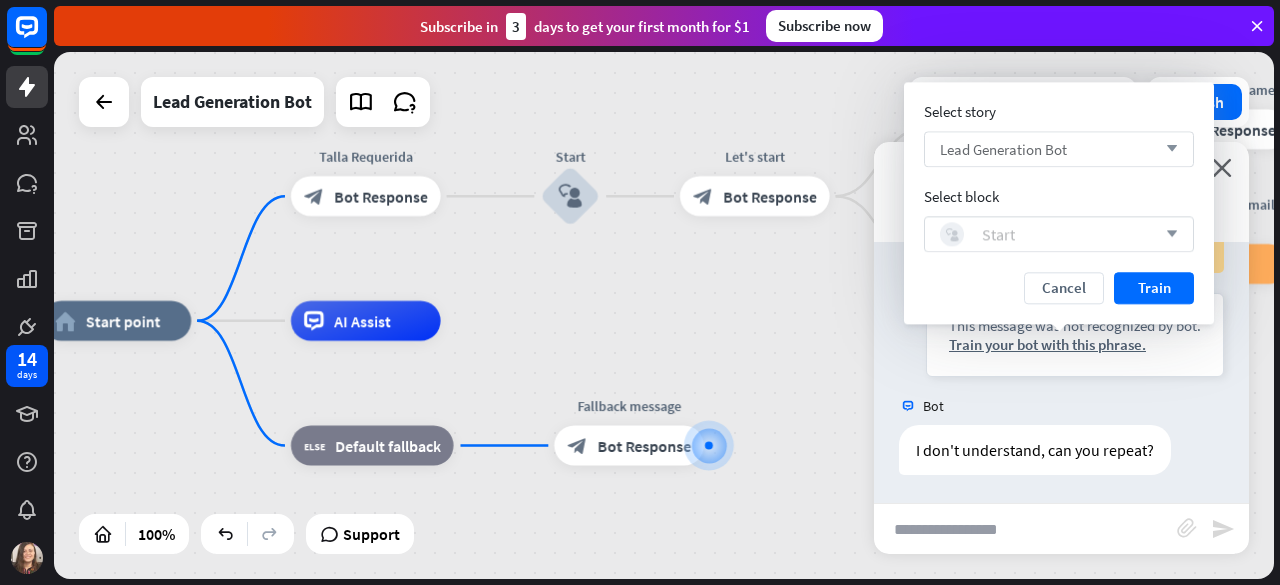 click on "block_user_input
Start" at bounding box center [1048, 234] 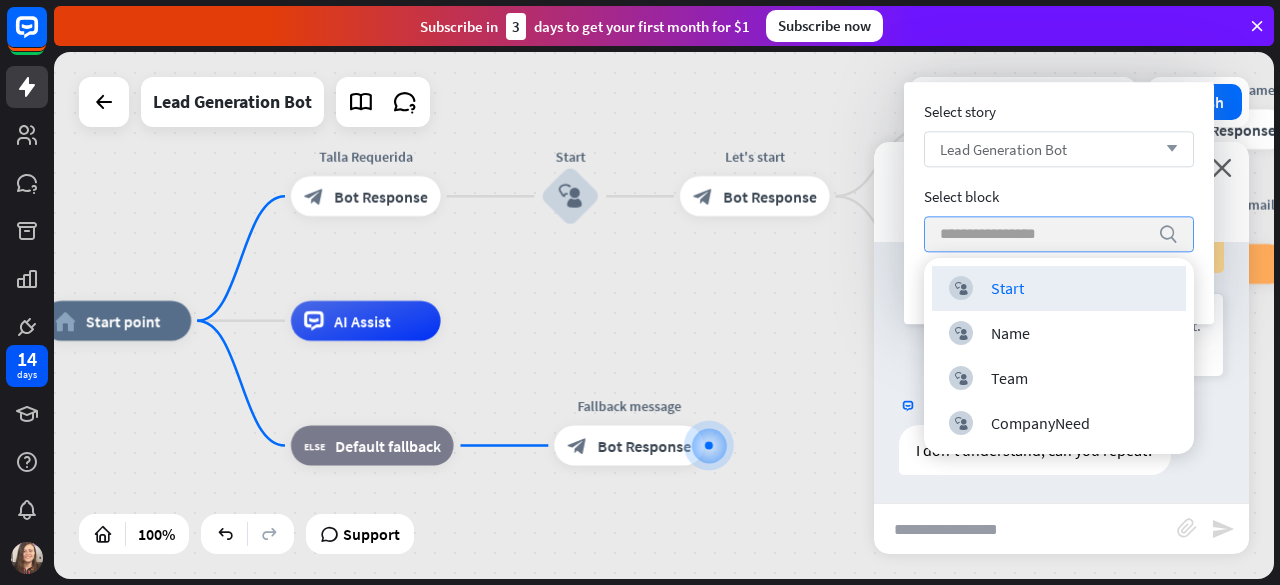 click at bounding box center (1044, 234) 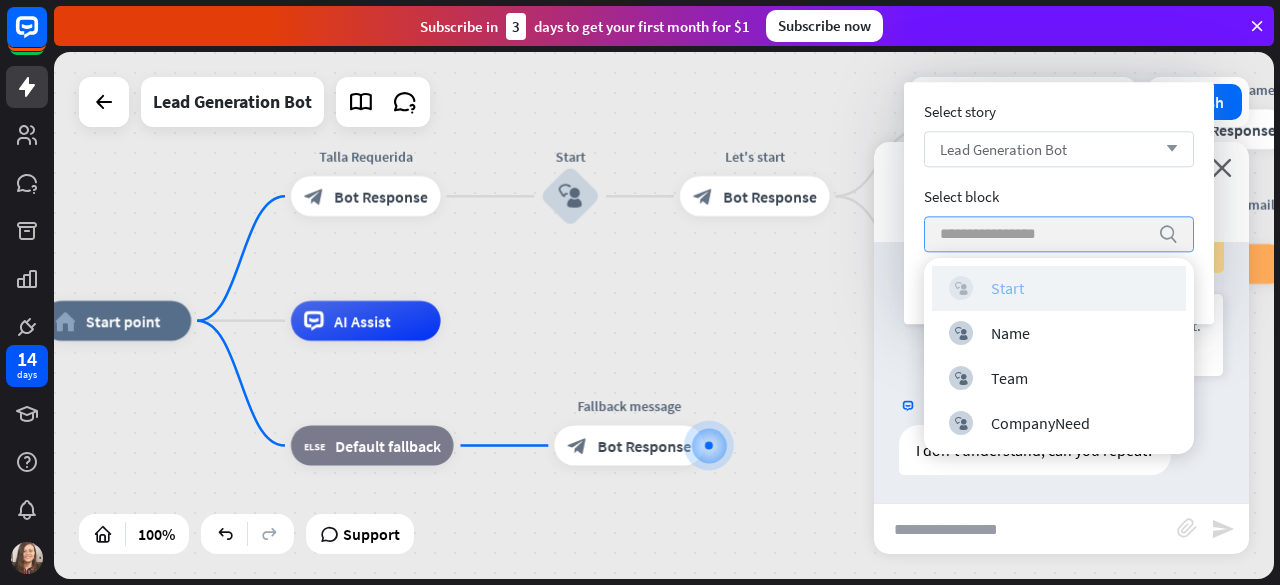 click on "block_user_input
Start" at bounding box center [1059, 288] 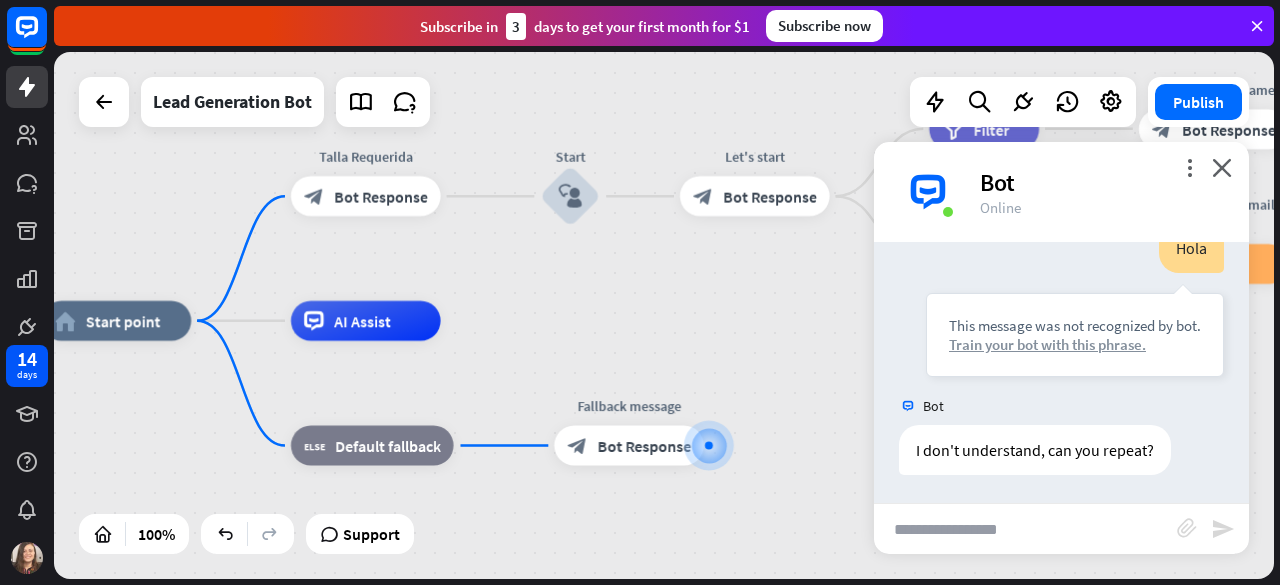 scroll, scrollTop: 54, scrollLeft: 0, axis: vertical 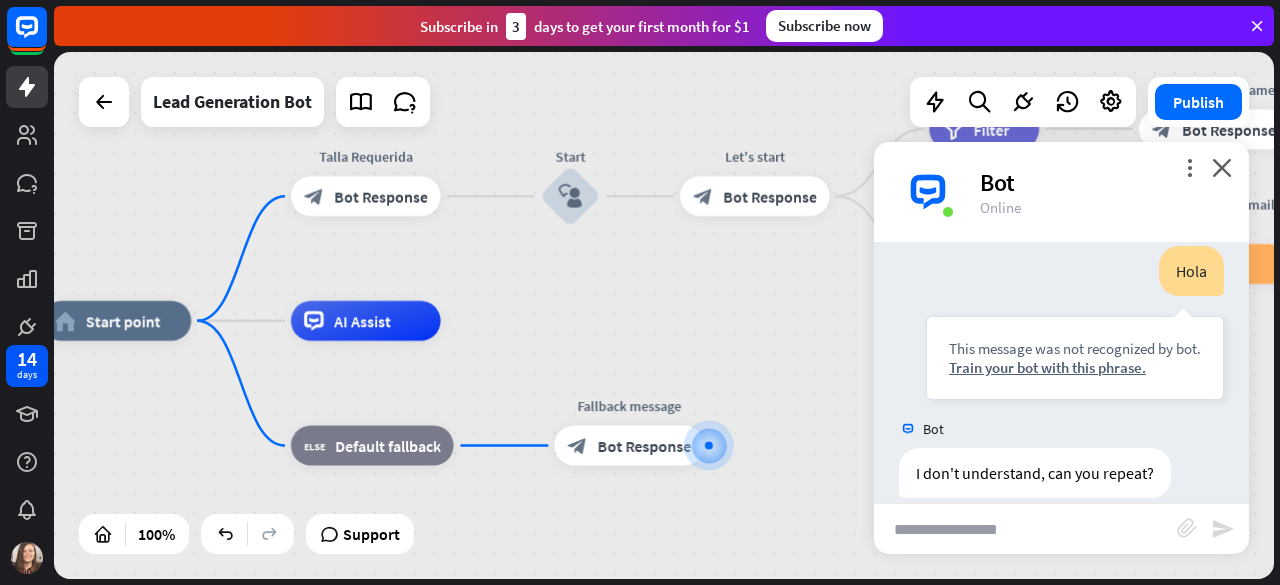 click at bounding box center [1025, 529] 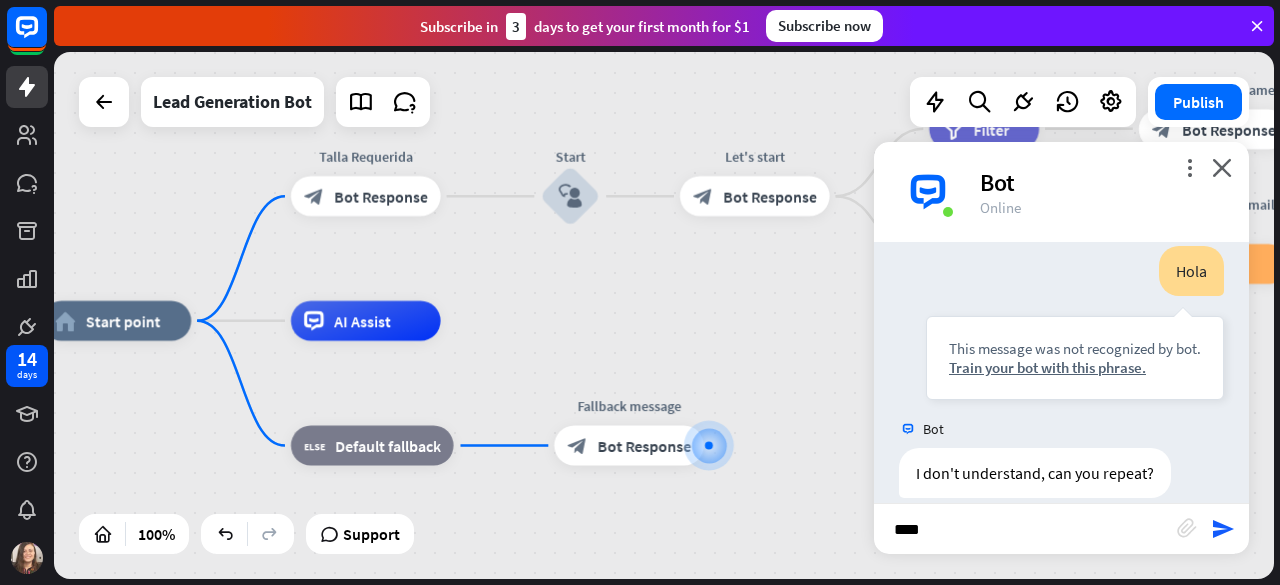 type on "*****" 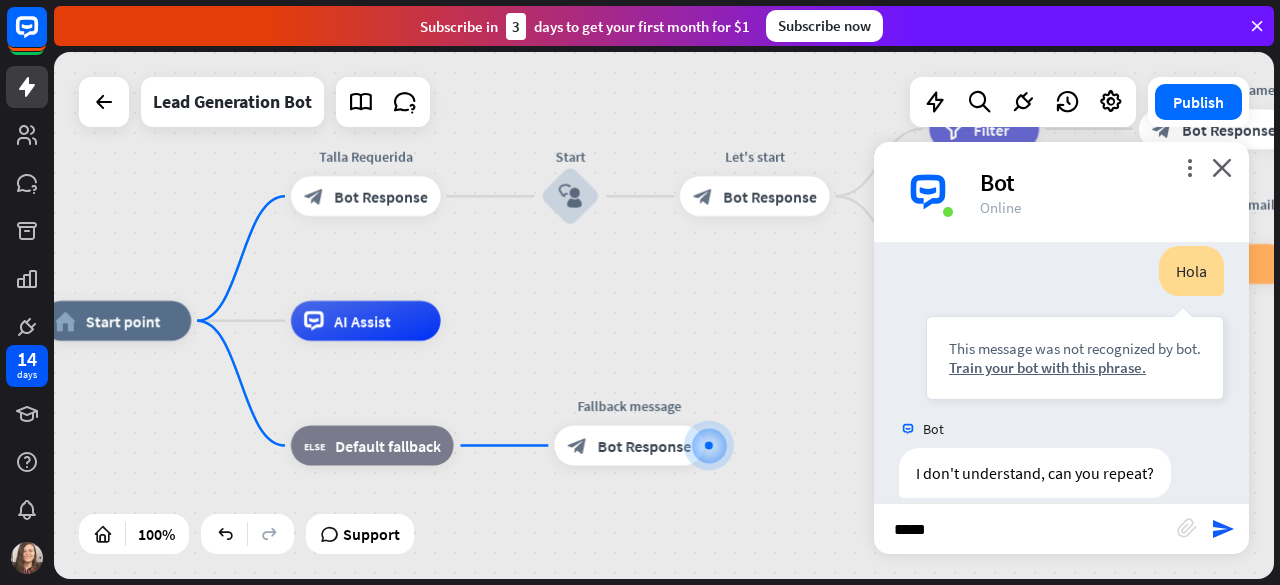 type 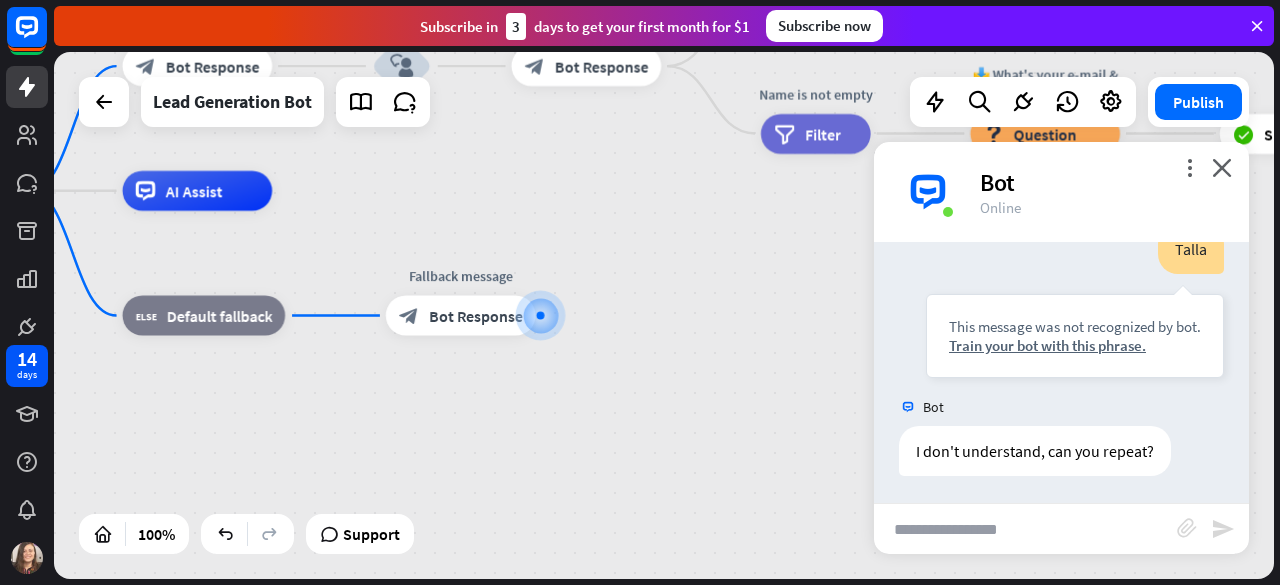scroll, scrollTop: 376, scrollLeft: 0, axis: vertical 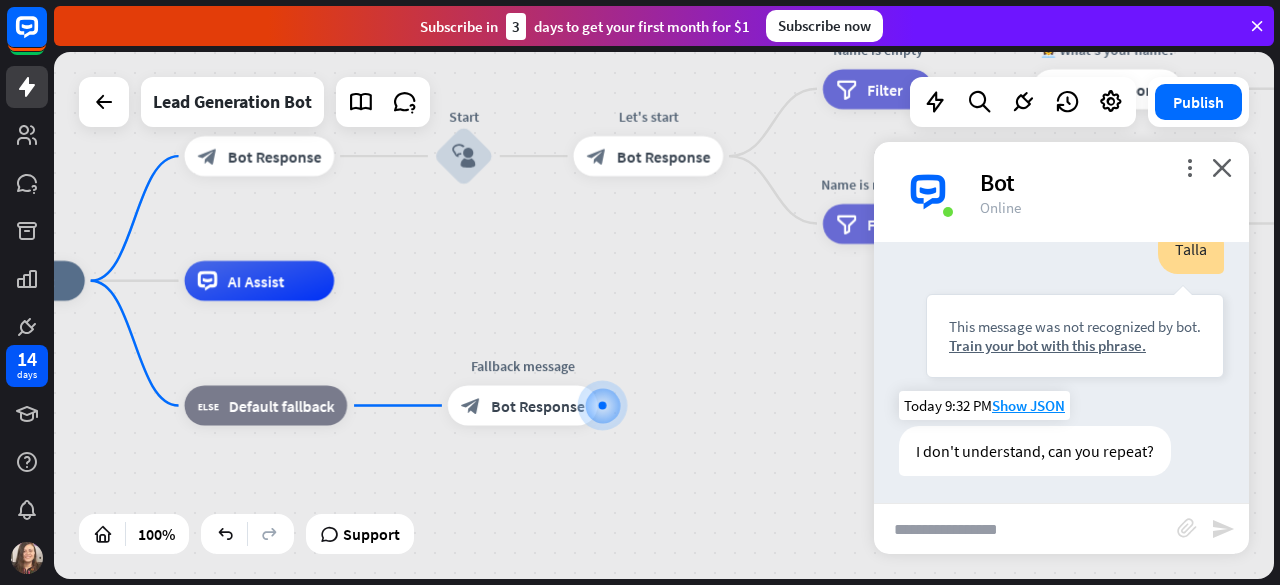 drag, startPoint x: 836, startPoint y: 311, endPoint x: 955, endPoint y: 466, distance: 195.41238 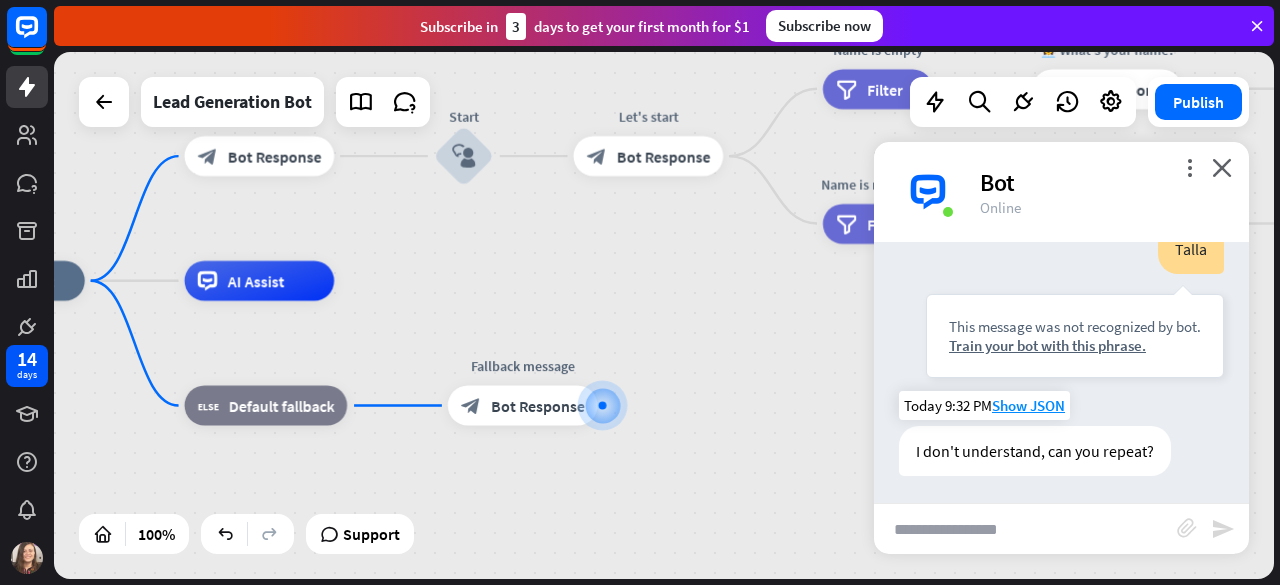 click on "home_2   Start point                 Talla Requerida   block_bot_response   Bot Response                 Start   block_user_input                 Let's start   block_bot_response   Bot Response                 Name is empty   filter   Filter                 👩‍💼 What's your name?   block_bot_response   Bot Response                 Name   block_user_input                 Name is not empty   filter   Filter                 📩 What's your e-mail & company?   block_question   Question                   block_success   Success                 🌐 How big is your team?   block_bot_response   Bot Response                 Team   block_user_input                 🚀 What's your need?   block_bot_response   Bot Response                 CompanyNeed   block_user_input                 ✅ Thank you!   block_bot_response   Bot Response                   block_close_chat   Close chat                     AI Assist                   block_fallback   Default fallback" at bounding box center (664, 315) 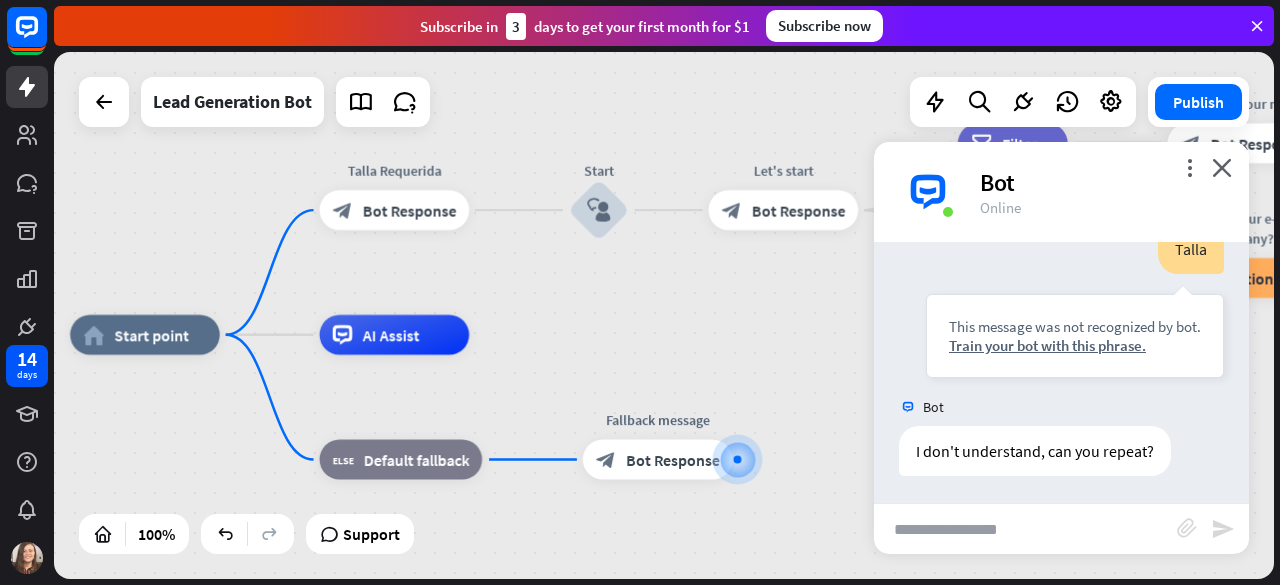 drag, startPoint x: 831, startPoint y: 422, endPoint x: 914, endPoint y: 413, distance: 83.48653 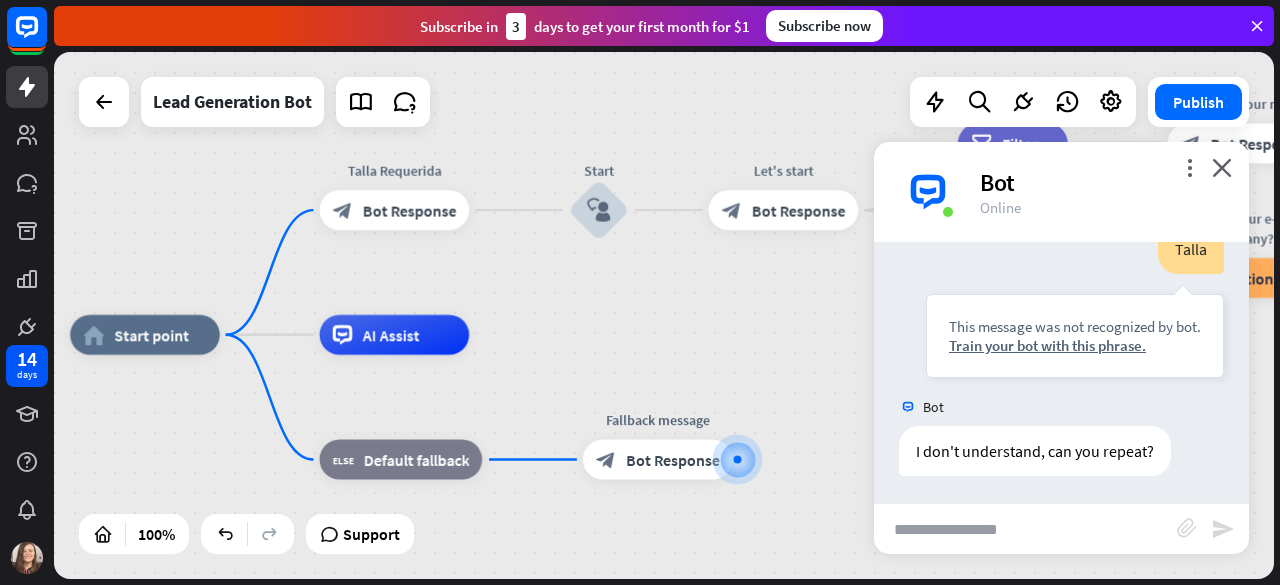 click on "home_2   Start point                 Talla Requerida   block_bot_response   Bot Response                 Start   block_user_input                 Let's start   block_bot_response   Bot Response                 Name is empty   filter   Filter                 👩‍💼 What's your name?   block_bot_response   Bot Response                 Name   block_user_input                 Name is not empty   filter   Filter                 📩 What's your e-mail & company?   block_question   Question                   block_success   Success                 🌐 How big is your team?   block_bot_response   Bot Response                 Team   block_user_input                 🚀 What's your need?   block_bot_response   Bot Response                 CompanyNeed   block_user_input                 ✅ Thank you!   block_bot_response   Bot Response                   block_close_chat   Close chat                     AI Assist                   block_fallback   Default fallback" at bounding box center [664, 315] 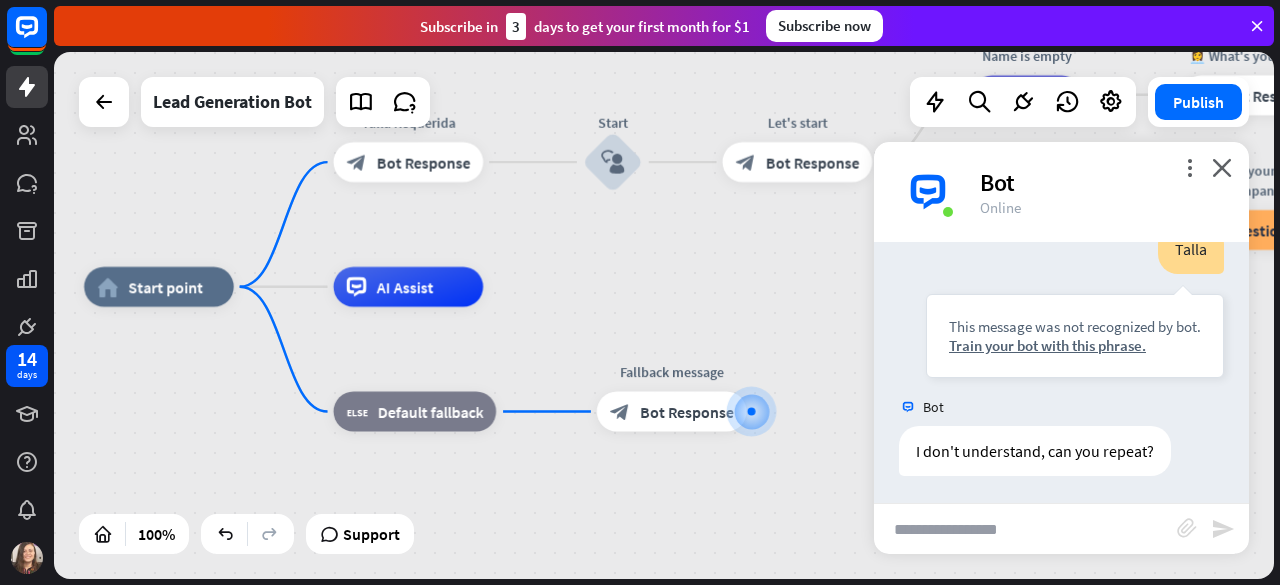 drag, startPoint x: 774, startPoint y: 389, endPoint x: 784, endPoint y: 342, distance: 48.052055 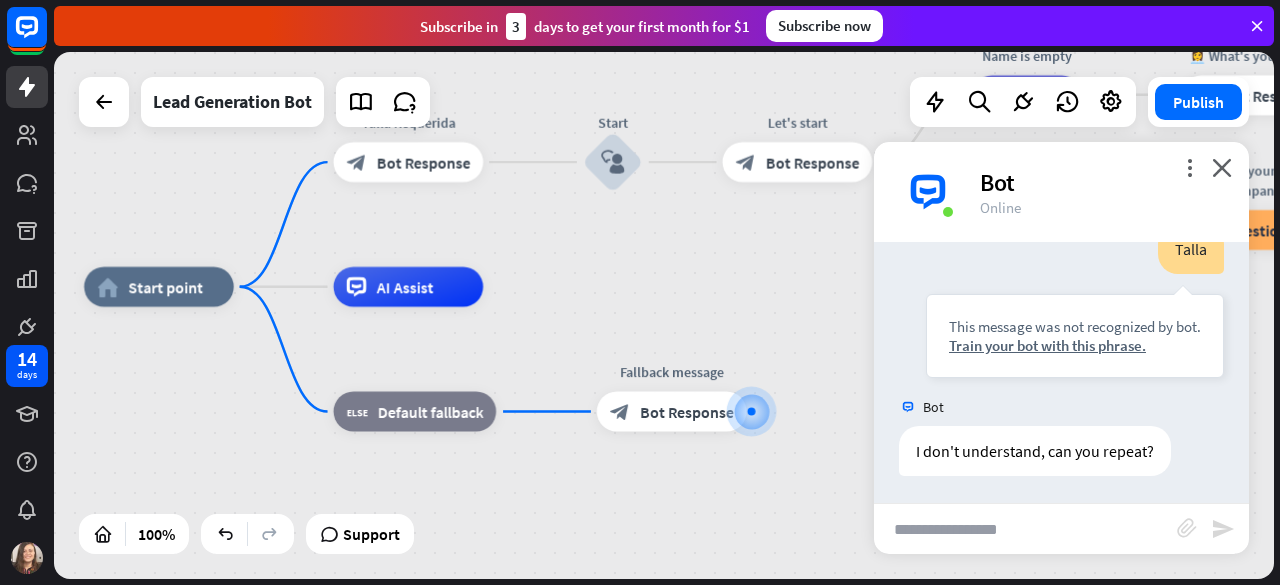 click on "home_2   Start point                 Talla Requerida   block_bot_response   Bot Response                 Start   block_user_input                 Let's start   block_bot_response   Bot Response                 Name is empty   filter   Filter                 👩‍💼 What's your name?   block_bot_response   Bot Response                 Name   block_user_input                 Name is not empty   filter   Filter                 📩 What's your e-mail & company?   block_question   Question                   block_success   Success                 🌐 How big is your team?   block_bot_response   Bot Response                 Team   block_user_input                 🚀 What's your need?   block_bot_response   Bot Response                 CompanyNeed   block_user_input                 ✅ Thank you!   block_bot_response   Bot Response                   block_close_chat   Close chat                     AI Assist                   block_fallback   Default fallback" at bounding box center (692, 550) 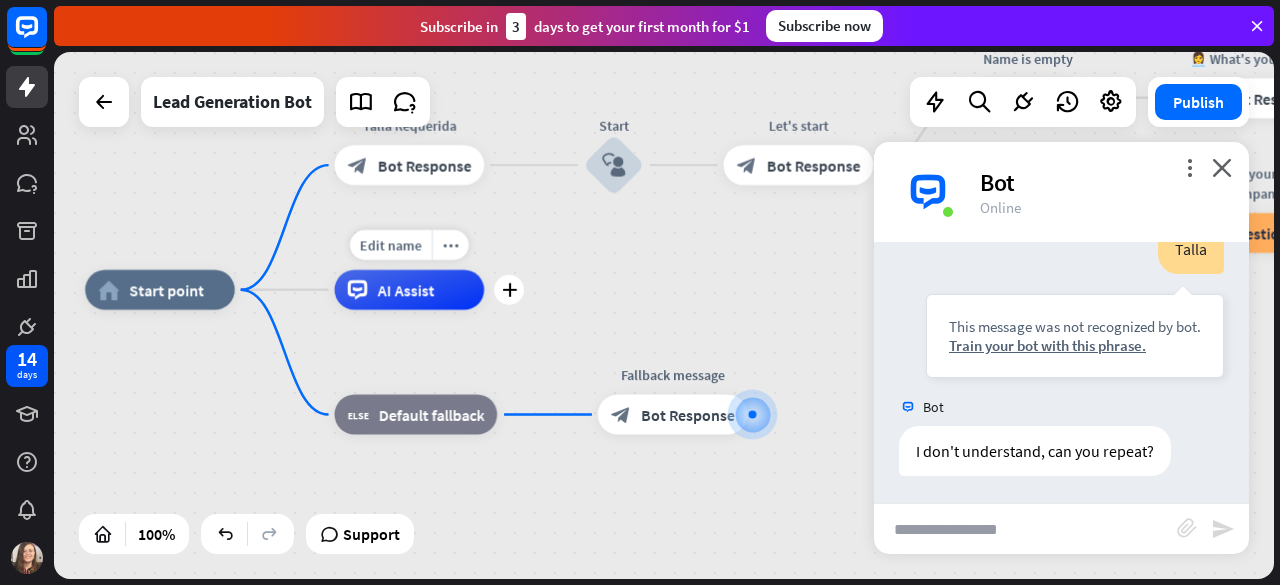 click on "AI Assist" at bounding box center [410, 290] 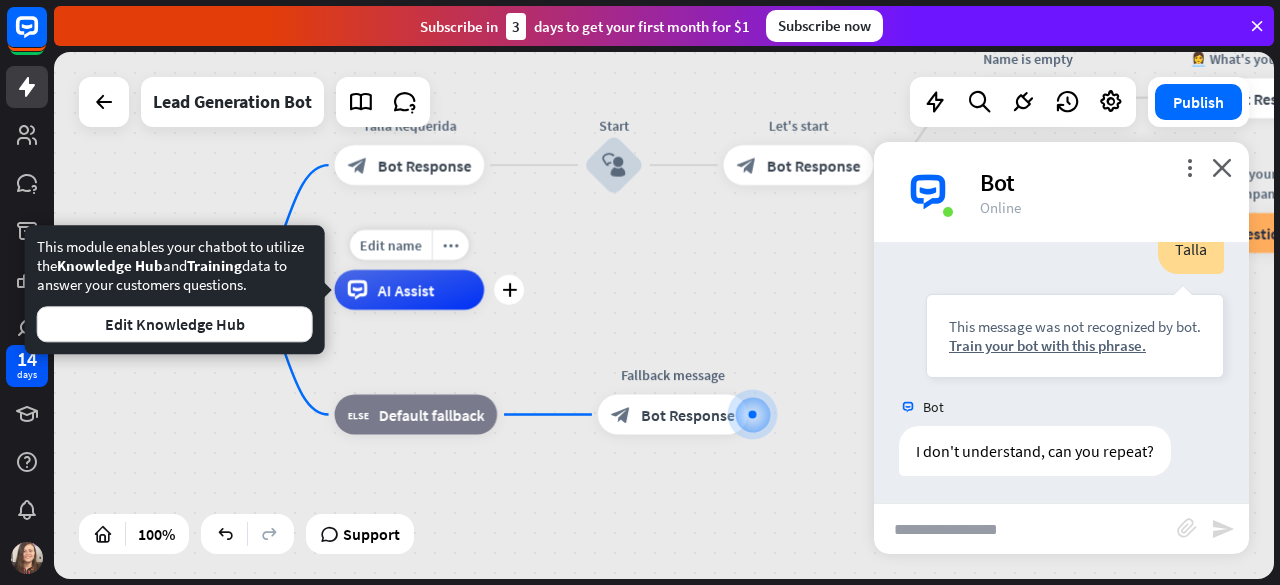 click on "AI Assist" at bounding box center (405, 290) 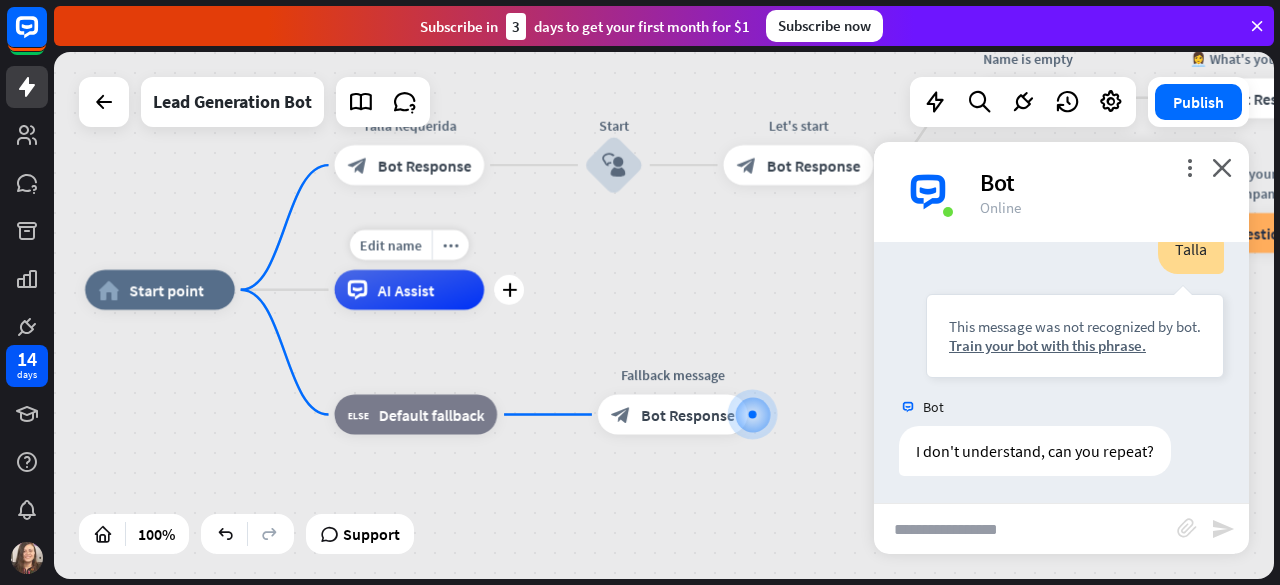 click on "AI Assist" at bounding box center [405, 290] 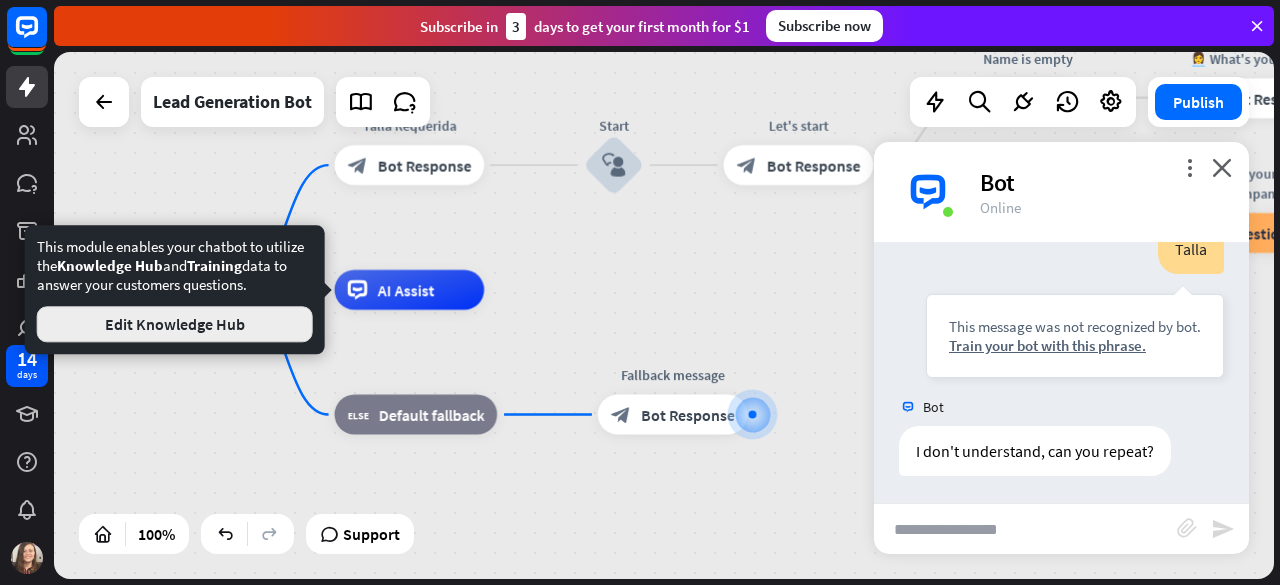 click on "Edit Knowledge Hub" at bounding box center (175, 324) 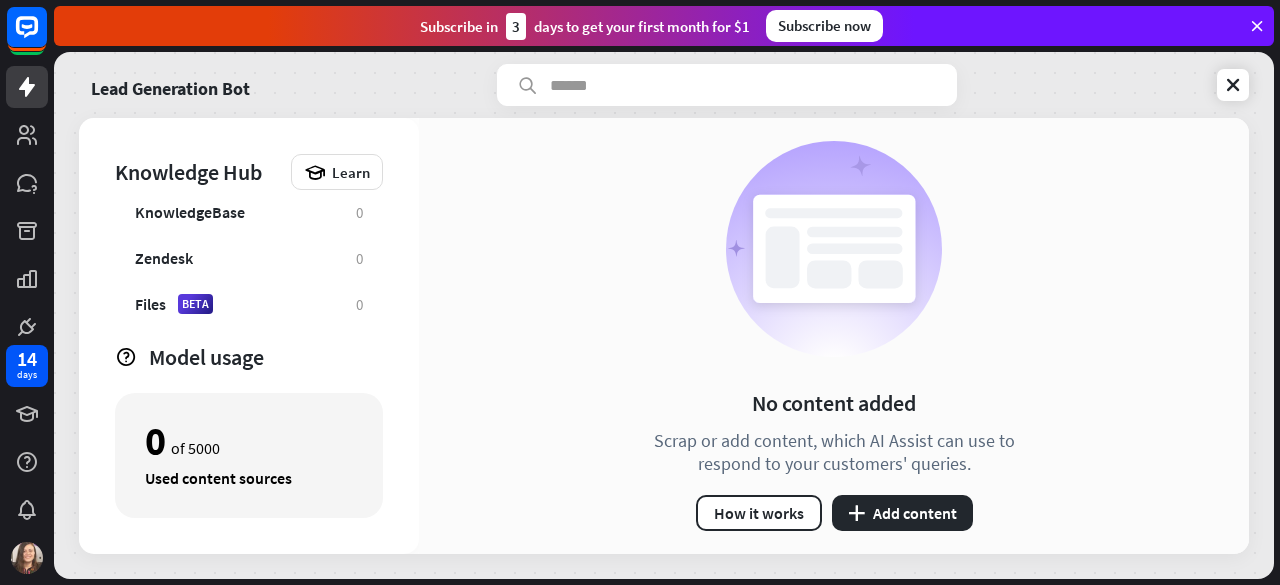 scroll, scrollTop: 0, scrollLeft: 0, axis: both 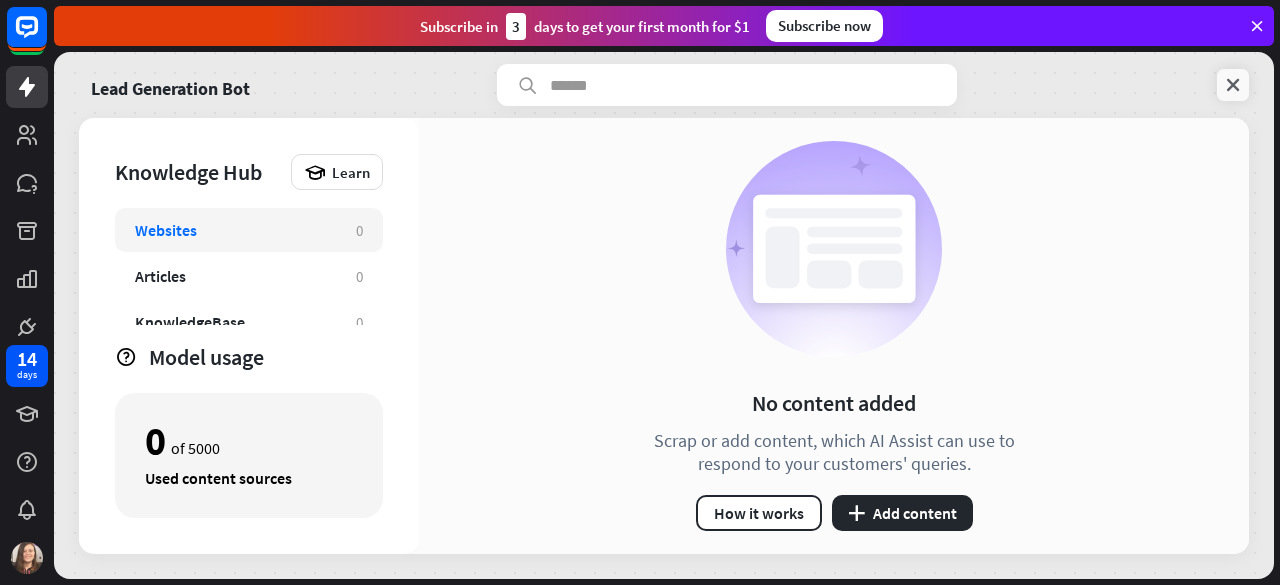 click at bounding box center (1233, 85) 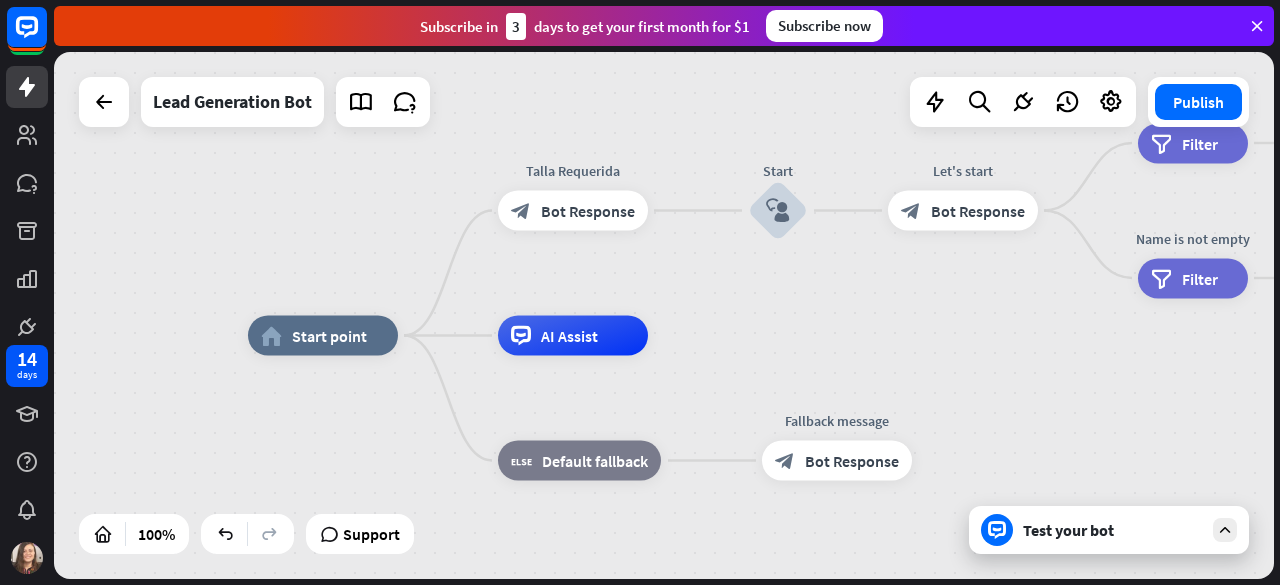drag, startPoint x: 864, startPoint y: 325, endPoint x: 808, endPoint y: 354, distance: 63.06346 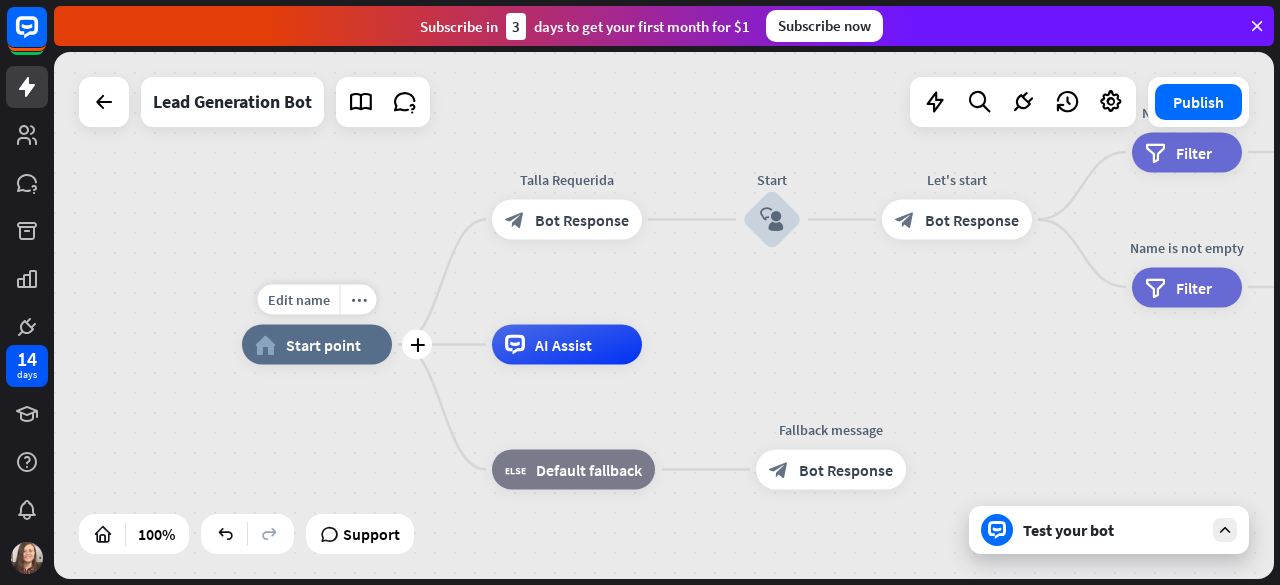 click on "Start point" at bounding box center (323, 345) 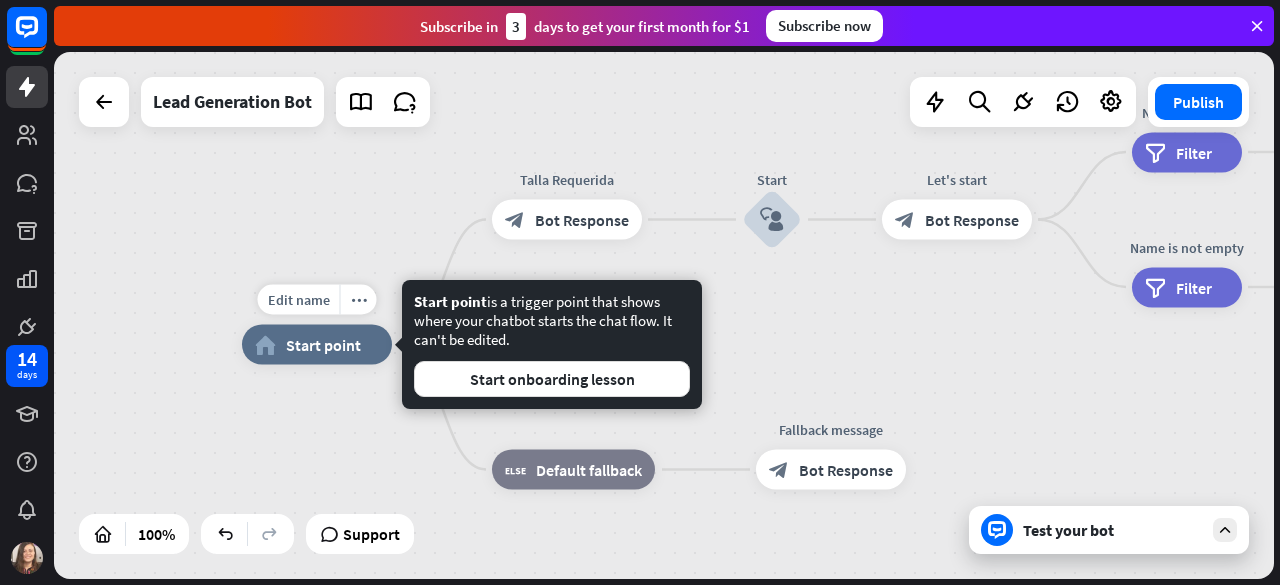 click on "Start point" at bounding box center (323, 345) 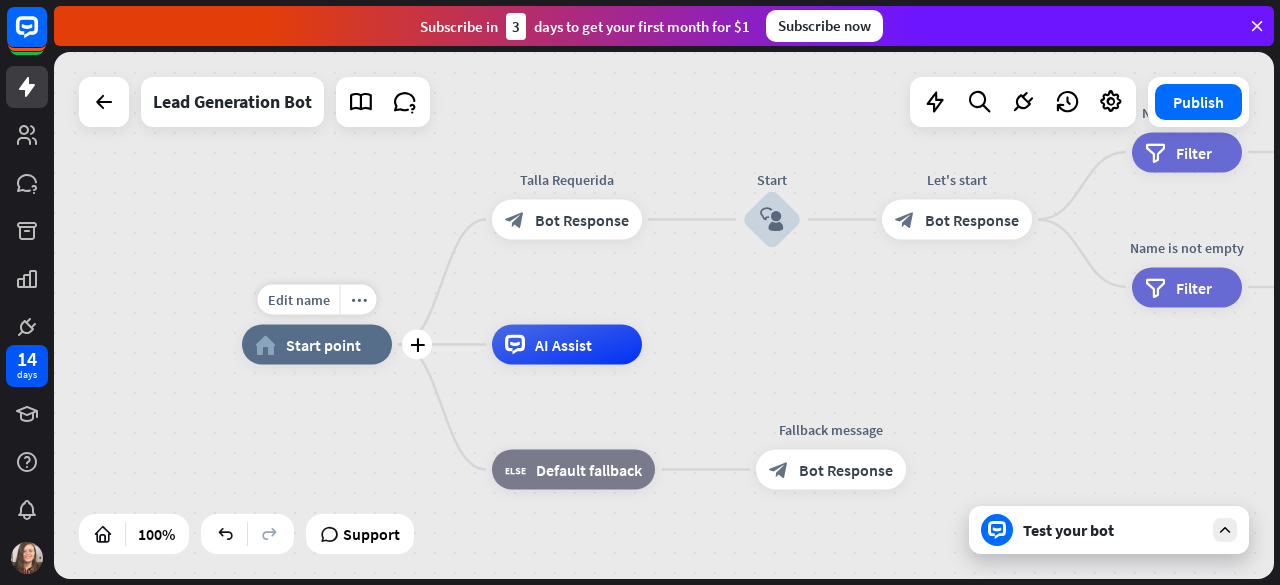 click on "Start point" at bounding box center [323, 345] 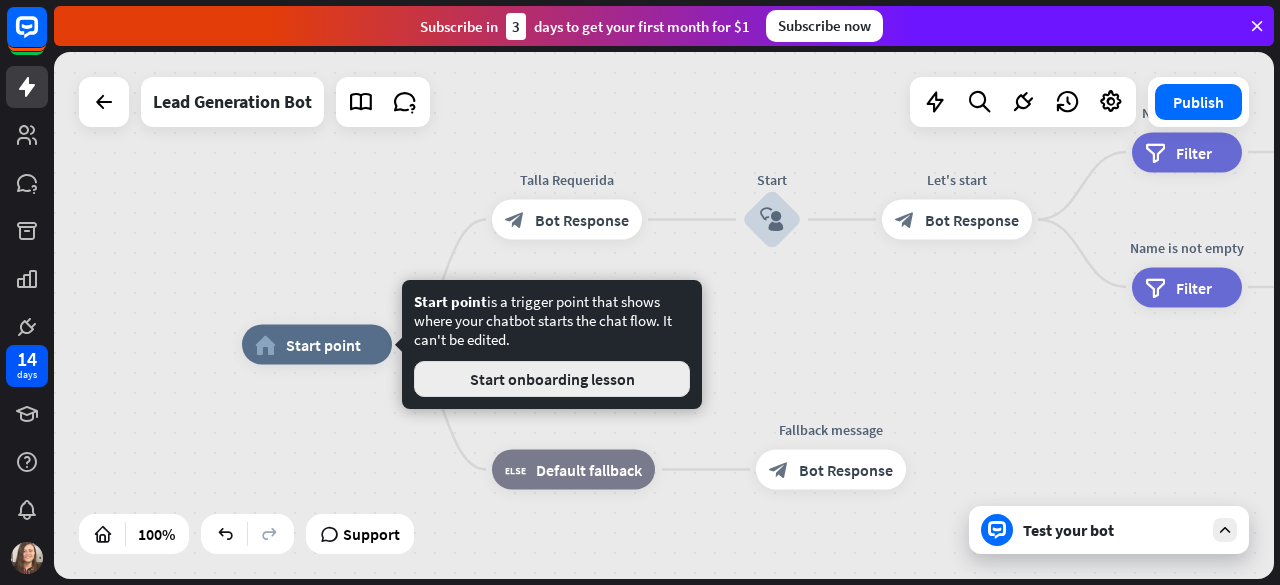 click on "Start onboarding lesson" at bounding box center [552, 379] 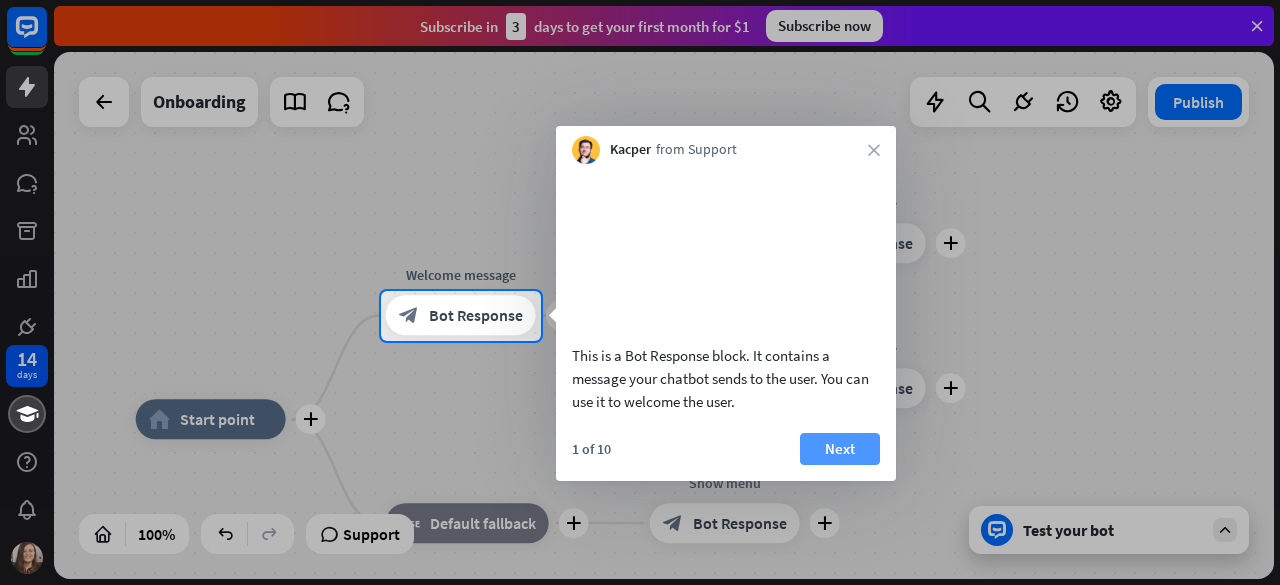 click on "Next" at bounding box center (840, 449) 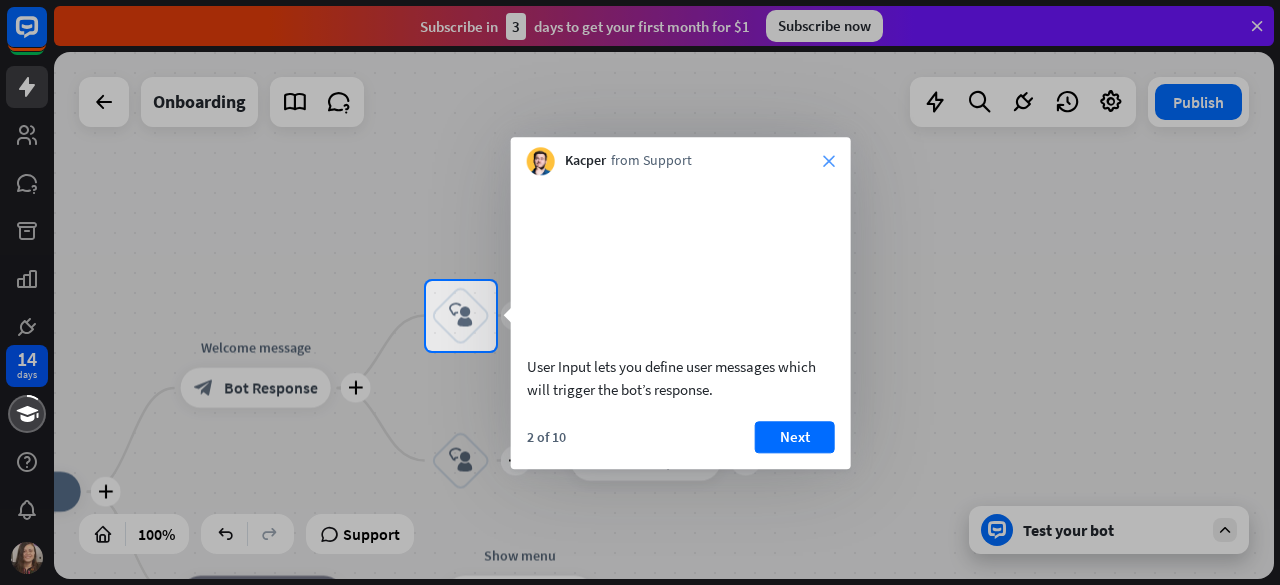 click on "close" at bounding box center (829, 161) 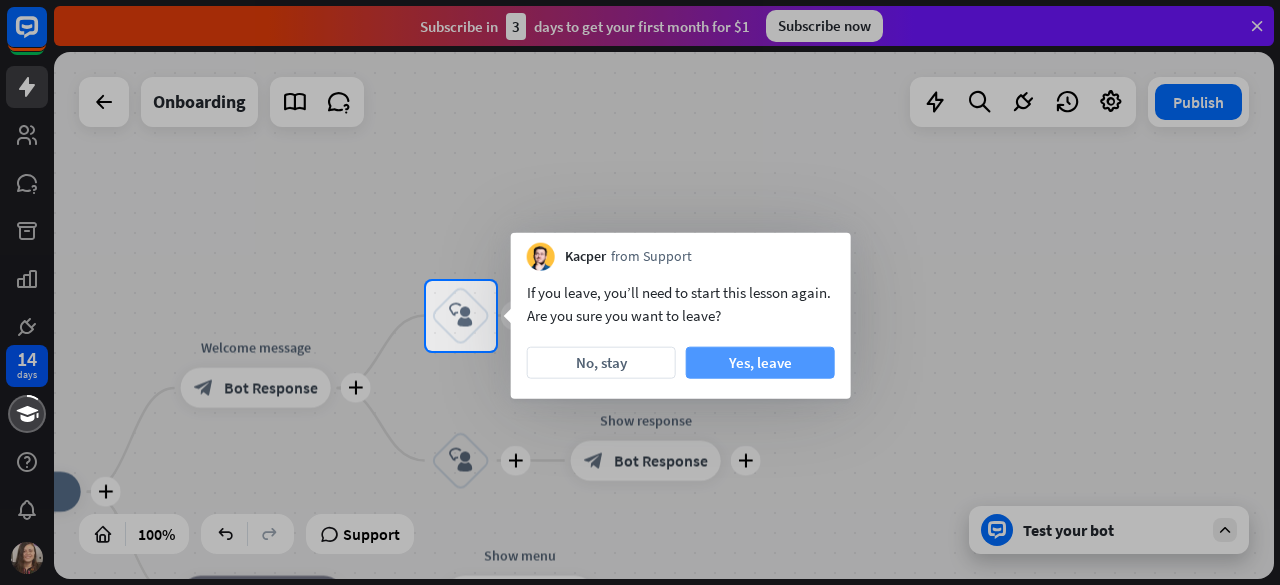click on "Yes, leave" at bounding box center [760, 363] 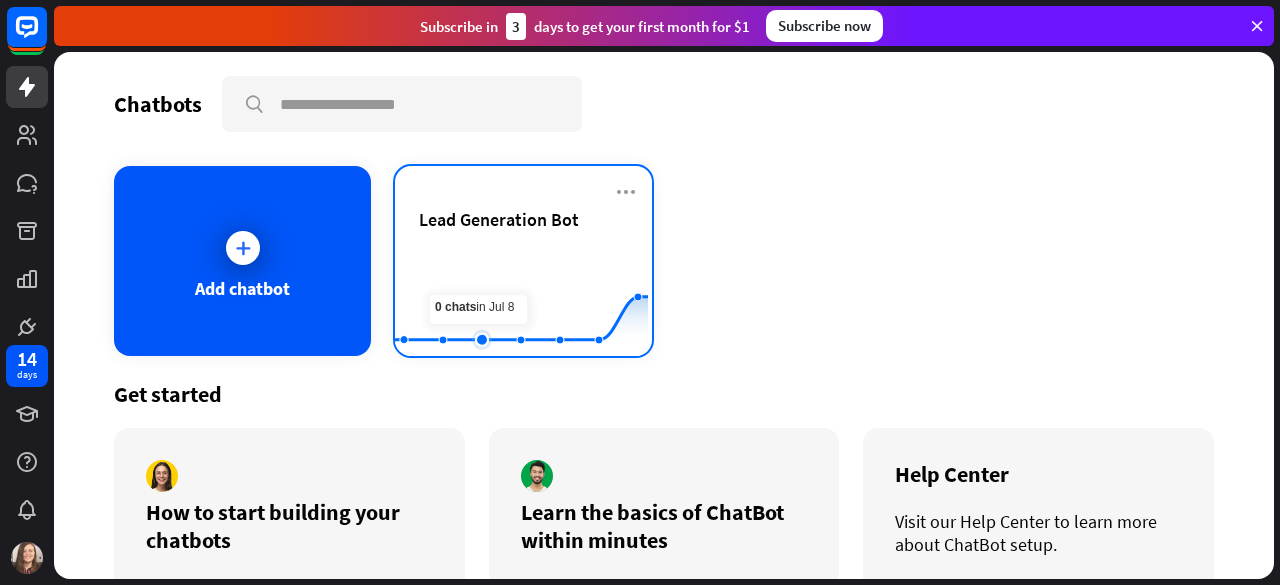 click 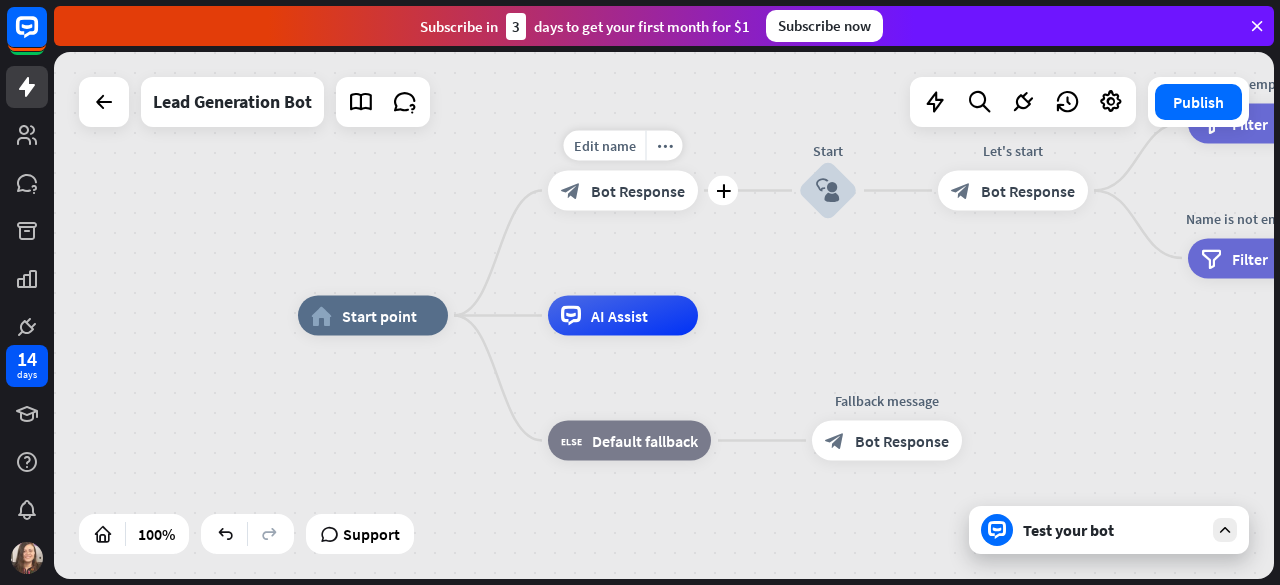 click on "Bot Response" at bounding box center (638, 191) 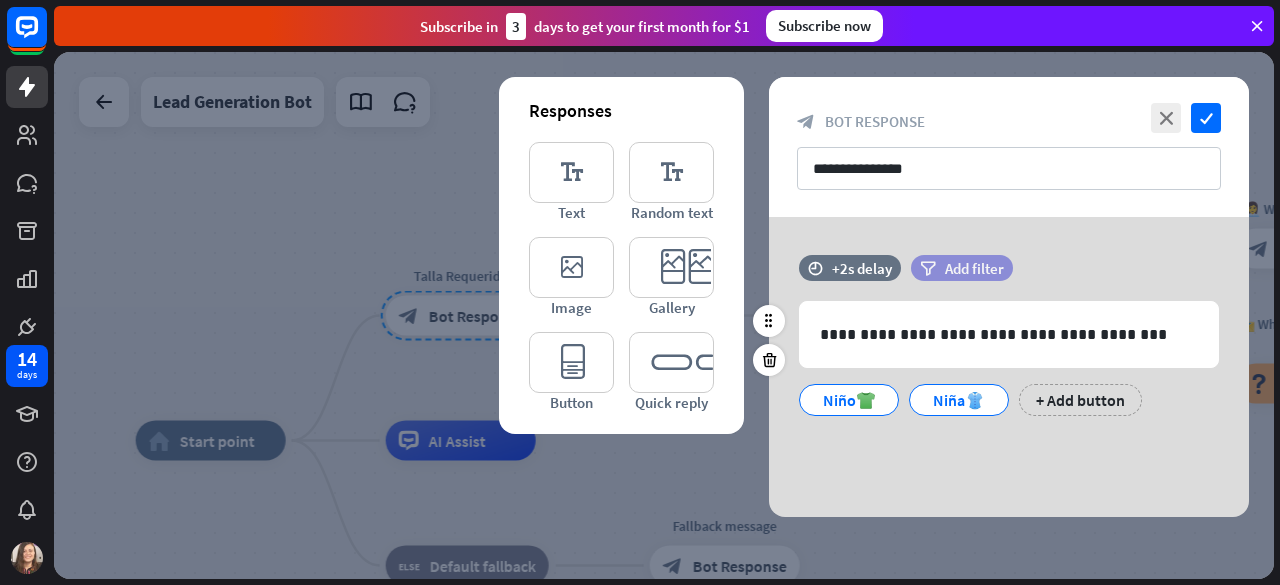 click on "Add filter" at bounding box center (974, 268) 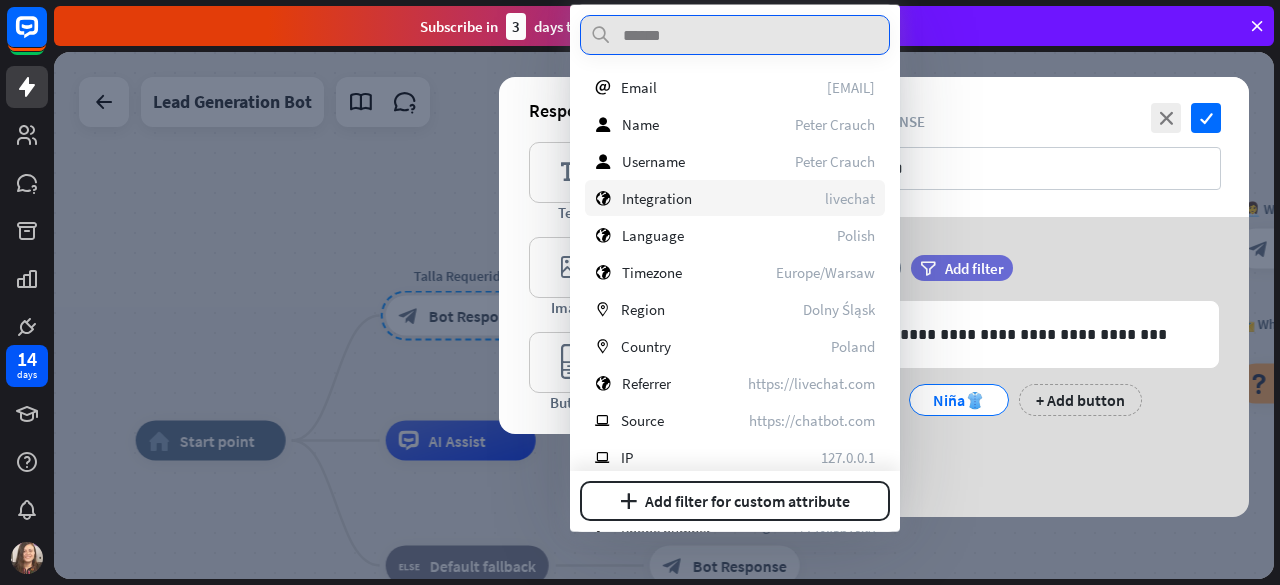 scroll, scrollTop: 0, scrollLeft: 0, axis: both 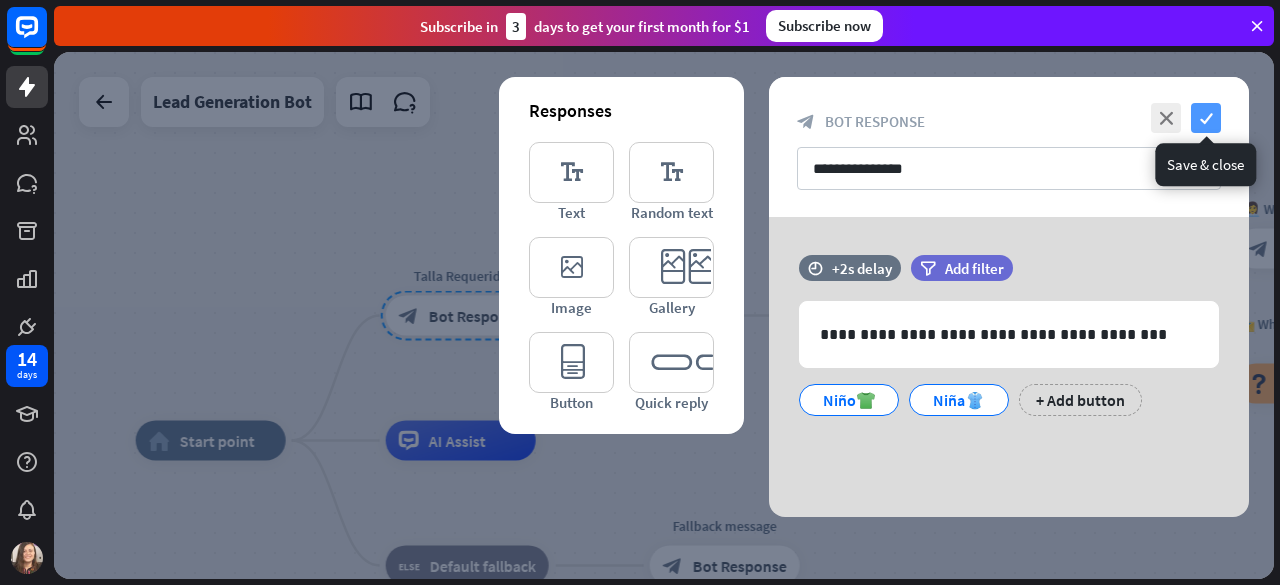 click on "check" at bounding box center (1206, 118) 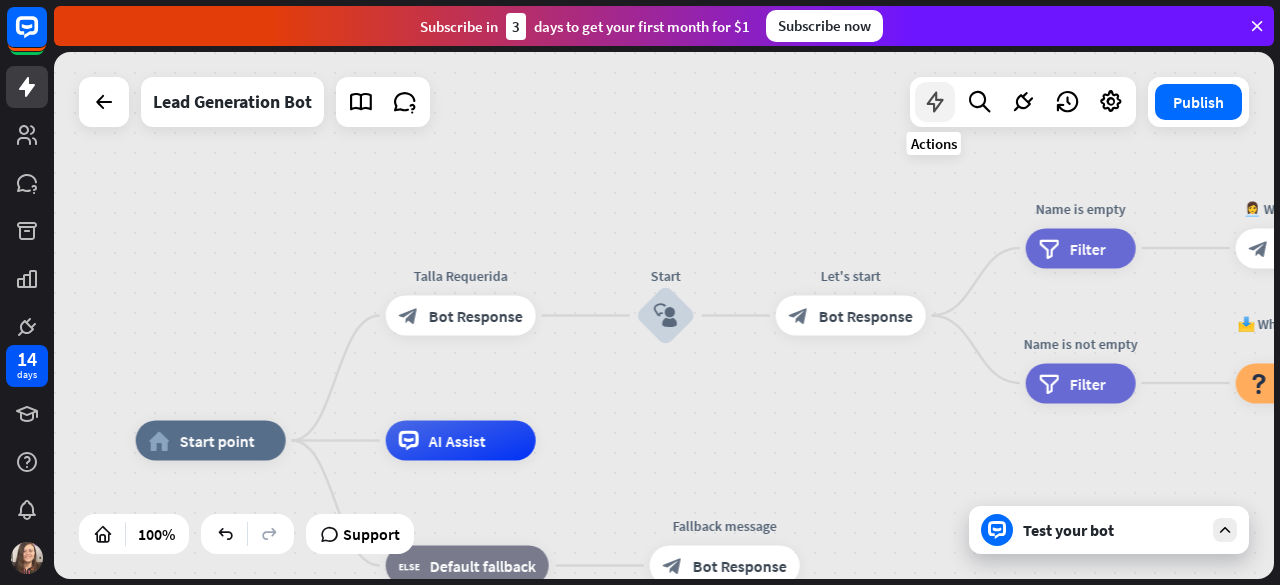 click at bounding box center (935, 102) 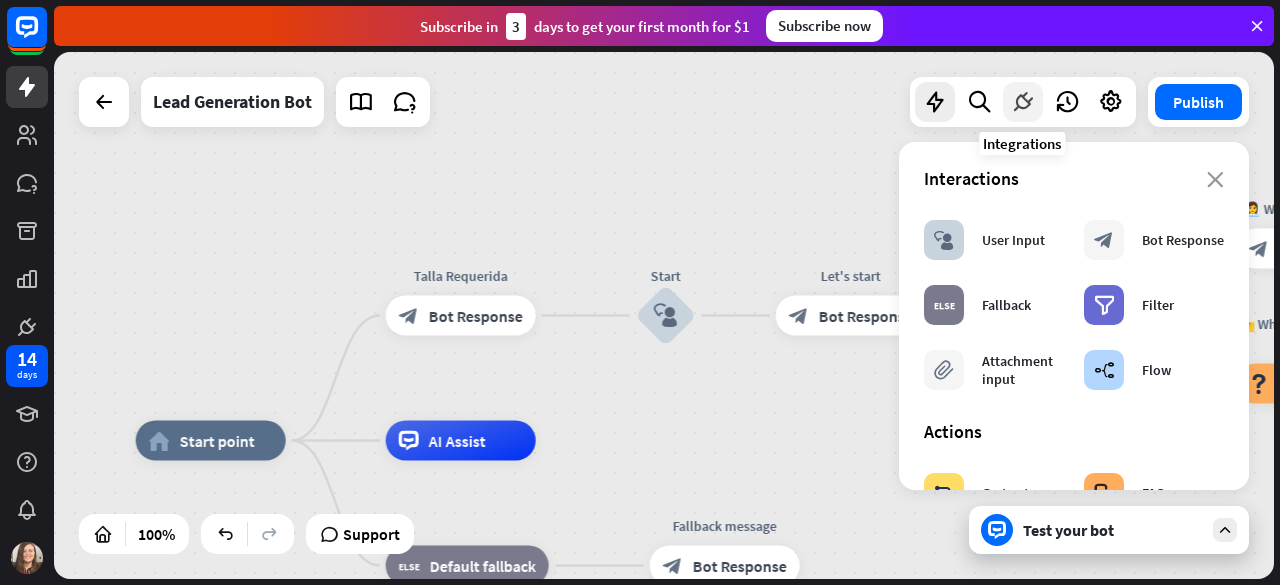 click at bounding box center [1023, 102] 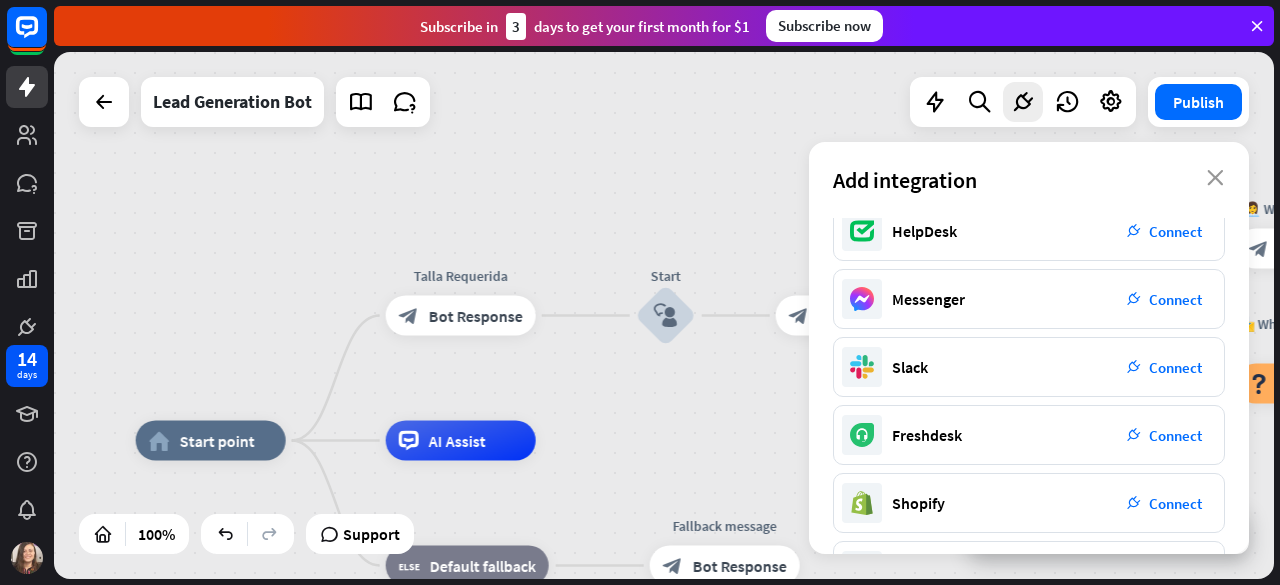 scroll, scrollTop: 154, scrollLeft: 0, axis: vertical 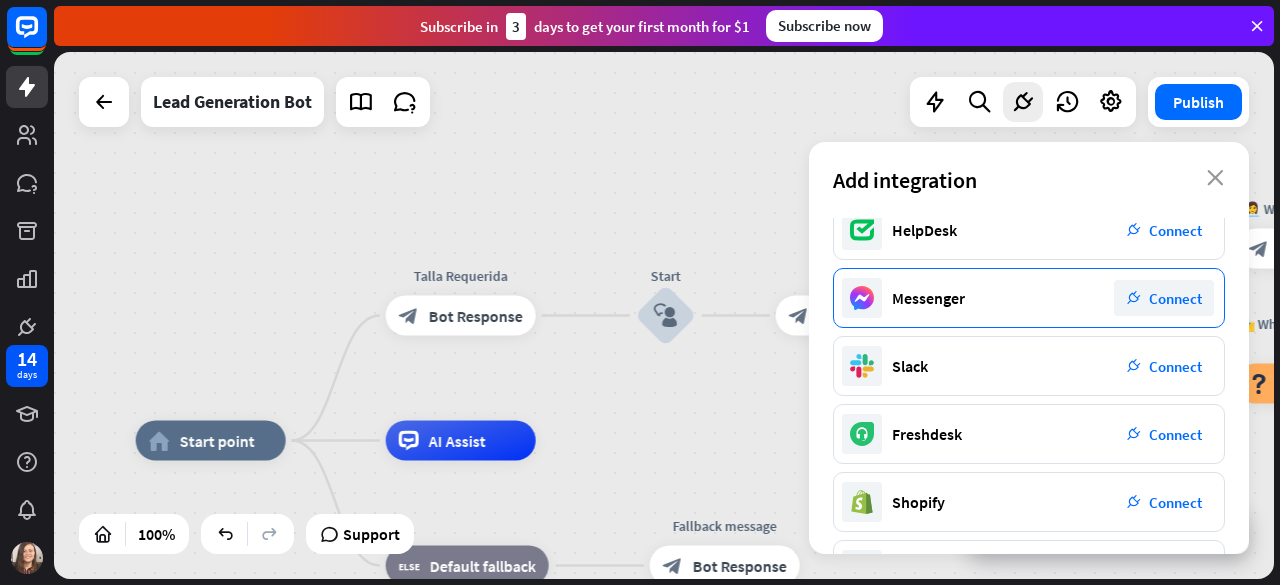 click on "plug_integration   Connect" at bounding box center (1164, 298) 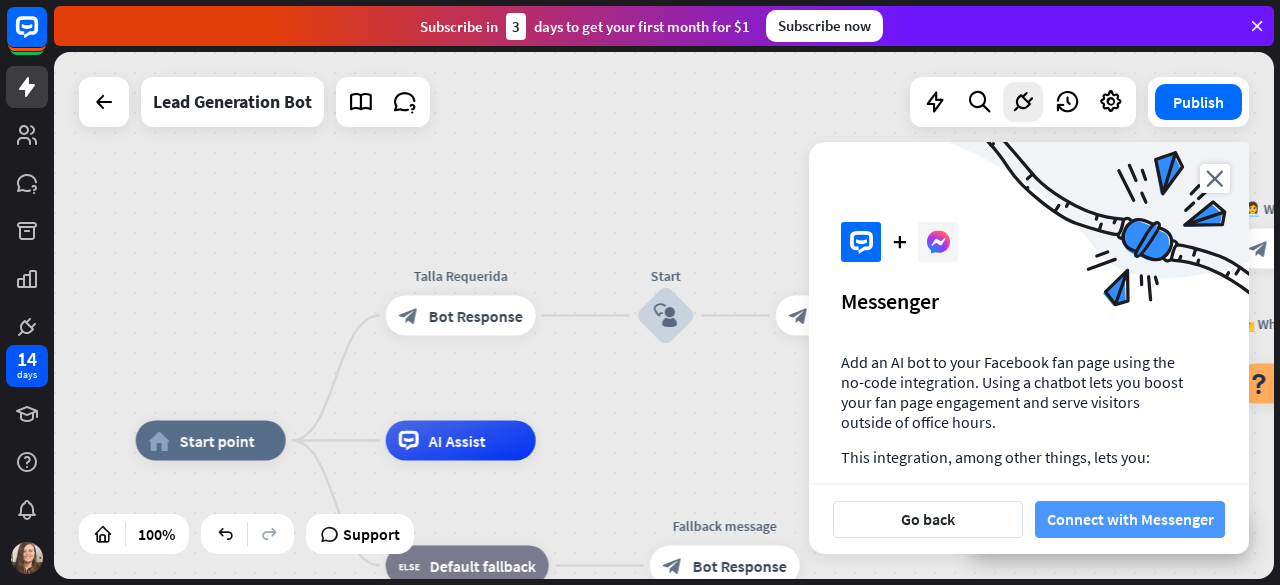 click on "Connect with Messenger" at bounding box center [1130, 519] 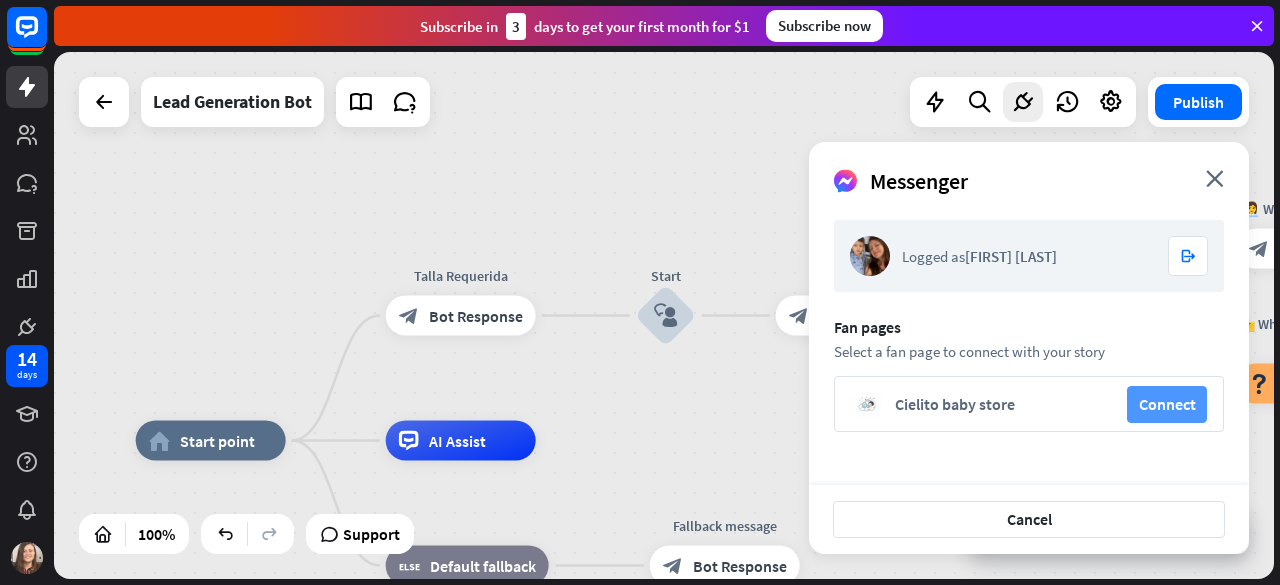 click on "Connect" at bounding box center (1167, 404) 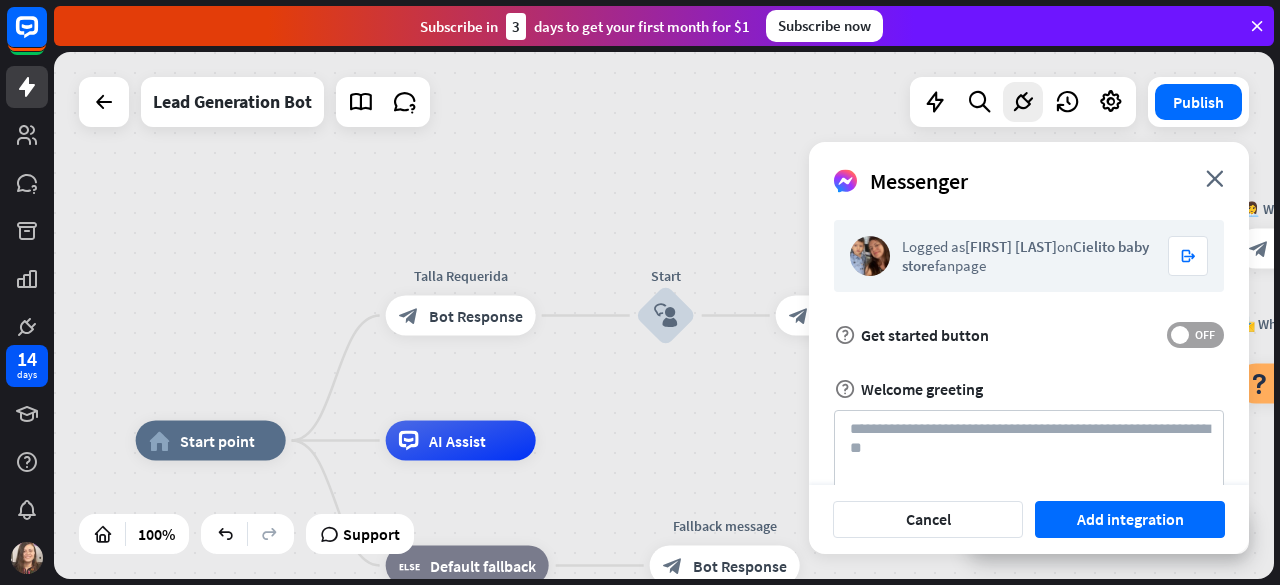 click on "OFF" at bounding box center (1204, 335) 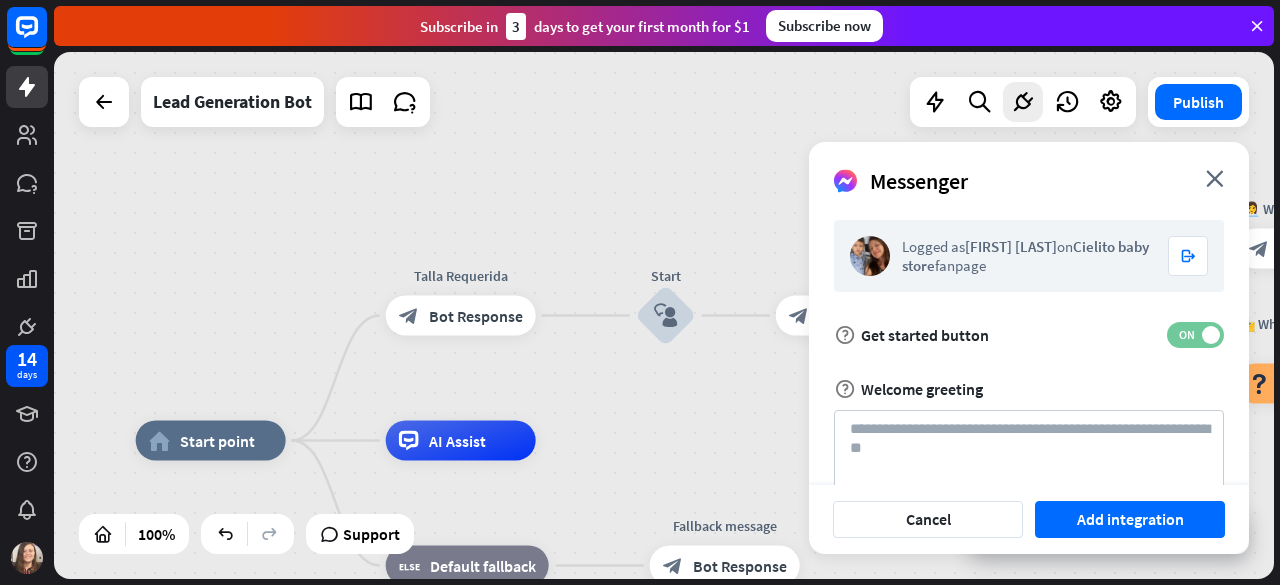 click on "ON" at bounding box center (1186, 335) 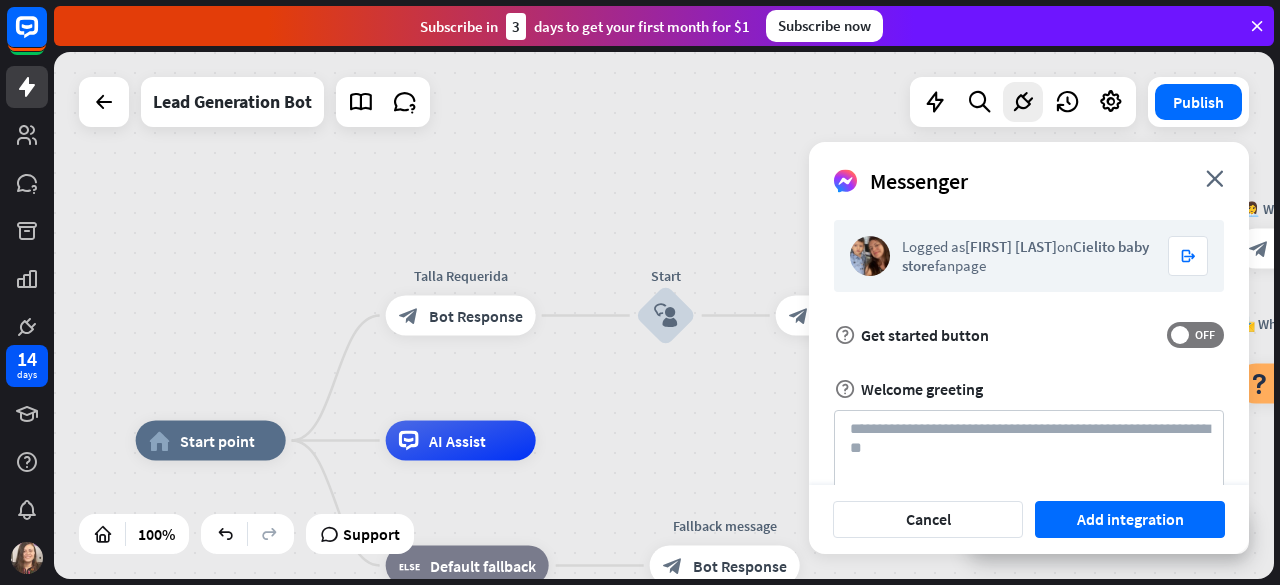 scroll, scrollTop: 42, scrollLeft: 0, axis: vertical 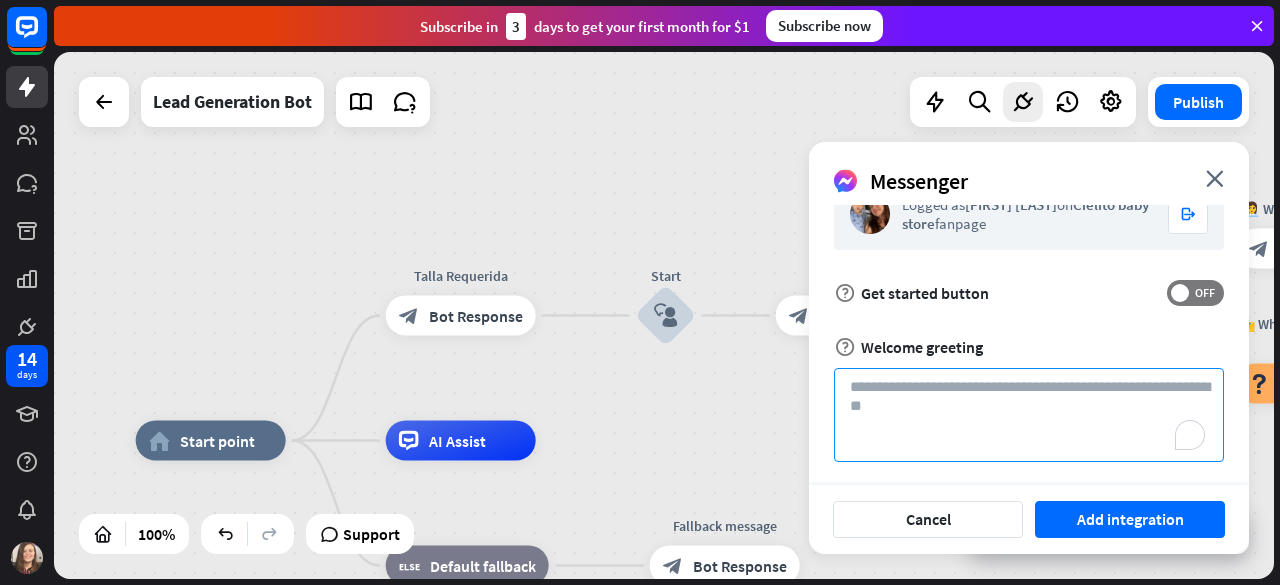 click at bounding box center [1029, 415] 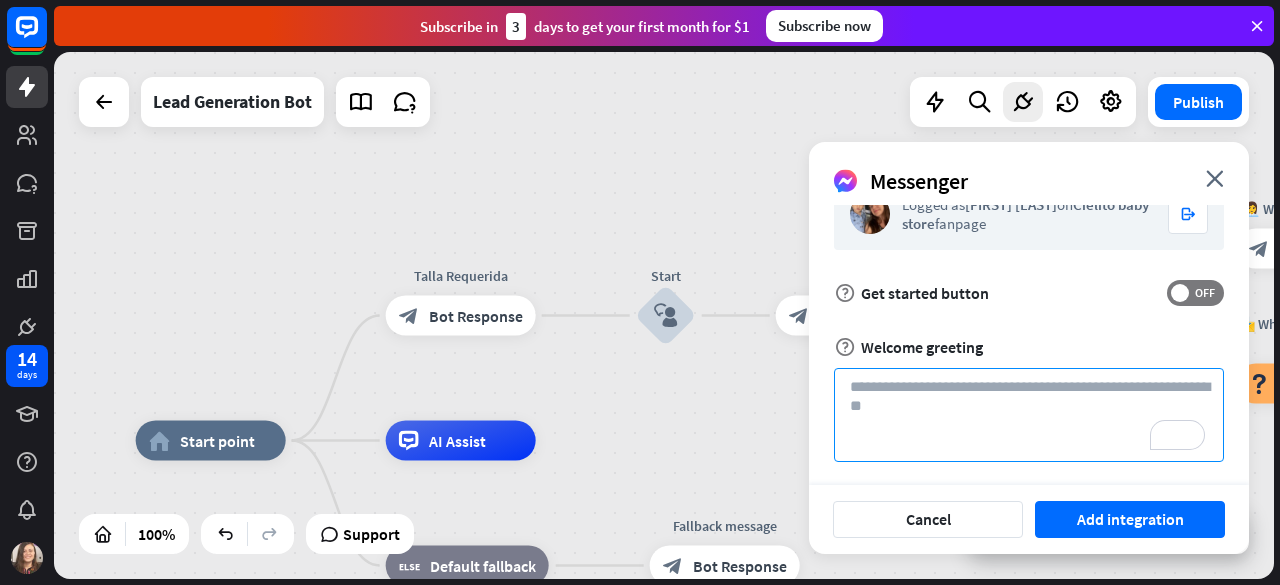 click at bounding box center (1029, 415) 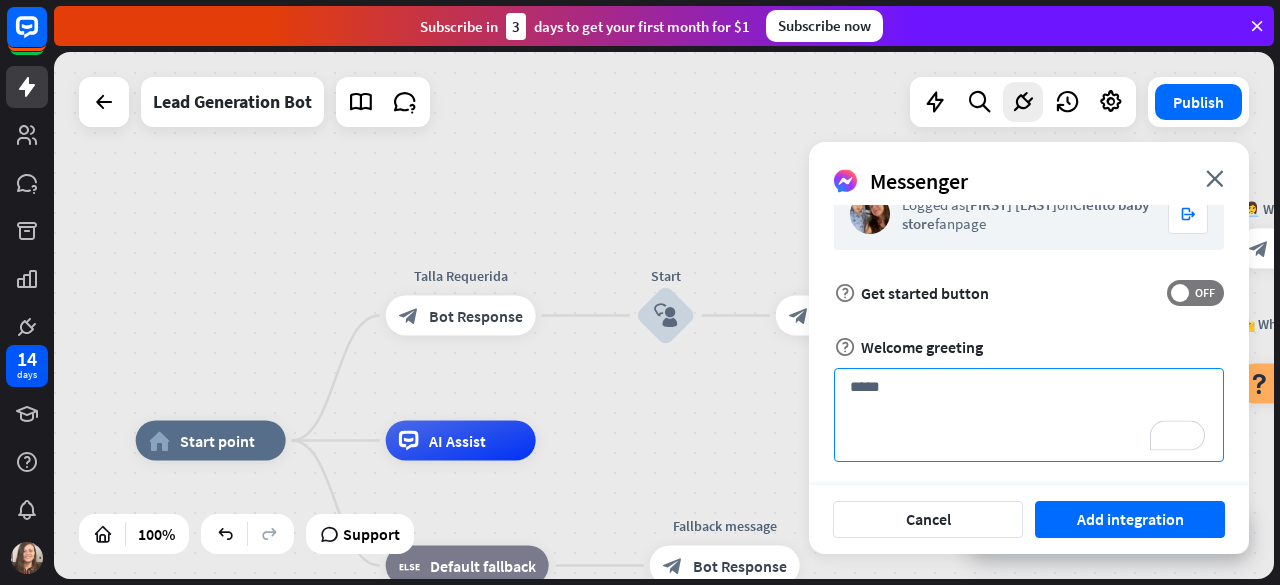 click on "****" at bounding box center (1029, 415) 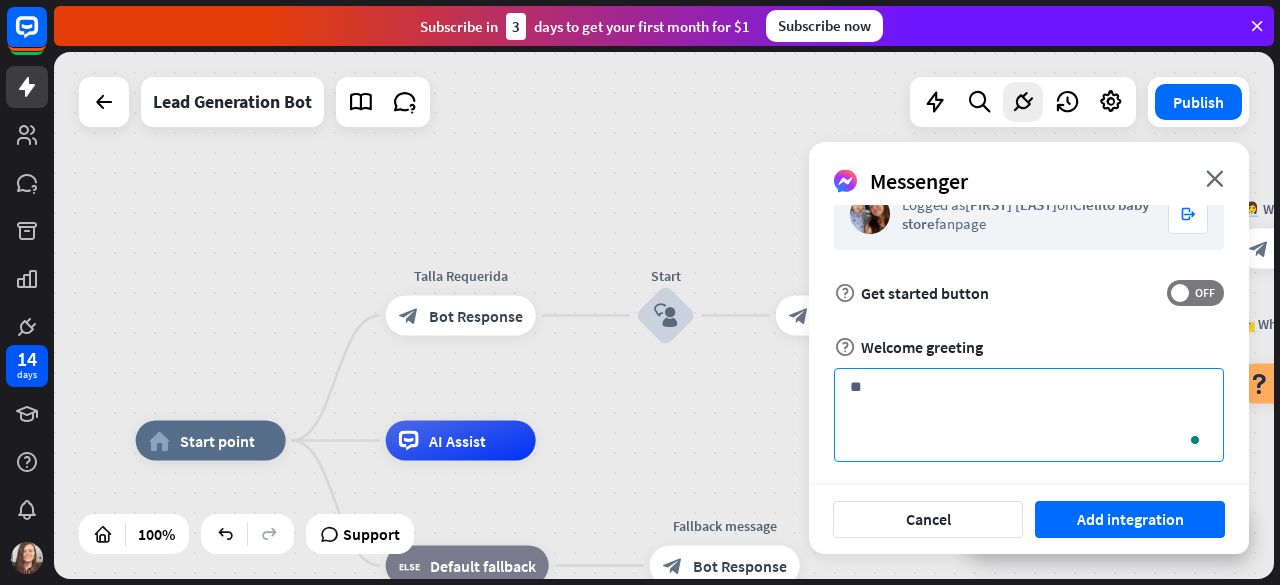 type on "*" 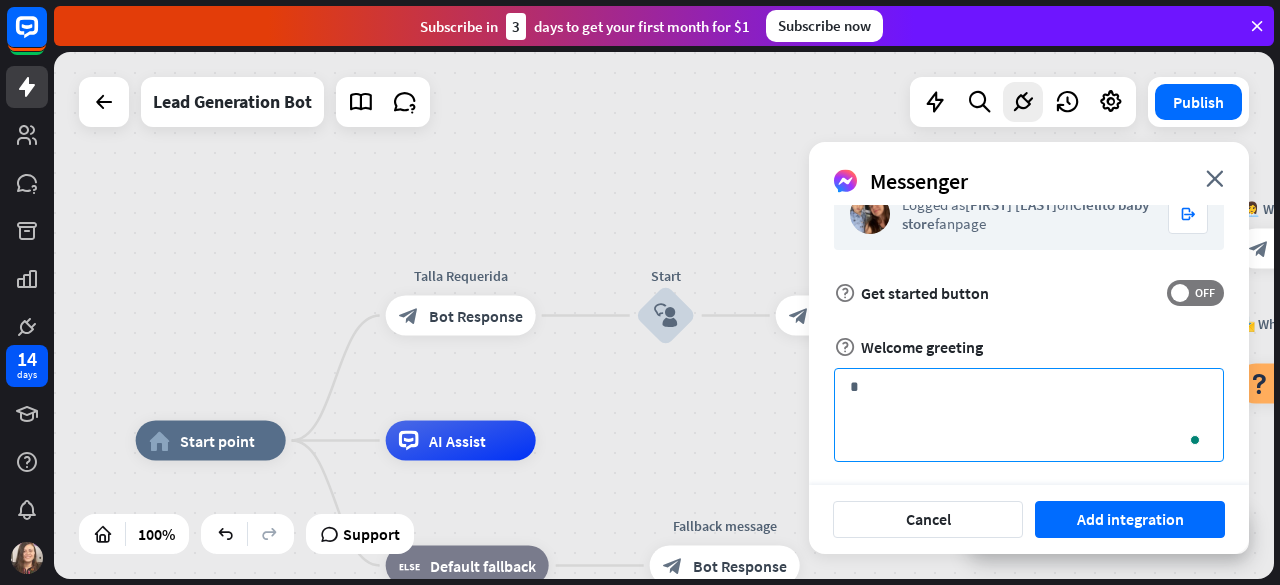 type 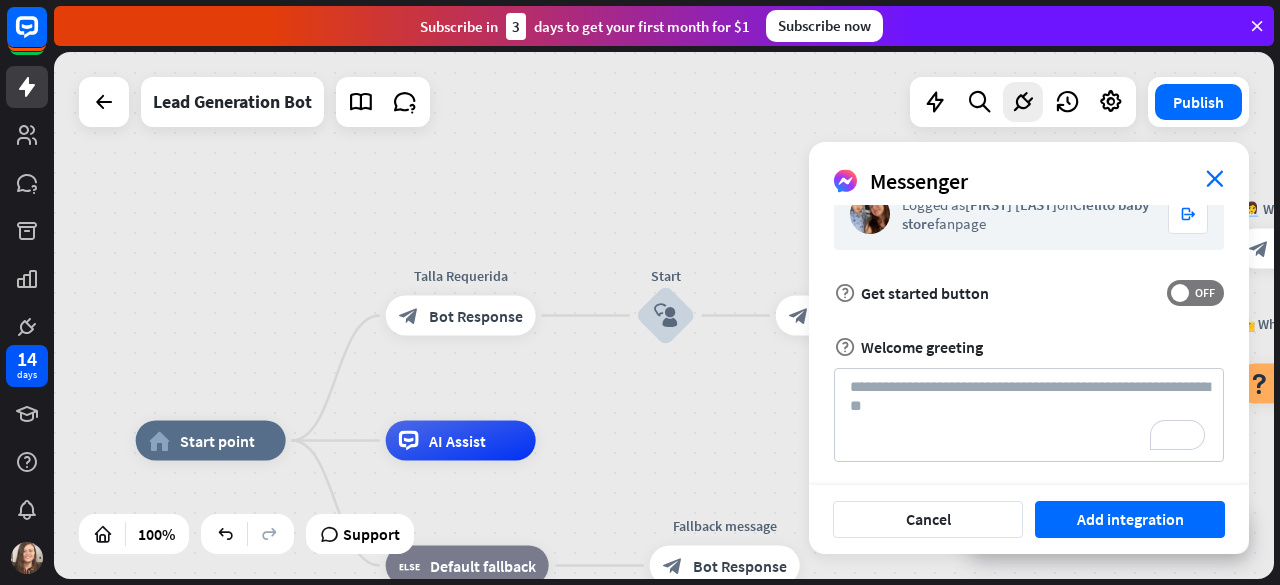 click on "close" at bounding box center [1215, 178] 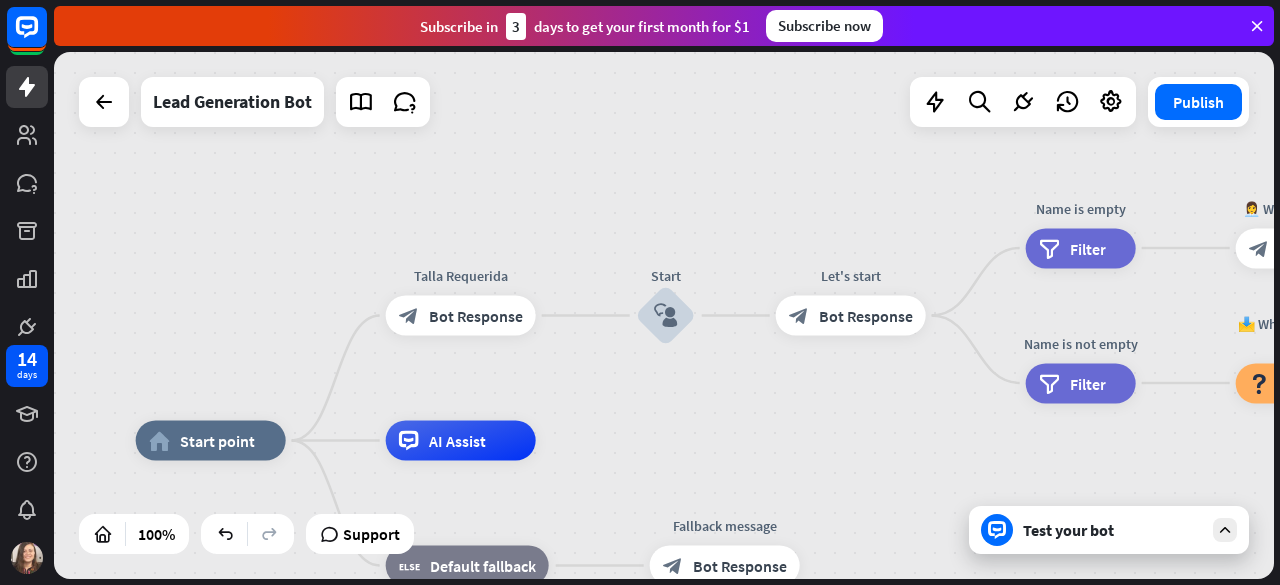 click on "Test your bot" at bounding box center [1113, 530] 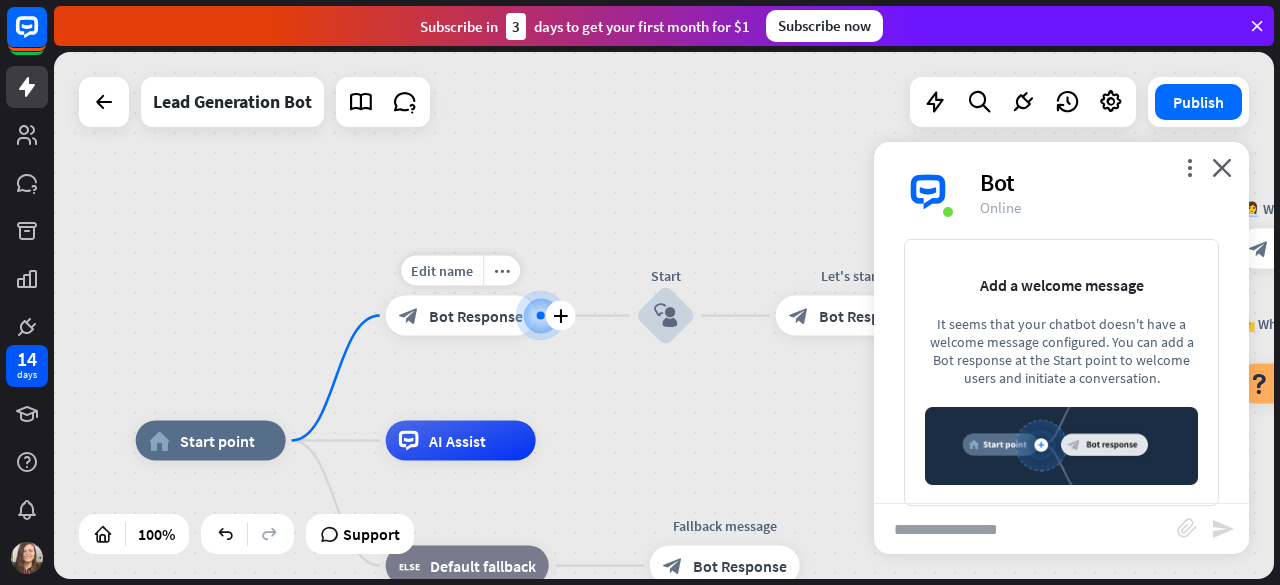 click on "Bot Response" at bounding box center [476, 316] 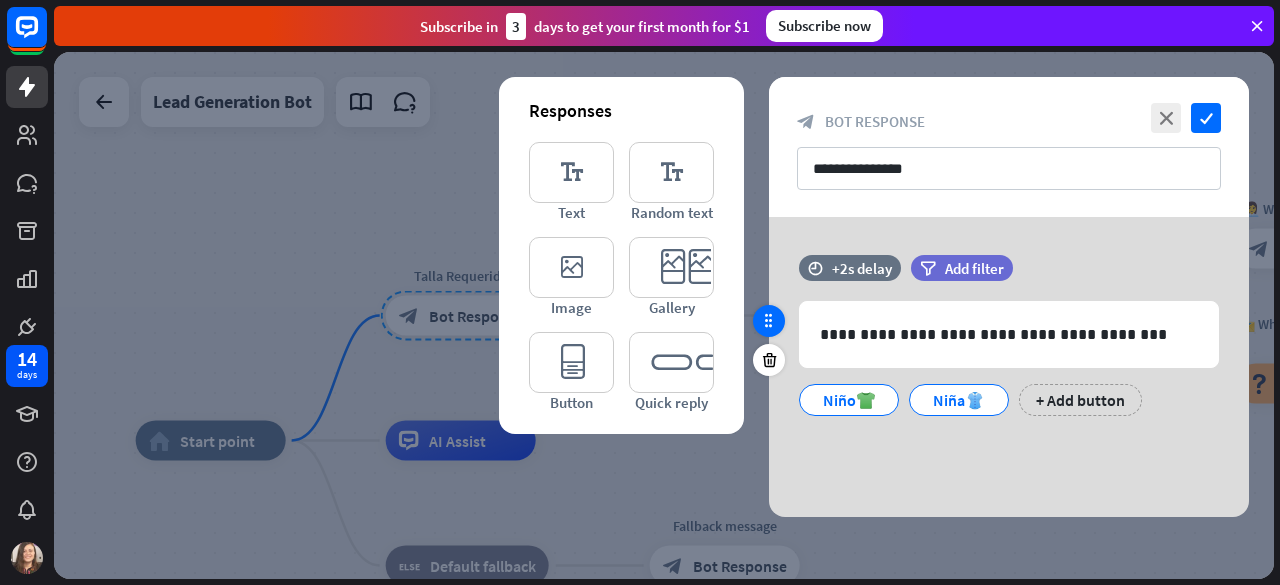 click at bounding box center [769, 321] 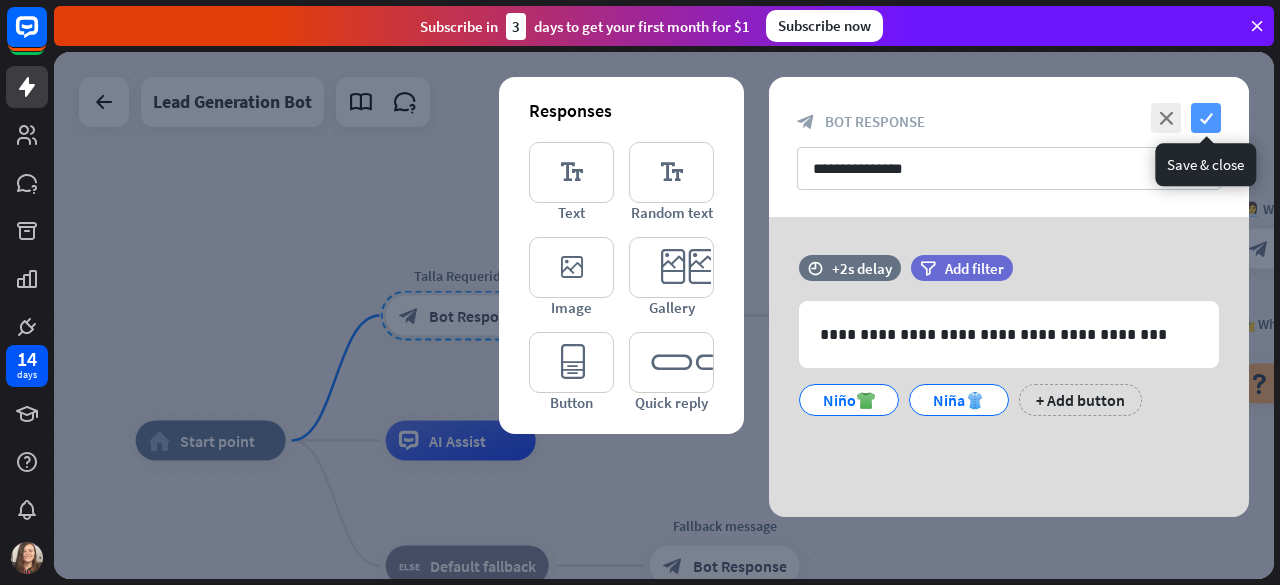 click on "check" at bounding box center (1206, 118) 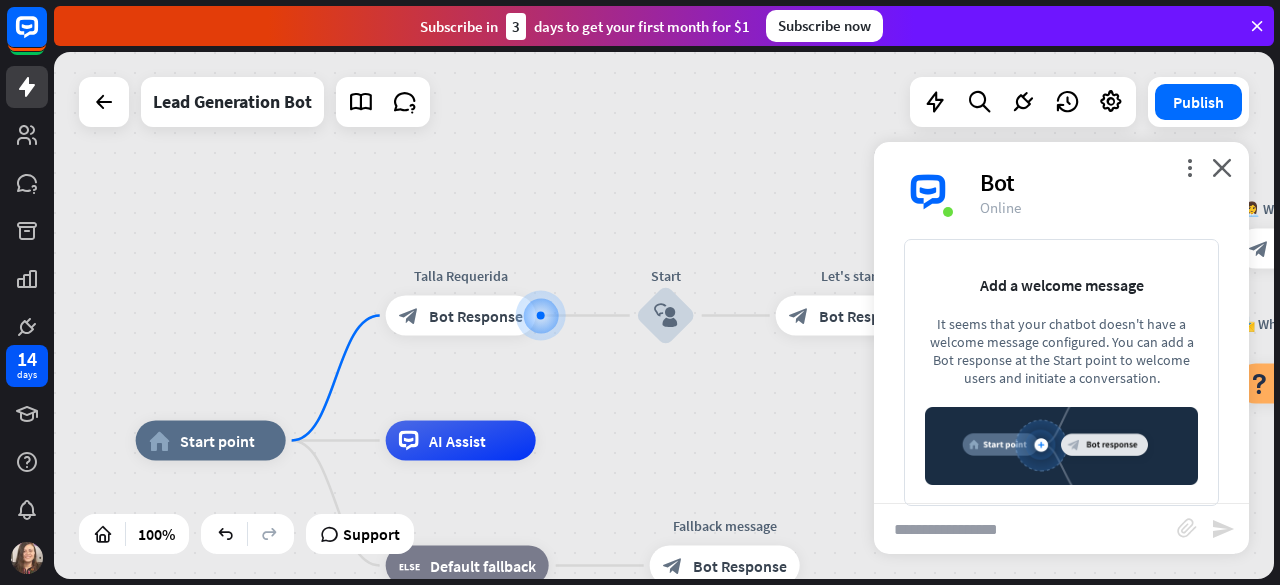 click at bounding box center (1025, 529) 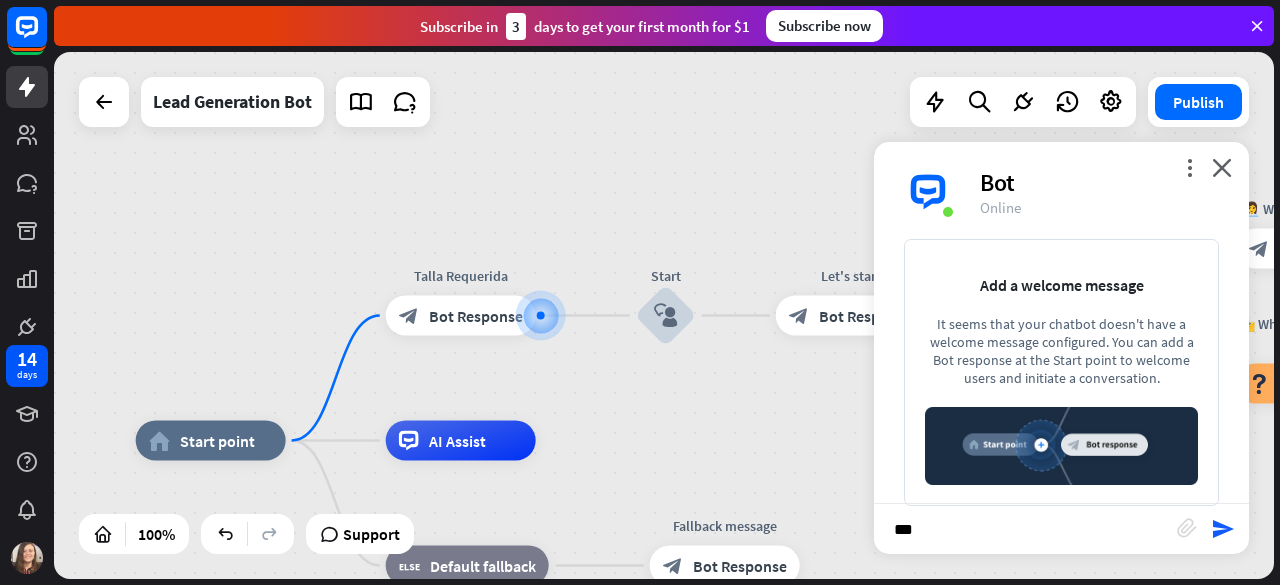 type on "****" 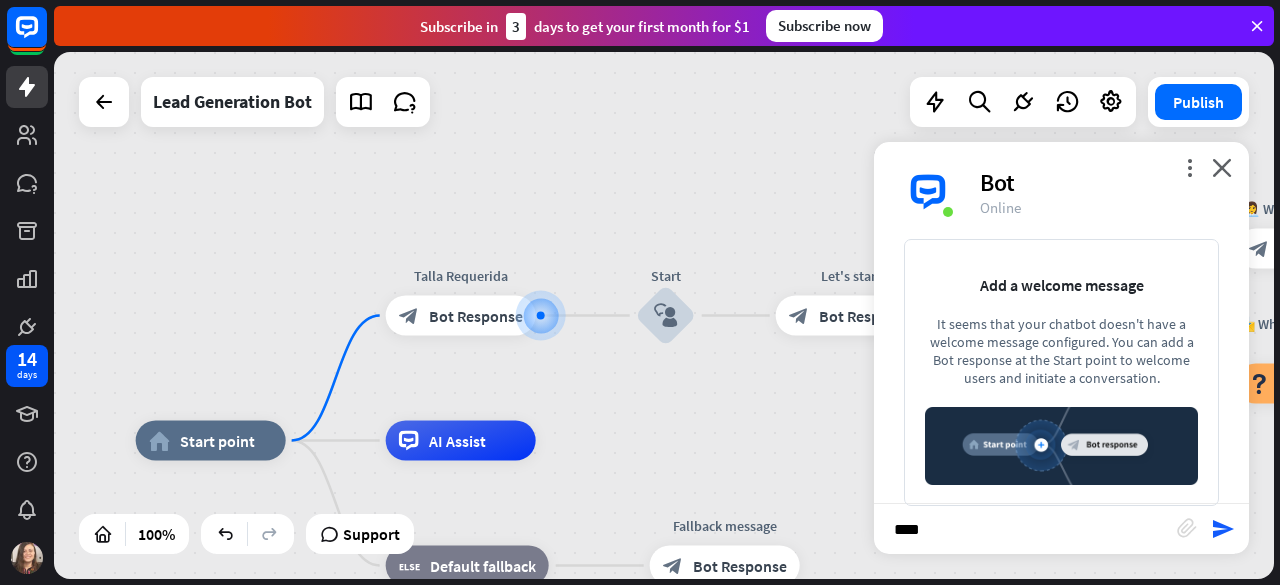 type 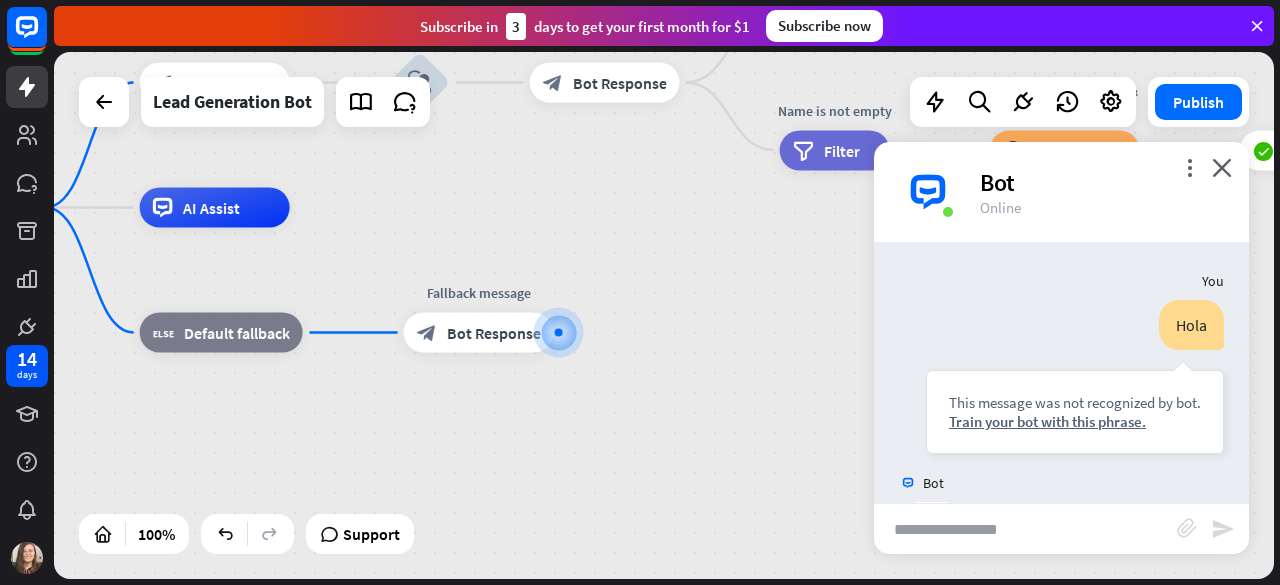 scroll, scrollTop: 77, scrollLeft: 0, axis: vertical 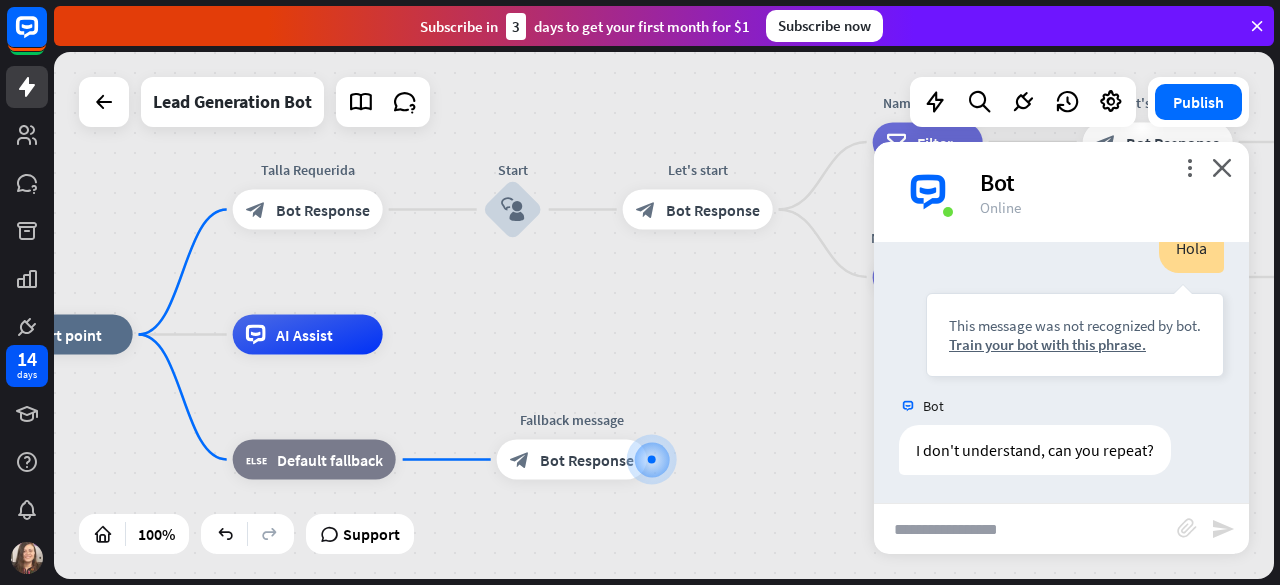 drag, startPoint x: 507, startPoint y: 195, endPoint x: 658, endPoint y: 381, distance: 239.5767 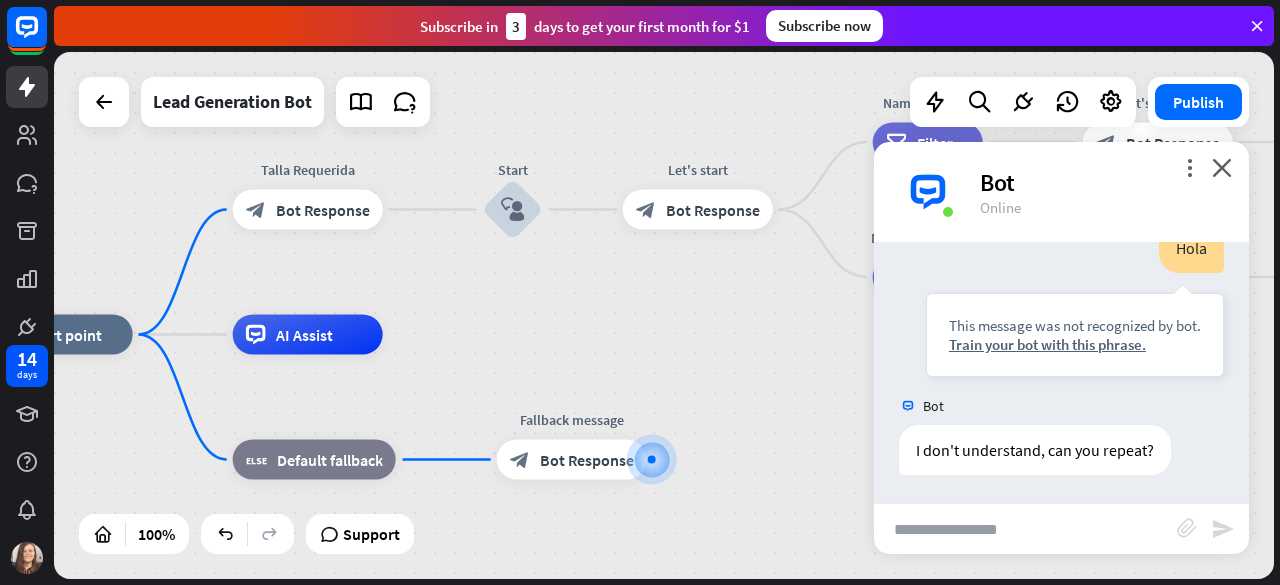 click on "home_2   Start point                 Talla Requerida   block_bot_response   Bot Response                 Start   block_user_input                 Let's start   block_bot_response   Bot Response                 Name is empty   filter   Filter                 👩‍💼 What's your name?   block_bot_response   Bot Response                 Name   block_user_input                 Name is not empty   filter   Filter                 📩 What's your e-mail & company?   block_question   Question                   block_success   Success                 🌐 How big is your team?   block_bot_response   Bot Response                 Team   block_user_input                 🚀 What's your need?   block_bot_response   Bot Response                 CompanyNeed   block_user_input                 ✅ Thank you!   block_bot_response   Bot Response                   block_close_chat   Close chat                     AI Assist                   block_fallback   Default fallback" at bounding box center [593, 598] 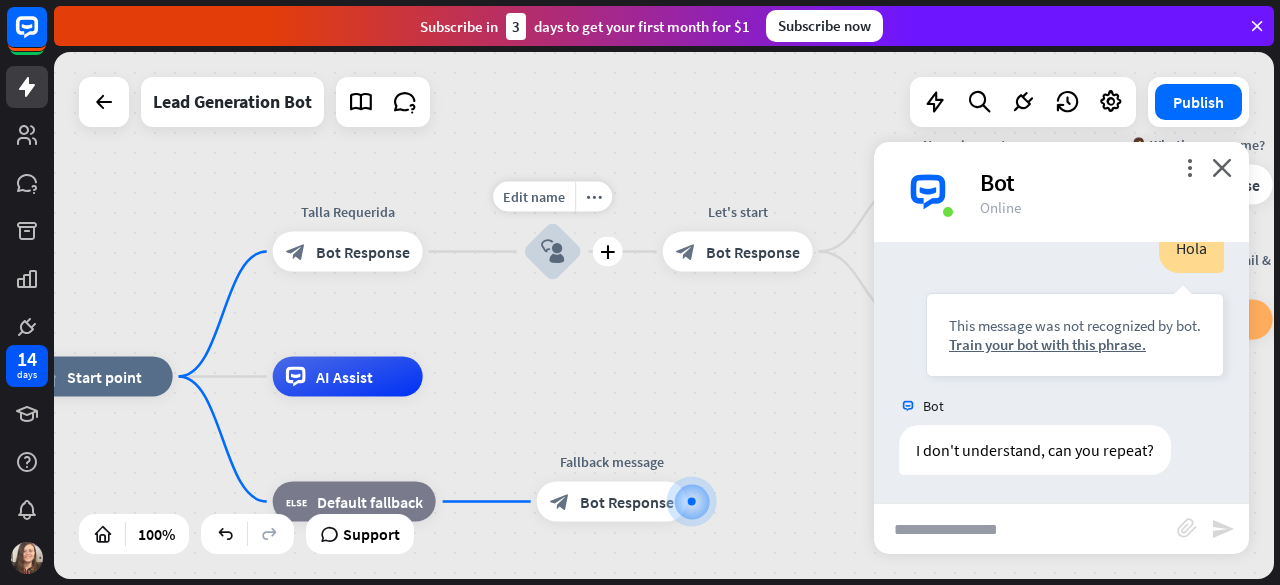 click on "block_user_input" at bounding box center (553, 252) 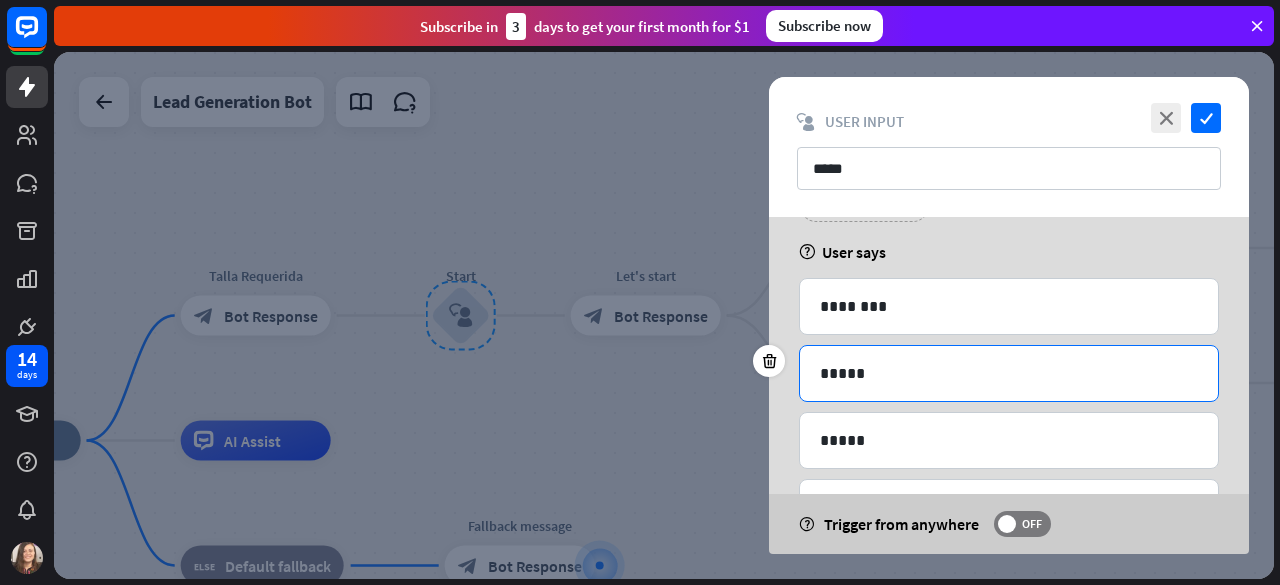 scroll, scrollTop: 66, scrollLeft: 0, axis: vertical 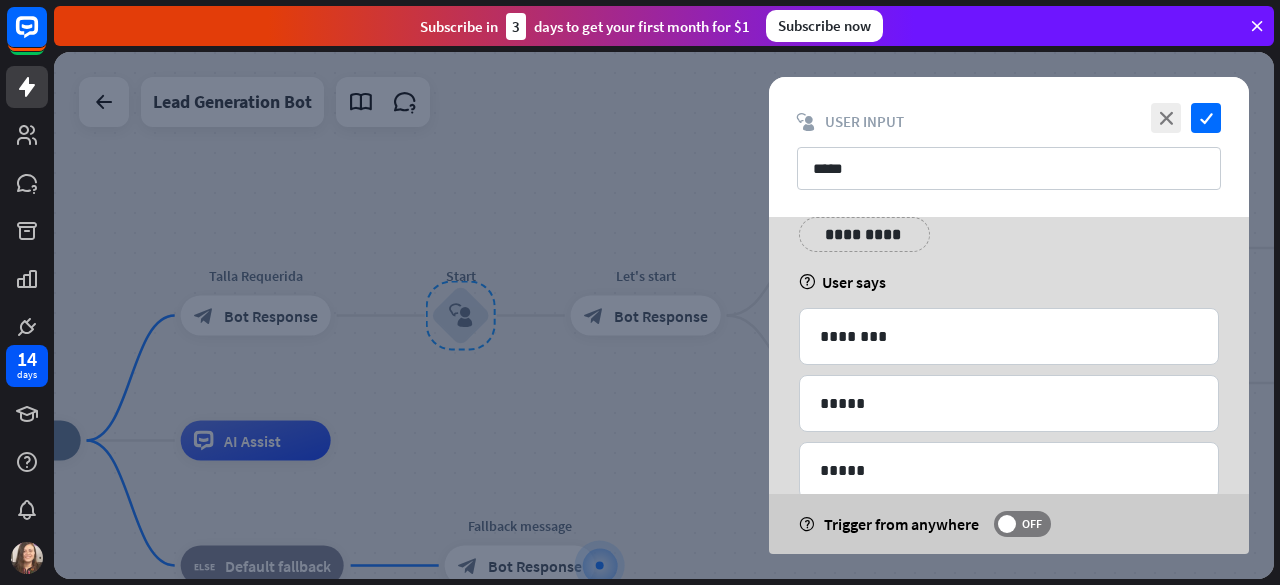 click on "**********" at bounding box center (864, 234) 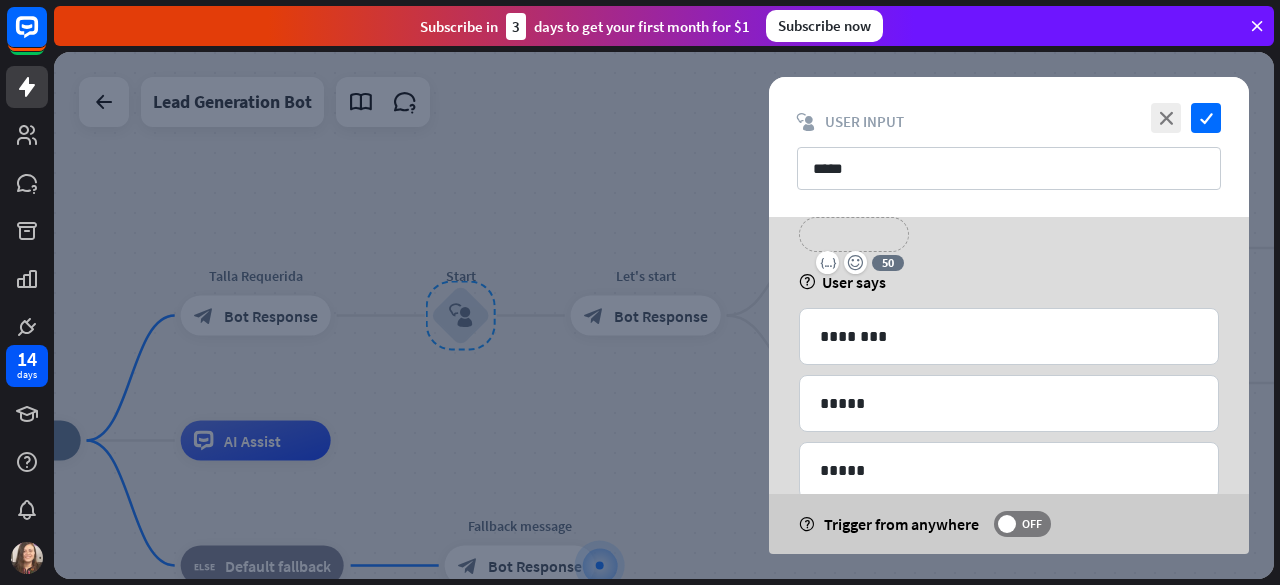 type 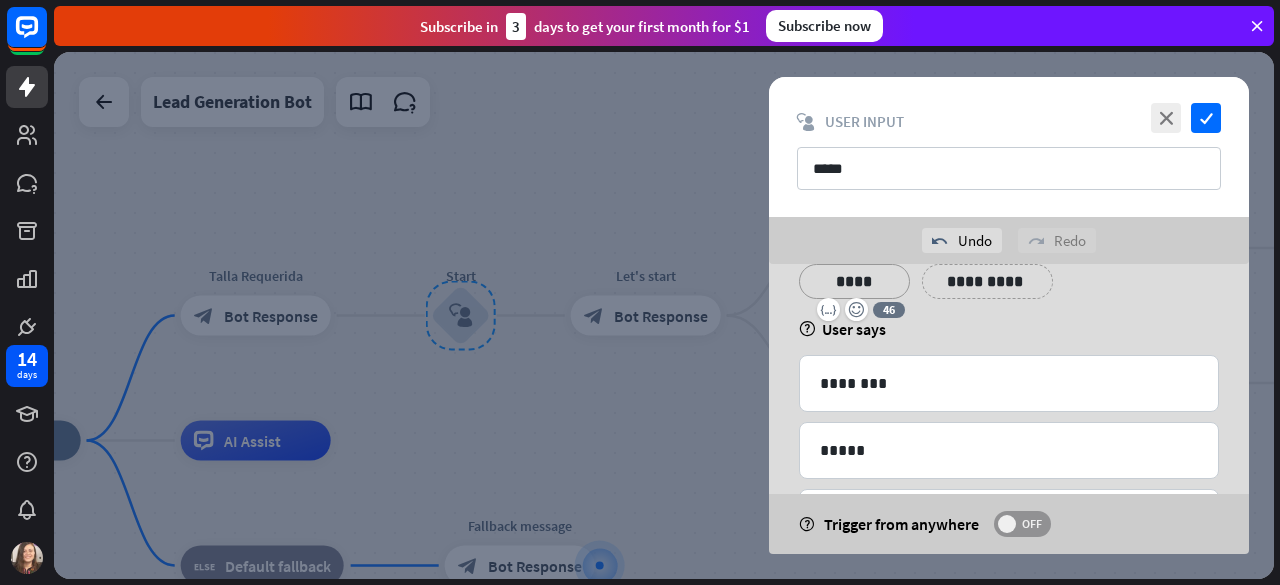 click on "OFF" at bounding box center [1031, 524] 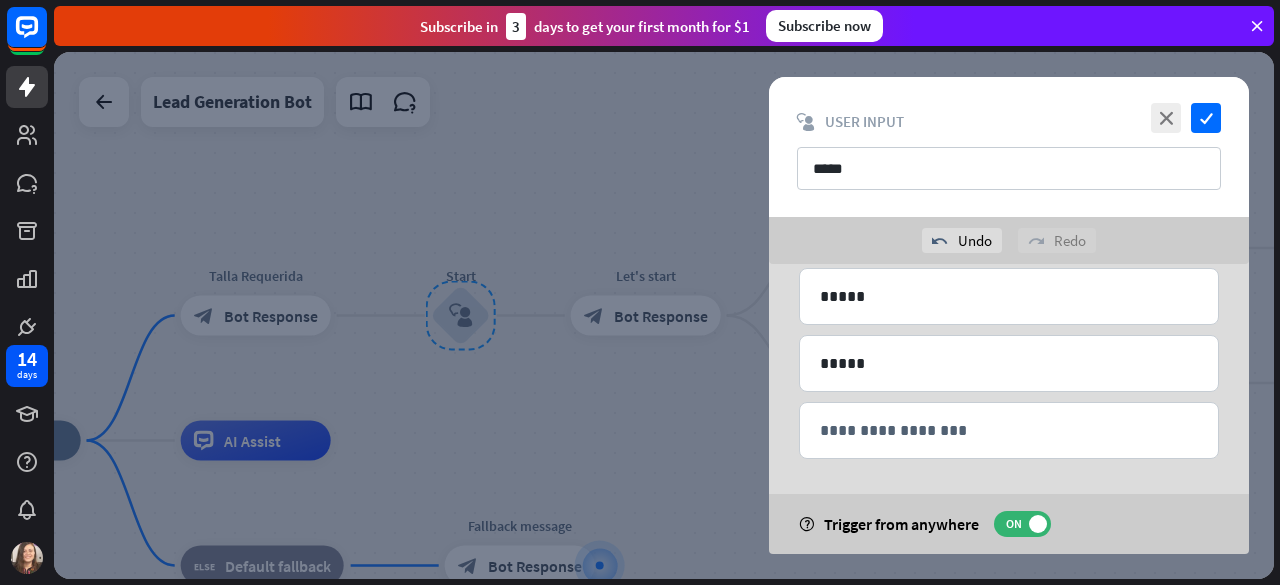 scroll, scrollTop: 0, scrollLeft: 0, axis: both 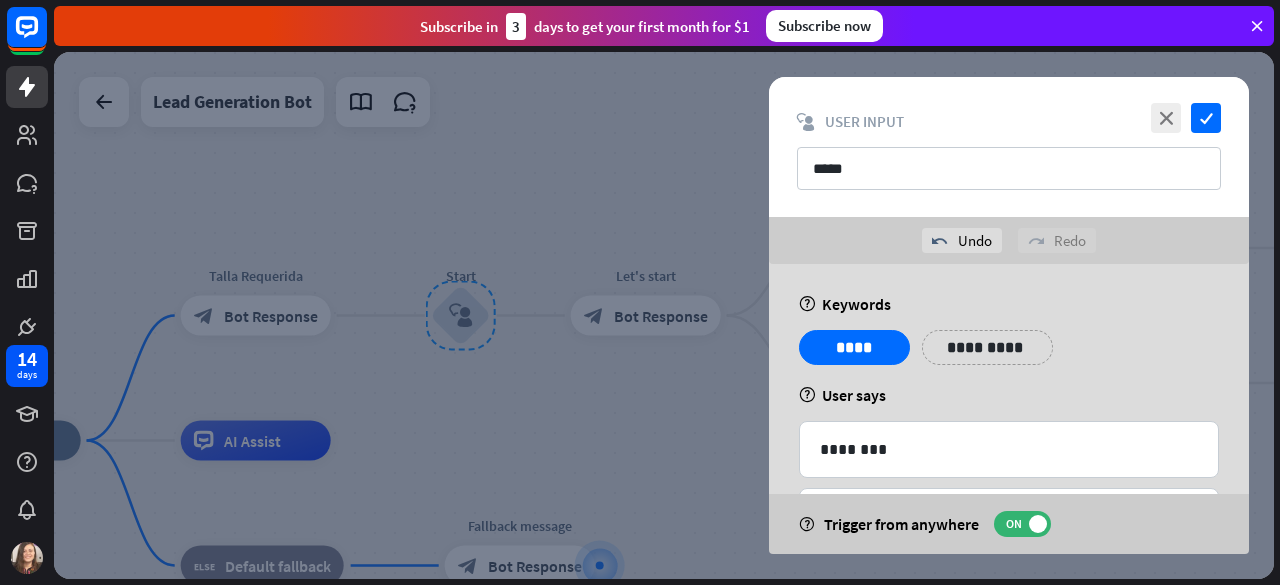 click on "help
Keywords" at bounding box center [1009, 304] 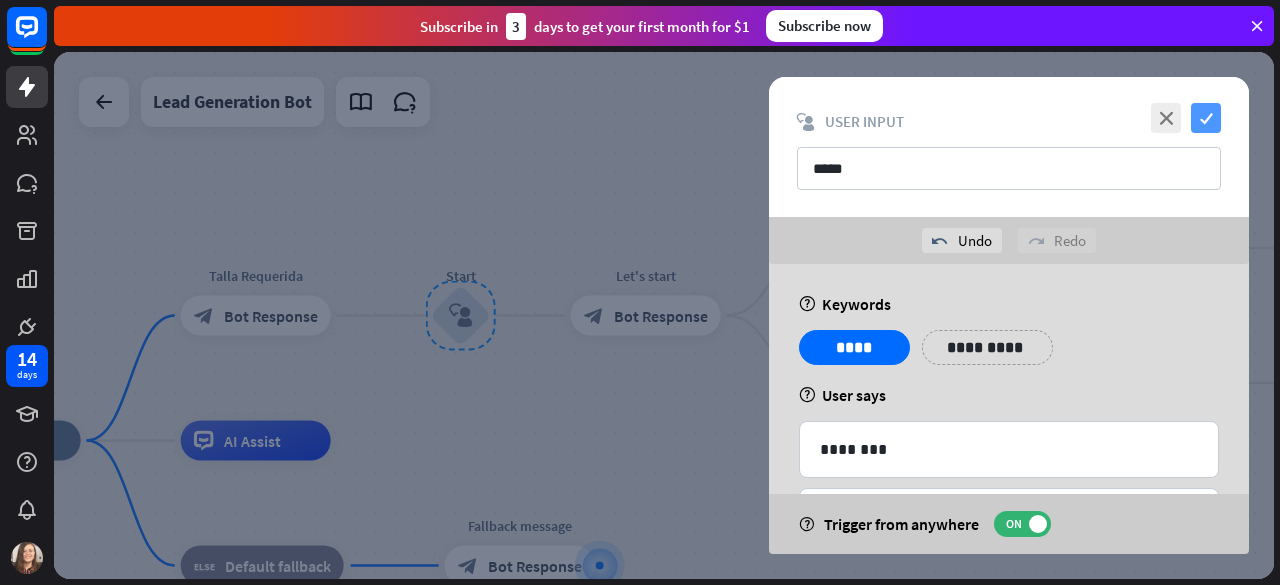 click on "check" at bounding box center (1206, 118) 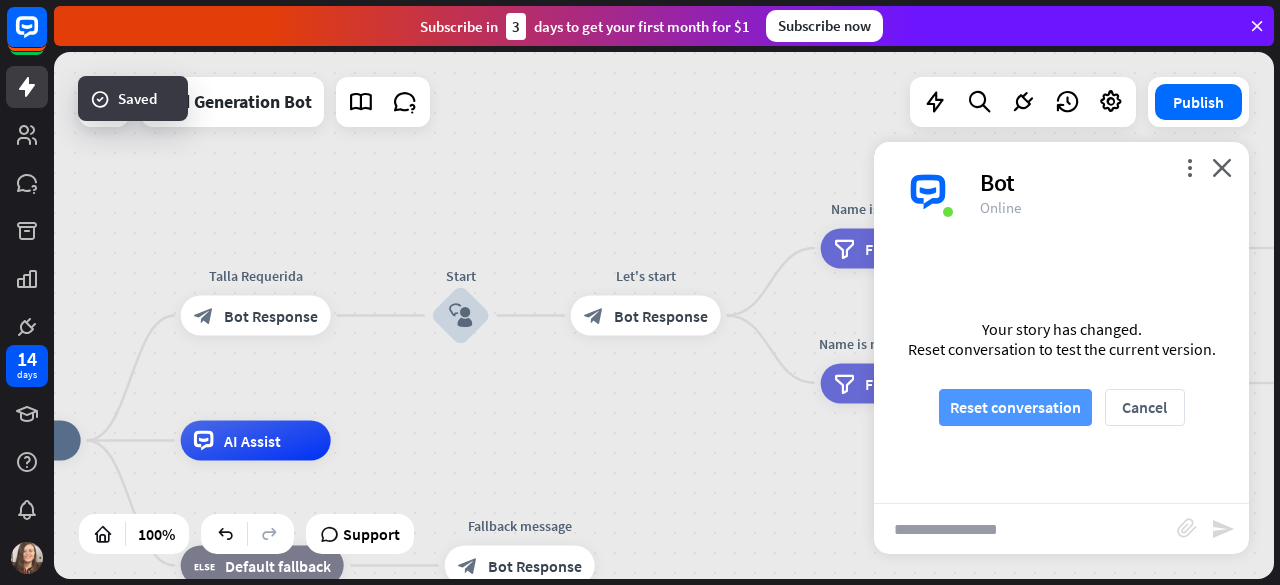 click on "Reset conversation" at bounding box center [1015, 407] 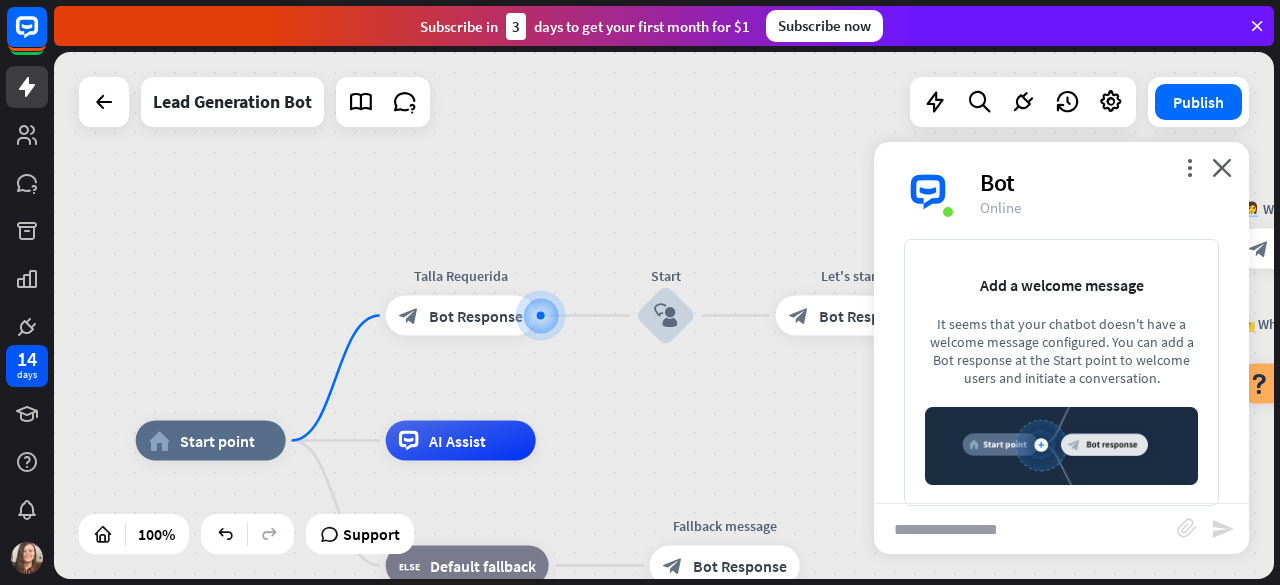 click at bounding box center [1025, 529] 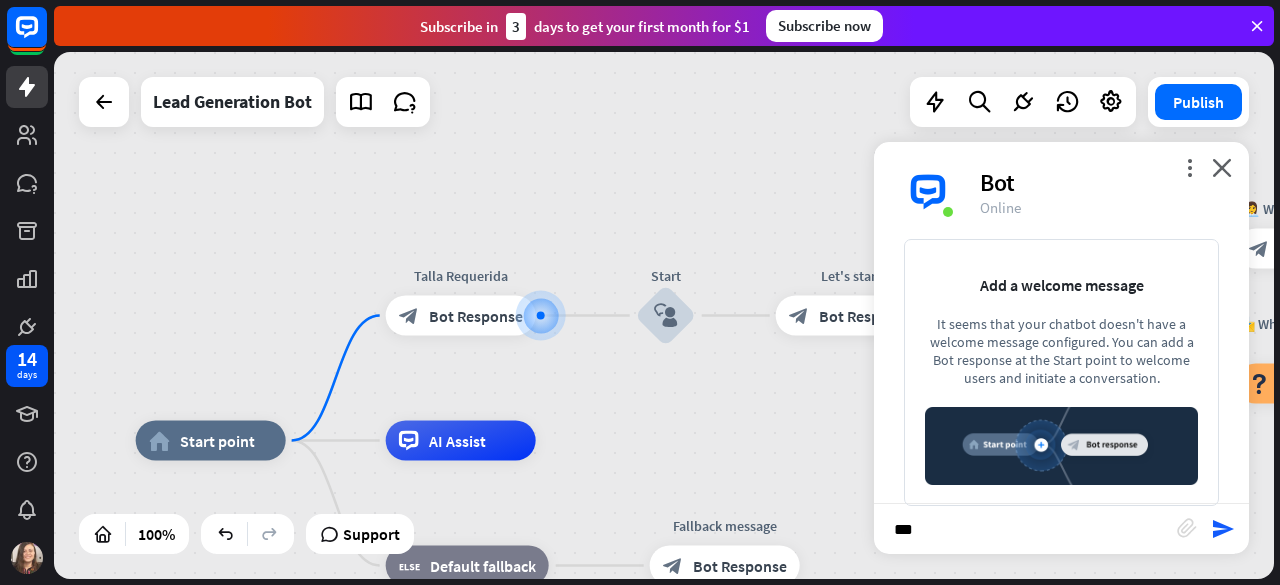 type on "****" 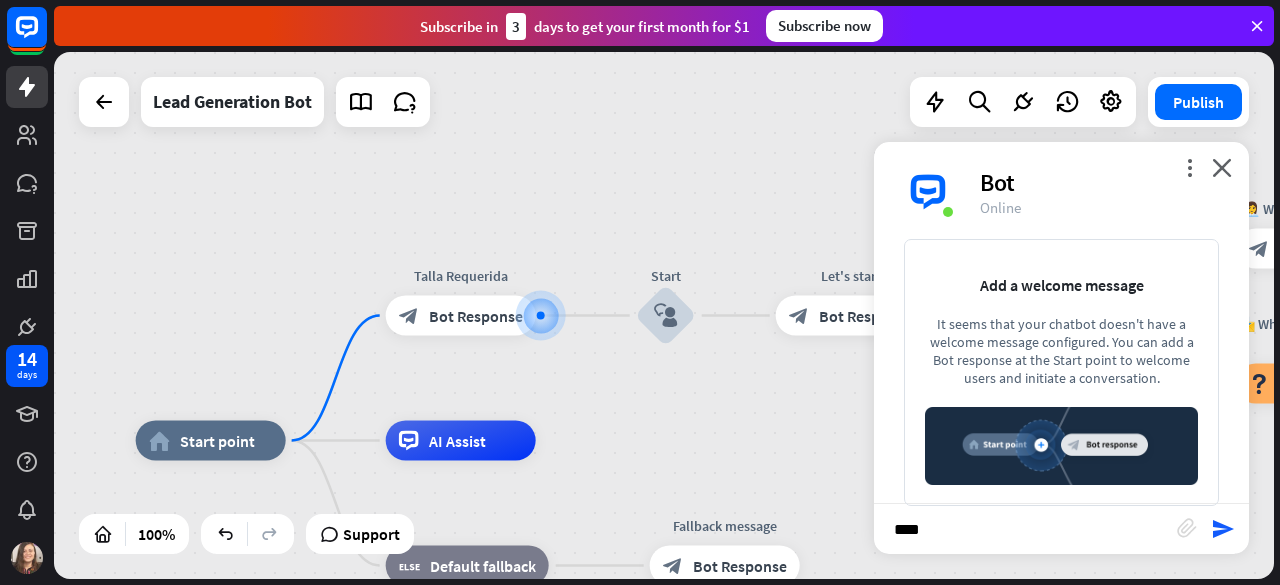 type 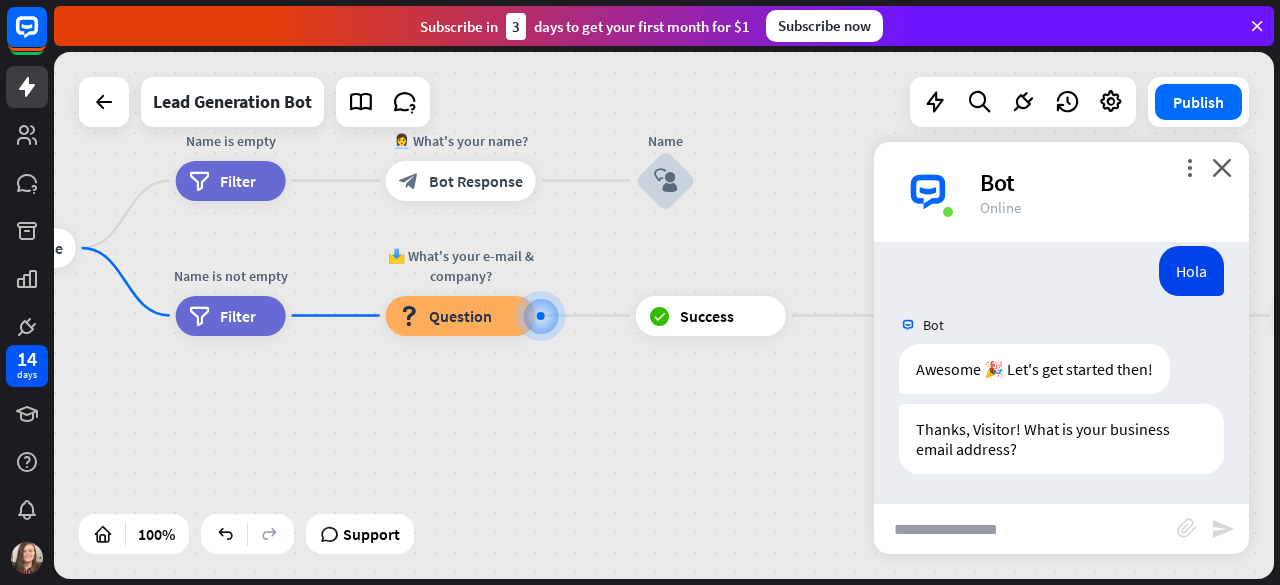 scroll, scrollTop: 54, scrollLeft: 0, axis: vertical 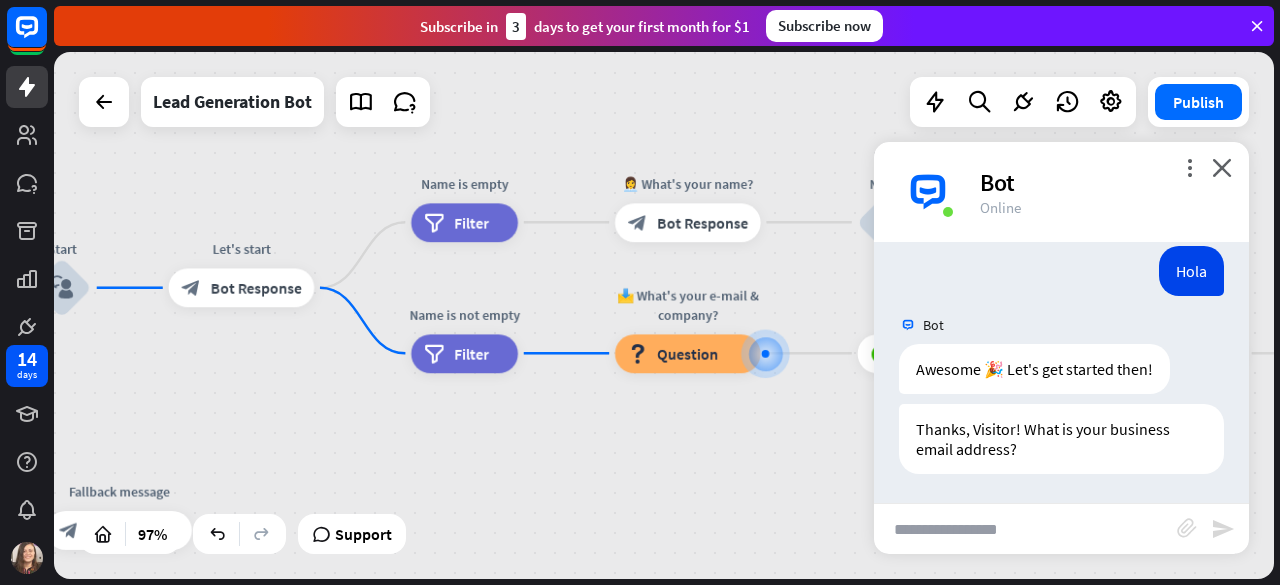 drag, startPoint x: 619, startPoint y: 431, endPoint x: 850, endPoint y: 471, distance: 234.43762 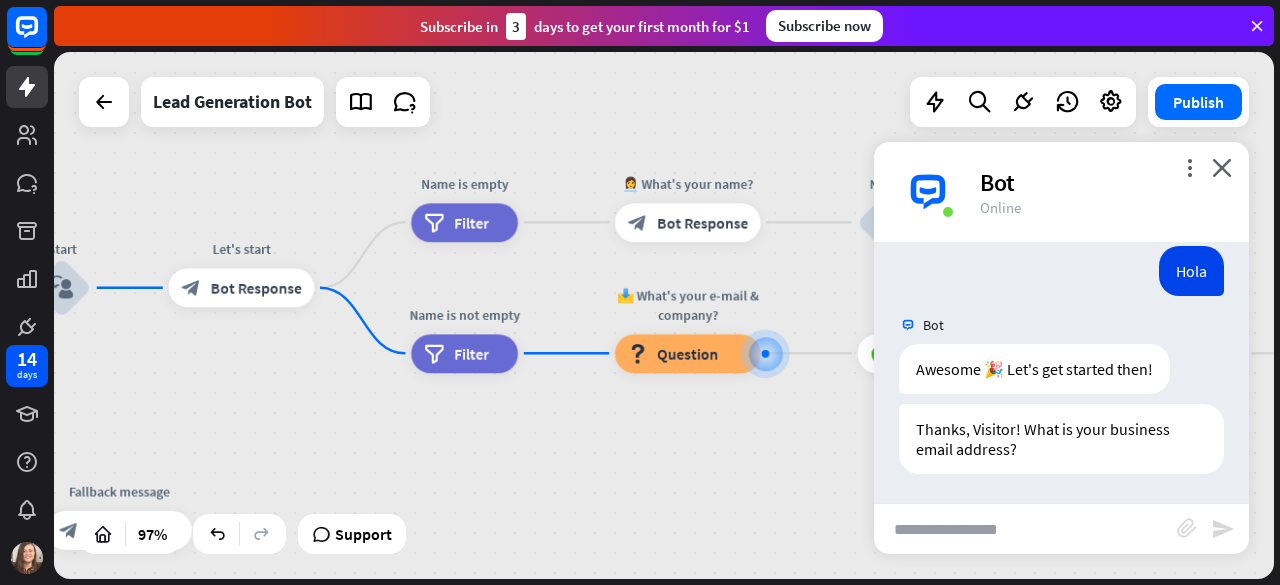 click on "home_2   Start point                 Talla Requerida   block_bot_response   Bot Response                 Start   block_user_input                 Let's start   block_bot_response   Bot Response                 Name is empty   filter   Filter                 👩‍💼 What's your name?   block_bot_response   Bot Response                 Name   block_user_input                 Name is not empty   filter   Filter                 📩 What's your e-mail & company?   block_question   Question                   block_success   Success                 🌐 How big is your team?   block_bot_response   Bot Response                 Team   block_user_input                 🚀 What's your need?   block_bot_response   Bot Response                 CompanyNeed   block_user_input                 ✅ Thank you!   block_bot_response   Bot Response                   block_close_chat   Close chat                     AI Assist                   block_fallback   Default fallback" at bounding box center (664, 315) 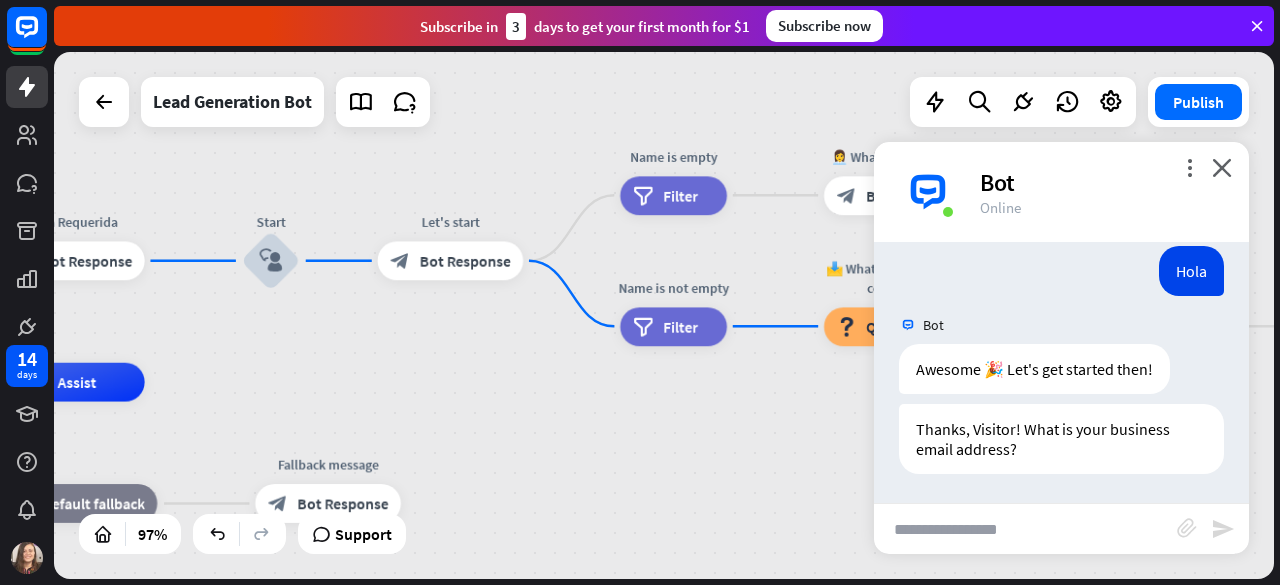 drag, startPoint x: 630, startPoint y: 457, endPoint x: 826, endPoint y: 425, distance: 198.59506 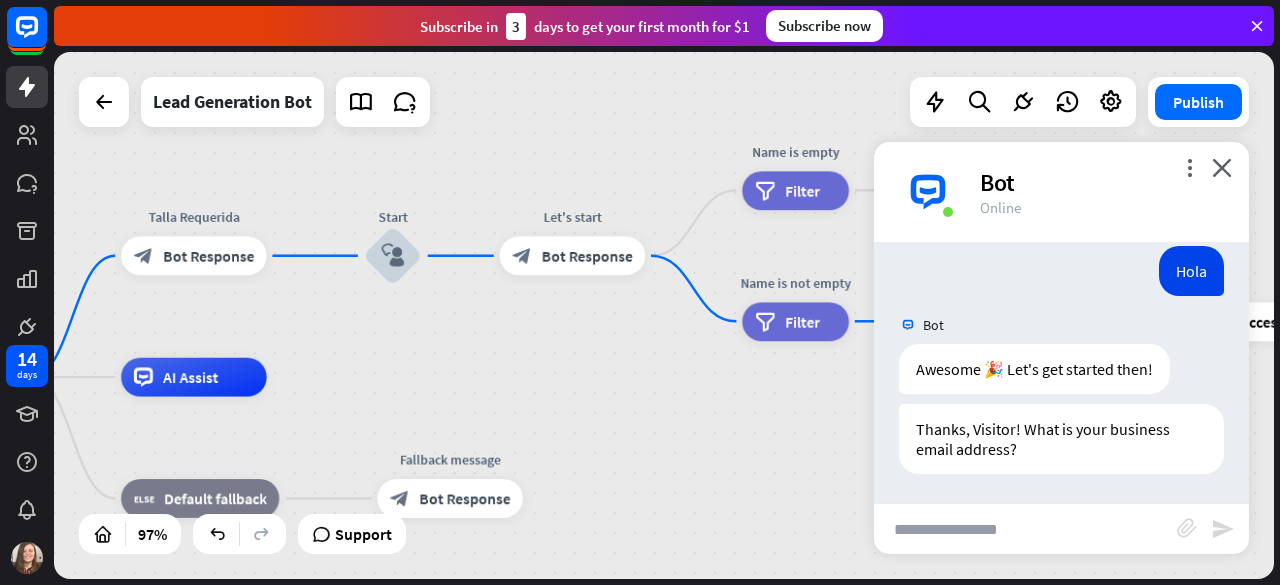 drag, startPoint x: 468, startPoint y: 357, endPoint x: 590, endPoint y: 352, distance: 122.10242 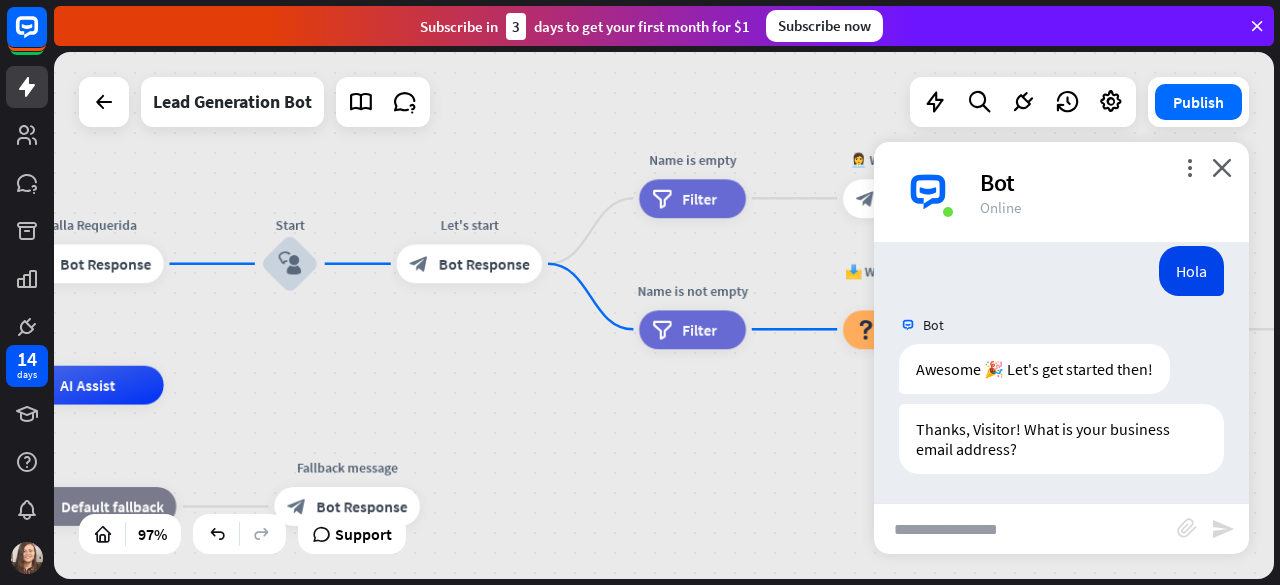 drag, startPoint x: 590, startPoint y: 352, endPoint x: 472, endPoint y: 367, distance: 118.94957 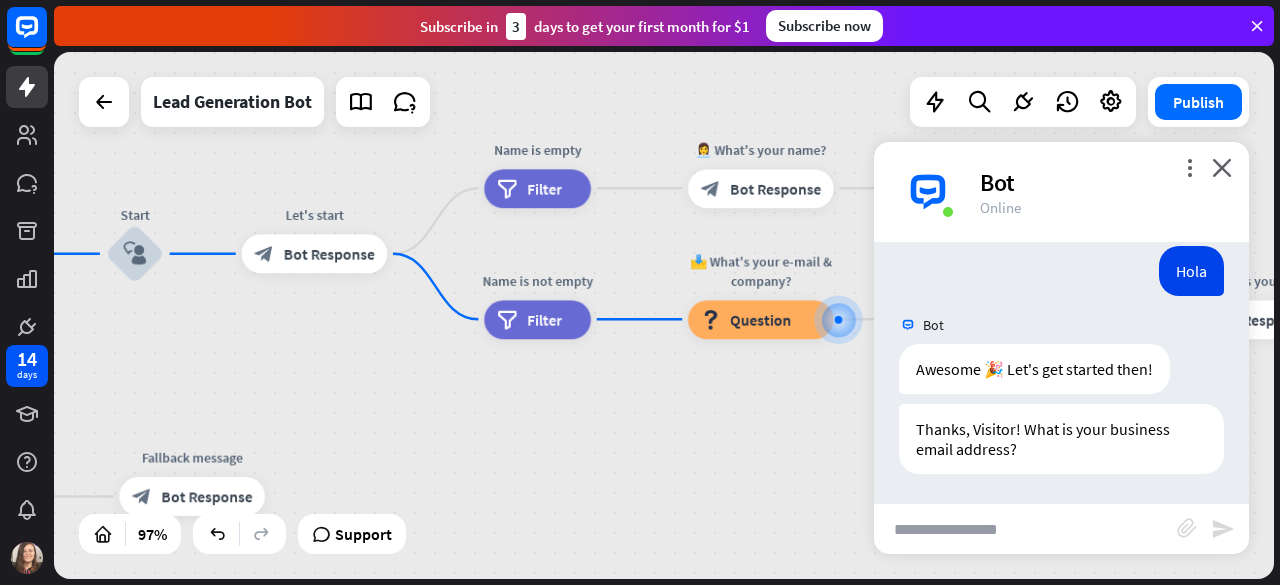 drag, startPoint x: 780, startPoint y: 289, endPoint x: 528, endPoint y: 291, distance: 252.00793 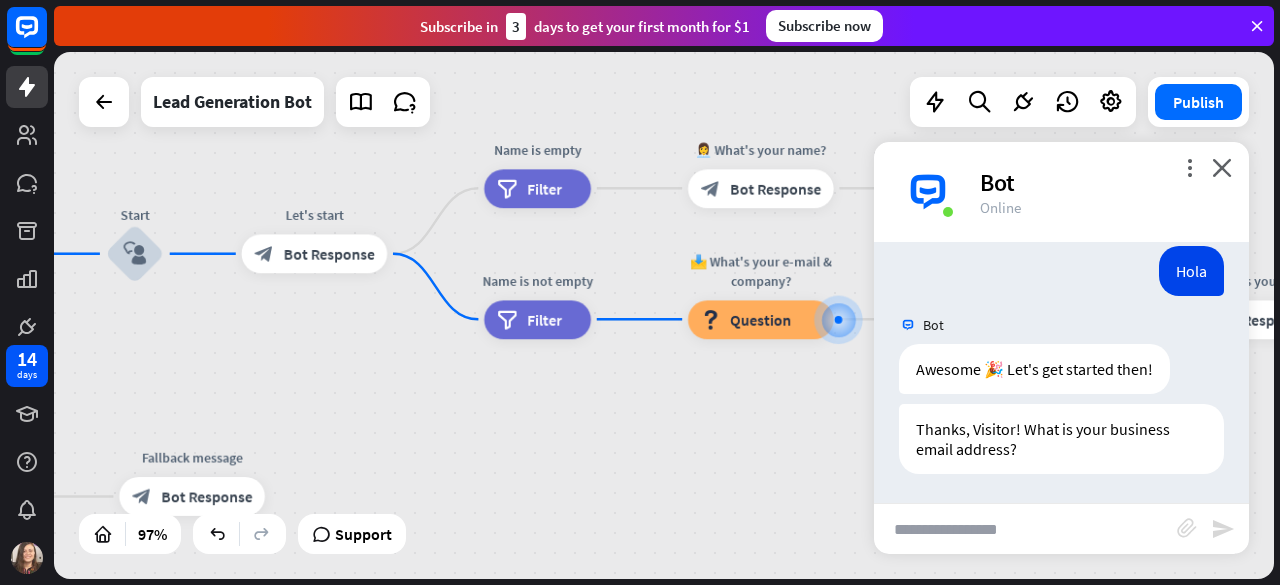 click on "home_2   Start point                 Talla Requerida   block_bot_response   Bot Response                 Start   block_user_input                 Let's start   block_bot_response   Bot Response                 Name is empty   filter   Filter                 👩‍💼 What's your name?   block_bot_response   Bot Response                 Name   block_user_input       Edit name   more_horiz         plus   Name is not empty   filter   Filter                 📩 What's your e-mail & company?   block_question   Question                       block_success   Success                 🌐 How big is your team?   block_bot_response   Bot Response                 Team   block_user_input                 🚀 What's your need?   block_bot_response   Bot Response                 CompanyNeed   block_user_input                 ✅ Thank you!   block_bot_response   Bot Response                   block_close_chat   Close chat                     AI Assist                   block_fallback" at bounding box center [664, 315] 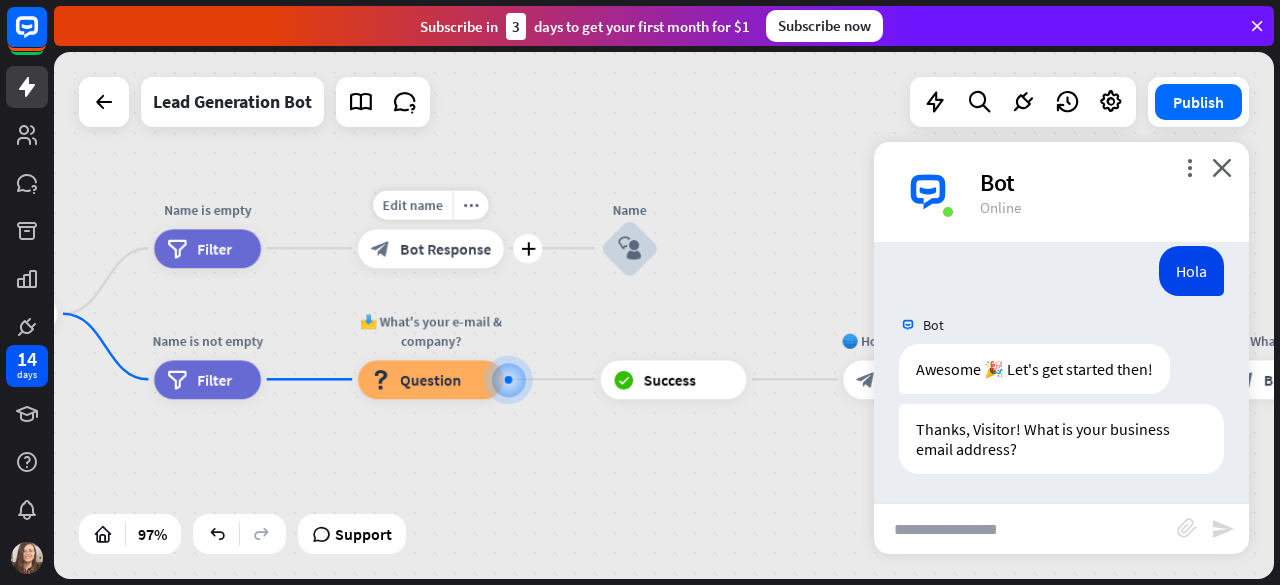 drag, startPoint x: 636, startPoint y: 240, endPoint x: 418, endPoint y: 279, distance: 221.46106 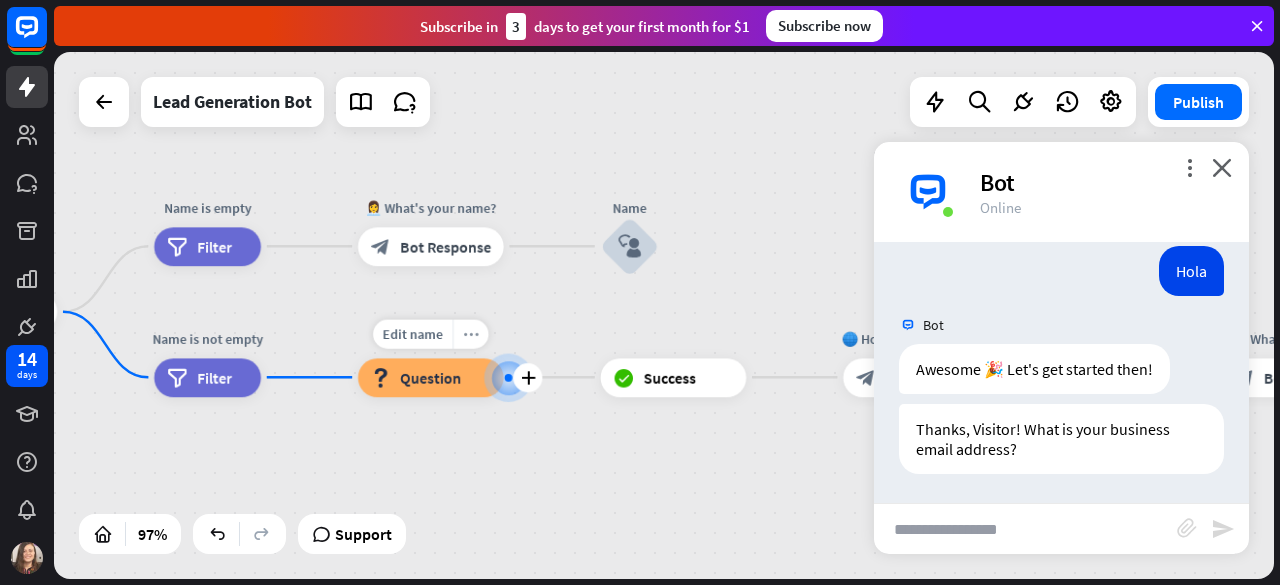 drag, startPoint x: 725, startPoint y: 339, endPoint x: 460, endPoint y: 321, distance: 265.61063 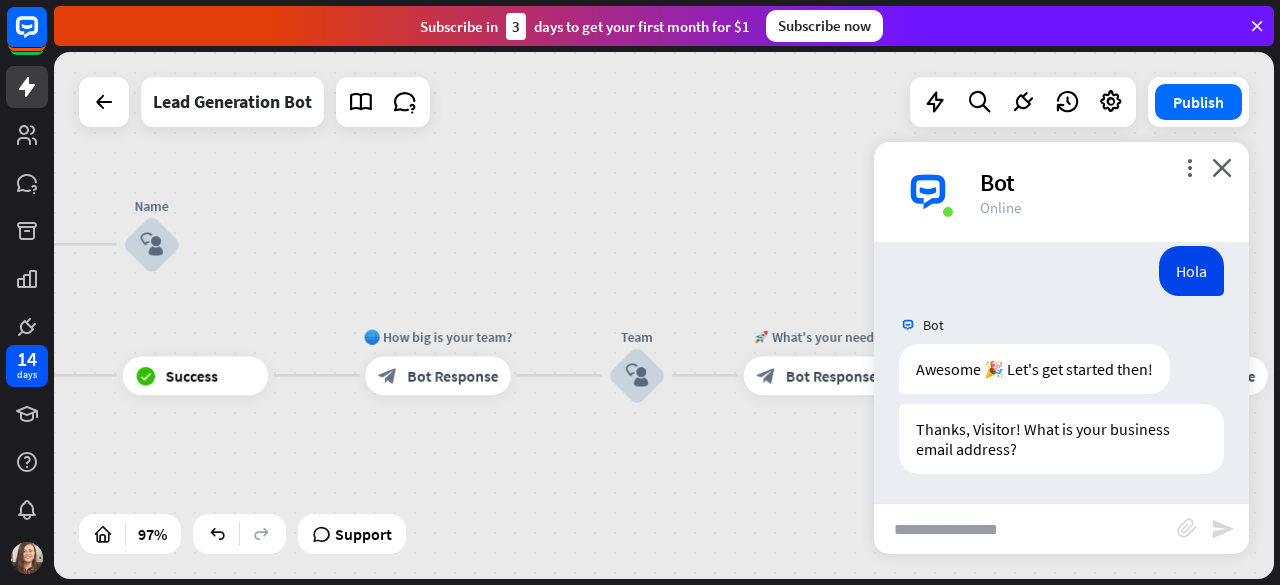 drag, startPoint x: 756, startPoint y: 274, endPoint x: 178, endPoint y: 293, distance: 578.3122 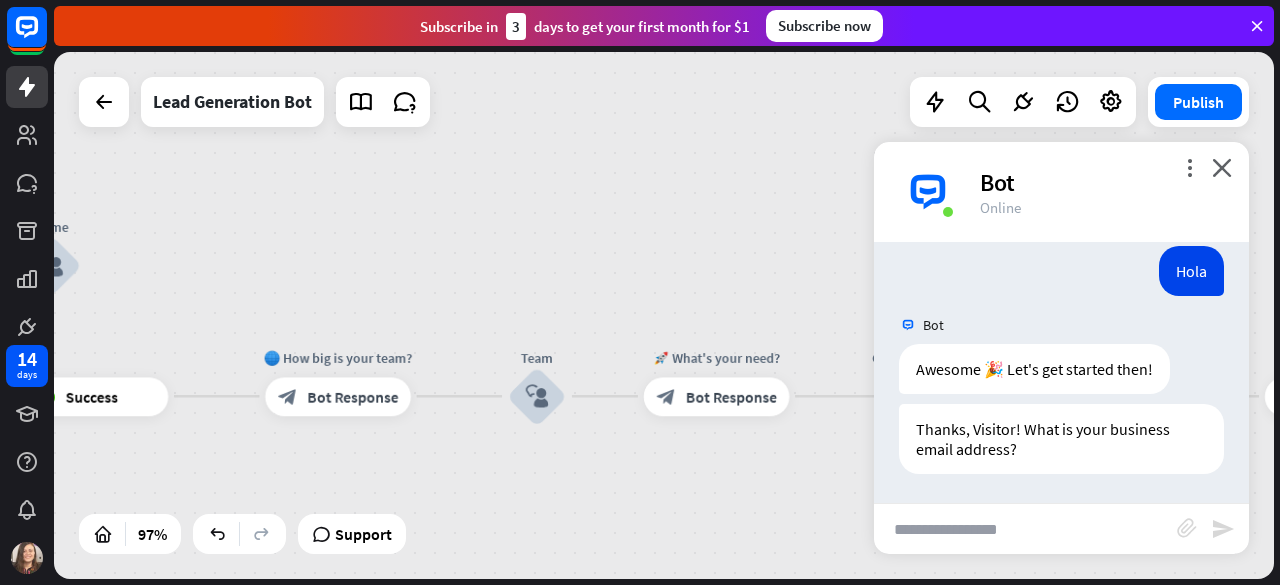 drag, startPoint x: 505, startPoint y: 343, endPoint x: 292, endPoint y: 285, distance: 220.75552 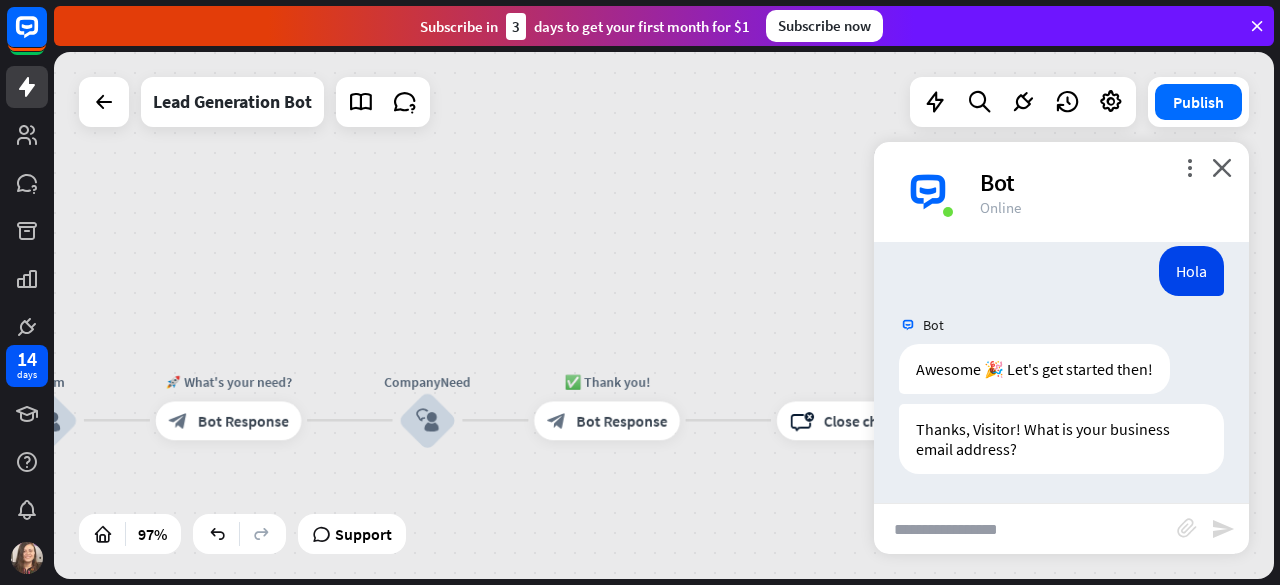 drag, startPoint x: 589, startPoint y: 265, endPoint x: 101, endPoint y: 289, distance: 488.5898 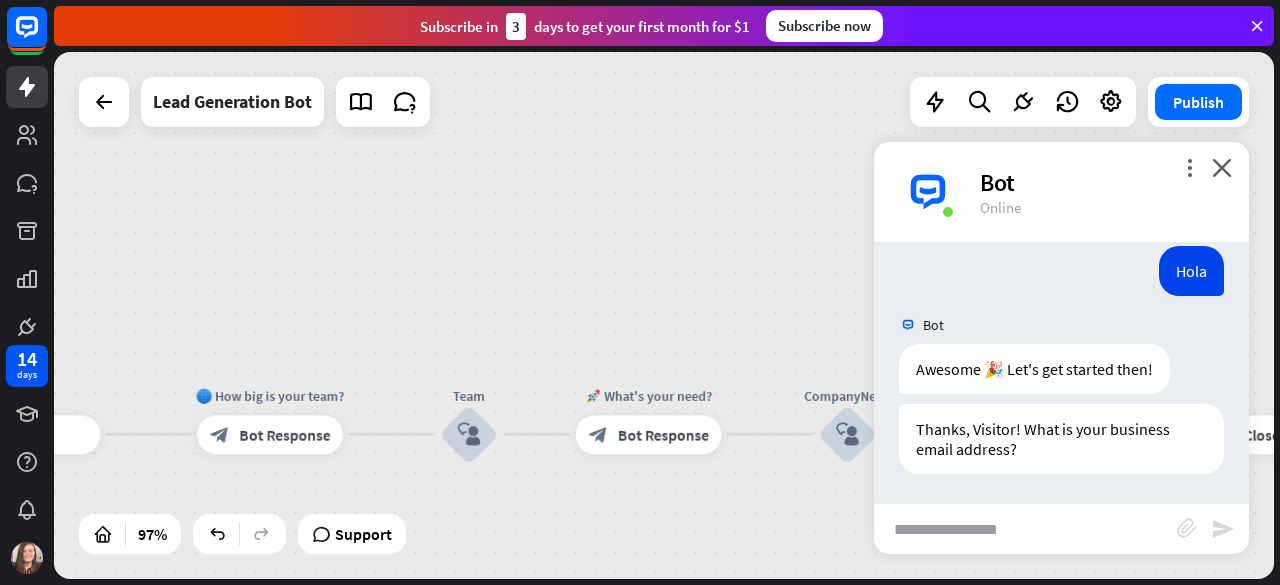 drag, startPoint x: 588, startPoint y: 243, endPoint x: 1103, endPoint y: 272, distance: 515.81586 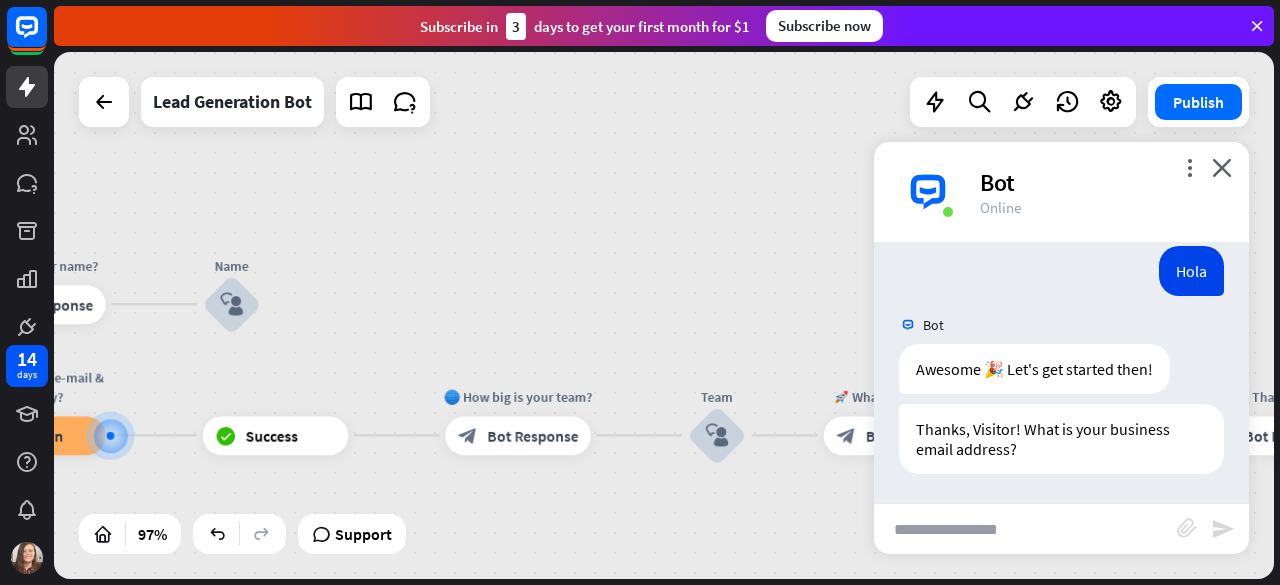 drag, startPoint x: 516, startPoint y: 315, endPoint x: 726, endPoint y: 307, distance: 210.15233 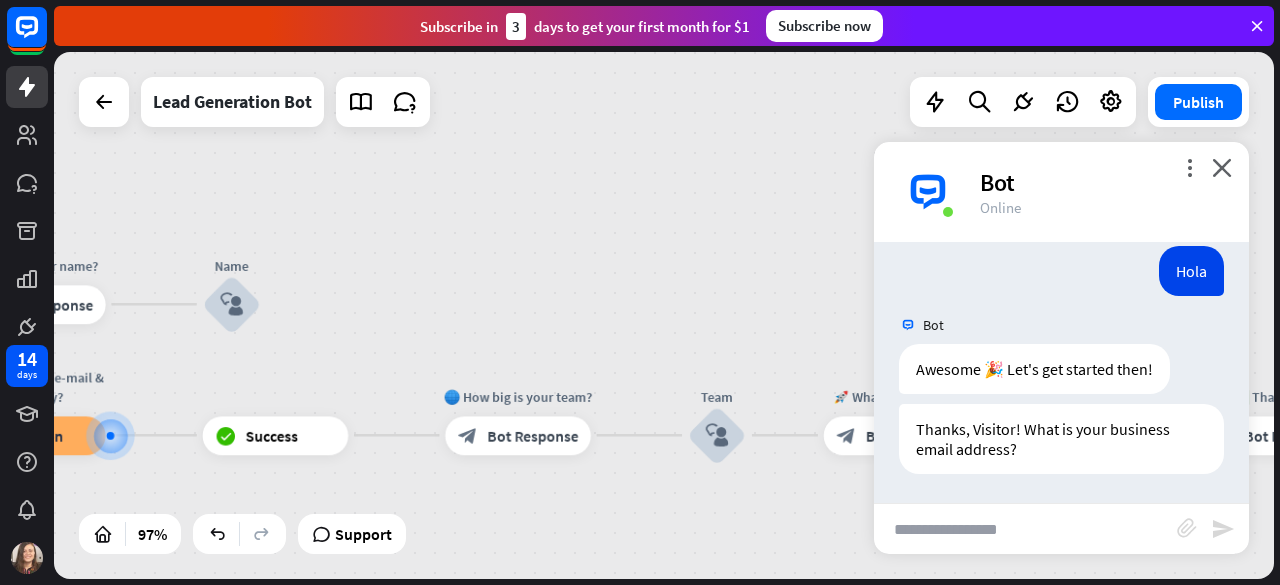 click on "home_2   Start point                 Talla Requerida   block_bot_response   Bot Response                 Start   block_user_input                 Let's start   block_bot_response   Bot Response                 Name is empty   filter   Filter                 👩‍💼 What's your name?   block_bot_response   Bot Response                 Name   block_user_input                 Name is not empty   filter   Filter                 📩 What's your e-mail & company?   block_question   Question                   block_success   Success                 🌐 How big is your team?   block_bot_response   Bot Response                 Team   block_user_input                 🚀 What's your need?   block_bot_response   Bot Response                 CompanyNeed   block_user_input                 ✅ Thank you!   block_bot_response   Bot Response                   block_close_chat   Close chat                     AI Assist                   block_fallback   Default fallback" at bounding box center [664, 315] 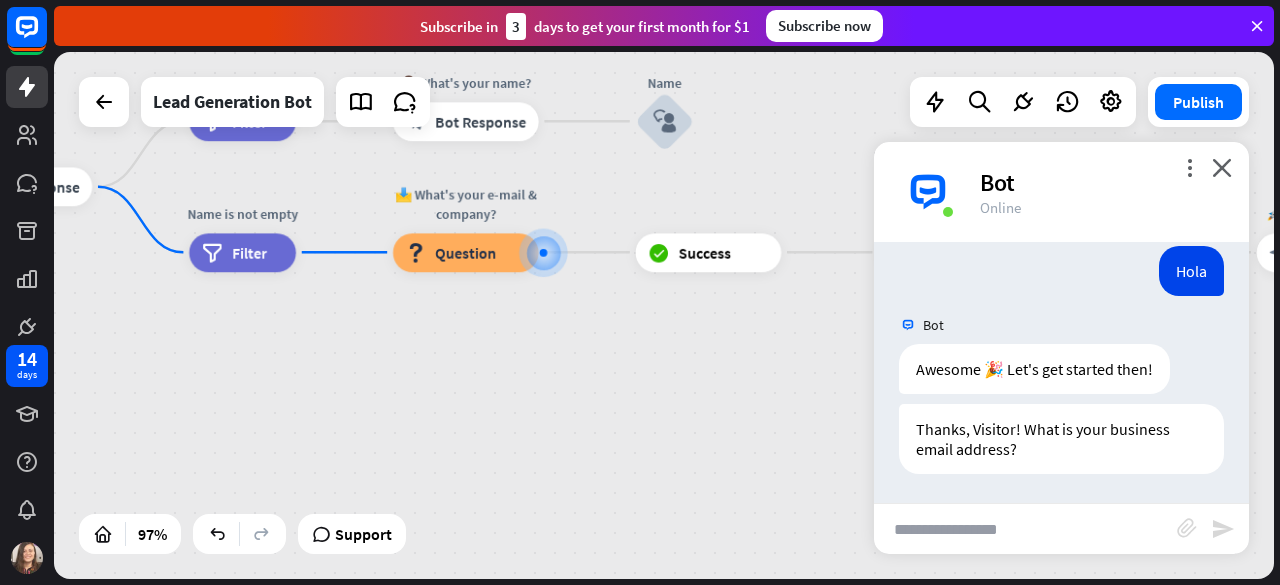 drag, startPoint x: 580, startPoint y: 302, endPoint x: 730, endPoint y: 303, distance: 150.00333 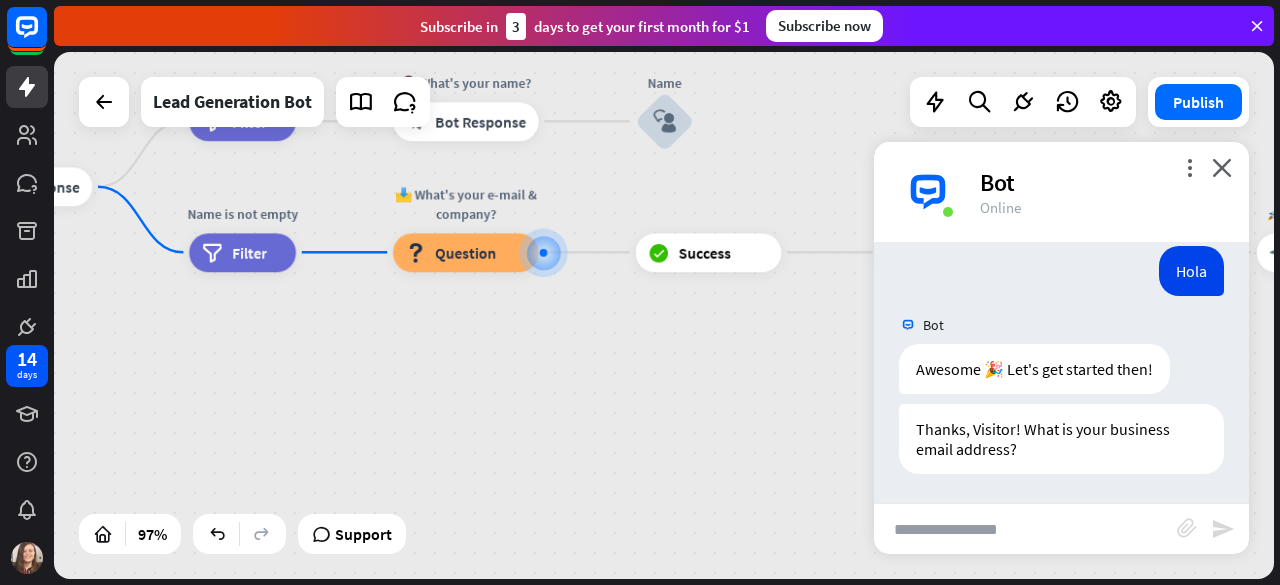 click on "home_2   Start point                 Talla Requerida   block_bot_response   Bot Response                 Start   block_user_input                 Let's start   block_bot_response   Bot Response                 Name is empty   filter   Filter                 👩‍💼 What's your name?   block_bot_response   Bot Response                 Name   block_user_input                 Name is not empty   filter   Filter                 📩 What's your e-mail & company?   block_question   Question                   block_success   Success                 🌐 How big is your team?   block_bot_response   Bot Response                 Team   block_user_input                 🚀 What's your need?   block_bot_response   Bot Response                 CompanyNeed   block_user_input                 ✅ Thank you!   block_bot_response   Bot Response                   block_close_chat   Close chat                     AI Assist                   block_fallback   Default fallback" at bounding box center (664, 315) 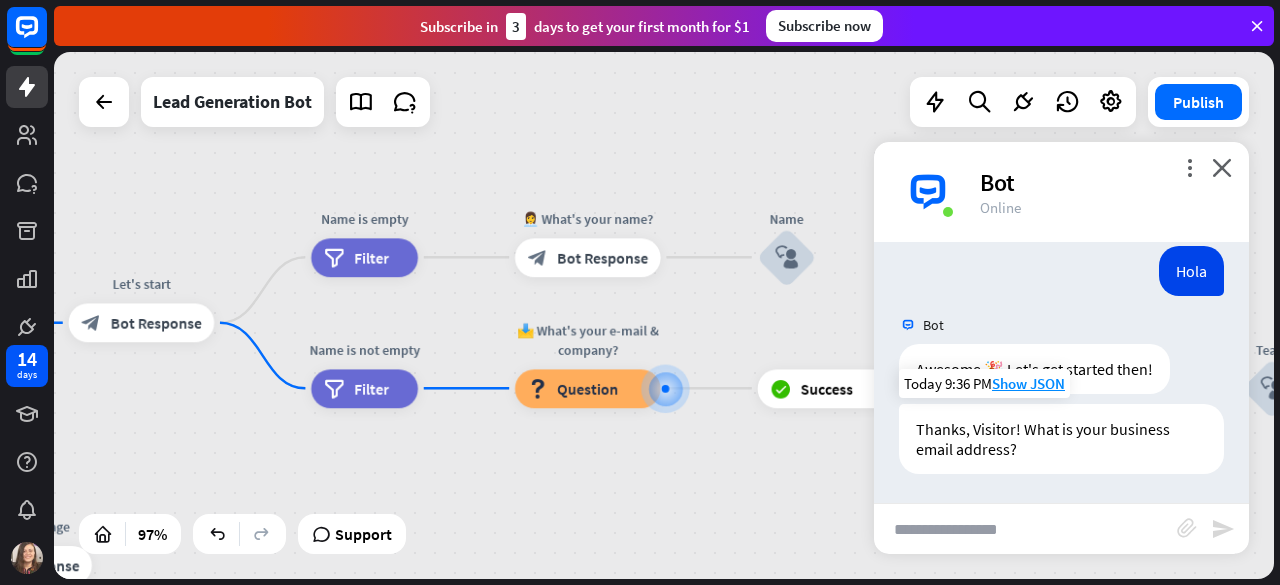 drag, startPoint x: 690, startPoint y: 321, endPoint x: 902, endPoint y: 453, distance: 249.73586 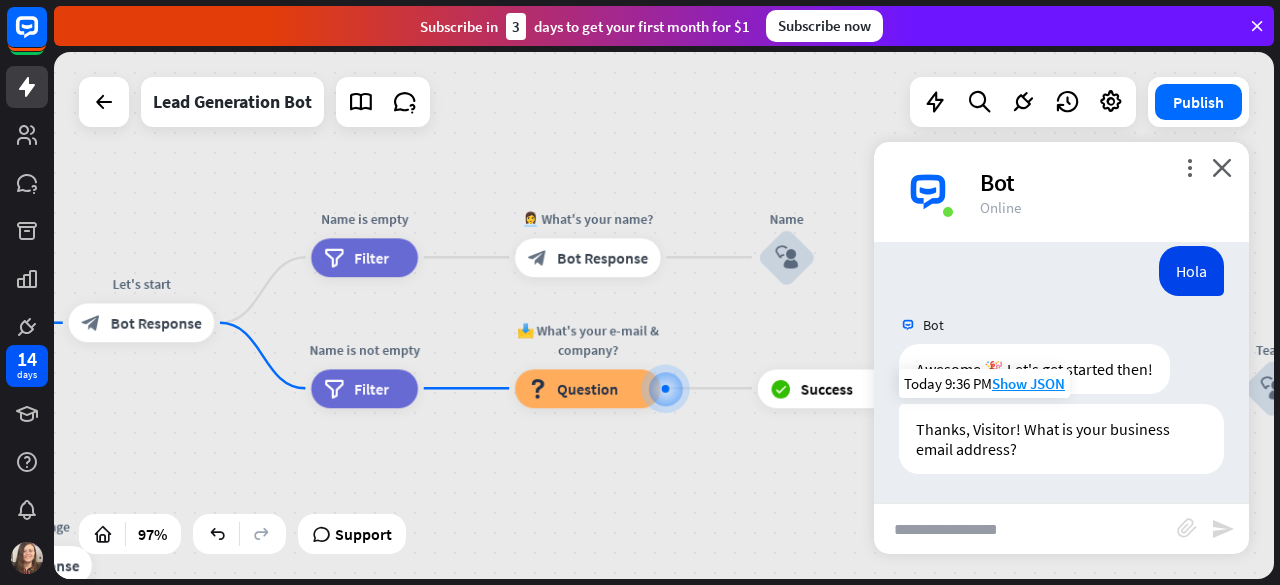 click on "home_2   Start point                 Talla Requerida   block_bot_response   Bot Response                 Start   block_user_input                 Let's start   block_bot_response   Bot Response                 Name is empty   filter   Filter                 👩‍💼 What's your name?   block_bot_response   Bot Response                 Name   block_user_input                 Name is not empty   filter   Filter                 📩 What's your e-mail & company?   block_question   Question           Edit name   more_horiz             block_success   Success                 🌐 How big is your team?   block_bot_response   Bot Response                 Team   block_user_input                 🚀 What's your need?   block_bot_response   Bot Response                 CompanyNeed   block_user_input                 ✅ Thank you!   block_bot_response   Bot Response                   block_close_chat   Close chat                     AI Assist                   block_fallback   Default fallback" at bounding box center (664, 315) 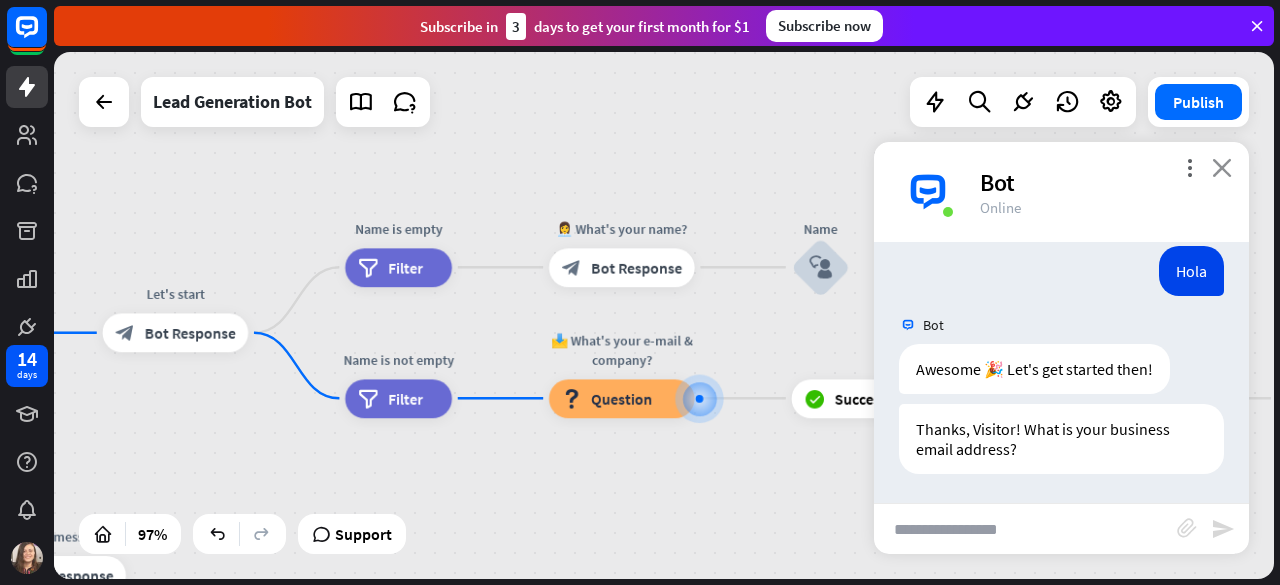 click on "close" at bounding box center (1222, 167) 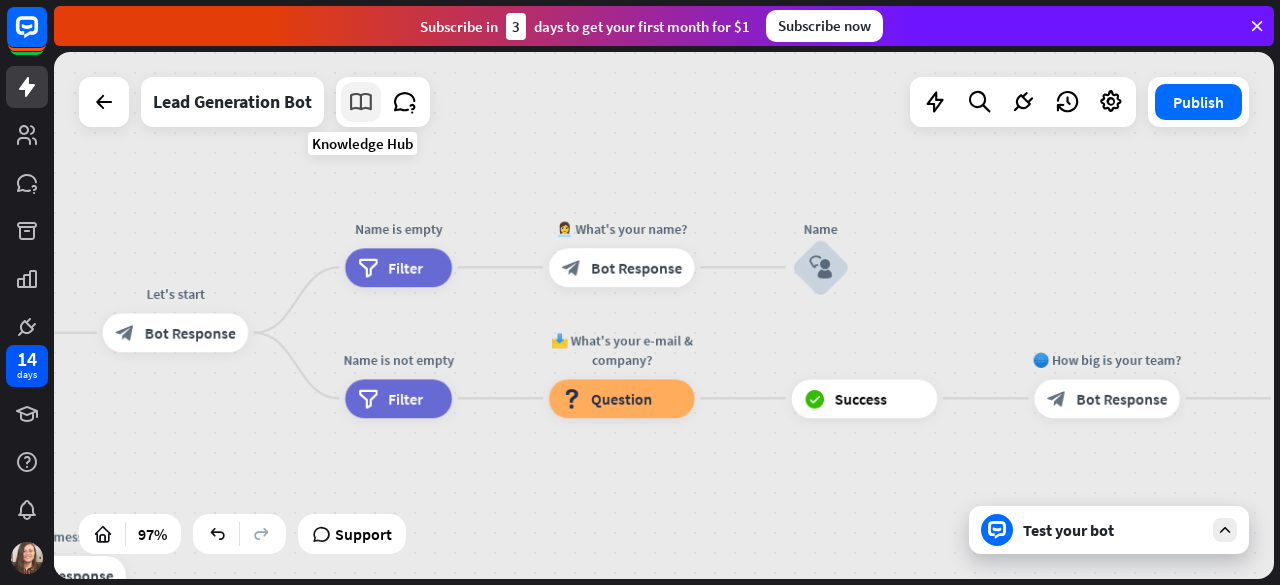 click at bounding box center [361, 102] 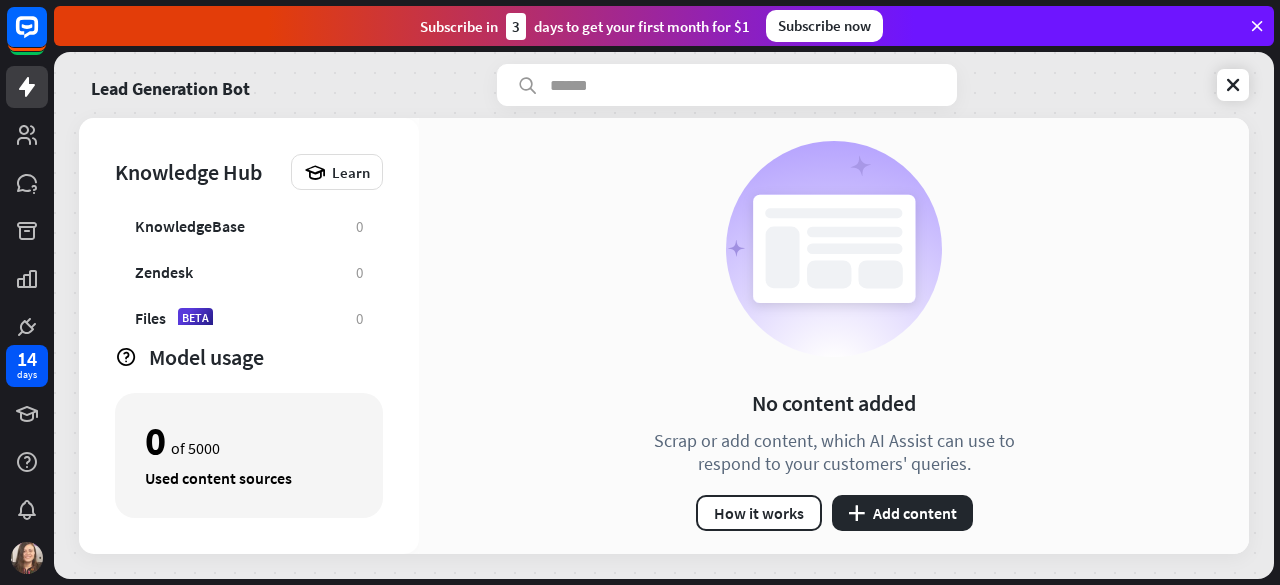 scroll, scrollTop: 110, scrollLeft: 0, axis: vertical 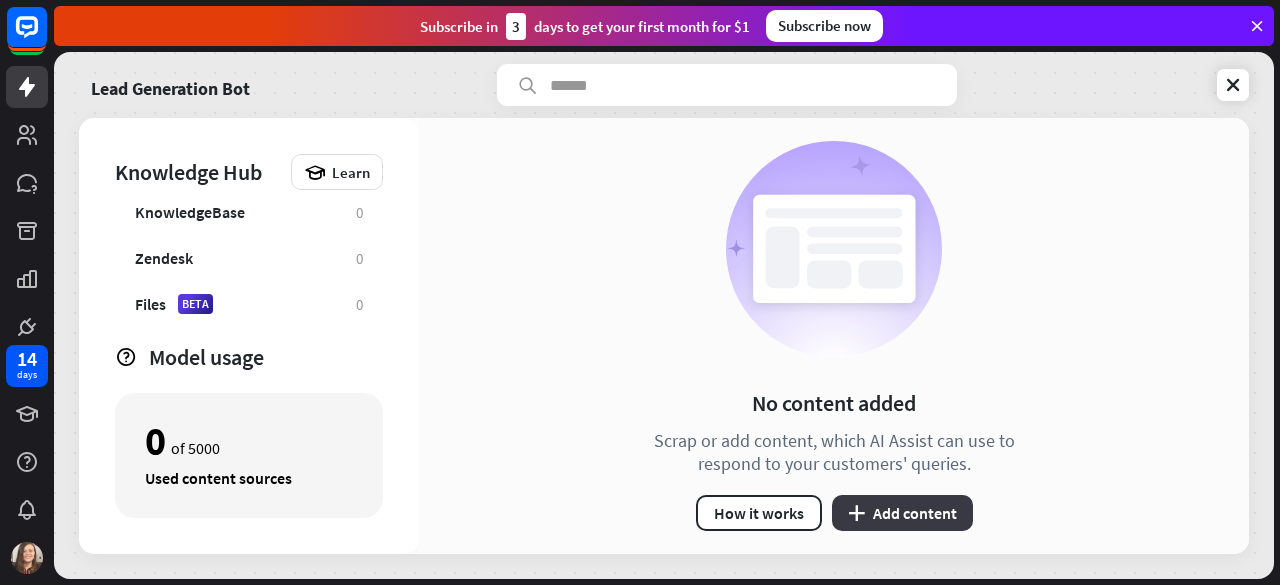 click on "plus
Add content" at bounding box center (902, 513) 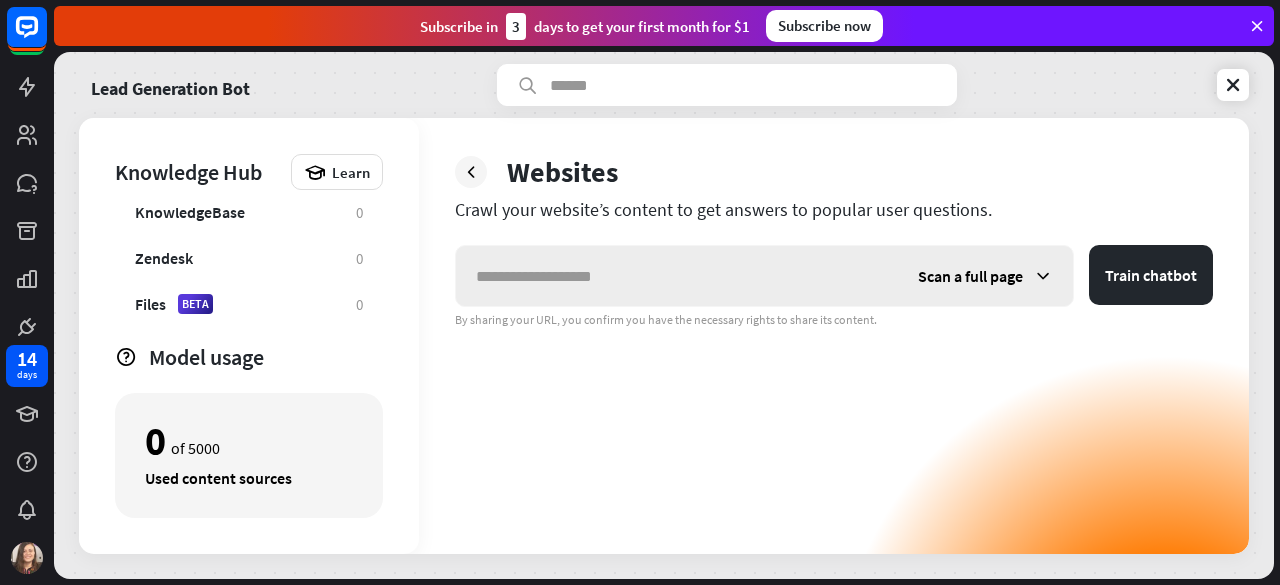 click on "Scan a full page" at bounding box center (970, 276) 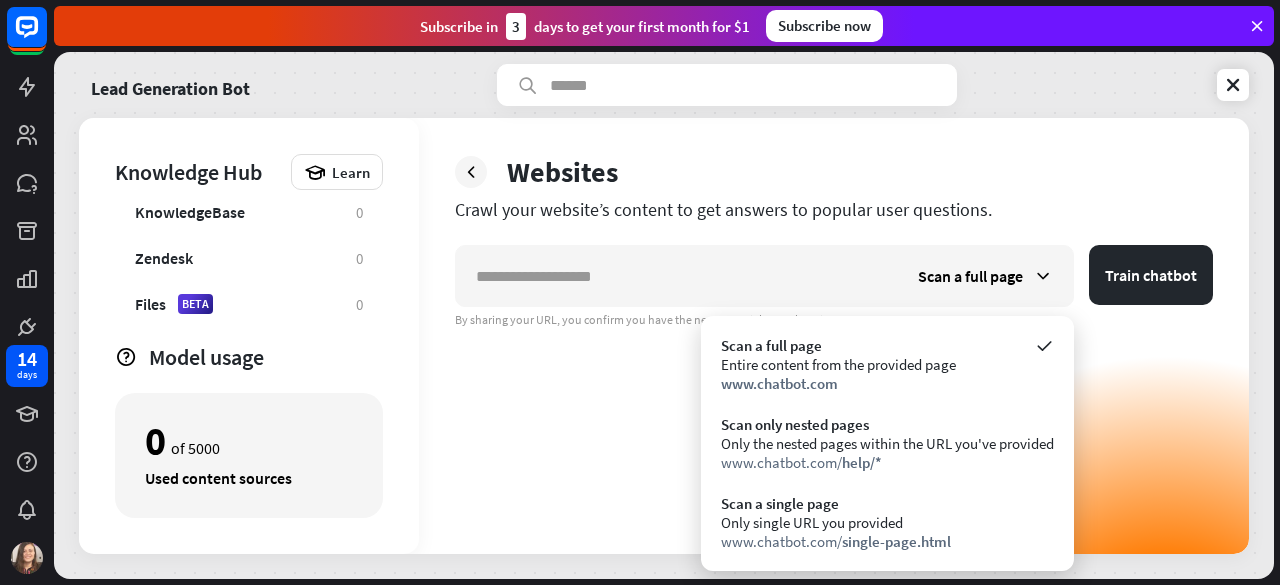 click on "Crawl your website’s content to get answers to popular user
questions." at bounding box center [834, 209] 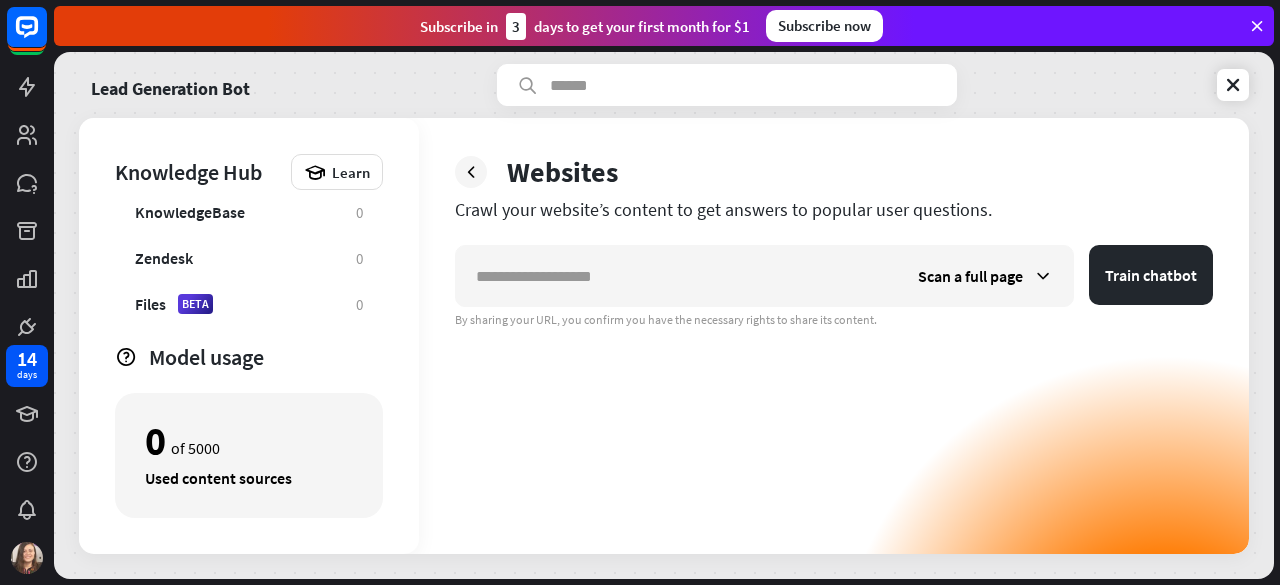 click on "Websites" at bounding box center (834, 172) 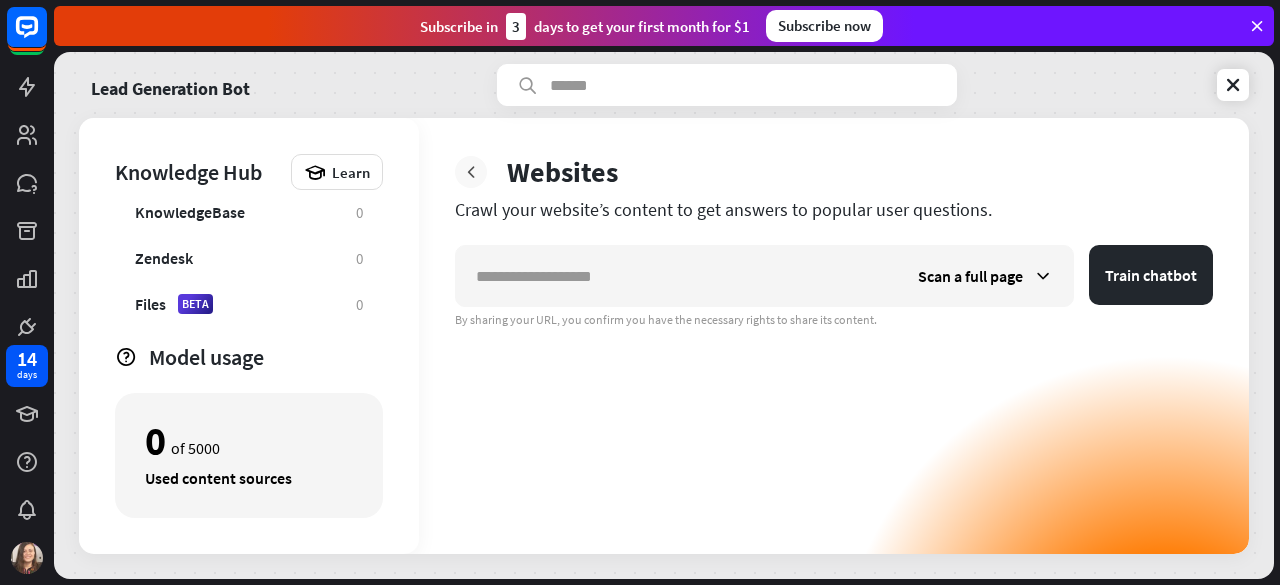 click at bounding box center (471, 172) 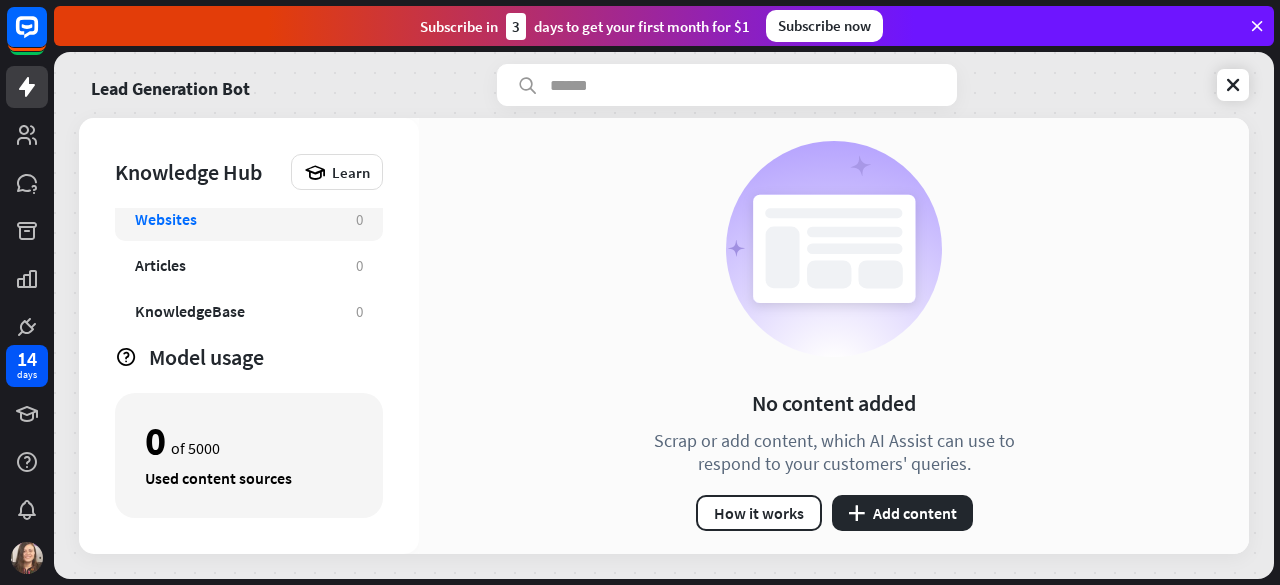 scroll, scrollTop: 0, scrollLeft: 0, axis: both 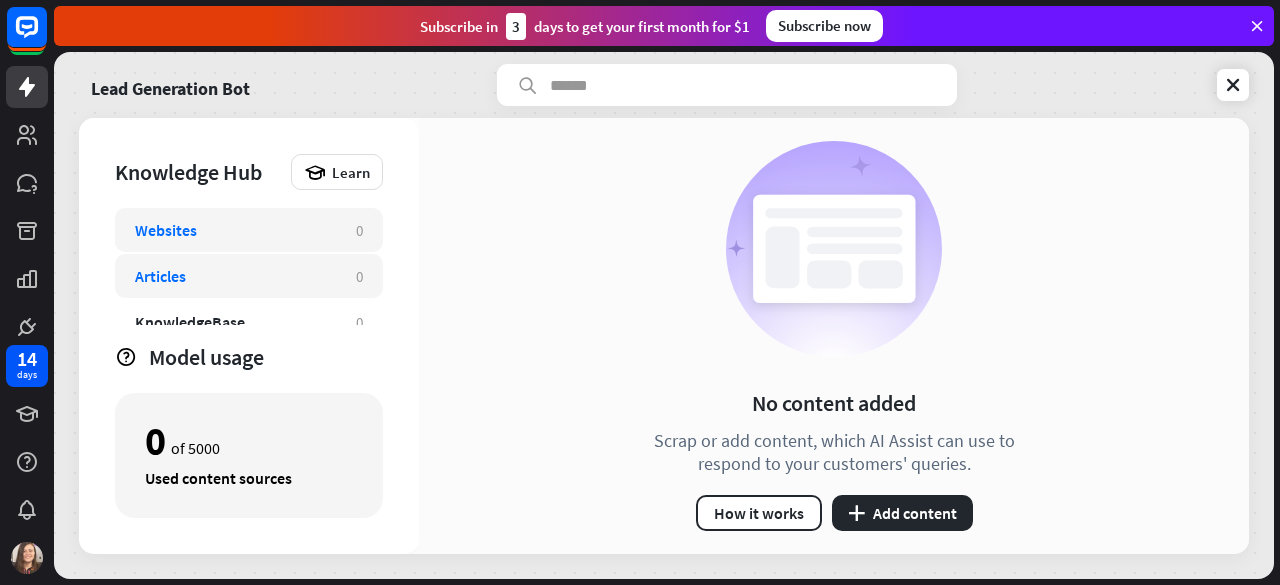 click on "Articles" at bounding box center (235, 276) 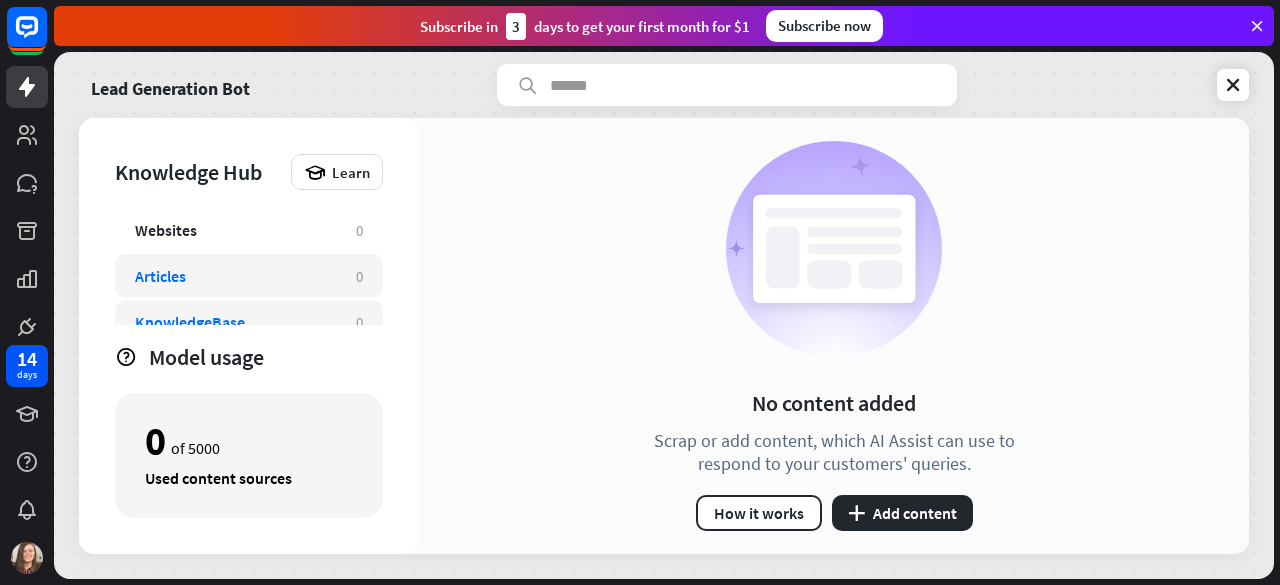 click on "KnowledgeBase" at bounding box center (235, 322) 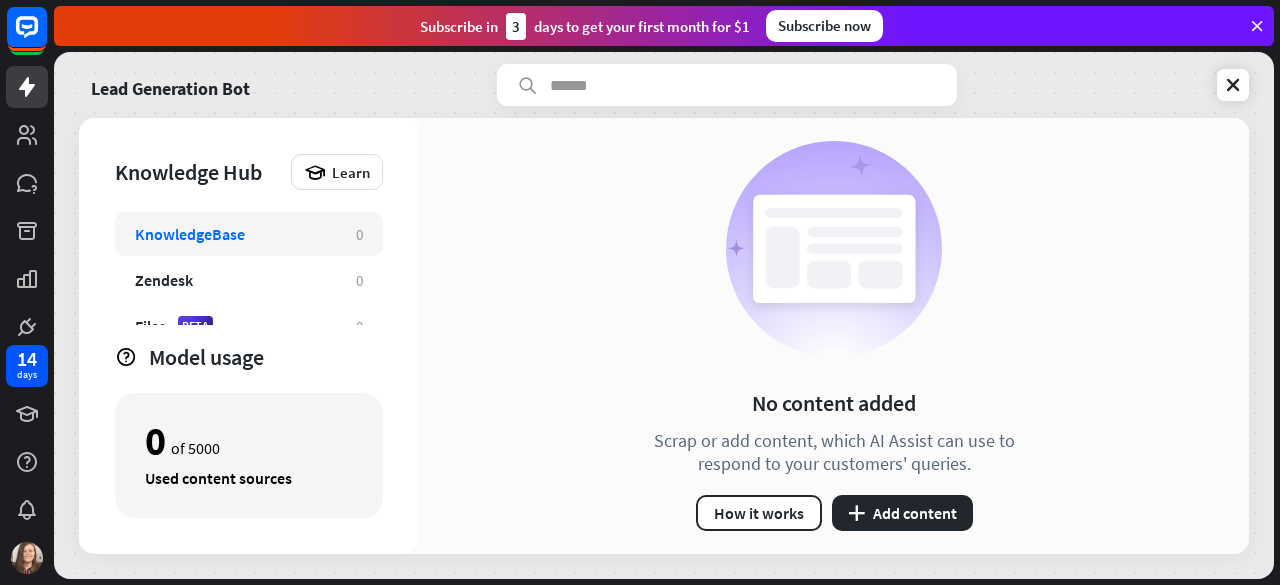 scroll, scrollTop: 100, scrollLeft: 0, axis: vertical 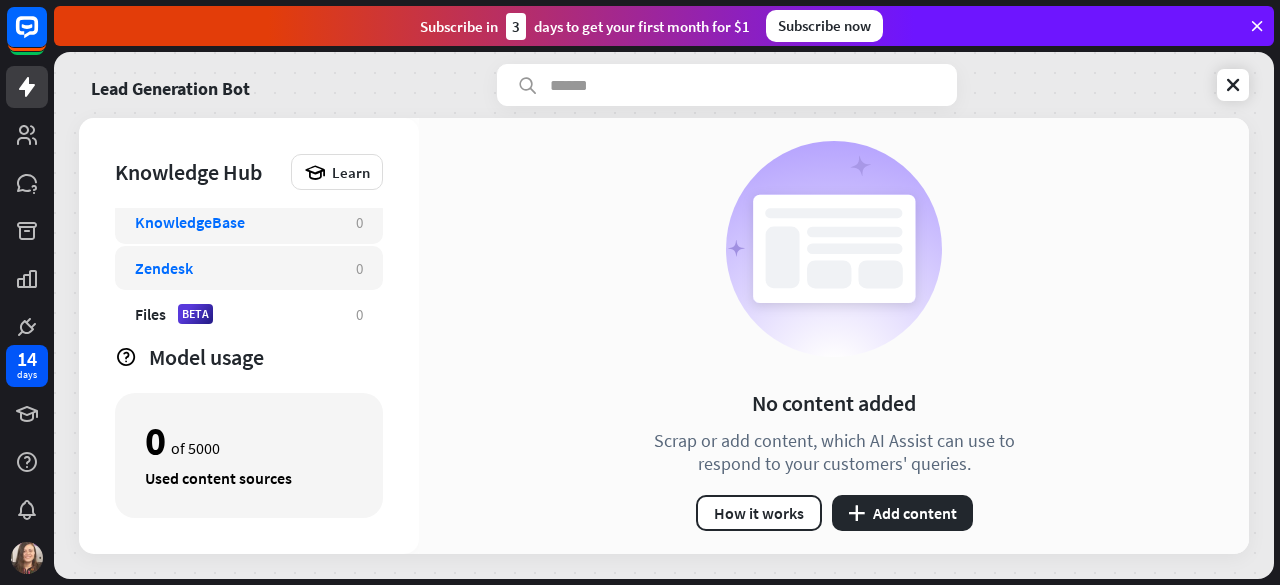 click on "Zendesk" at bounding box center [235, 268] 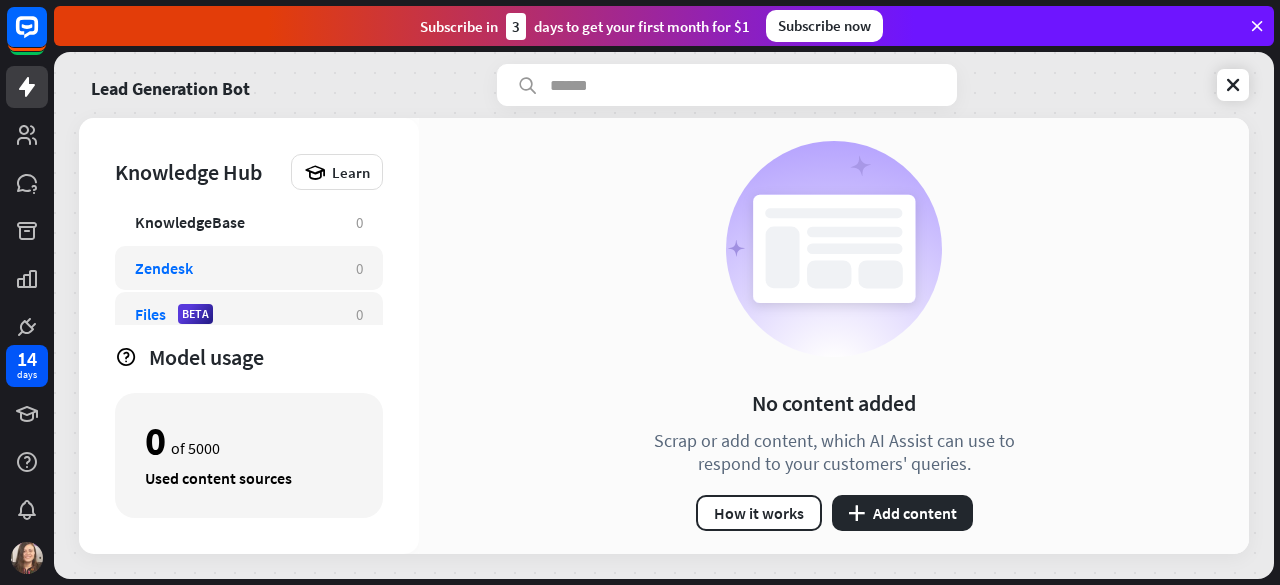 click on "Files
BETA" at bounding box center [235, 314] 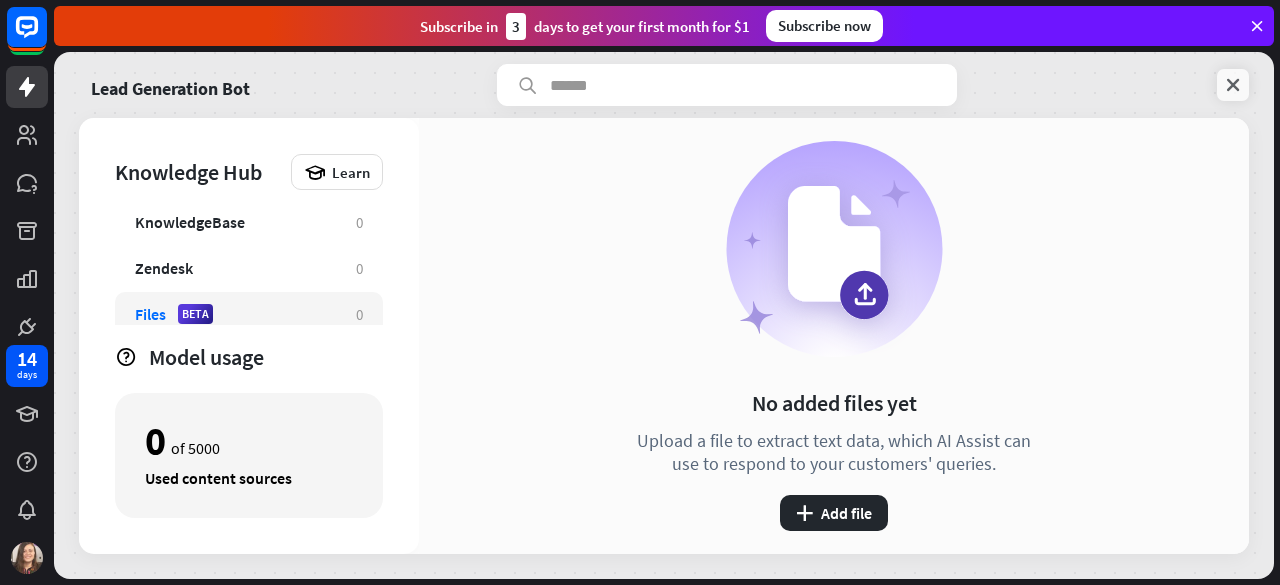 click at bounding box center (1233, 85) 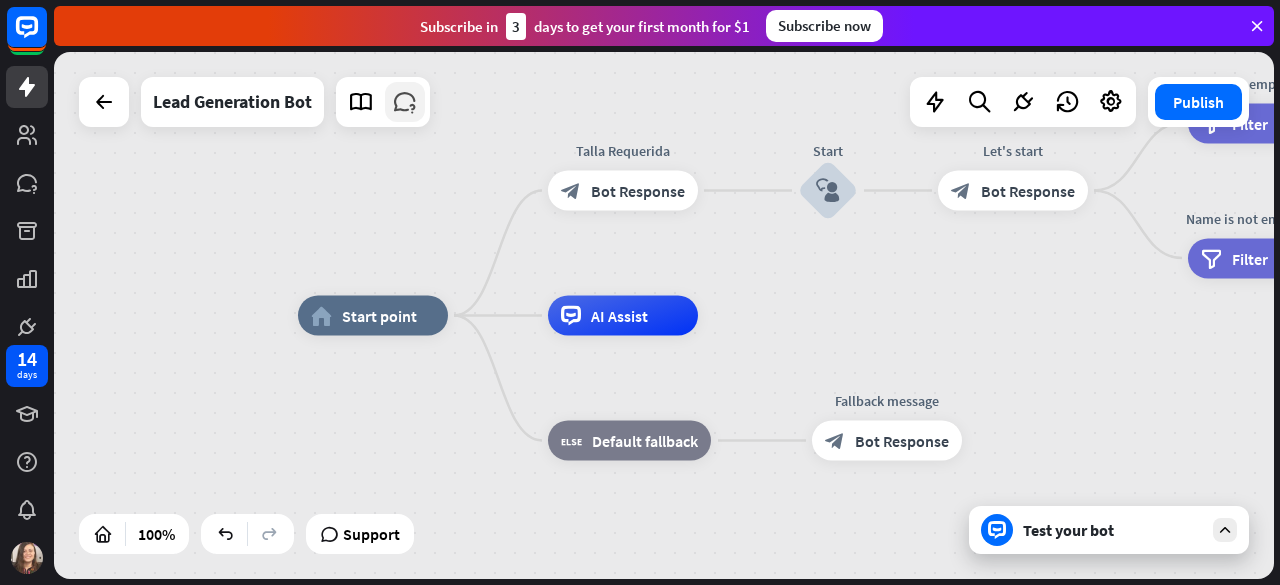 click at bounding box center (405, 102) 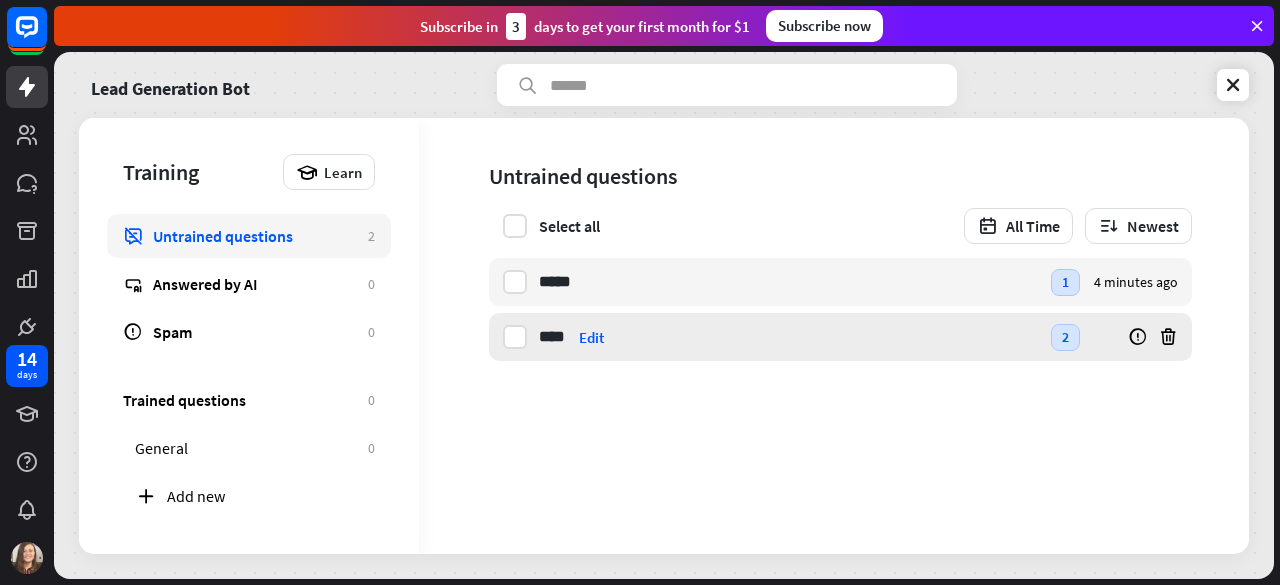 click on "****
Hola
Edit
2
5 minutes ago" at bounding box center [840, 337] 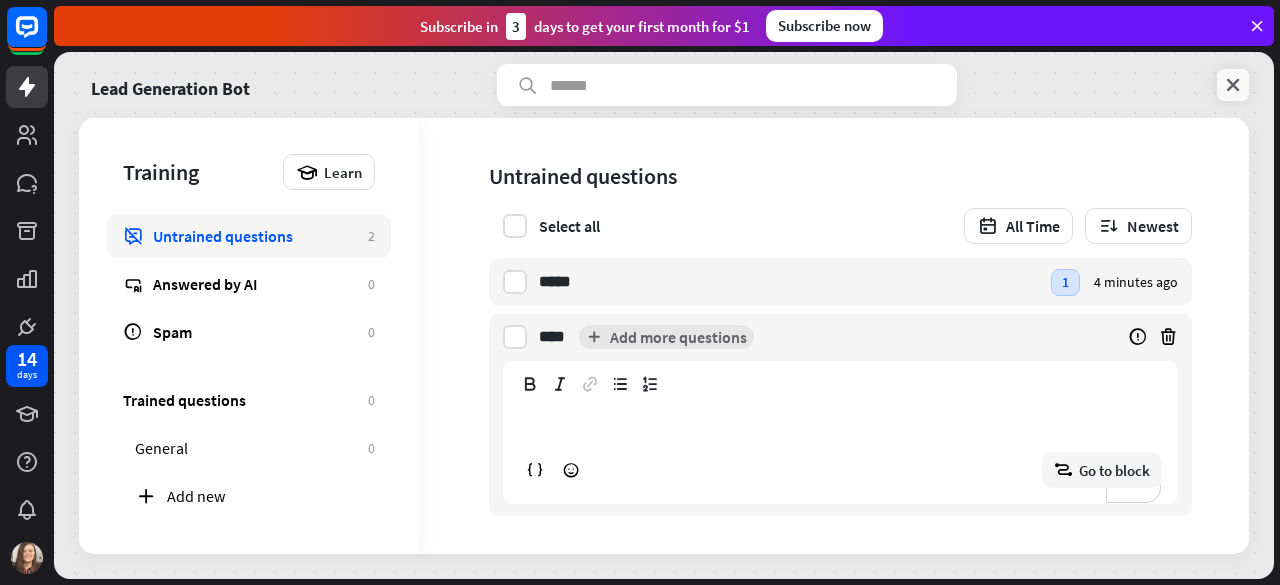 click at bounding box center [1233, 85] 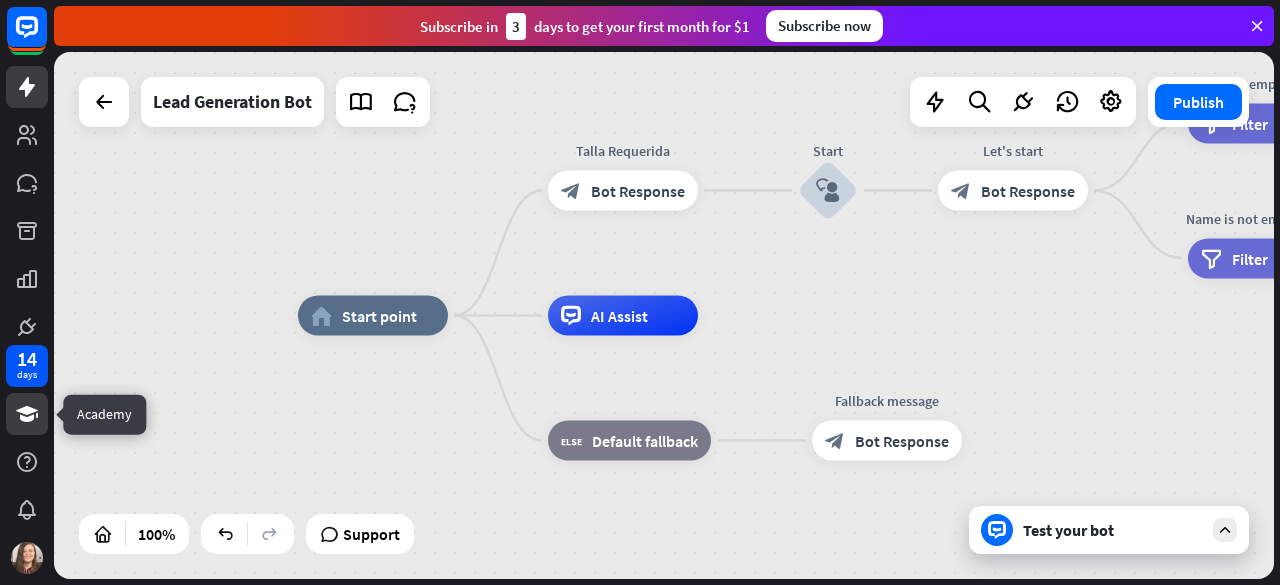click at bounding box center (27, 414) 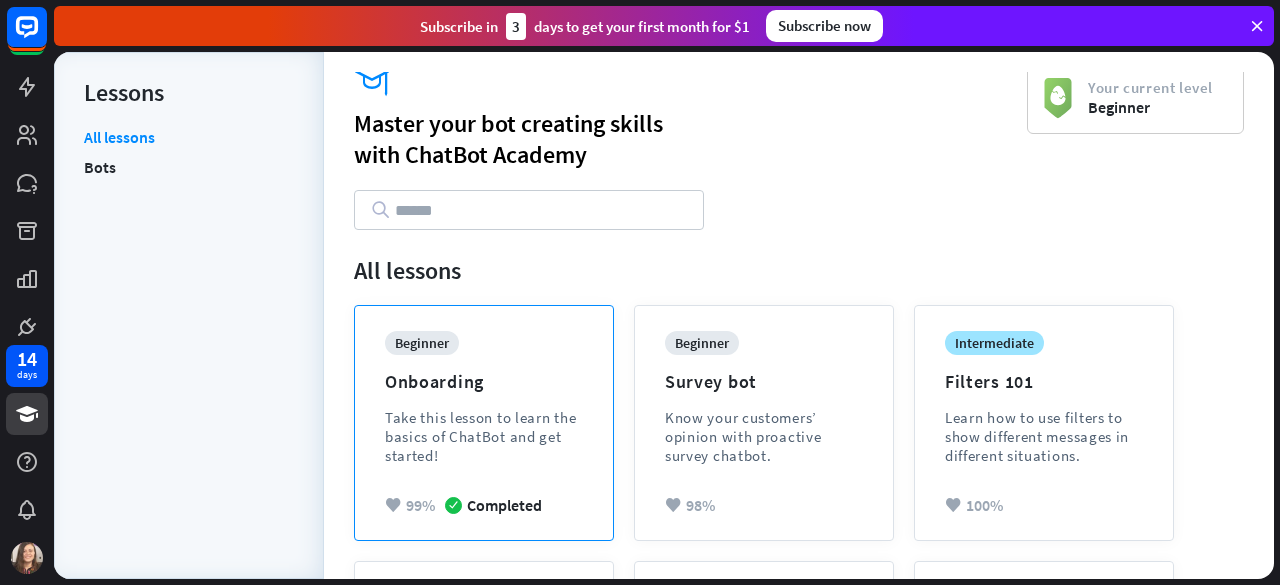 scroll, scrollTop: 0, scrollLeft: 0, axis: both 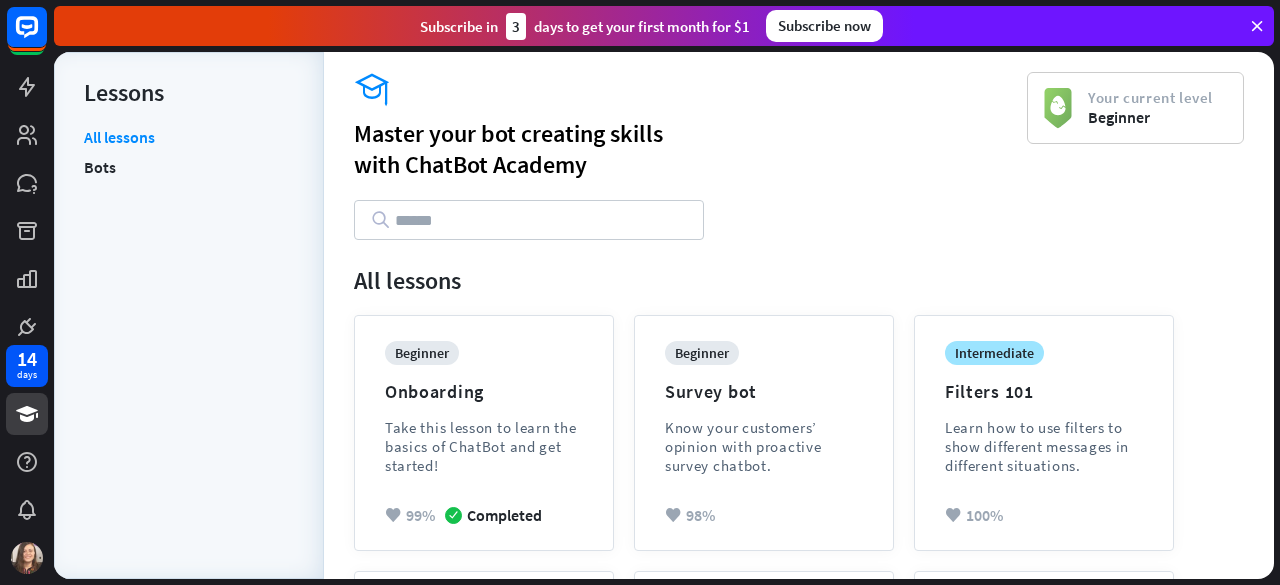 click on "Bots" at bounding box center (189, 167) 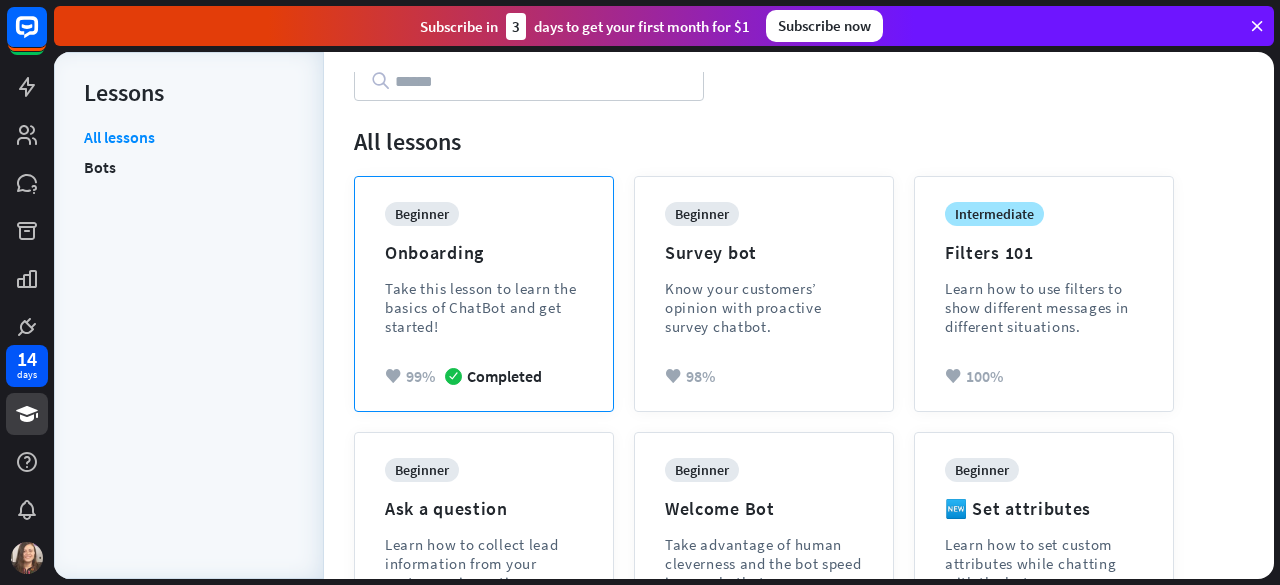 scroll, scrollTop: 140, scrollLeft: 0, axis: vertical 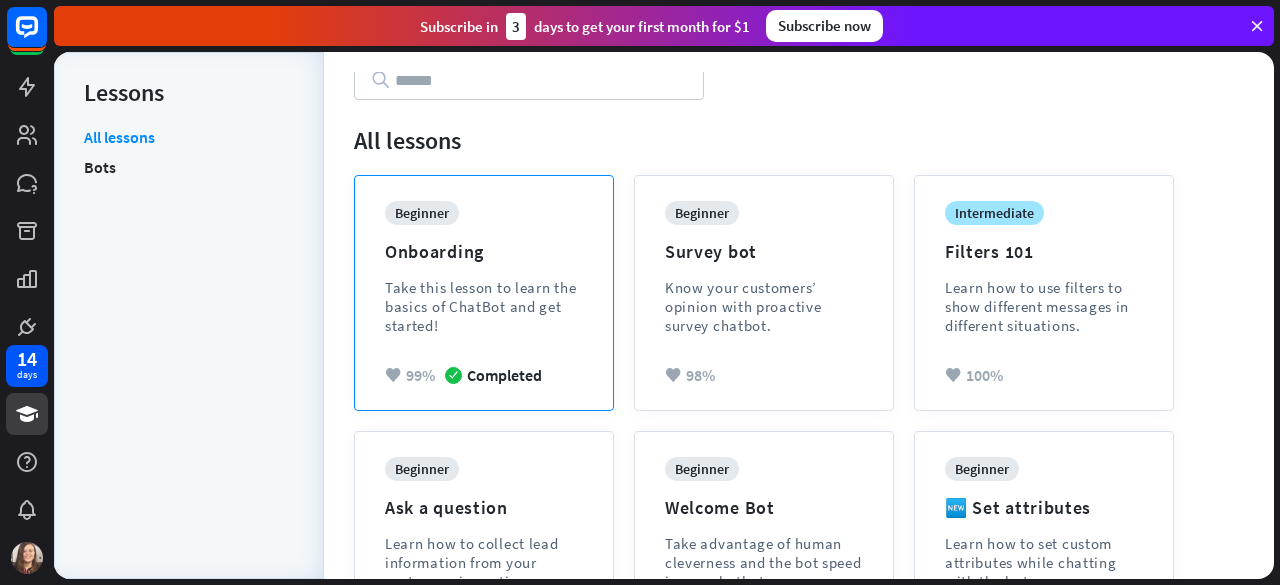 click on "beginner
Onboarding
Take this lesson to learn the basics of ChatBot and get started!" at bounding box center [484, 283] 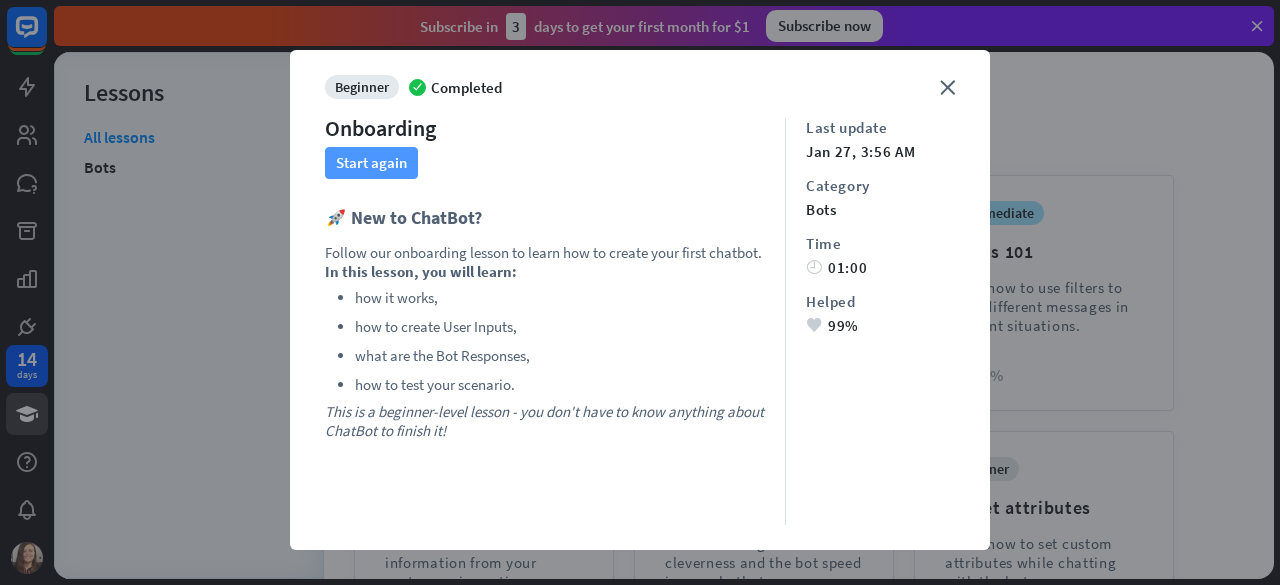 click on "Start again" at bounding box center (371, 163) 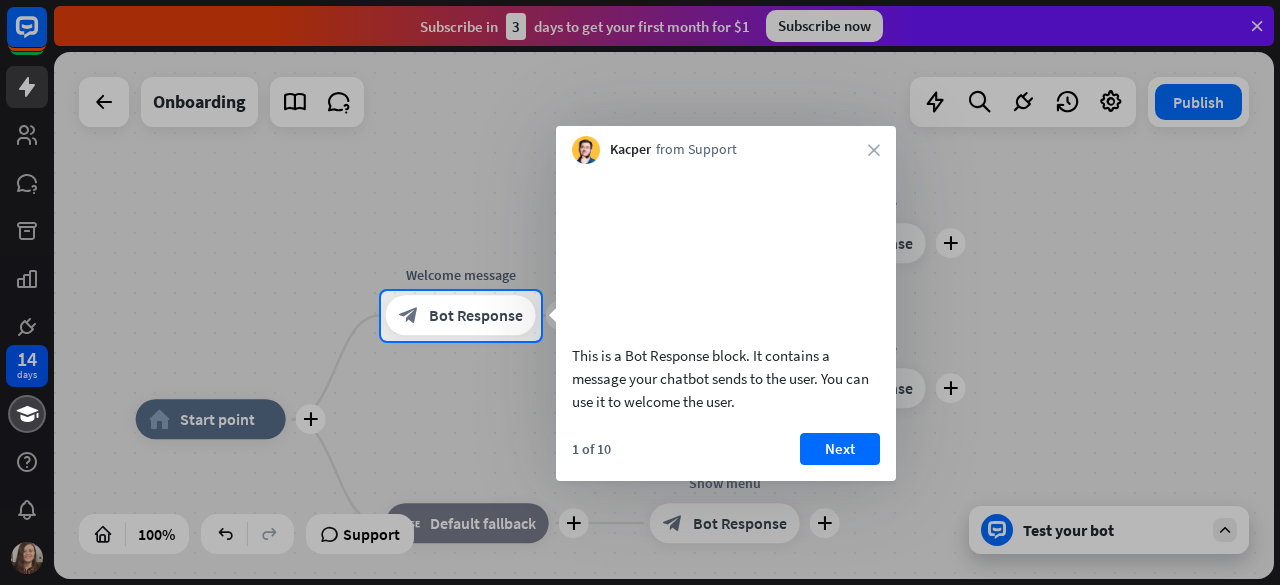 click at bounding box center [726, 251] 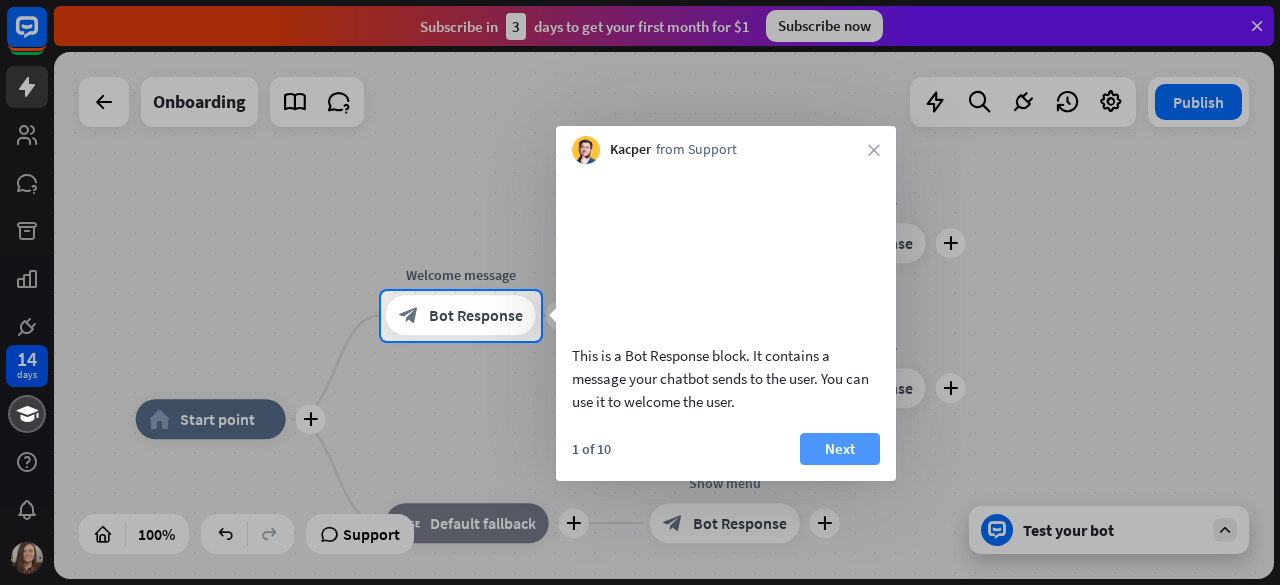 click on "Next" at bounding box center [840, 449] 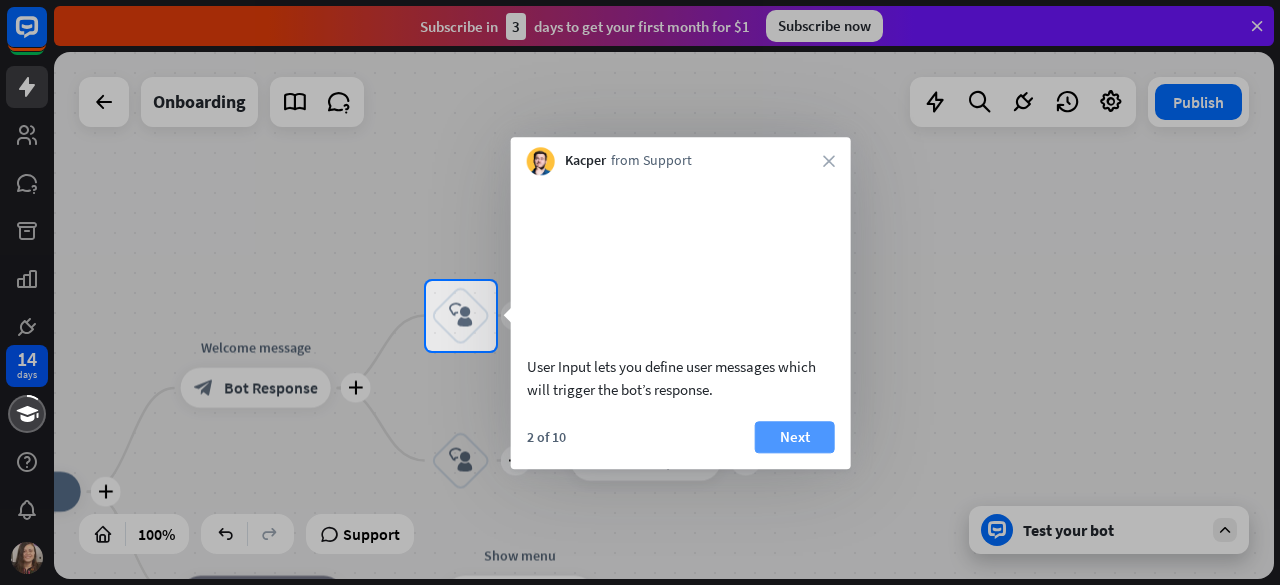 click on "Next" at bounding box center [795, 437] 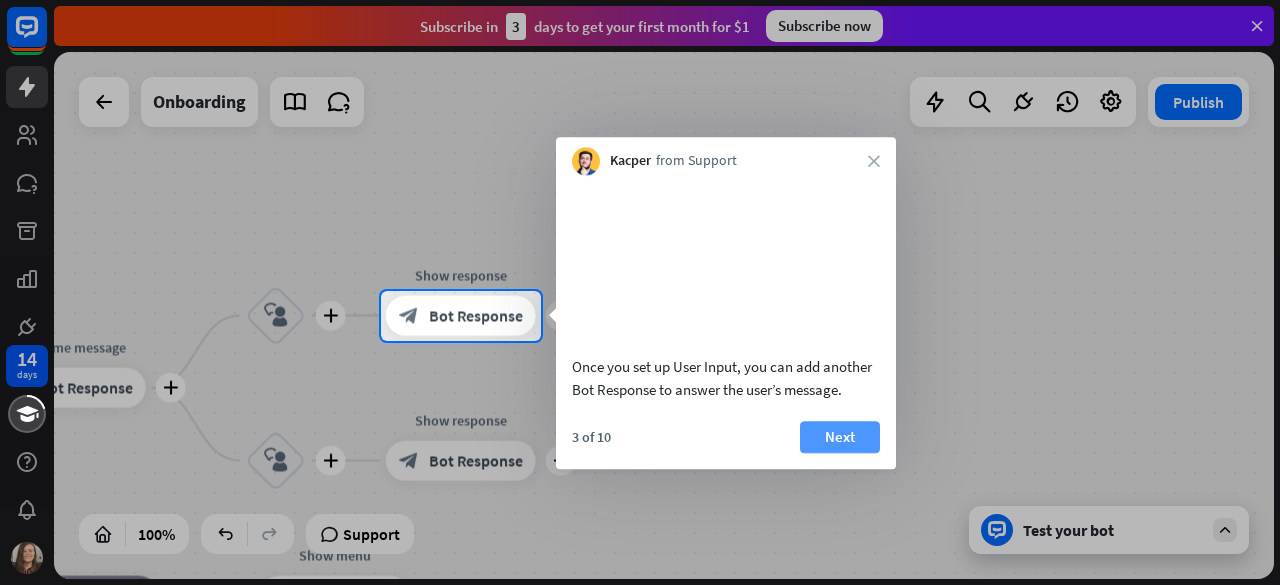 click on "Next" at bounding box center [840, 437] 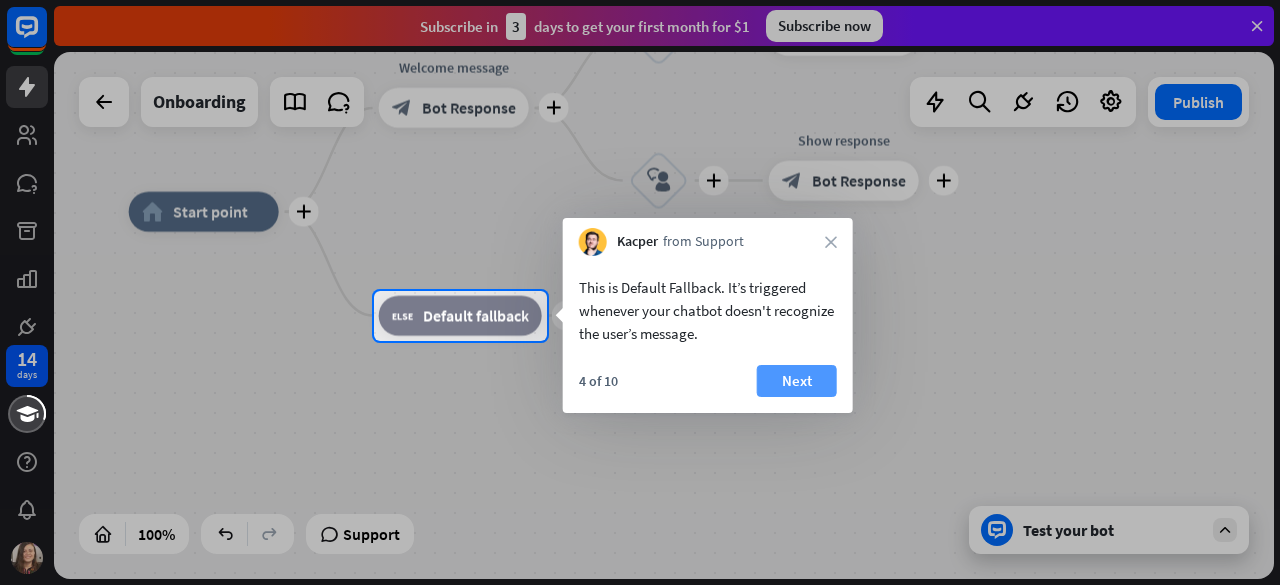click on "Next" at bounding box center (797, 381) 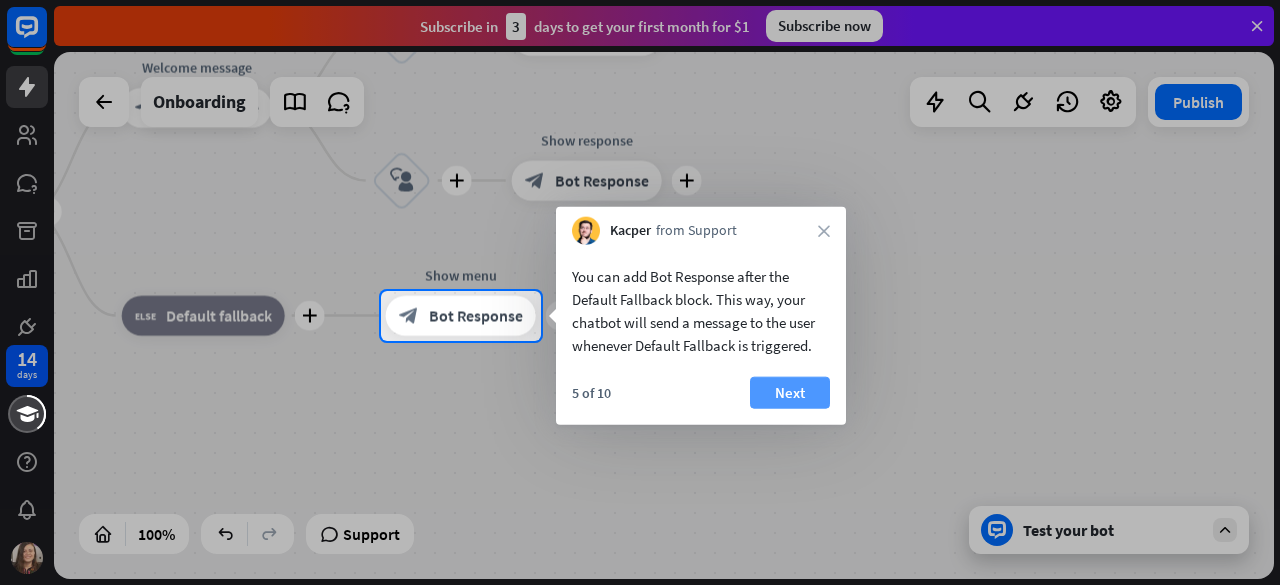 click on "Next" at bounding box center (790, 393) 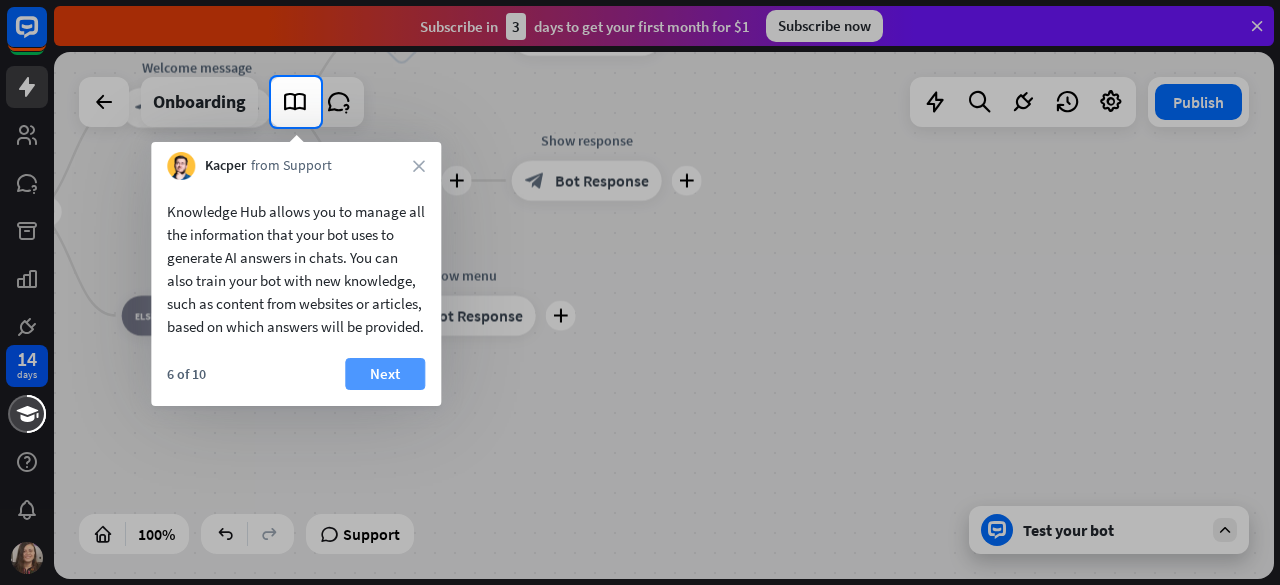 click on "Next" at bounding box center (385, 374) 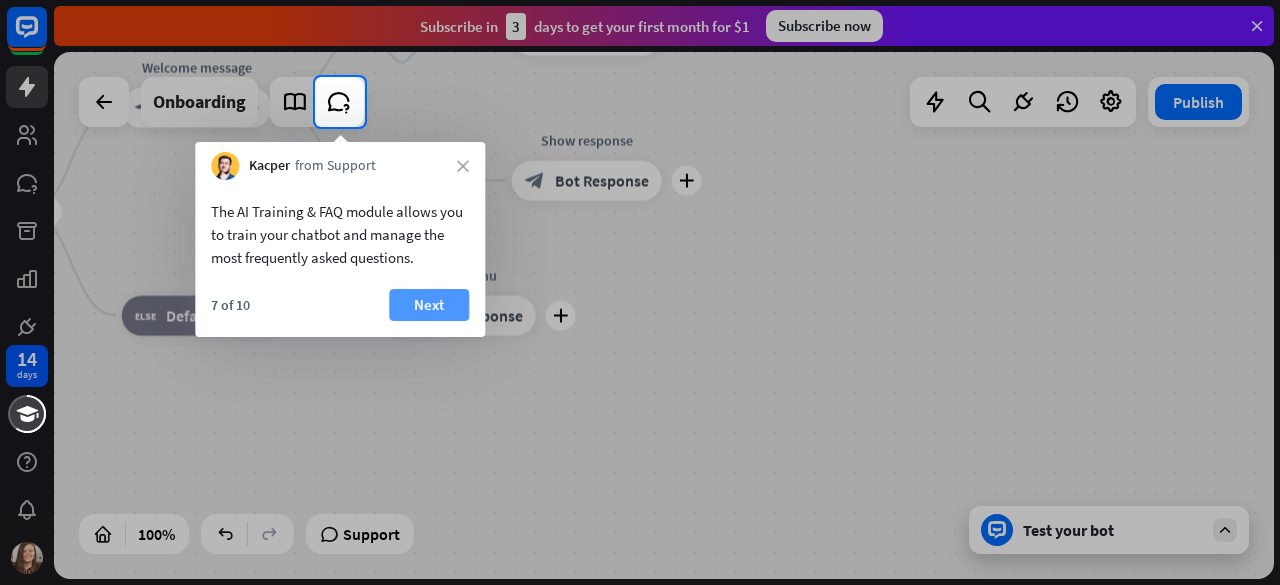 click on "Next" at bounding box center (429, 305) 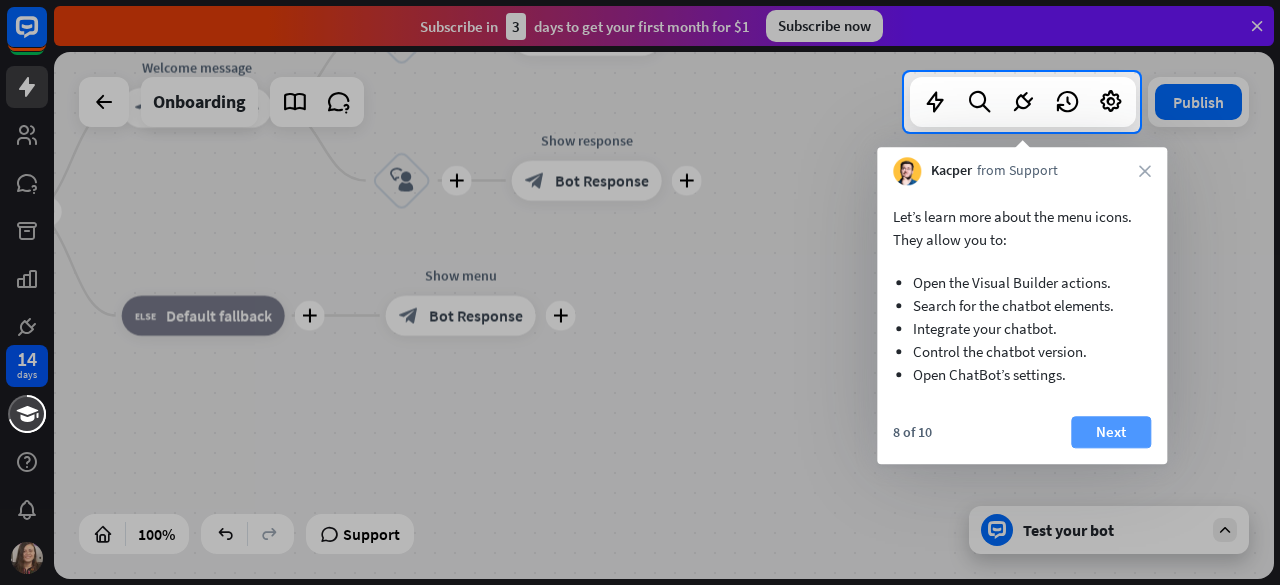 click on "Next" at bounding box center (1111, 432) 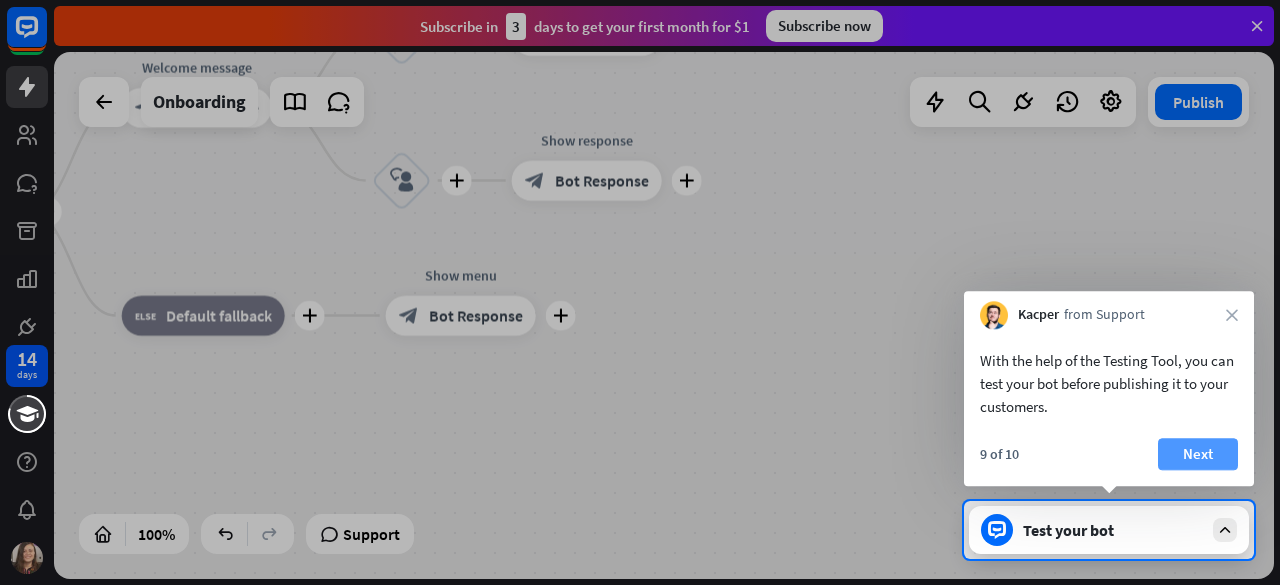 click on "Next" at bounding box center (1198, 454) 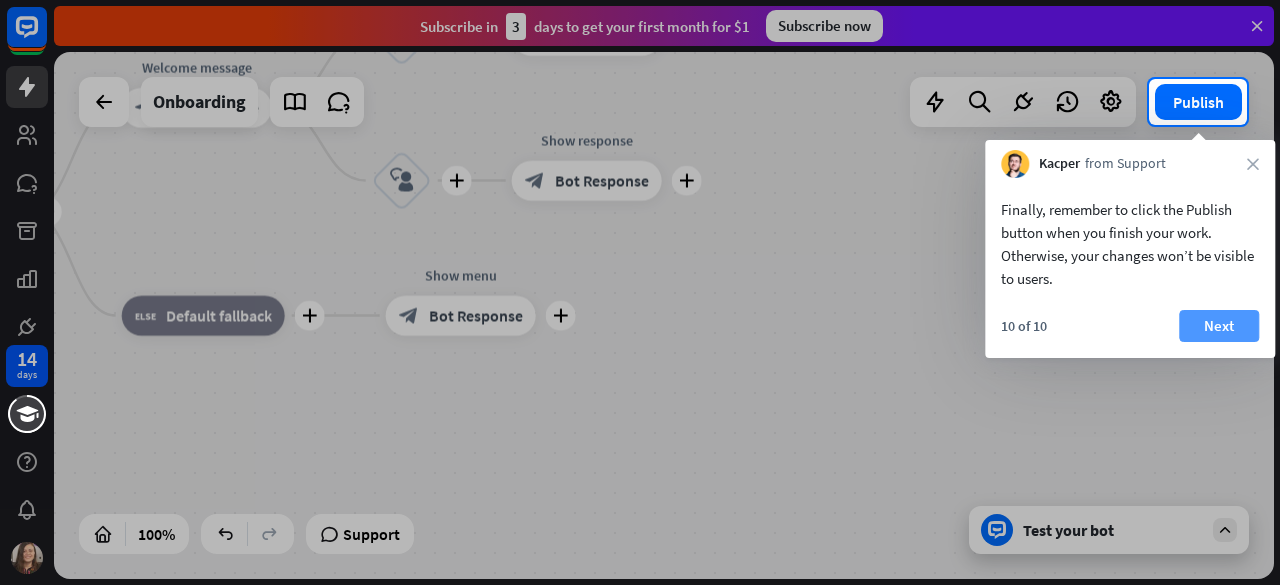 click on "Next" at bounding box center [1219, 326] 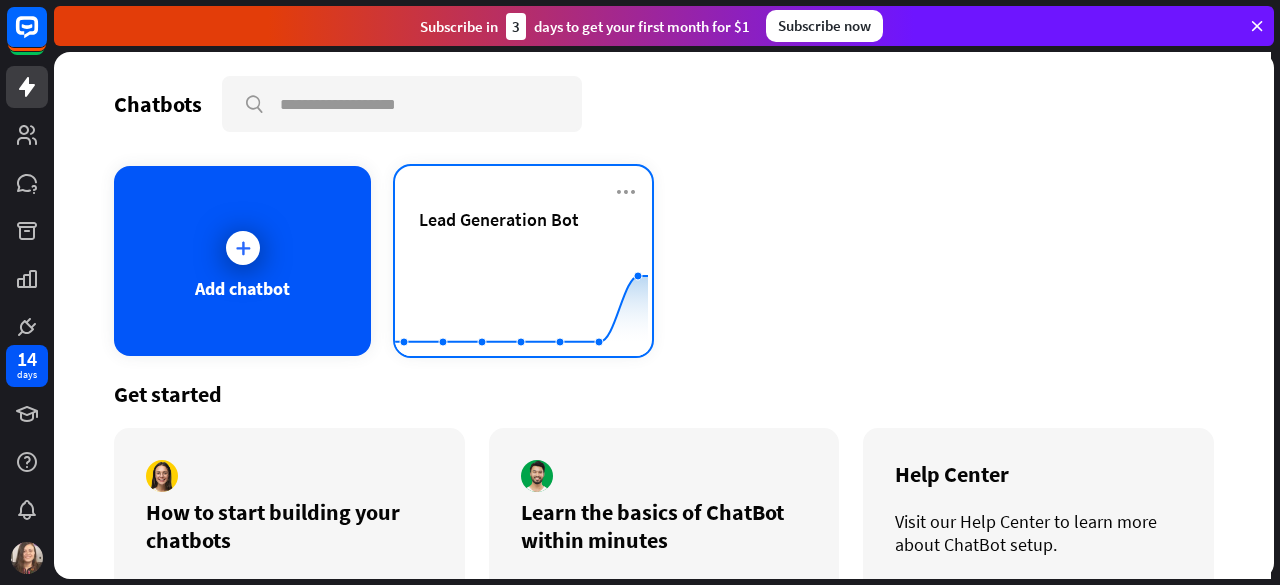 click 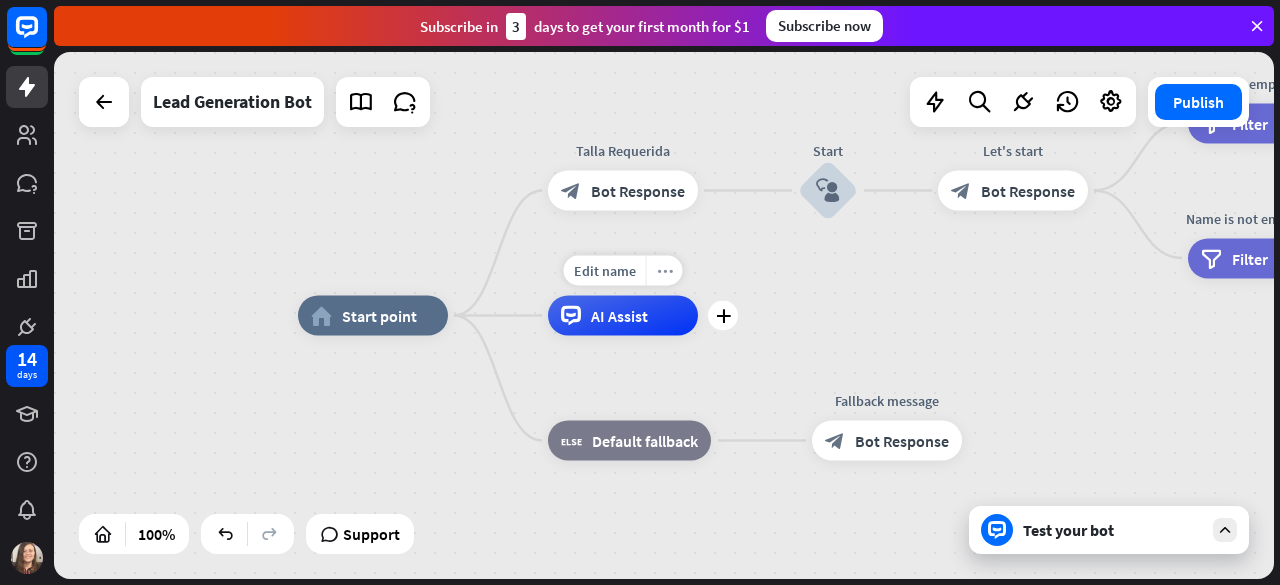 click on "more_horiz" at bounding box center [664, 271] 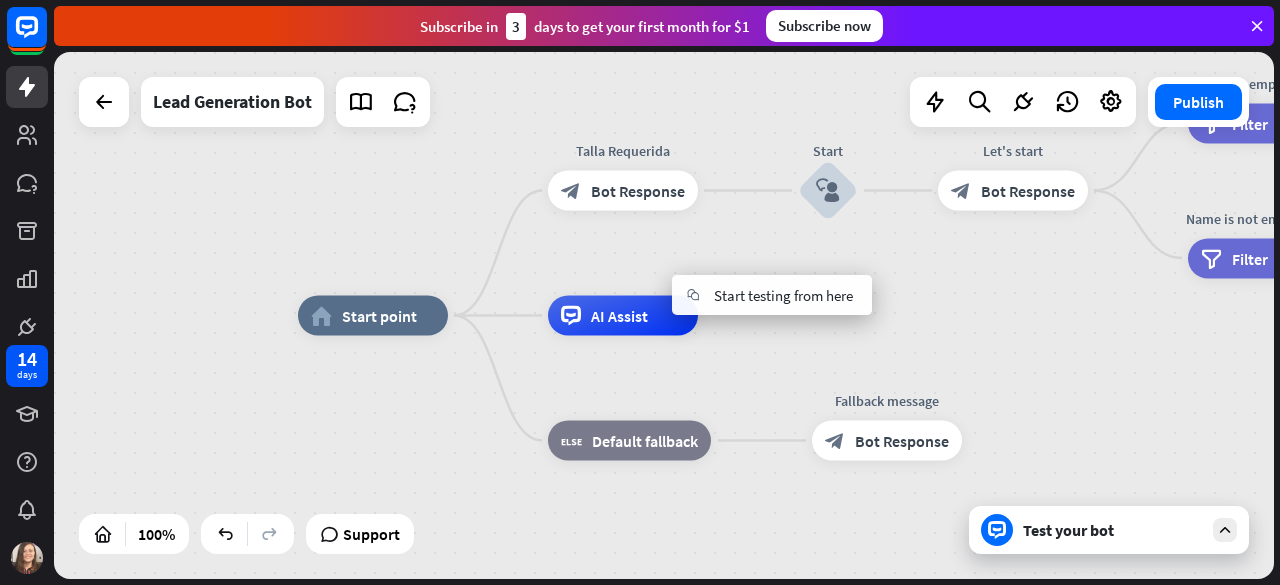 click on "home_2   Start point                 Talla Requerida   block_bot_response   Bot Response                 Start   block_user_input                 Let's start   block_bot_response   Bot Response                 Name is empty   filter   Filter                 👩‍💼 What's your name?   block_bot_response   Bot Response                 Name   block_user_input                 Name is not empty   filter   Filter                 📩 What's your e-mail & company?   block_question   Question                   block_success   Success                 🌐 How big is your team?   block_bot_response   Bot Response                 Team   block_user_input                 🚀 What's your need?   block_bot_response   Bot Response                 CompanyNeed   block_user_input                 ✅ Thank you!   block_bot_response   Bot Response                   block_close_chat   Close chat                     AI Assist                   block_fallback   Default fallback" at bounding box center [908, 579] 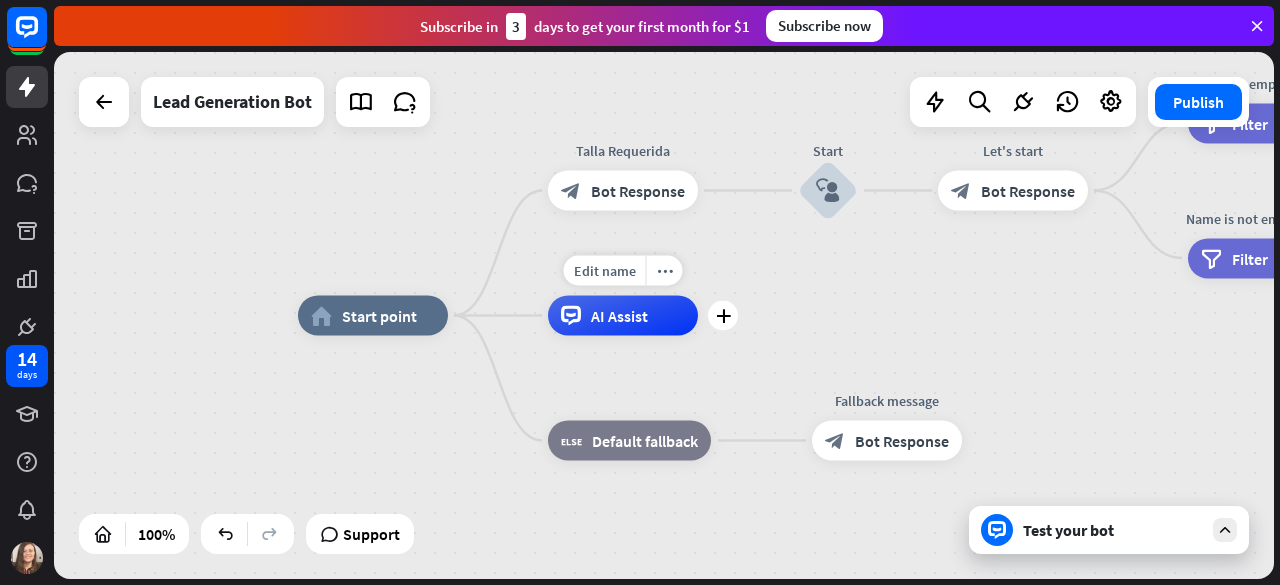 click on "AI Assist" at bounding box center (623, 316) 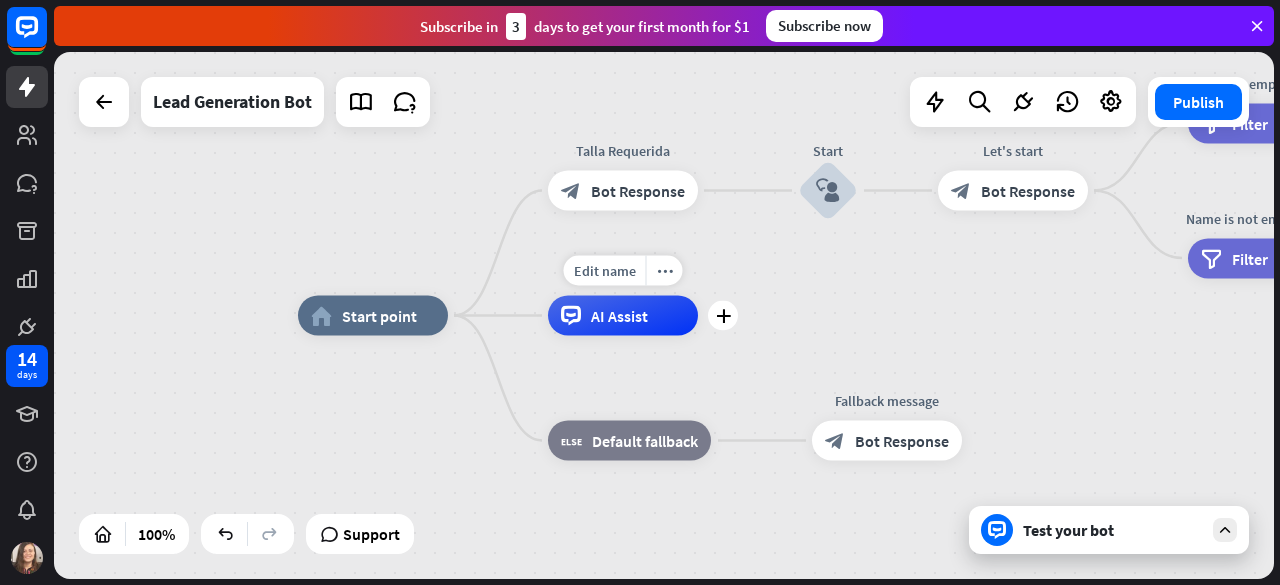 click on "Edit name   more_horiz         plus       AI Assist" at bounding box center [623, 316] 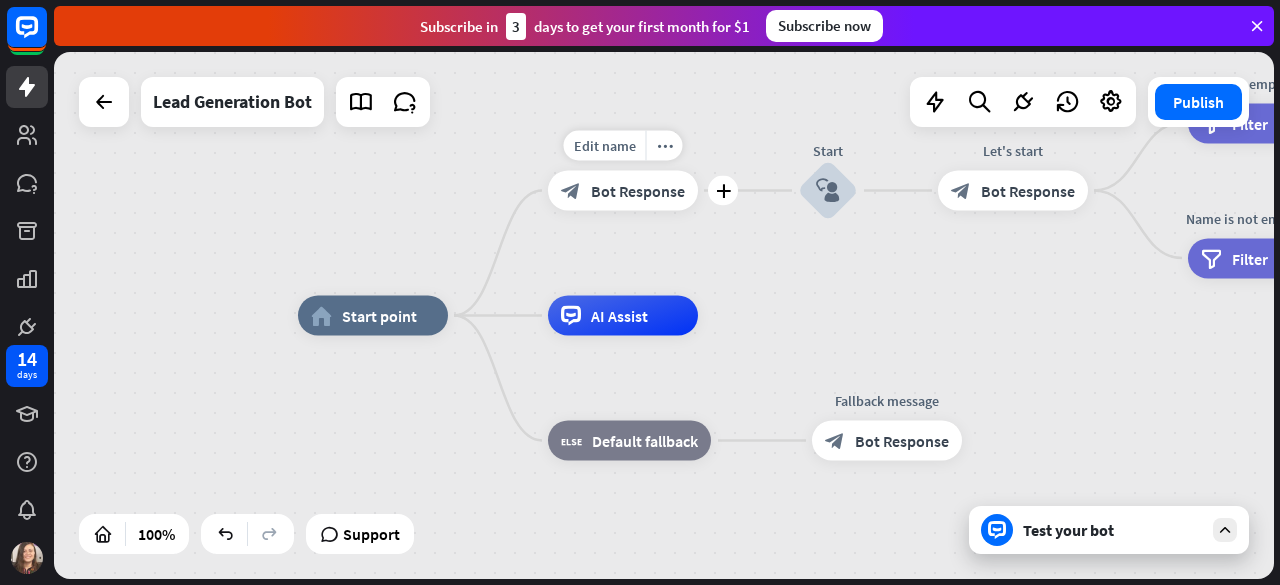 click on "Bot Response" at bounding box center [638, 191] 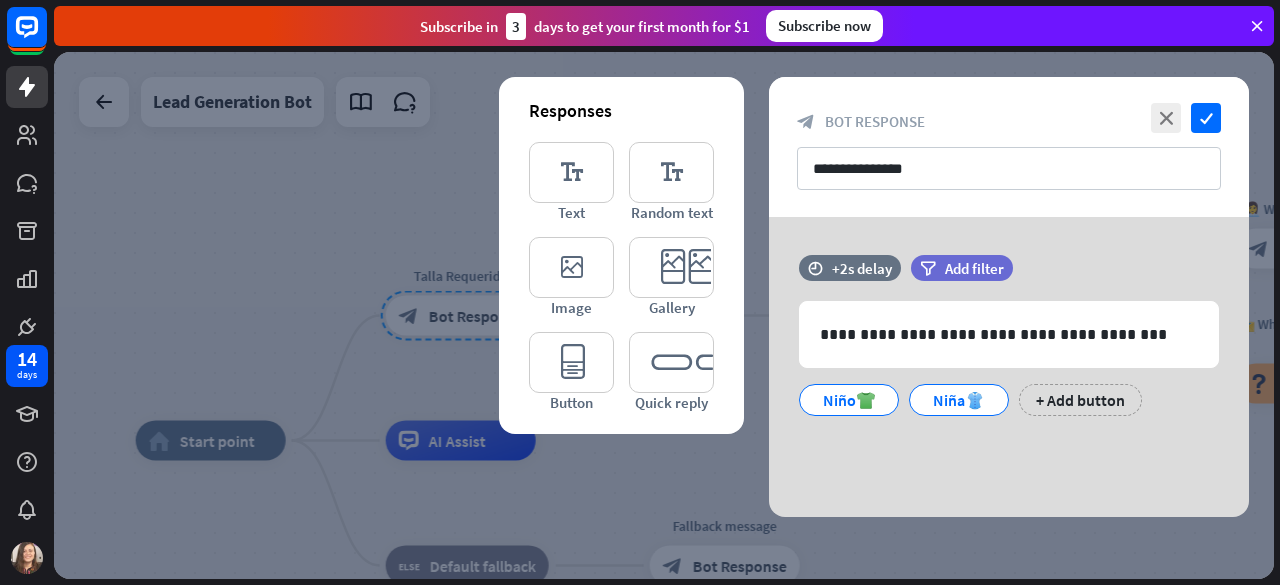 click on "Bot Response" at bounding box center [875, 121] 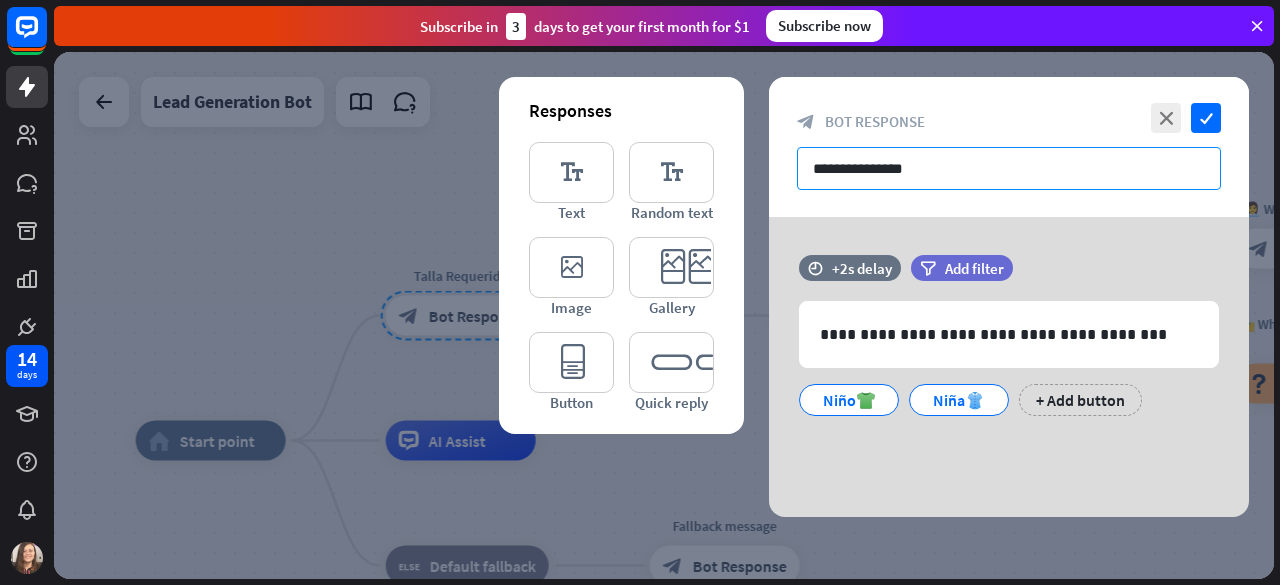click on "**********" at bounding box center (1009, 168) 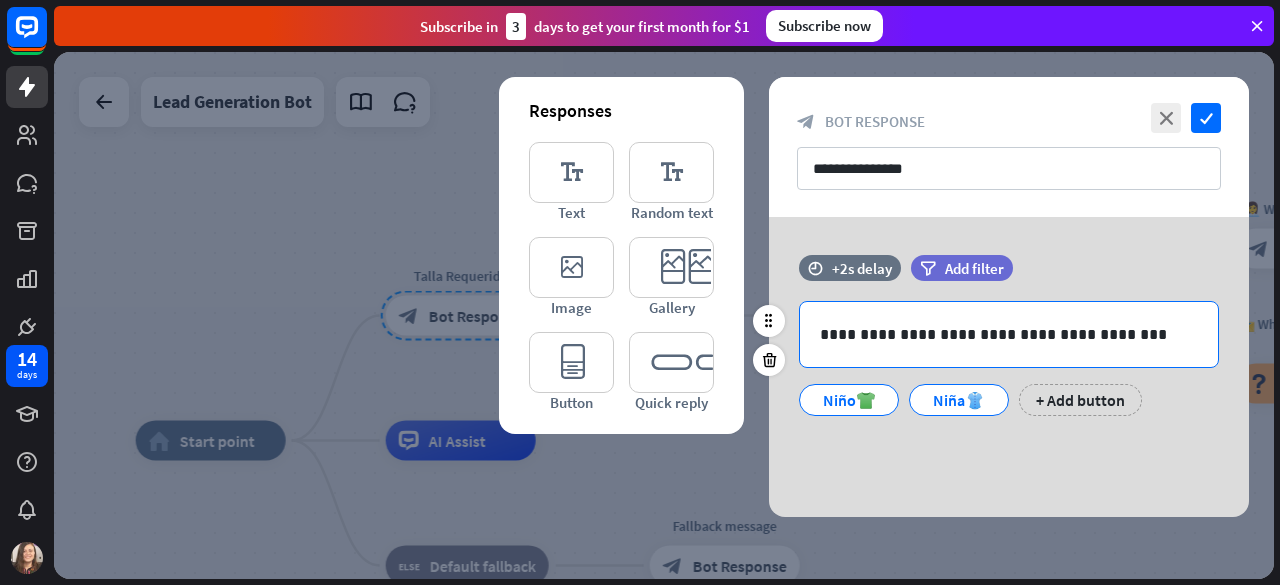 click on "**********" at bounding box center [1009, 334] 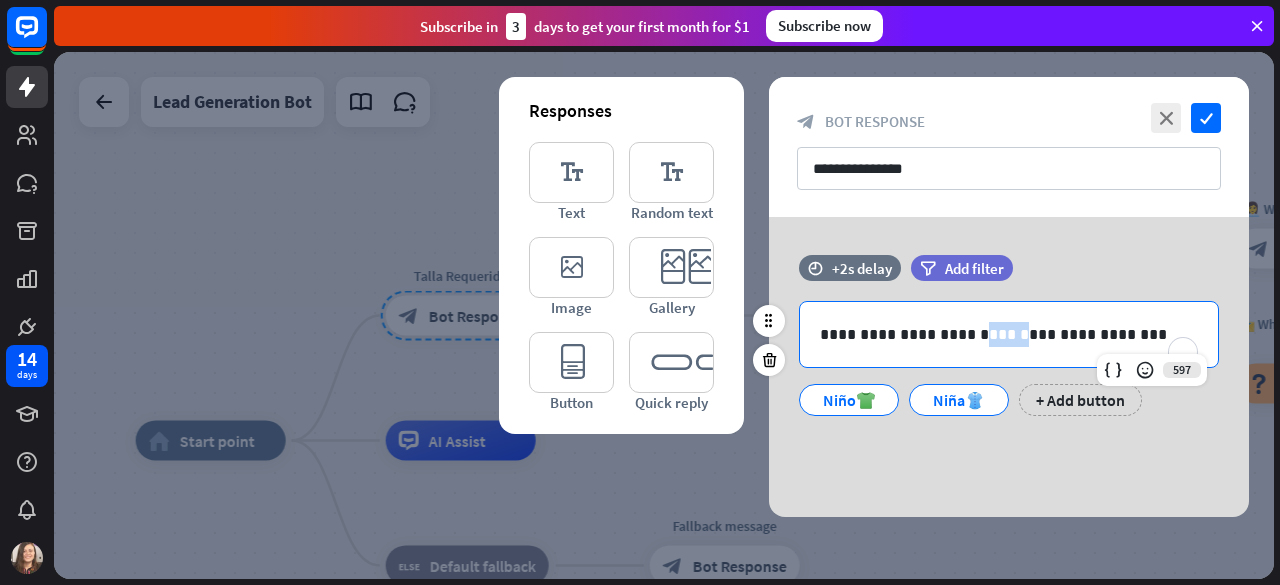 click on "**********" at bounding box center (1009, 334) 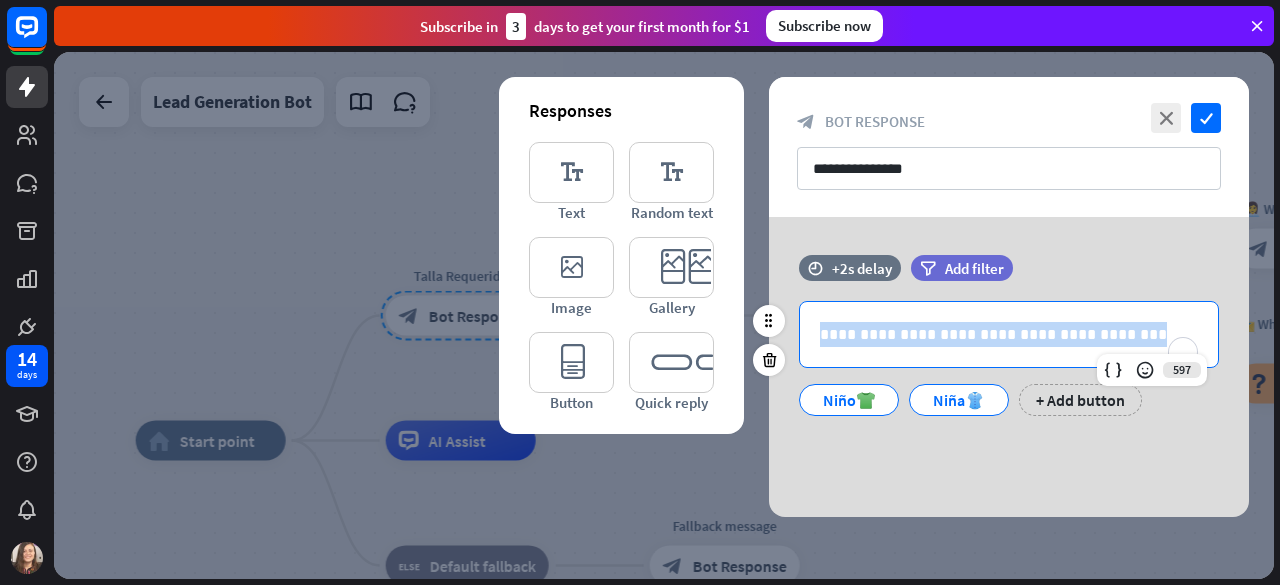 click on "**********" at bounding box center [1009, 334] 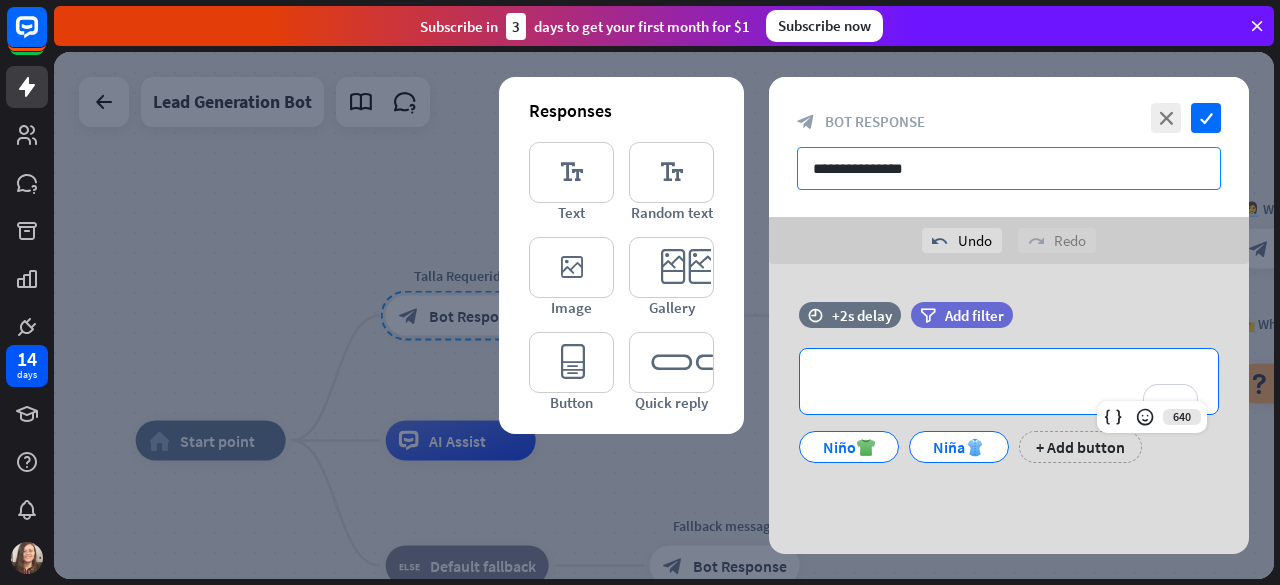 click on "**********" at bounding box center (1009, 168) 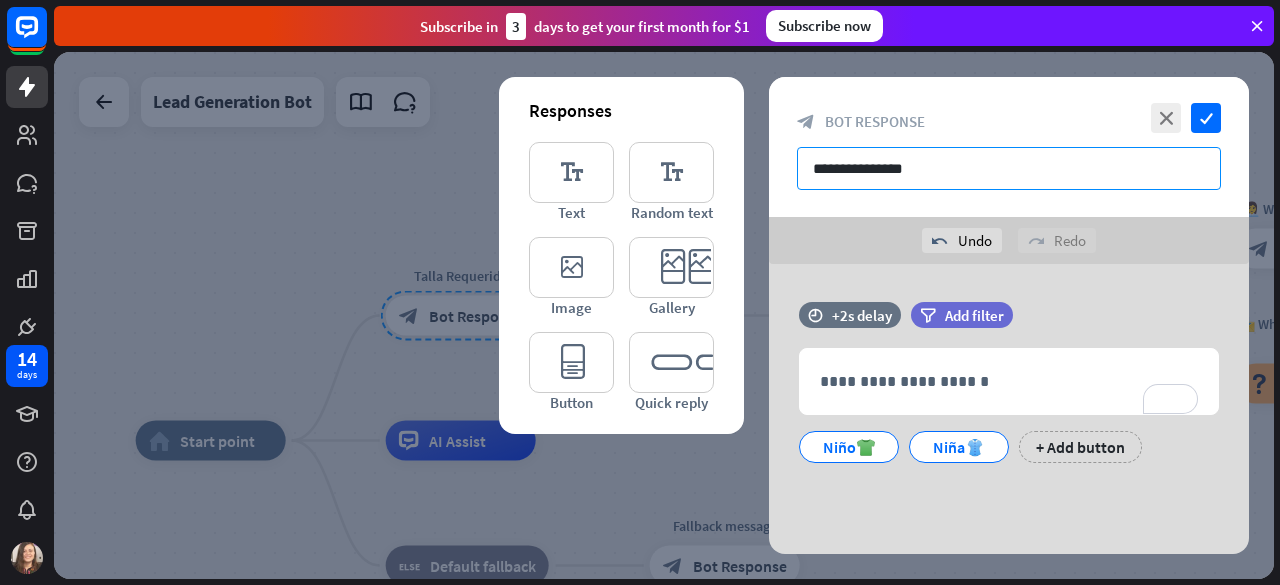 click on "**********" at bounding box center (1009, 168) 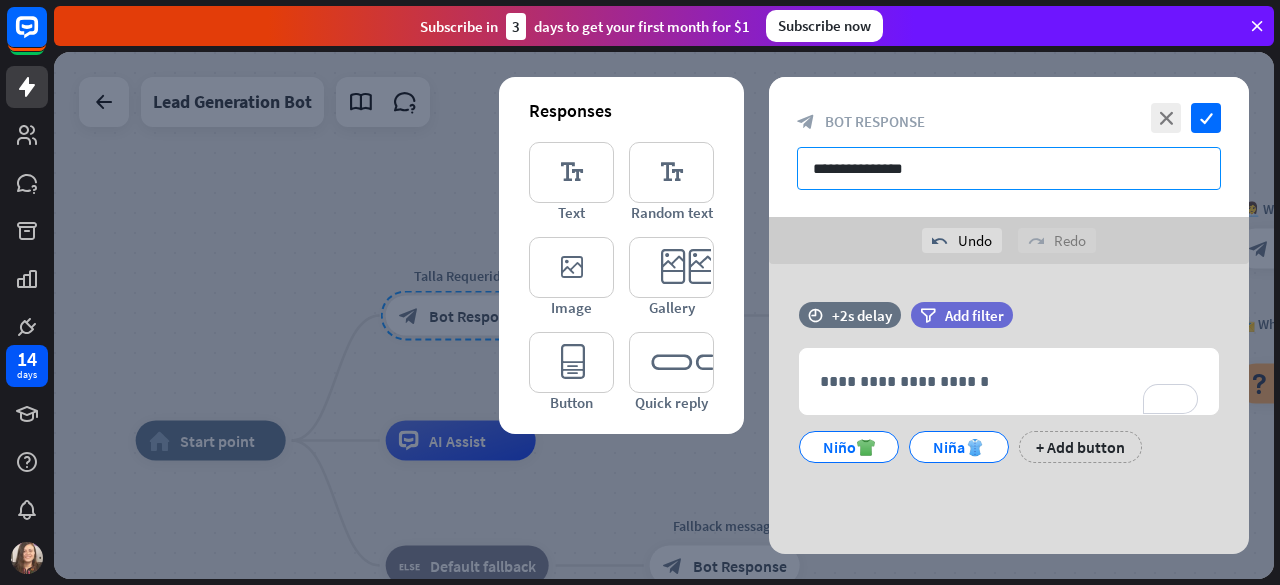 paste on "**********" 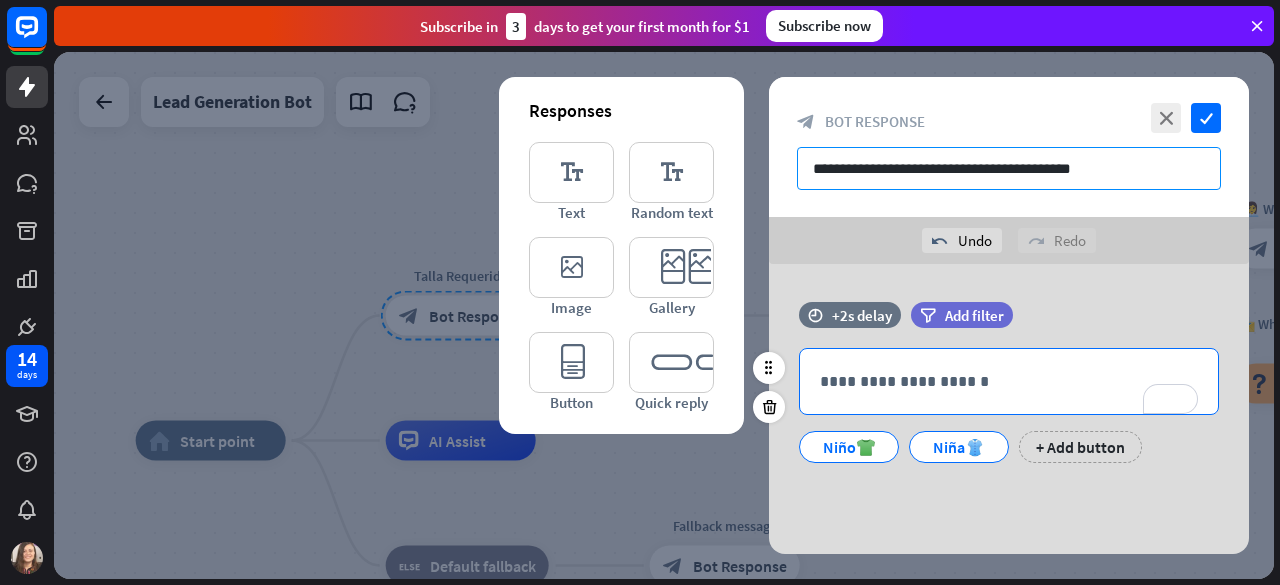 type on "**********" 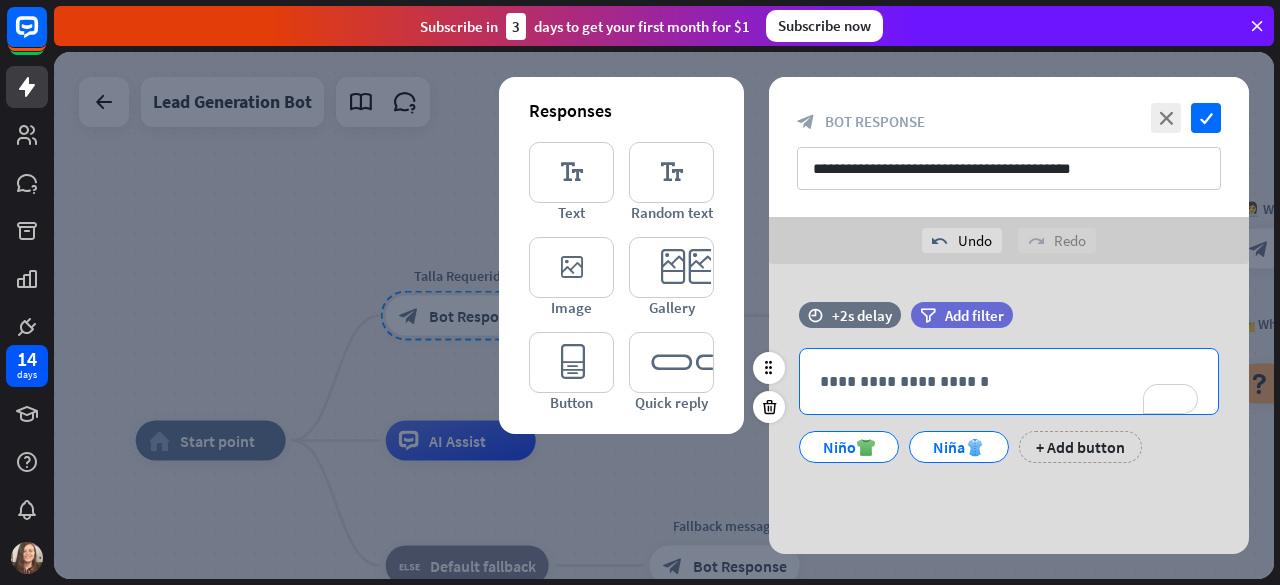 click on "**********" at bounding box center [1009, 381] 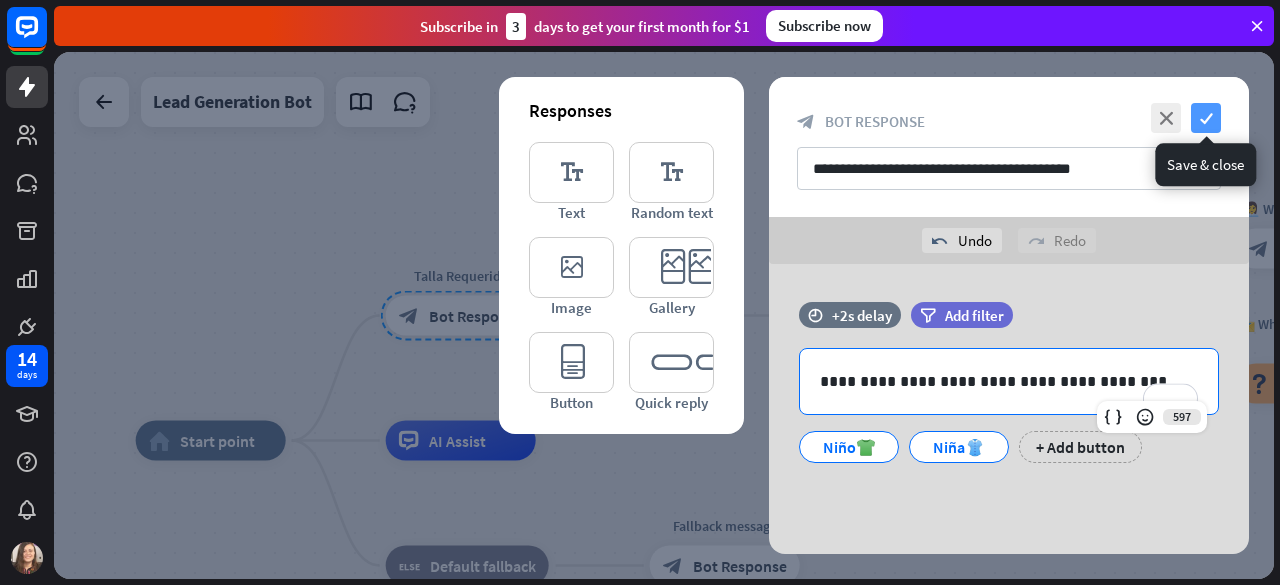 click on "check" at bounding box center [1206, 118] 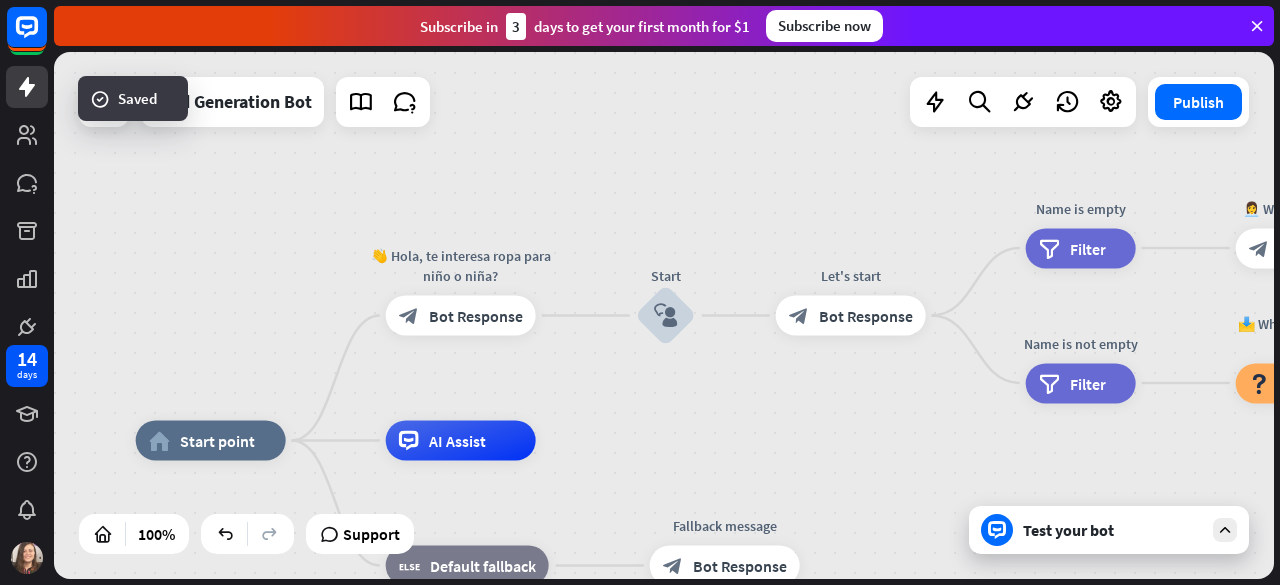 click at bounding box center (1225, 530) 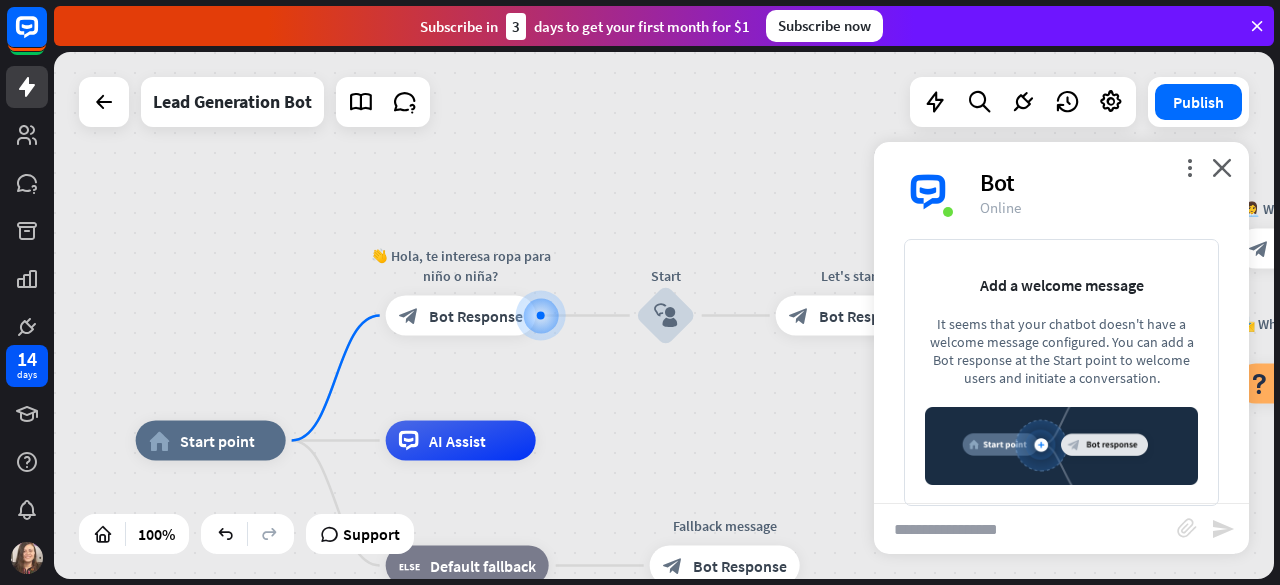 click on "Add a welcome message
It seems that your chatbot doesn't have a welcome
message configured. You can add a Bot response at
the Start point to welcome users and initiate a
conversation." at bounding box center [1061, 372] 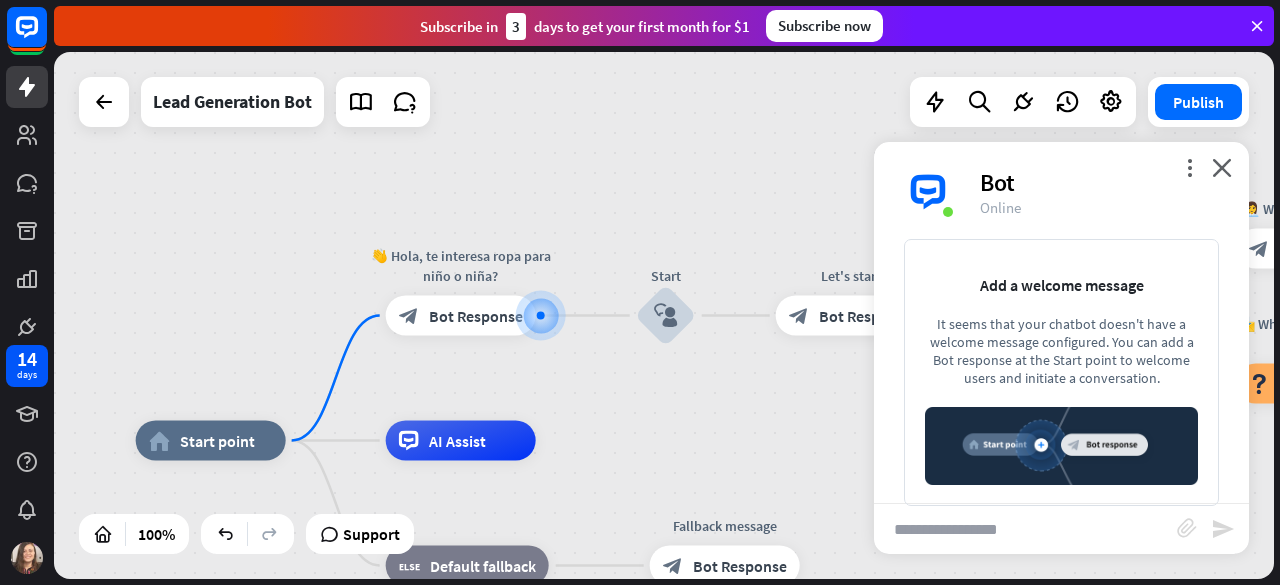 click at bounding box center [1061, 446] 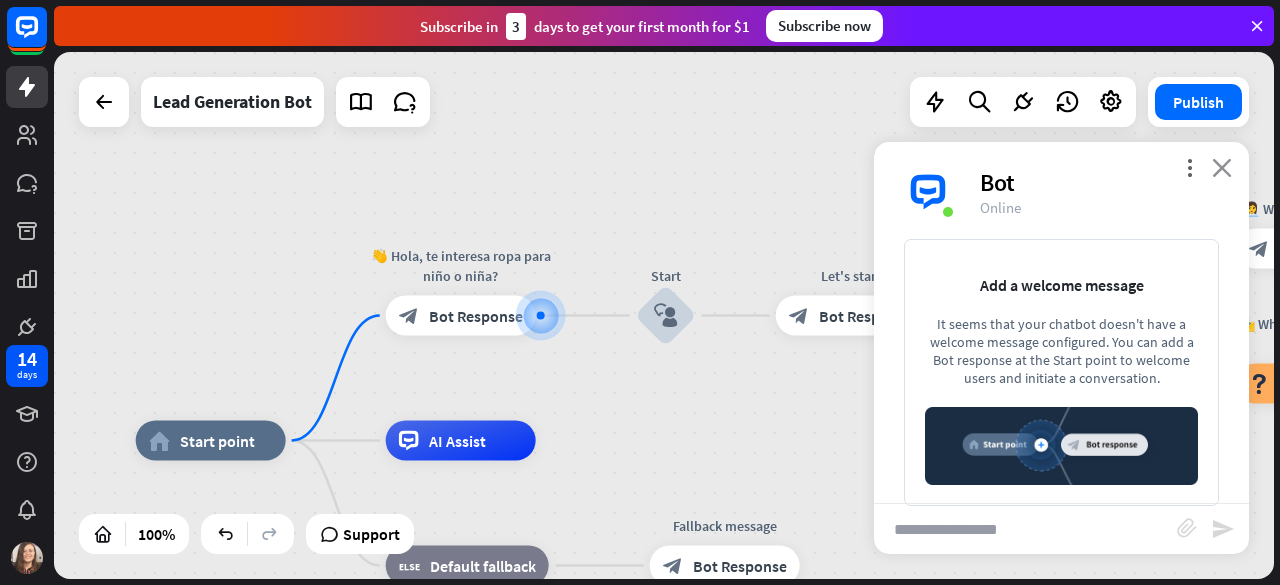 click on "close" at bounding box center (1222, 167) 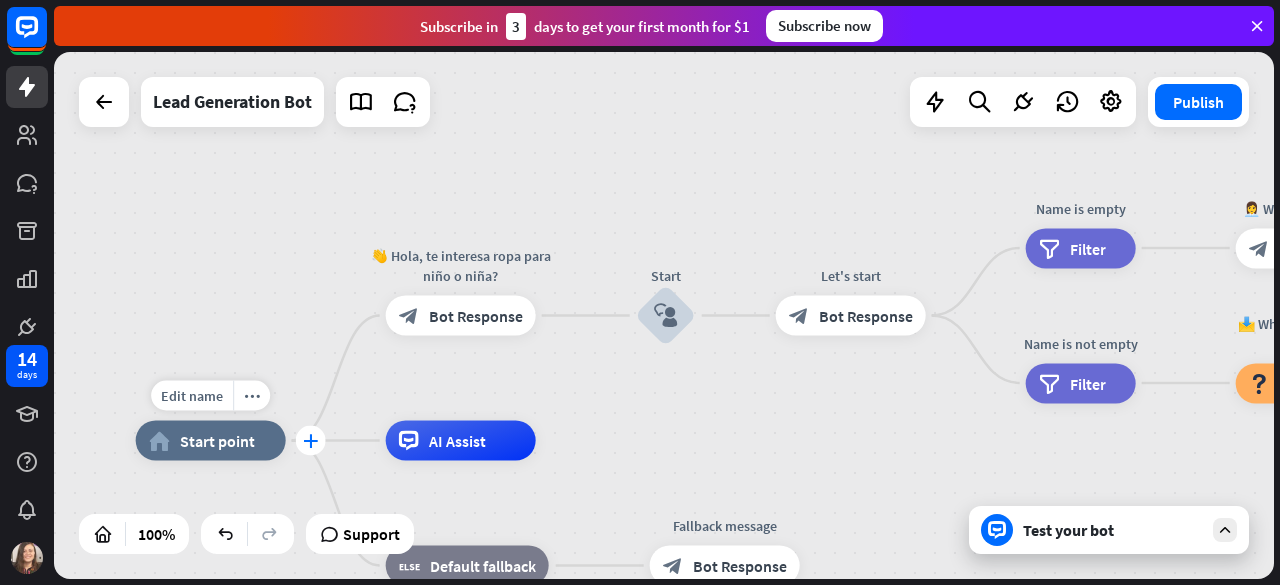 click on "plus" at bounding box center (311, 441) 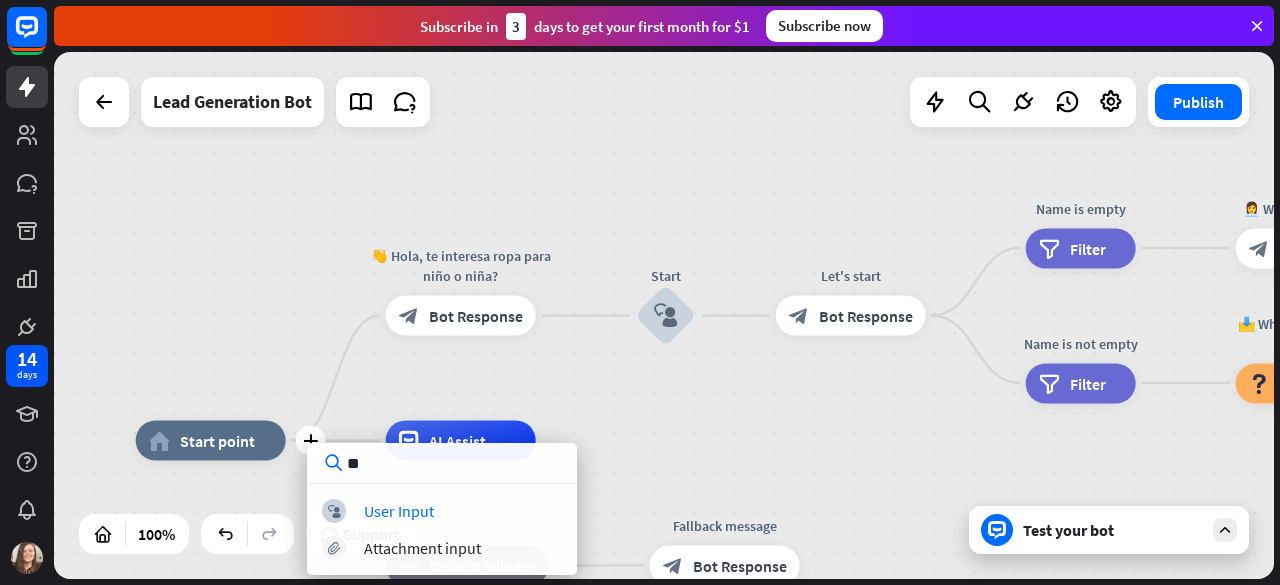 type on "*" 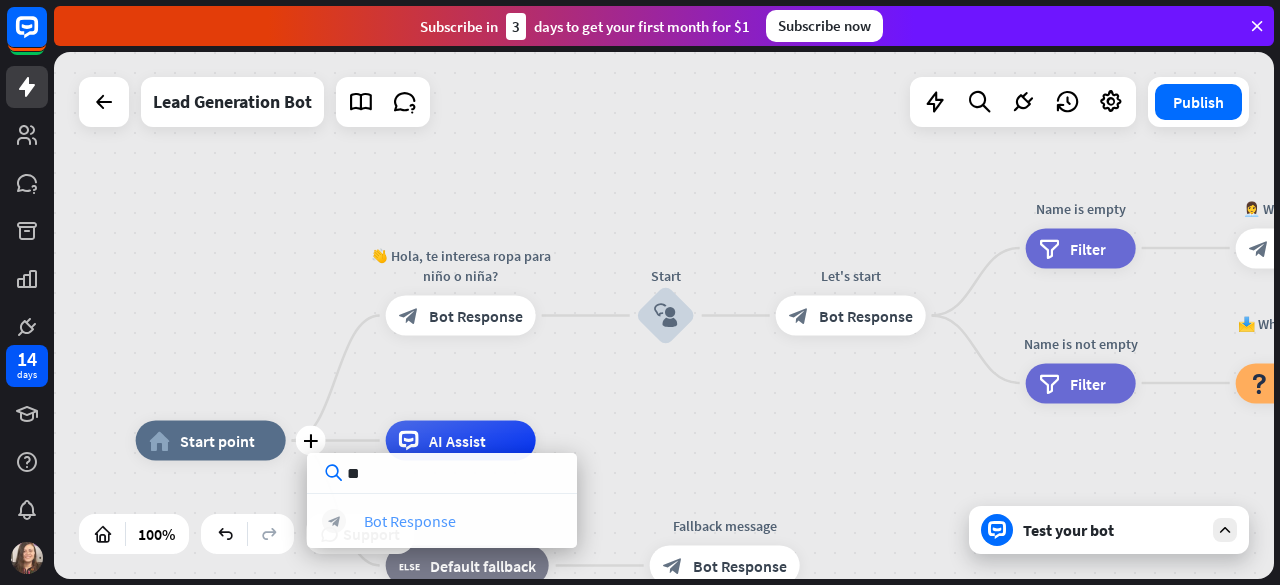 type on "**" 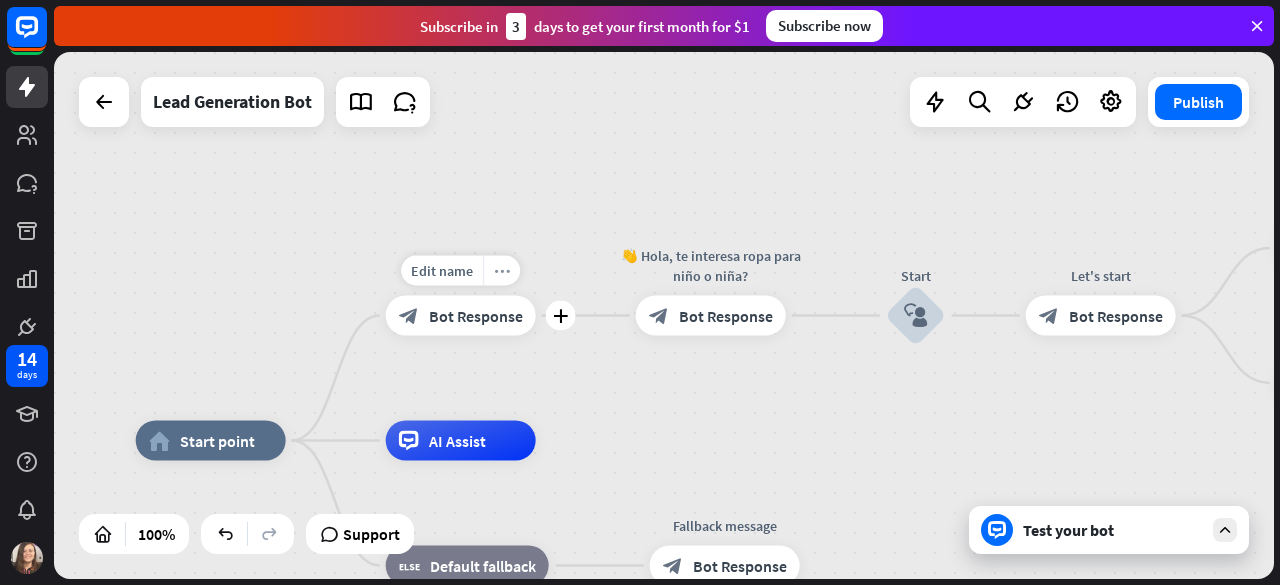 click on "more_horiz" at bounding box center (502, 270) 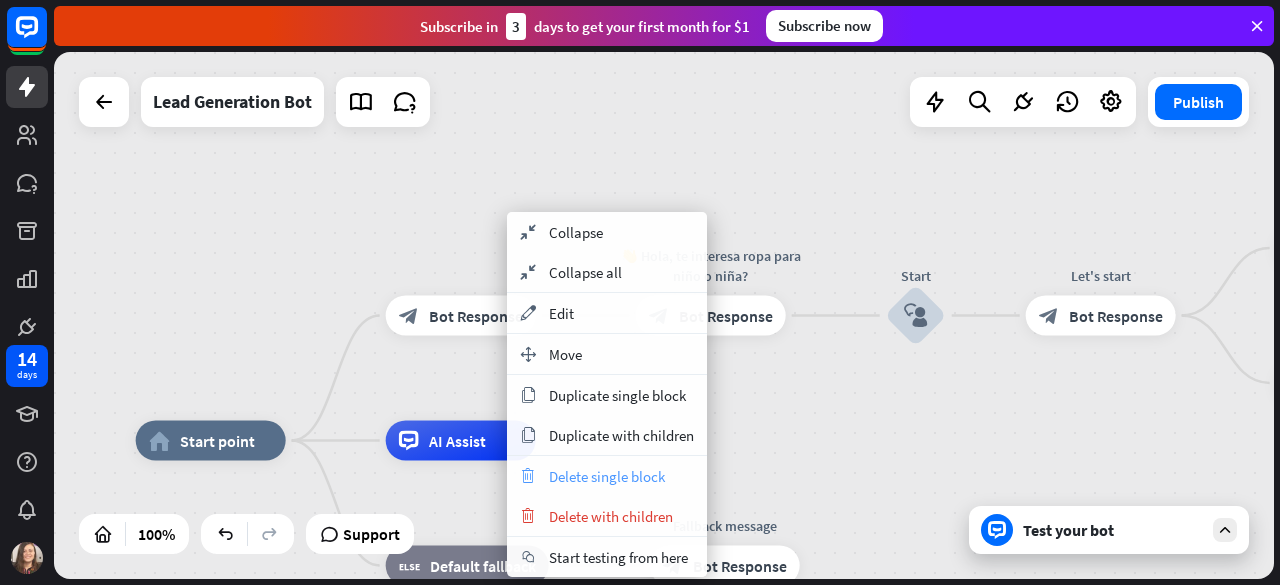 click on "Delete single block" at bounding box center [607, 476] 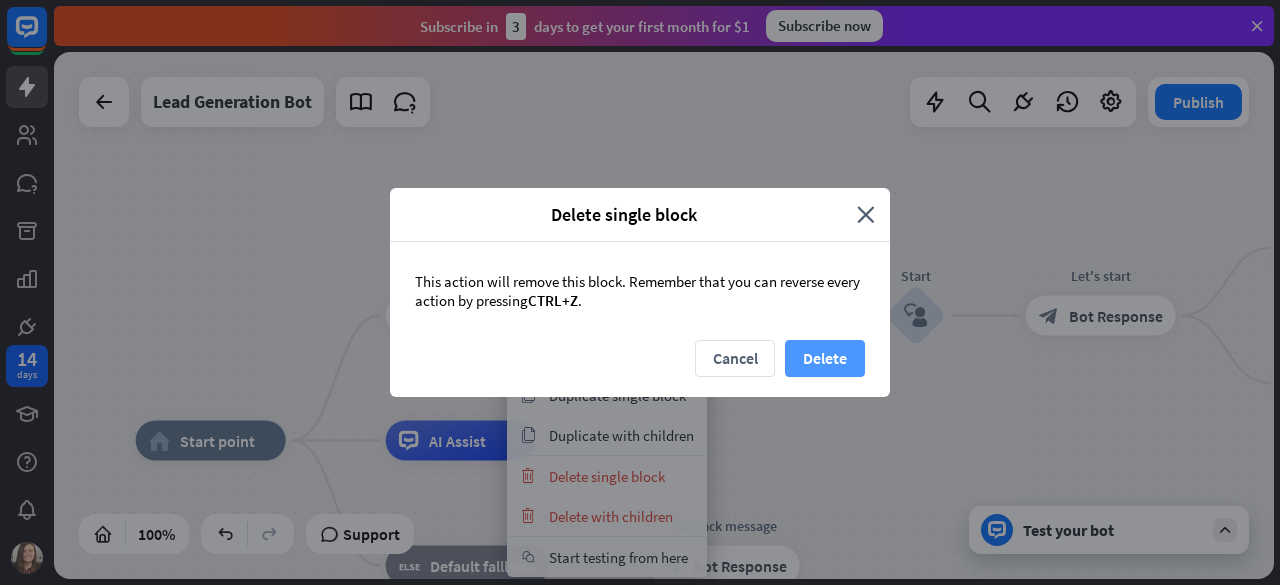 click on "Delete" at bounding box center (825, 358) 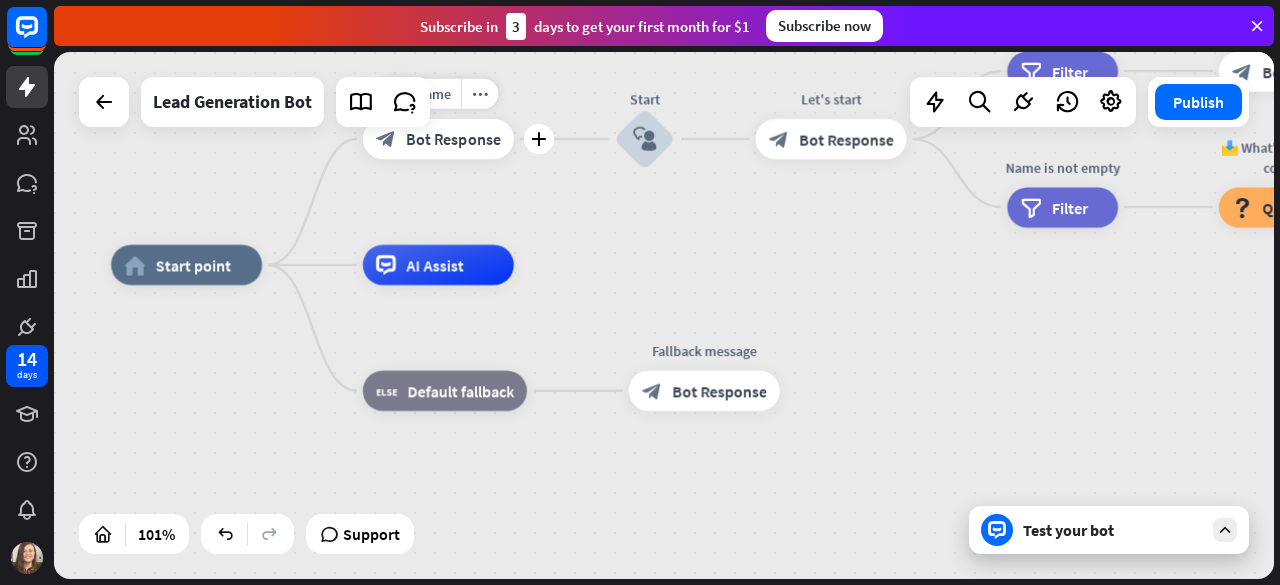 drag, startPoint x: 510, startPoint y: 377, endPoint x: 491, endPoint y: 203, distance: 175.03429 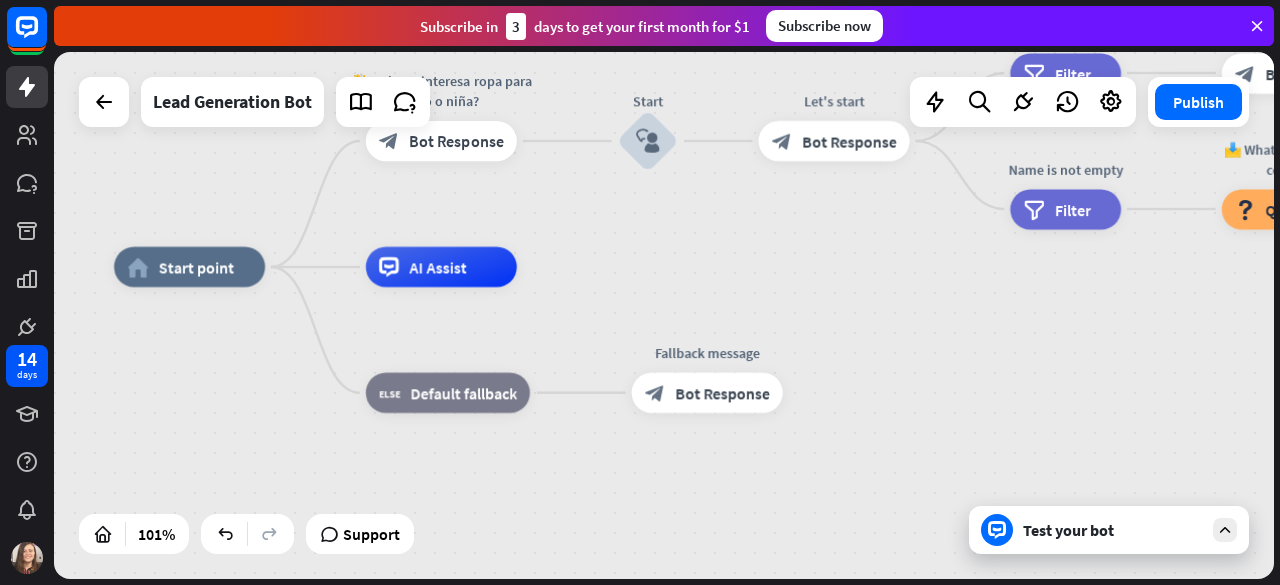 click on "home_2   Start point                 👋 Hola, te interesa ropa para niño o niña?   block_bot_response   Bot Response                 Start   block_user_input                 Let's start   block_bot_response   Bot Response                 Name is empty   filter   Filter                 👩‍💼 What's your name?   block_bot_response   Bot Response                 Name   block_user_input                 Name is not empty   filter   Filter                 📩 What's your e-mail & company?   block_question   Question                   block_success   Success                 🌐 How big is your team?   block_bot_response   Bot Response                 Team   block_user_input                 🚀 What's your need?   block_bot_response   Bot Response                 CompanyNeed   block_user_input                 ✅ Thank you!   block_bot_response   Bot Response                   block_close_chat   Close chat                     AI Assist                   block_fallback   Default fallback" at bounding box center [664, 315] 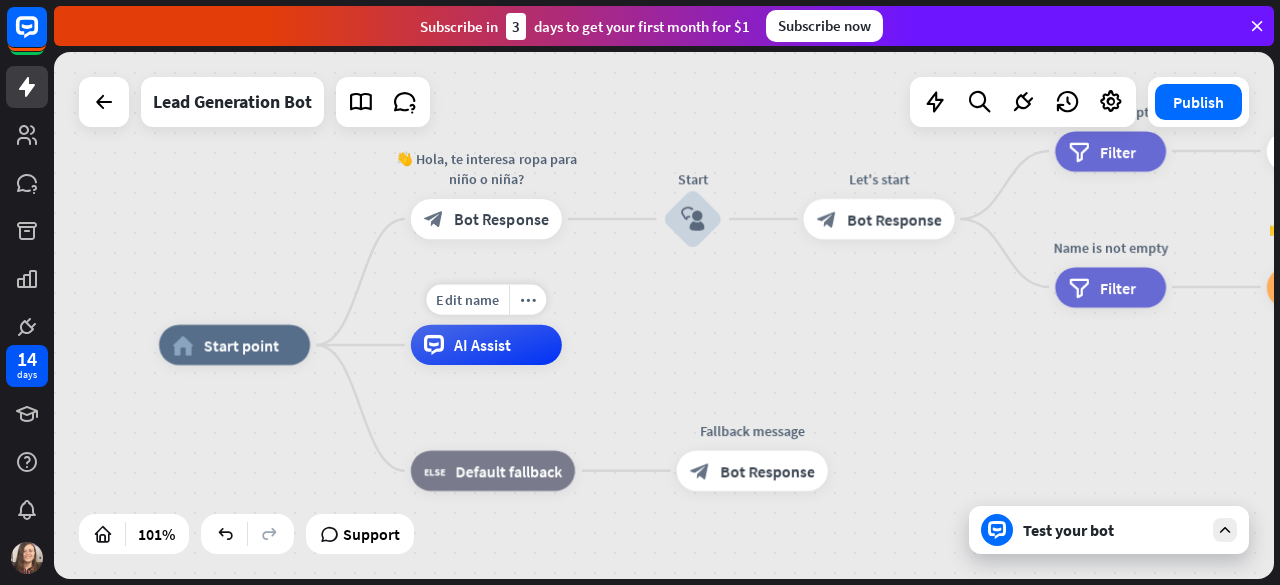 drag, startPoint x: 491, startPoint y: 203, endPoint x: 536, endPoint y: 281, distance: 90.04999 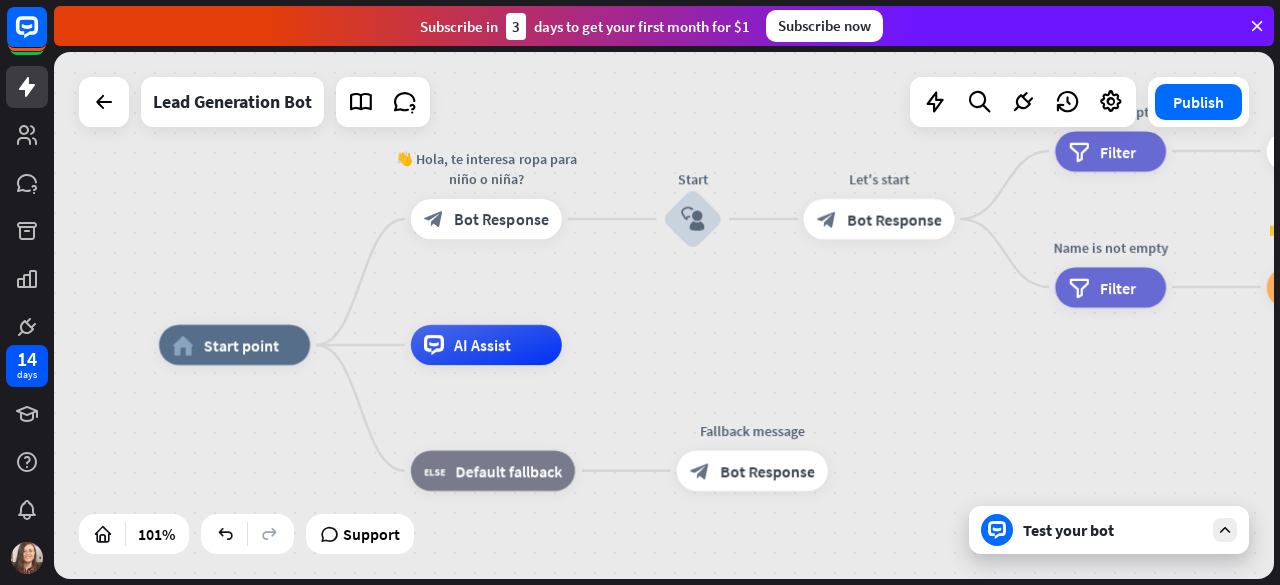 click on "Test your bot" at bounding box center [1113, 530] 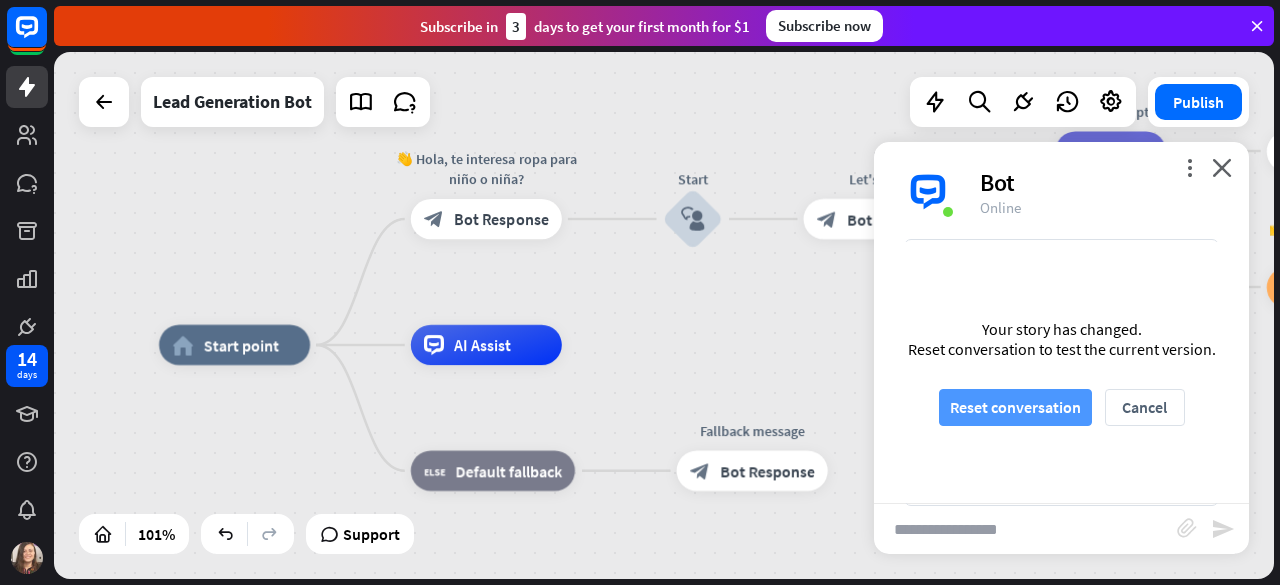 click on "Reset conversation" at bounding box center [1015, 407] 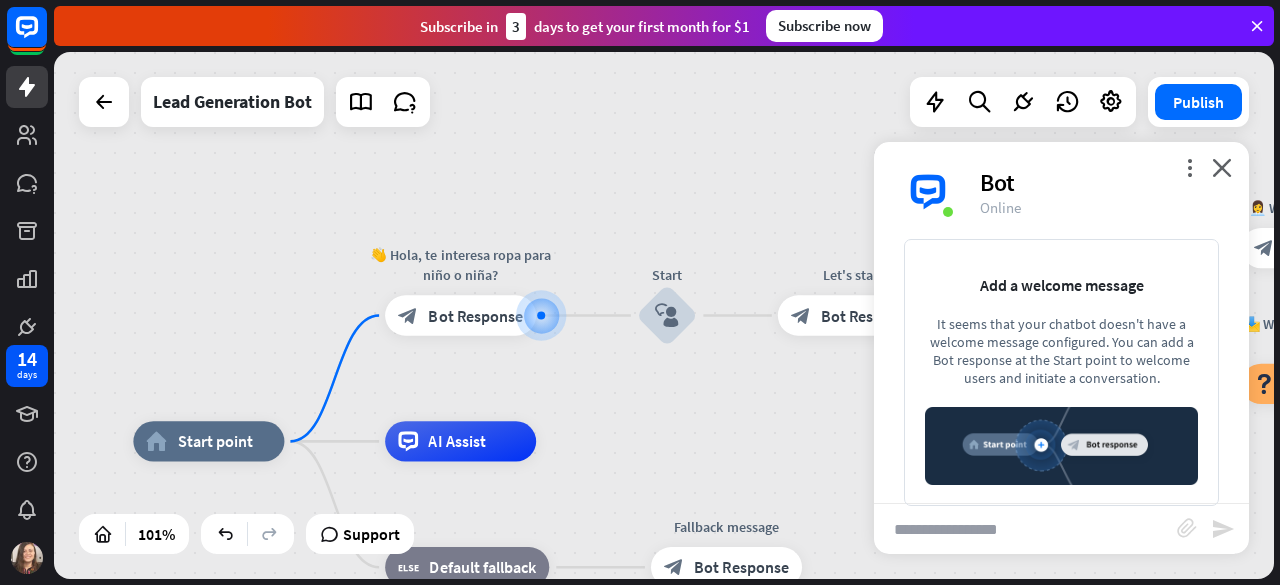 click at bounding box center [1061, 446] 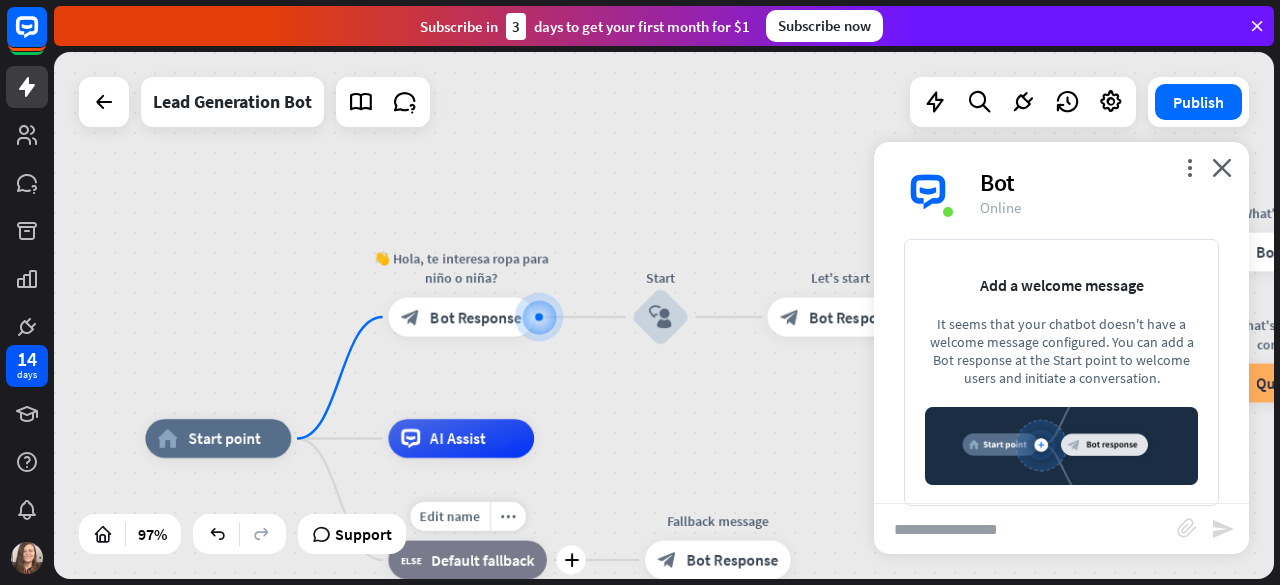 click on "Default fallback" at bounding box center [482, 559] 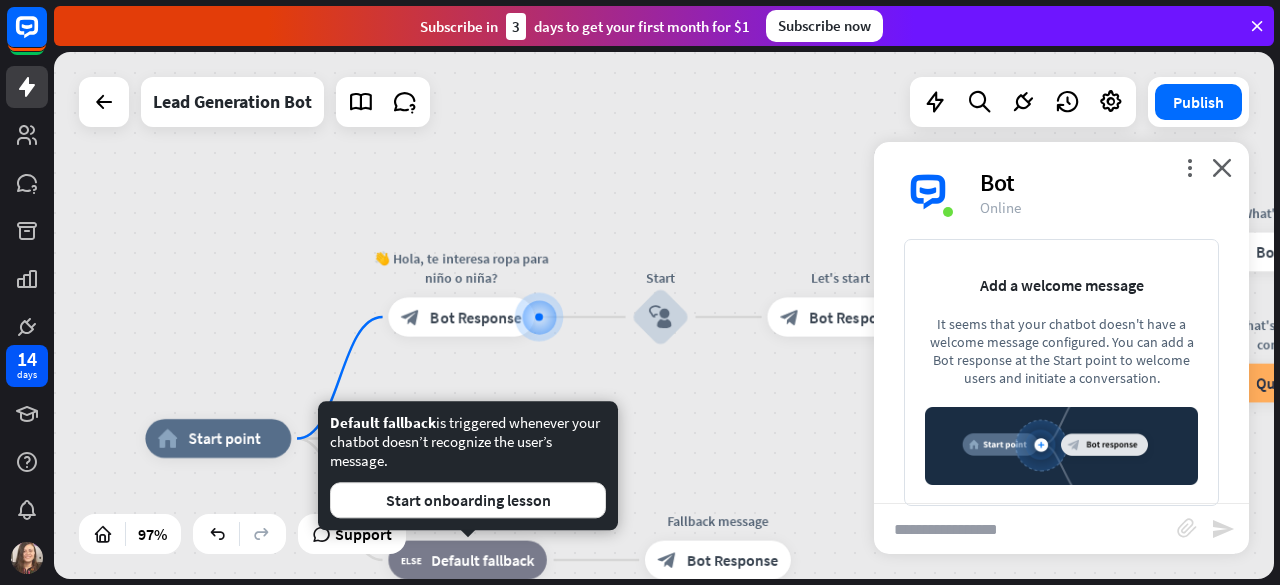 click on "home_2   Start point                 👋 Hola, te interesa ropa para niño o niña?   block_bot_response   Bot Response                     Start   block_user_input                 Let's start   block_bot_response   Bot Response                 Name is empty   filter   Filter                 👩‍💼 What's your name?   block_bot_response   Bot Response                 Name   block_user_input                 Name is not empty   filter   Filter                 📩 What's your e-mail & company?   block_question   Question                   block_success   Success                 🌐 How big is your team?   block_bot_response   Bot Response                 Team   block_user_input                 🚀 What's your need?   block_bot_response   Bot Response                 CompanyNeed   block_user_input                 ✅ Thank you!   block_bot_response   Bot Response                   block_close_chat   Close chat                     AI Assist                   block_fallback" at bounding box center (738, 695) 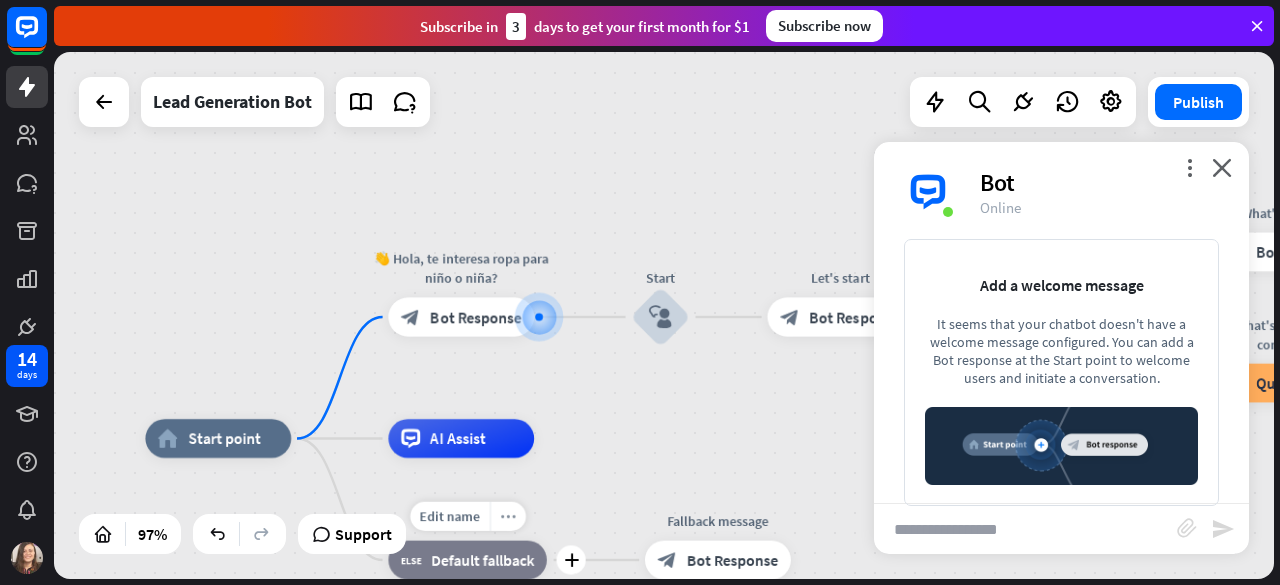 click on "more_horiz" at bounding box center (508, 516) 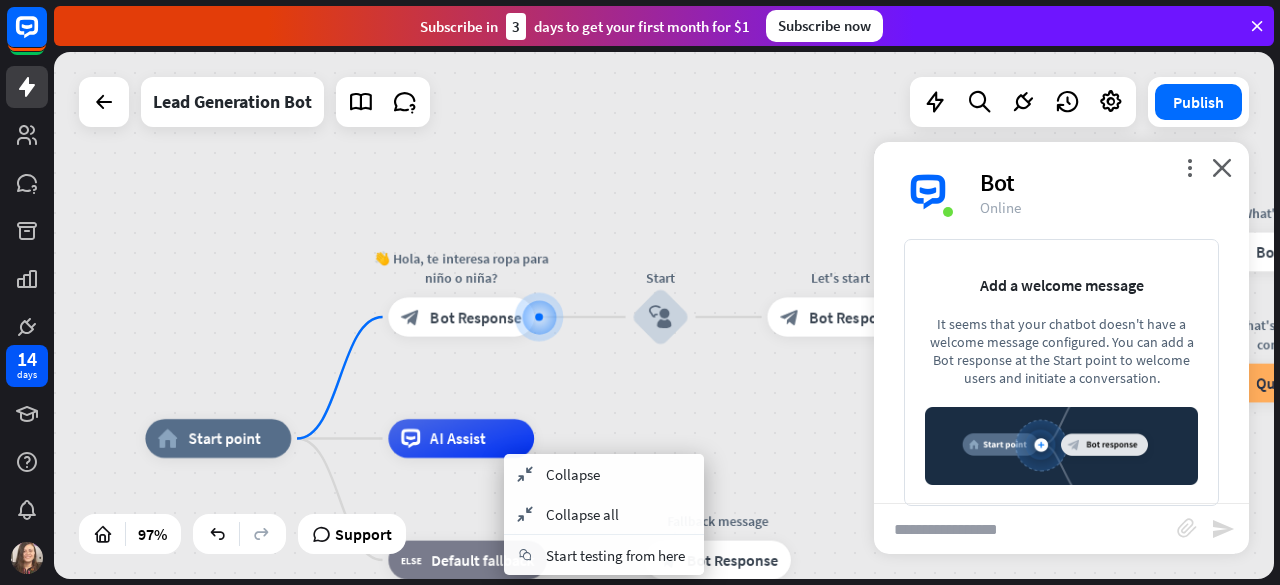 click on "home_2   Start point                 👋 Hola, te interesa ropa para niño o niña?   block_bot_response   Bot Response                     Start   block_user_input                 Let's start   block_bot_response   Bot Response                 Name is empty   filter   Filter                 👩‍💼 What's your name?   block_bot_response   Bot Response                 Name   block_user_input                 Name is not empty   filter   Filter                 📩 What's your e-mail & company?   block_question   Question                   block_success   Success                 🌐 How big is your team?   block_bot_response   Bot Response                 Team   block_user_input                 🚀 What's your need?   block_bot_response   Bot Response                 CompanyNeed   block_user_input                 ✅ Thank you!   block_bot_response   Bot Response                   block_close_chat   Close chat                     AI Assist                   block_fallback" at bounding box center (664, 315) 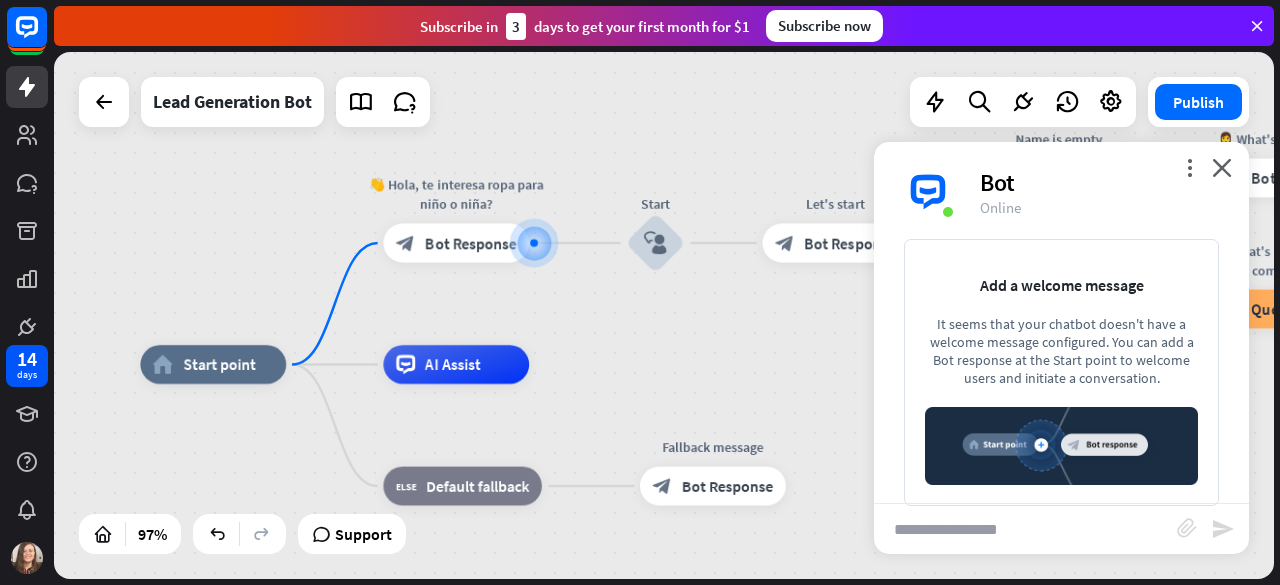 drag, startPoint x: 626, startPoint y: 455, endPoint x: 616, endPoint y: 317, distance: 138.36185 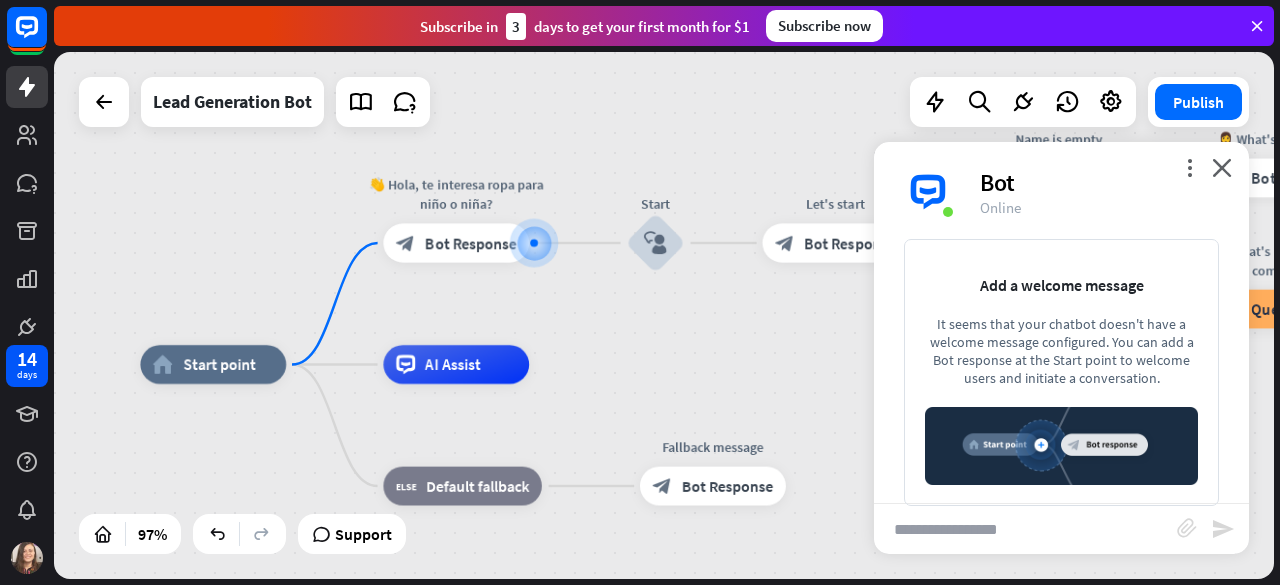 click on "home_2   Start point                 👋 Hola, te interesa ropa para niño o niña?   block_bot_response   Bot Response                     Start   block_user_input                 Let's start   block_bot_response   Bot Response                 Name is empty   filter   Filter                 👩‍💼 What's your name?   block_bot_response   Bot Response                 Name   block_user_input                 Name is not empty   filter   Filter                 📩 What's your e-mail & company?   block_question   Question                   block_success   Success                 🌐 How big is your team?   block_bot_response   Bot Response                 Team   block_user_input                 🚀 What's your need?   block_bot_response   Bot Response                 CompanyNeed   block_user_input                 ✅ Thank you!   block_bot_response   Bot Response                   block_close_chat   Close chat                     AI Assist                   block_fallback" at bounding box center [733, 621] 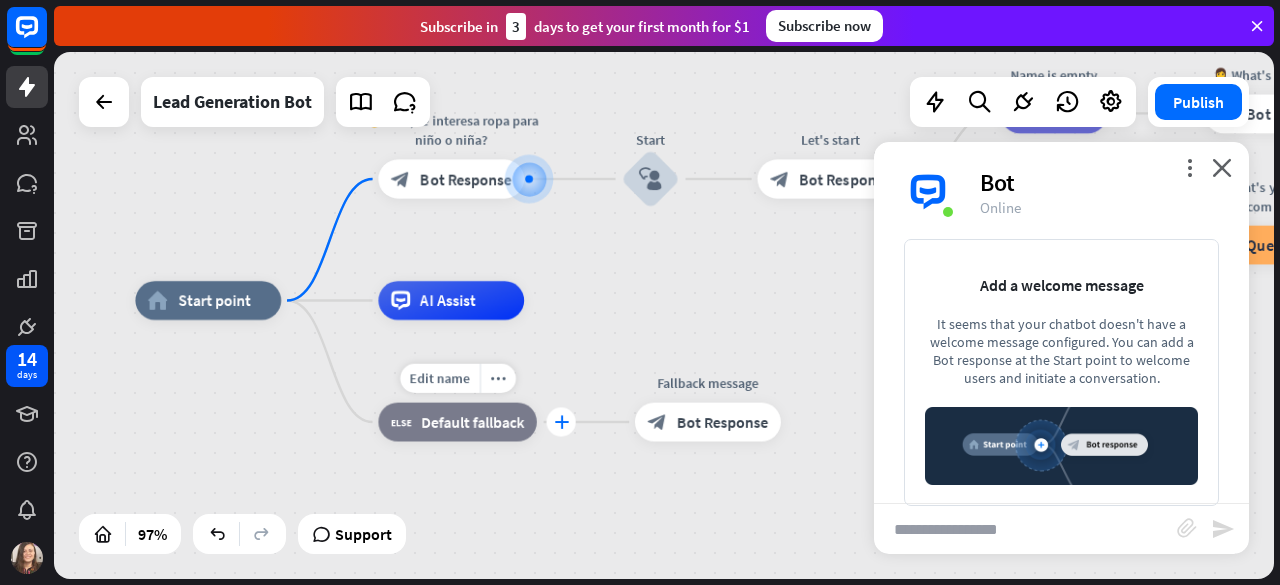 click on "plus" at bounding box center [561, 421] 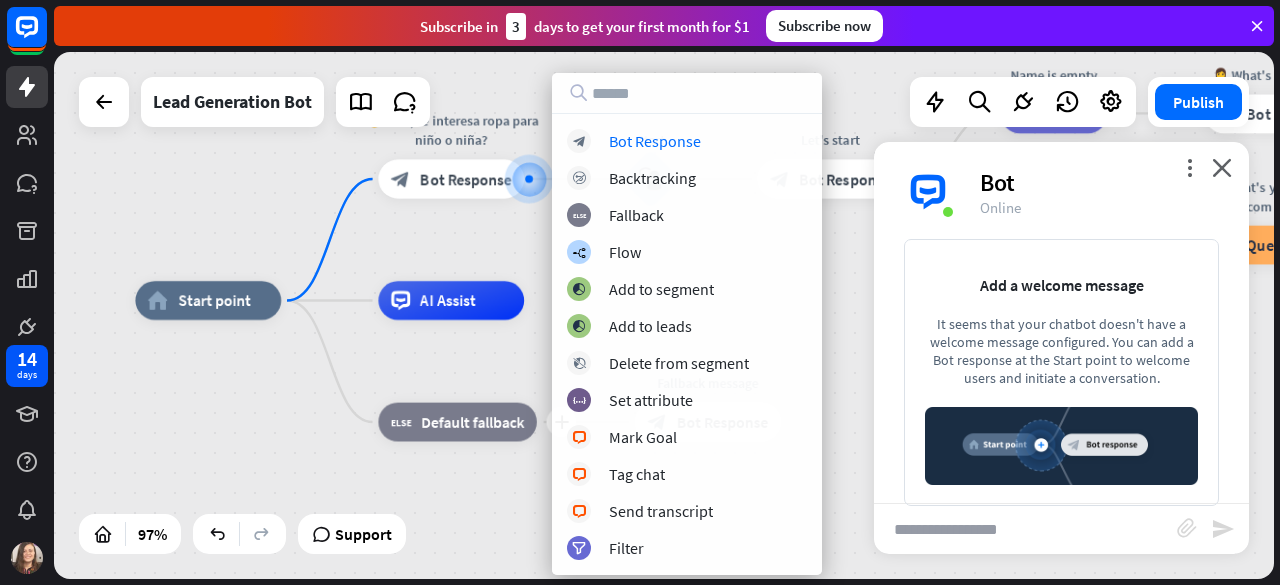 click on "home_2   Start point                 👋 Hola, te interesa ropa para niño o niña?   block_bot_response   Bot Response                     Start   block_user_input                 Let's start   block_bot_response   Bot Response                 Name is empty   filter   Filter                 👩‍💼 What's your name?   block_bot_response   Bot Response                 Name   block_user_input                 Name is not empty   filter   Filter                 📩 What's your e-mail & company?   block_question   Question                   block_success   Success                 🌐 How big is your team?   block_bot_response   Bot Response                 Team   block_user_input                 🚀 What's your need?   block_bot_response   Bot Response                 CompanyNeed   block_user_input                 ✅ Thank you!   block_bot_response   Bot Response                   block_close_chat   Close chat                     AI Assist               plus     block_fallback" at bounding box center [728, 557] 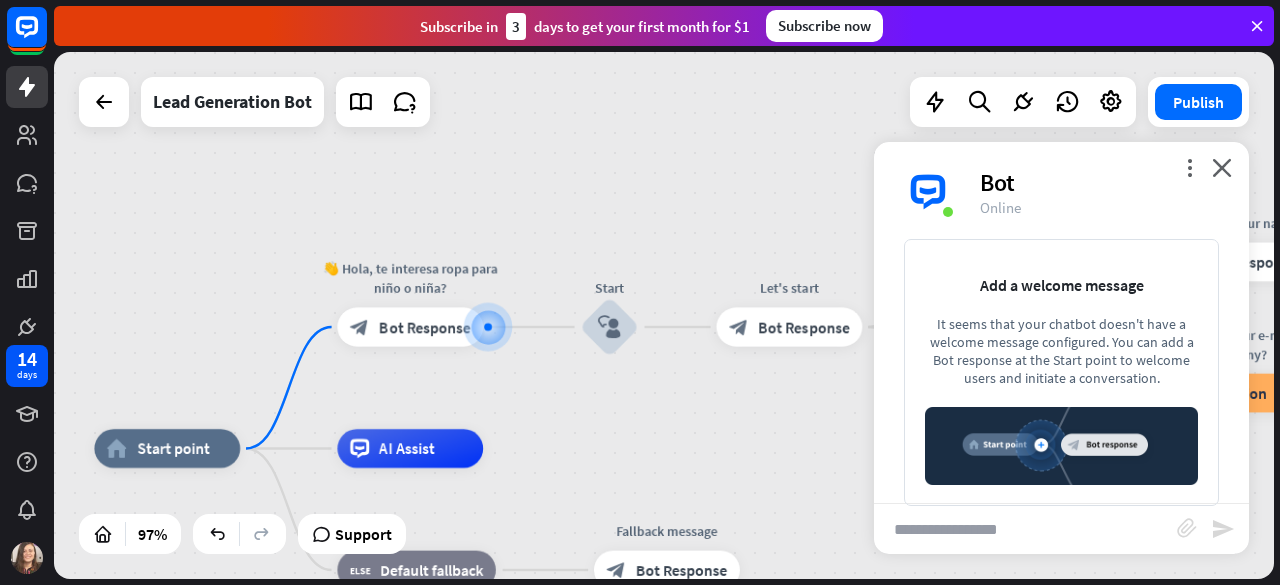 drag, startPoint x: 722, startPoint y: 317, endPoint x: 681, endPoint y: 465, distance: 153.57408 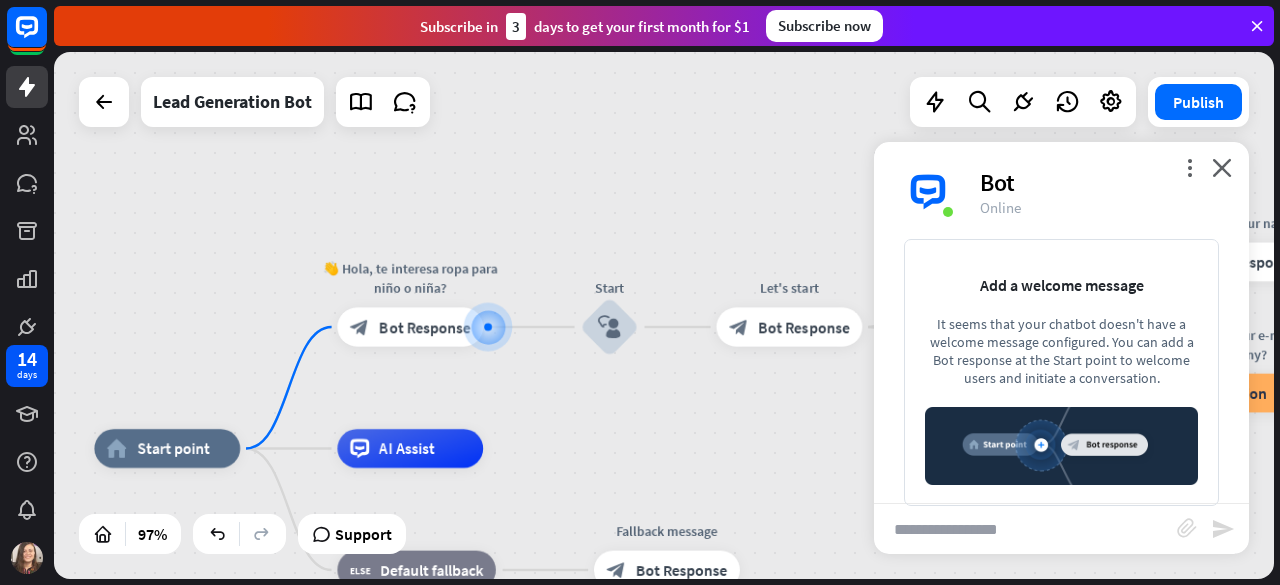 click on "home_2   Start point                 👋 Hola, te interesa ropa para niño o niña?   block_bot_response   Bot Response                     Start   block_user_input                 Let's start   block_bot_response   Bot Response                 Name is empty   filter   Filter                 👩‍💼 What's your name?   block_bot_response   Bot Response                 Name   block_user_input                 Name is not empty   filter   Filter                 📩 What's your e-mail & company?   block_question   Question                   block_success   Success                 🌐 How big is your team?   block_bot_response   Bot Response                 Team   block_user_input                 🚀 What's your need?   block_bot_response   Bot Response                 CompanyNeed   block_user_input                 ✅ Thank you!   block_bot_response   Bot Response                   block_close_chat   Close chat                     AI Assist                   block_fallback" at bounding box center [687, 705] 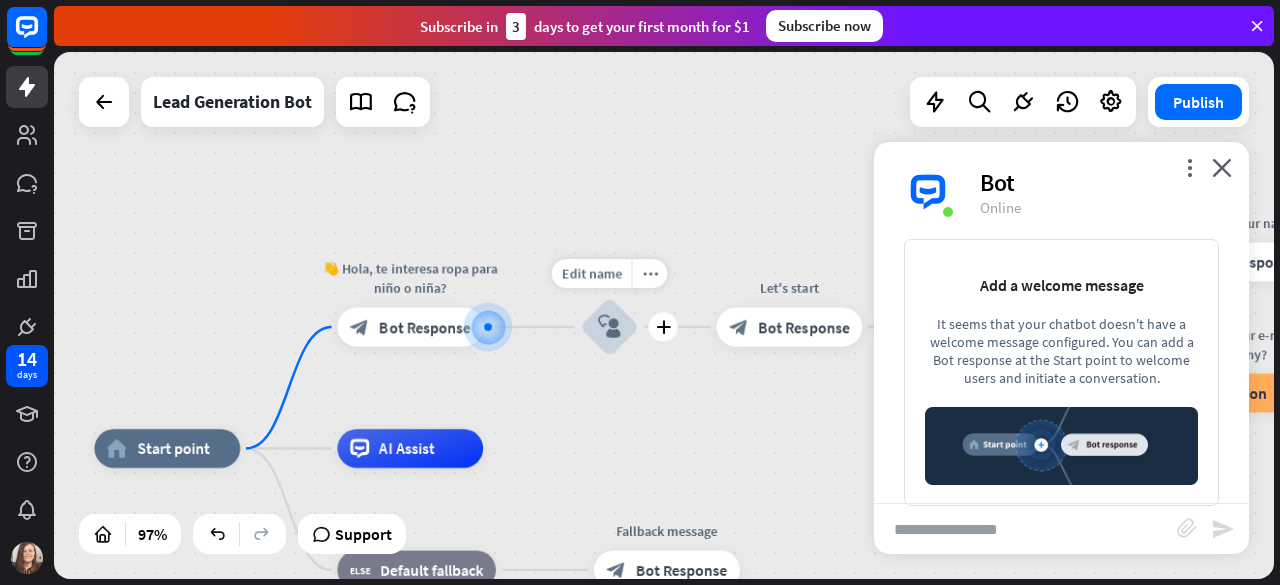 click on "block_user_input" at bounding box center [609, 327] 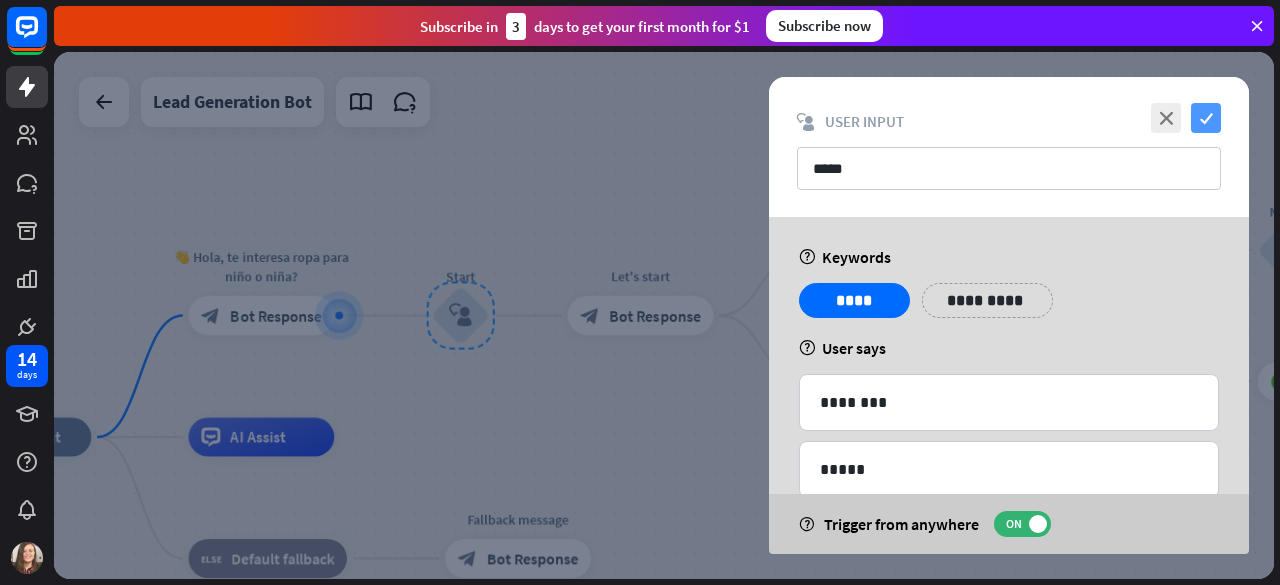 click on "check" at bounding box center [1206, 118] 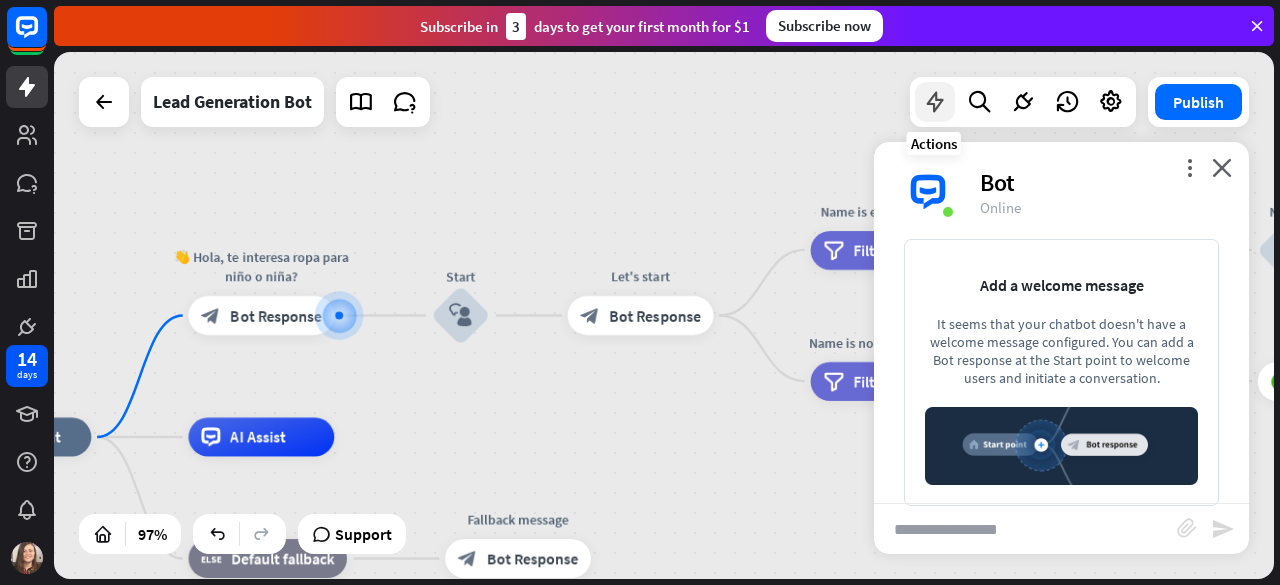 click at bounding box center [935, 102] 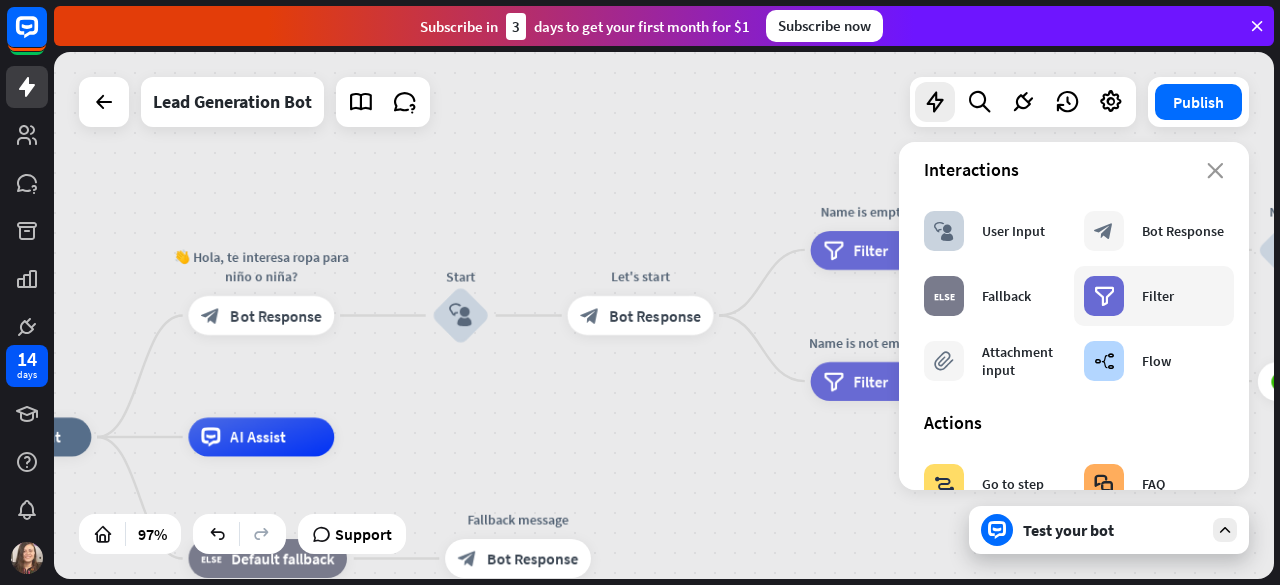 scroll, scrollTop: 0, scrollLeft: 0, axis: both 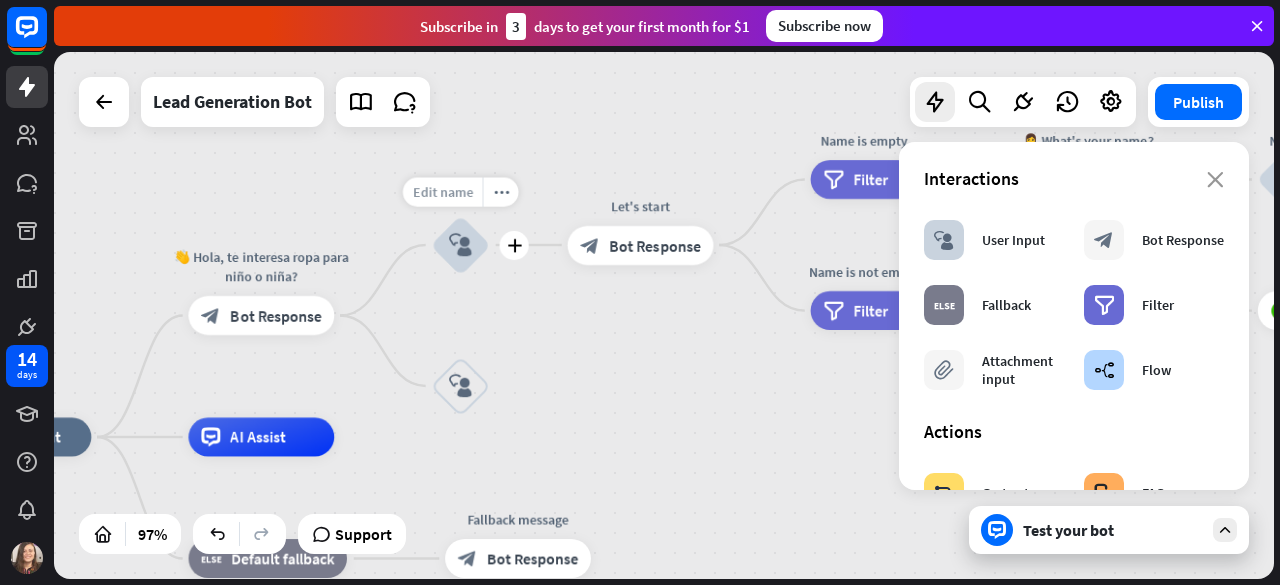 click on "Edit name" at bounding box center [443, 191] 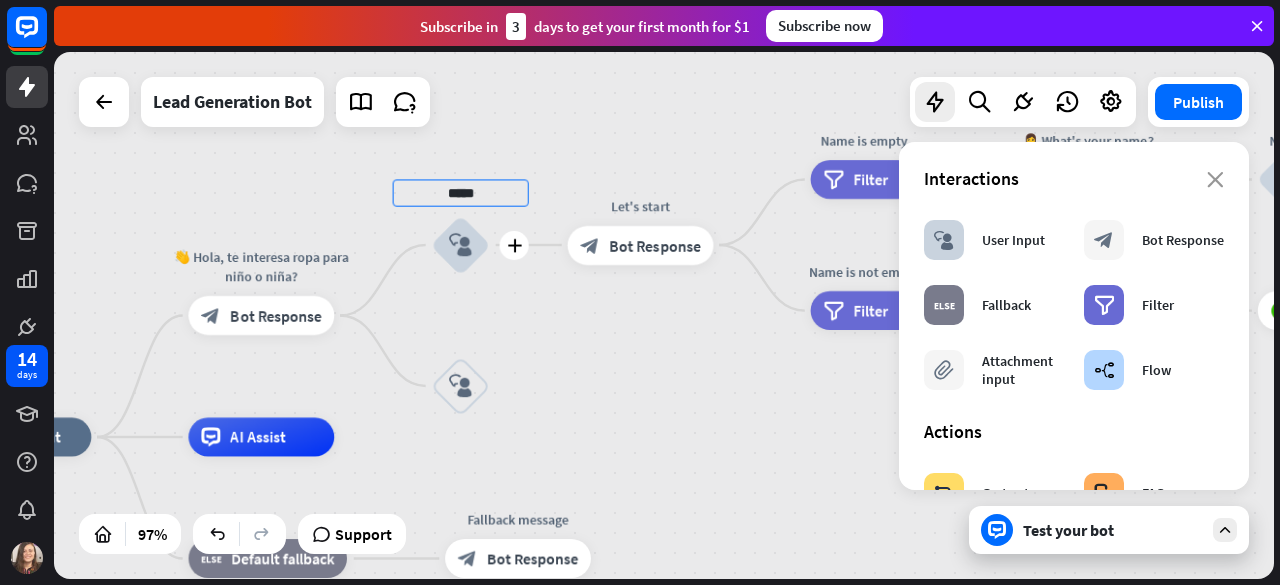 click on "*****" at bounding box center [461, 192] 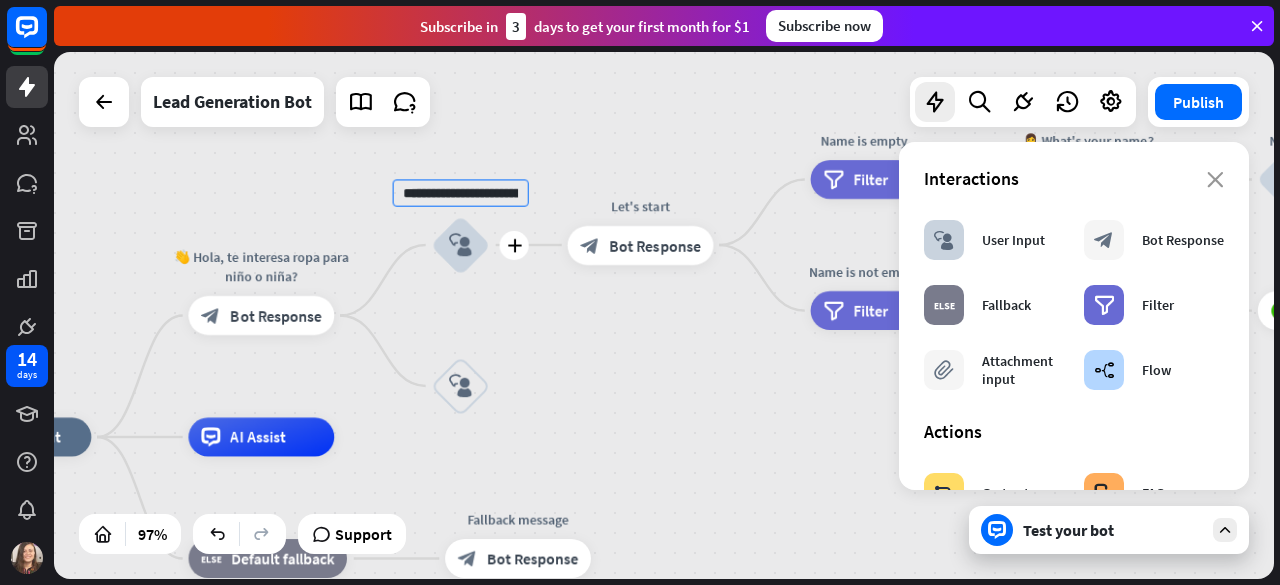 click on "**********" at bounding box center [461, 192] 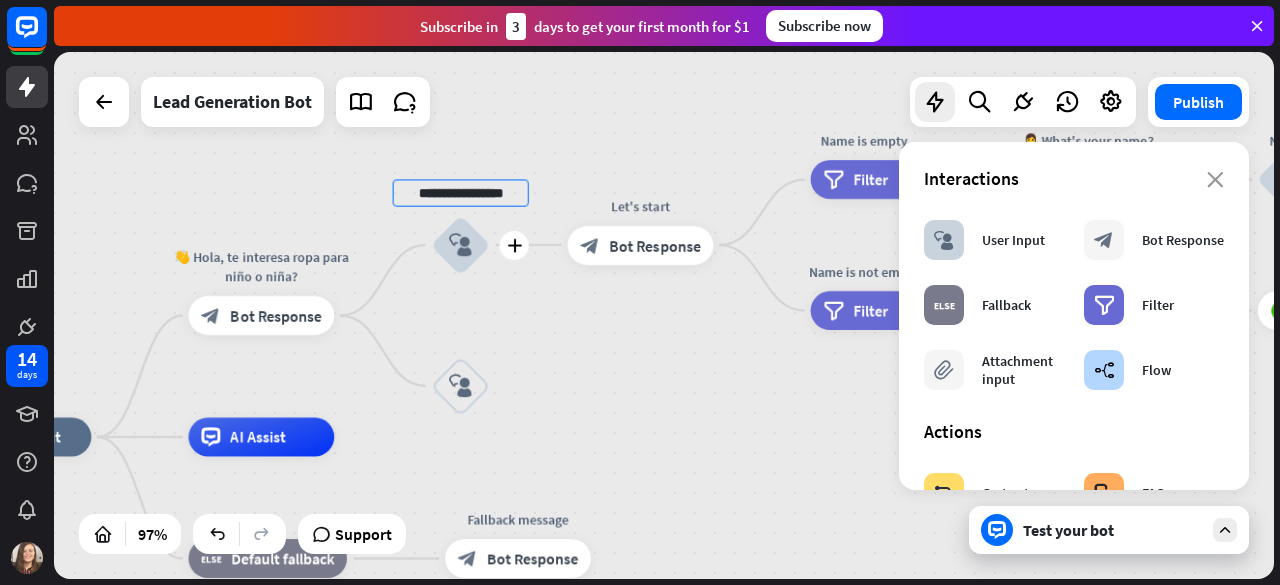 scroll, scrollTop: 0, scrollLeft: 0, axis: both 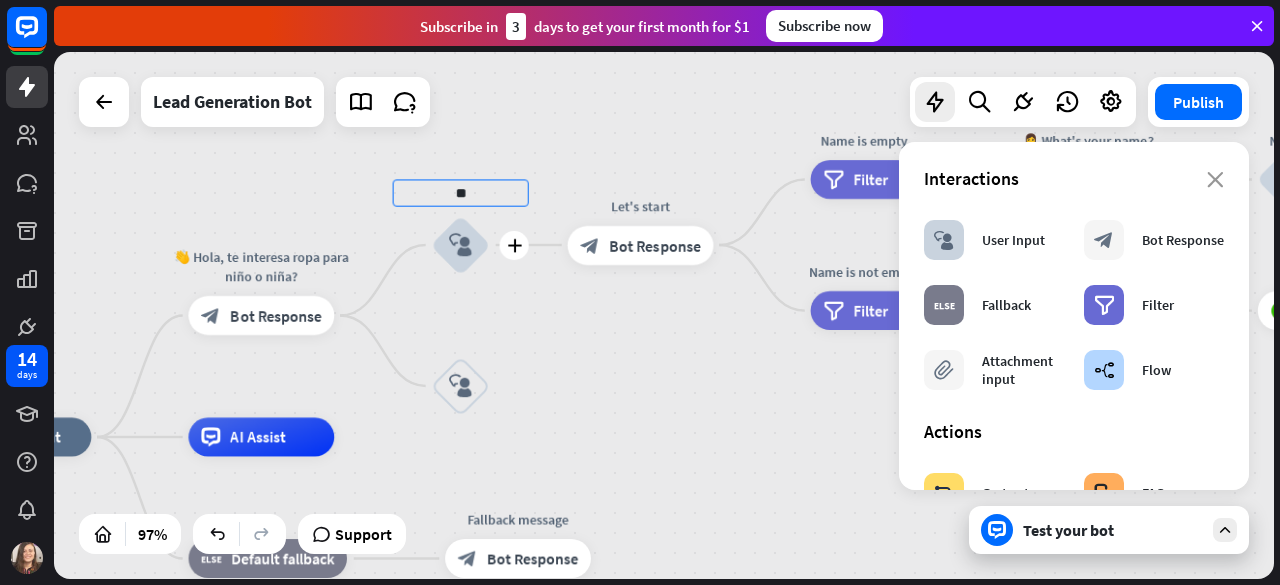 click on "**" at bounding box center [461, 192] 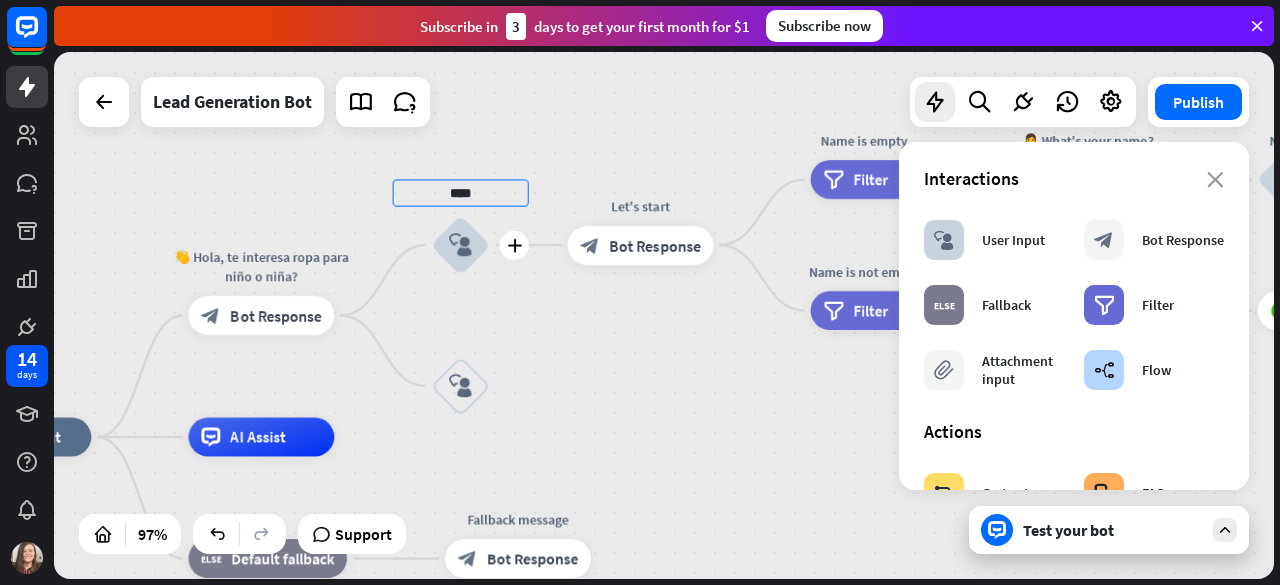 type on "****" 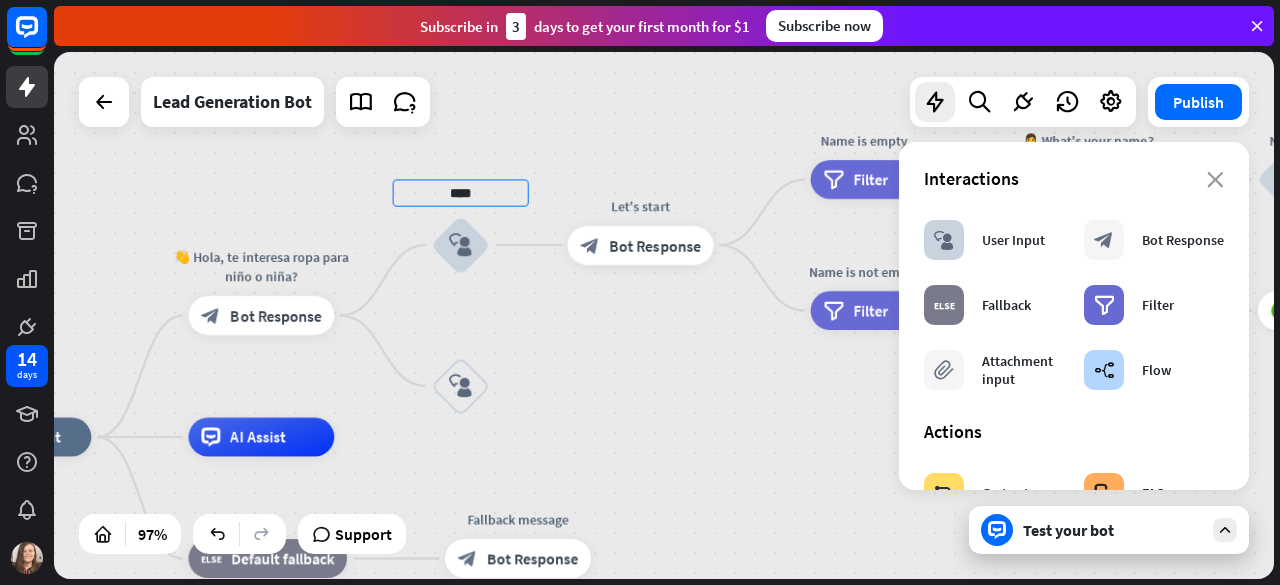 click on "home_2   Start point                 👋 Hola, te interesa ropa para niño o niña?   block_bot_response   Bot Response         ****           block_user_input                 Let's start   block_bot_response   Bot Response                 Name is empty   filter   Filter                 👩‍💼 What's your name?   block_bot_response   Bot Response                 Name   block_user_input                 Name is not empty   filter   Filter                 📩 What's your e-mail & company?   block_question   Question                   block_success   Success                 🌐 How big is your team?   block_bot_response   Bot Response                 Team   block_user_input                 🚀 What's your need?   block_bot_response   Bot Response                 CompanyNeed   block_user_input                 ✅ Thank you!   block_bot_response   Bot Response                   block_close_chat   Close chat                   block_user_input                     AI Assist" at bounding box center (664, 315) 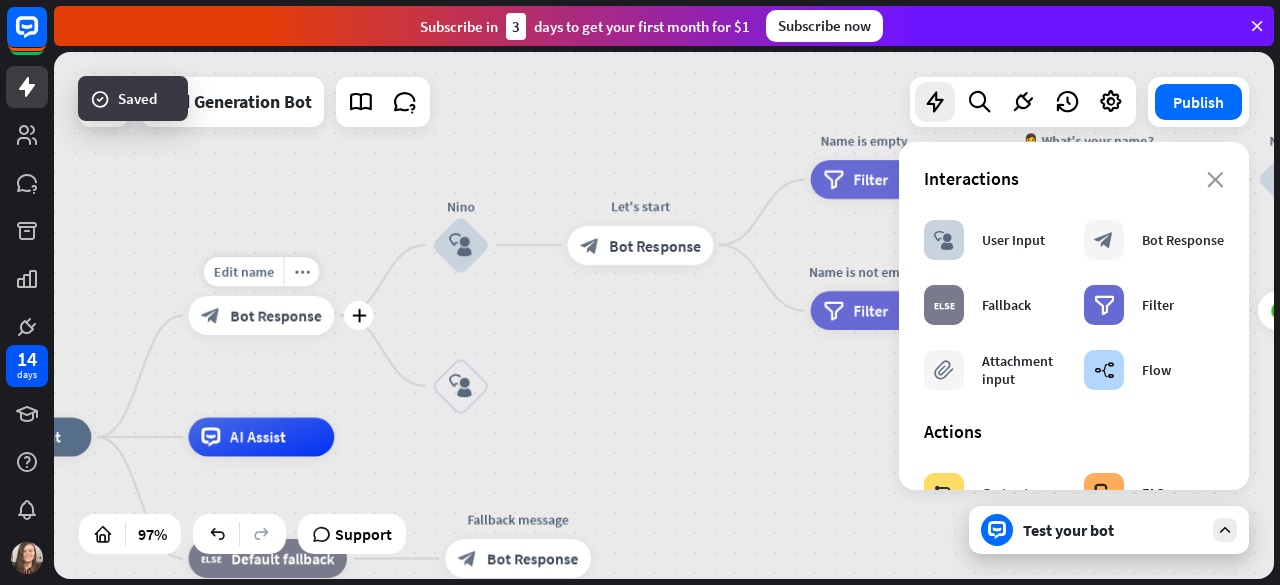 click on "Bot Response" at bounding box center (275, 315) 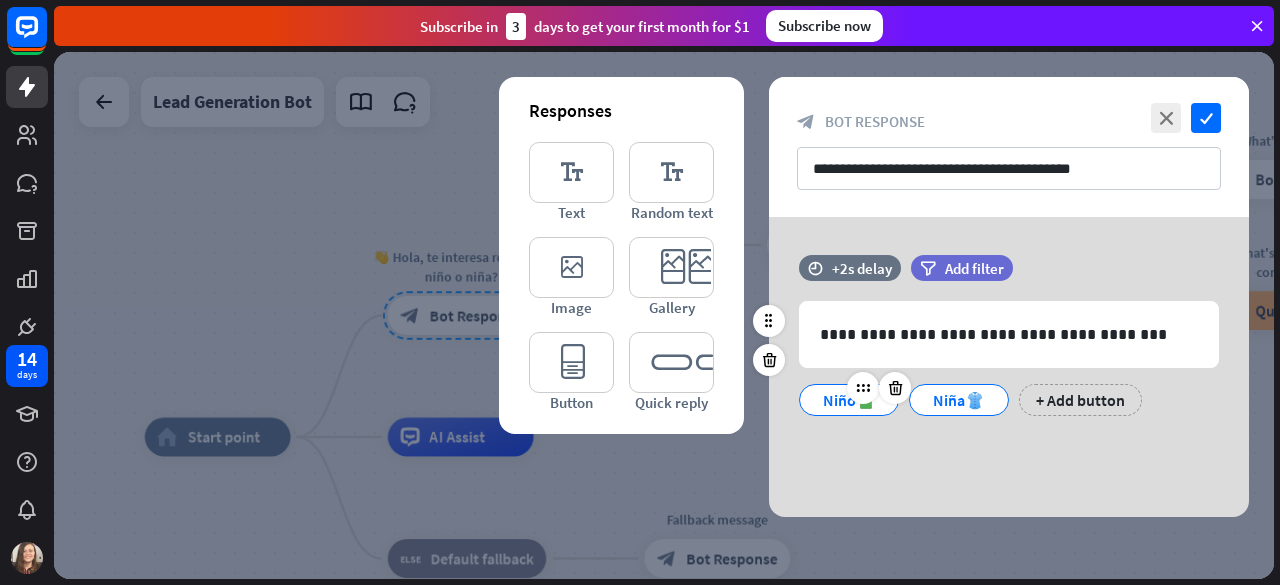 click on "Niño👕" at bounding box center [849, 400] 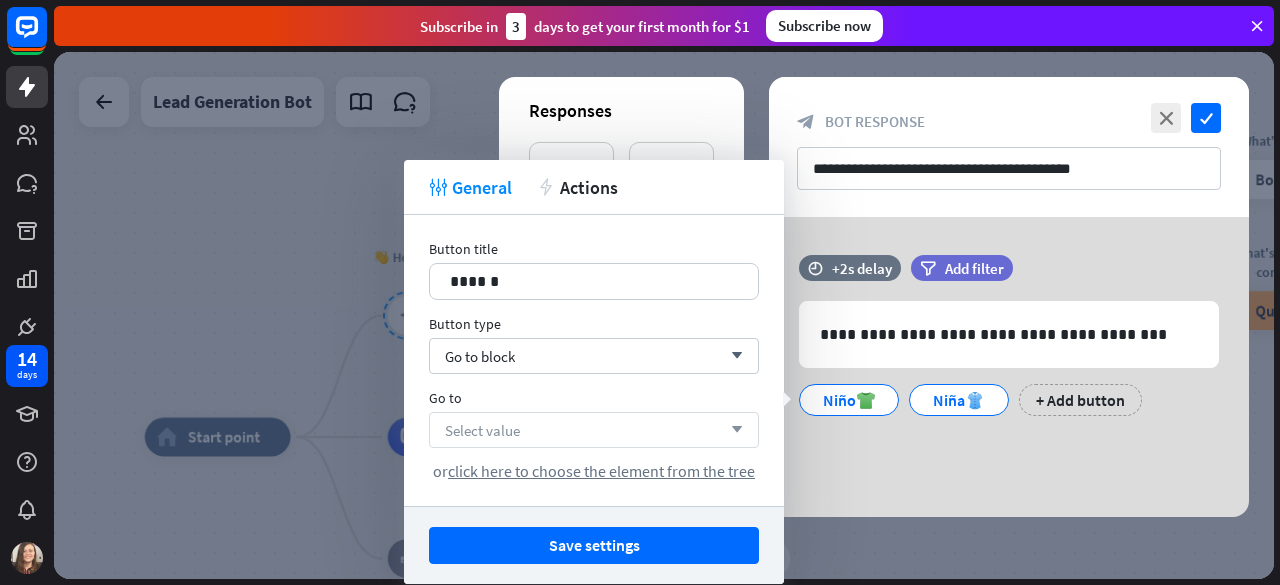 click on "Select value
arrow_down" at bounding box center (594, 430) 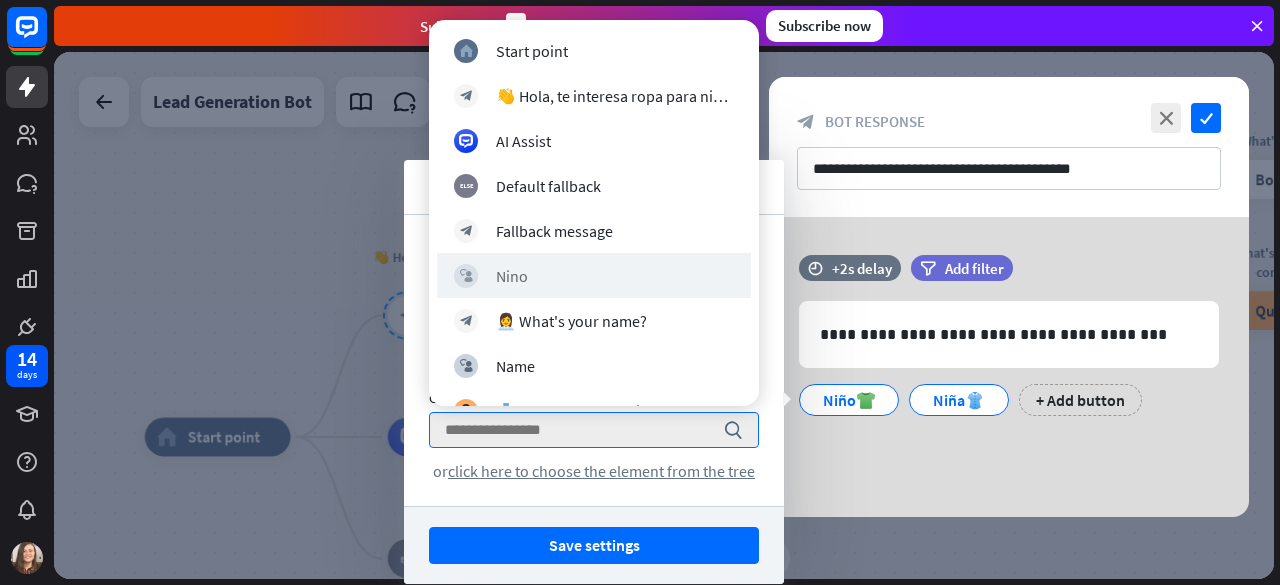 click on "block_user_input
Nino" at bounding box center [594, 275] 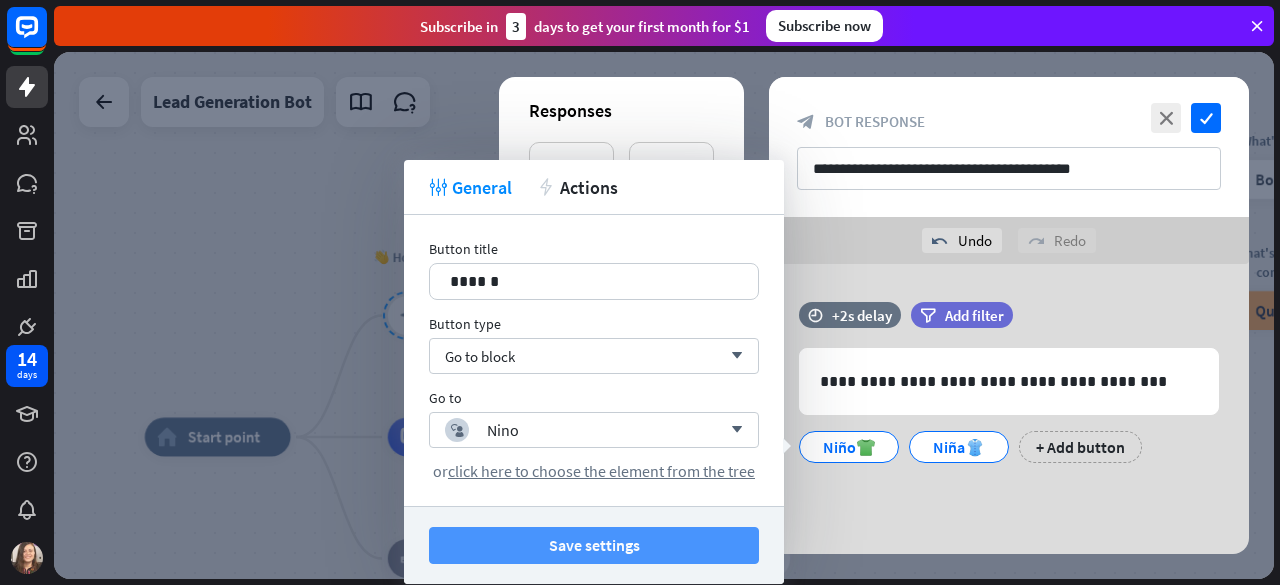 click on "Save settings" at bounding box center [594, 545] 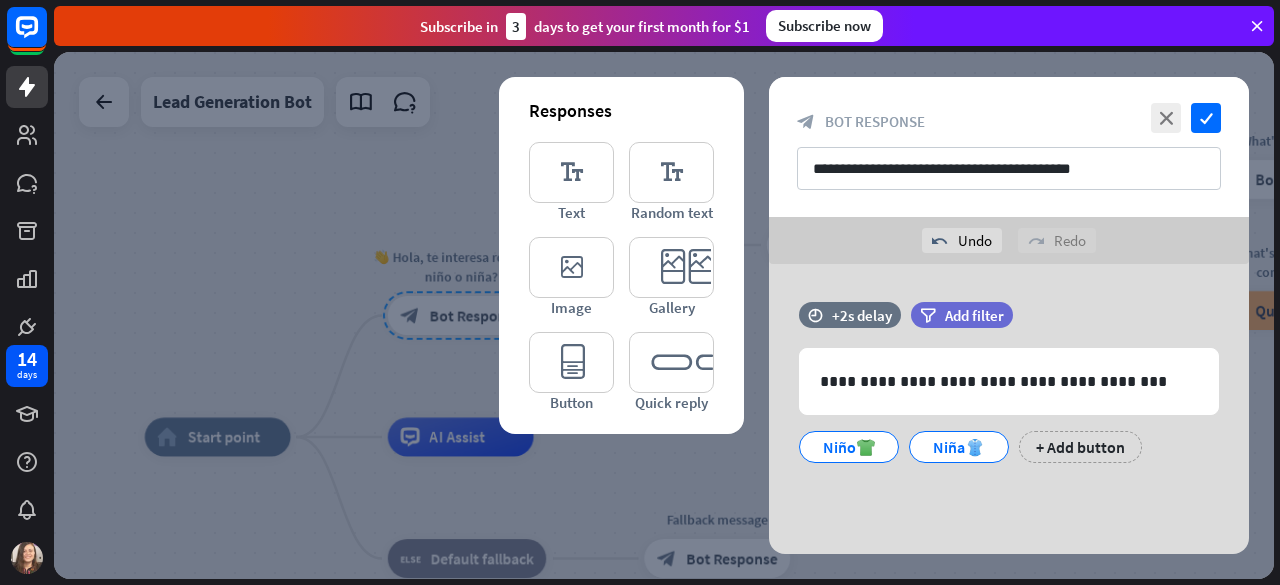 click at bounding box center [664, 315] 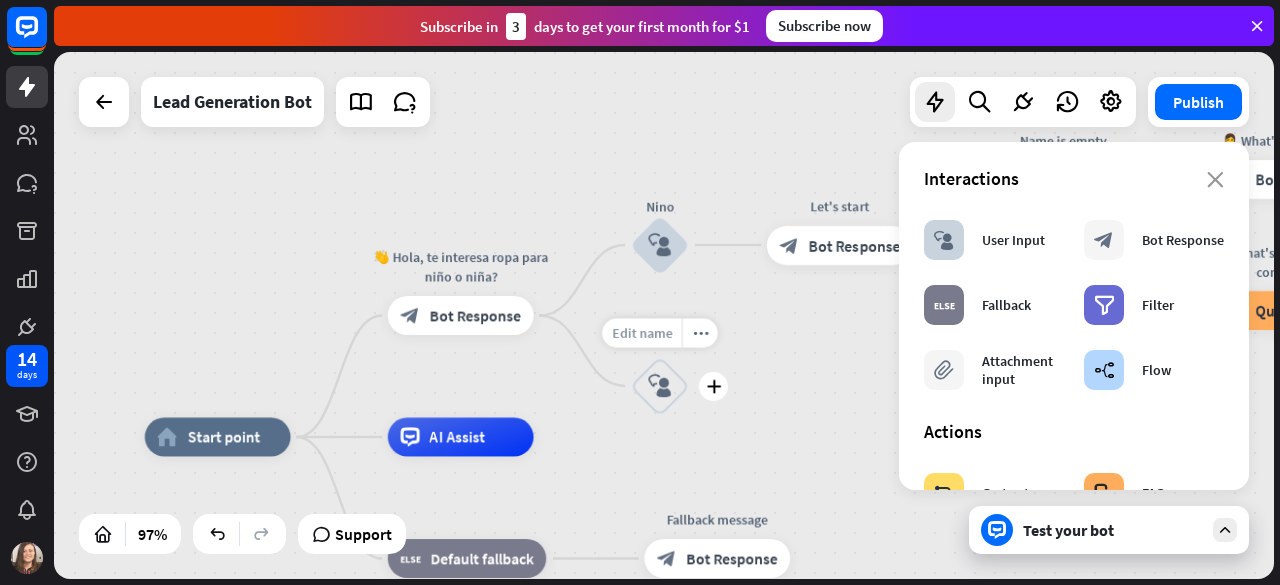 click on "Edit name" at bounding box center [642, 332] 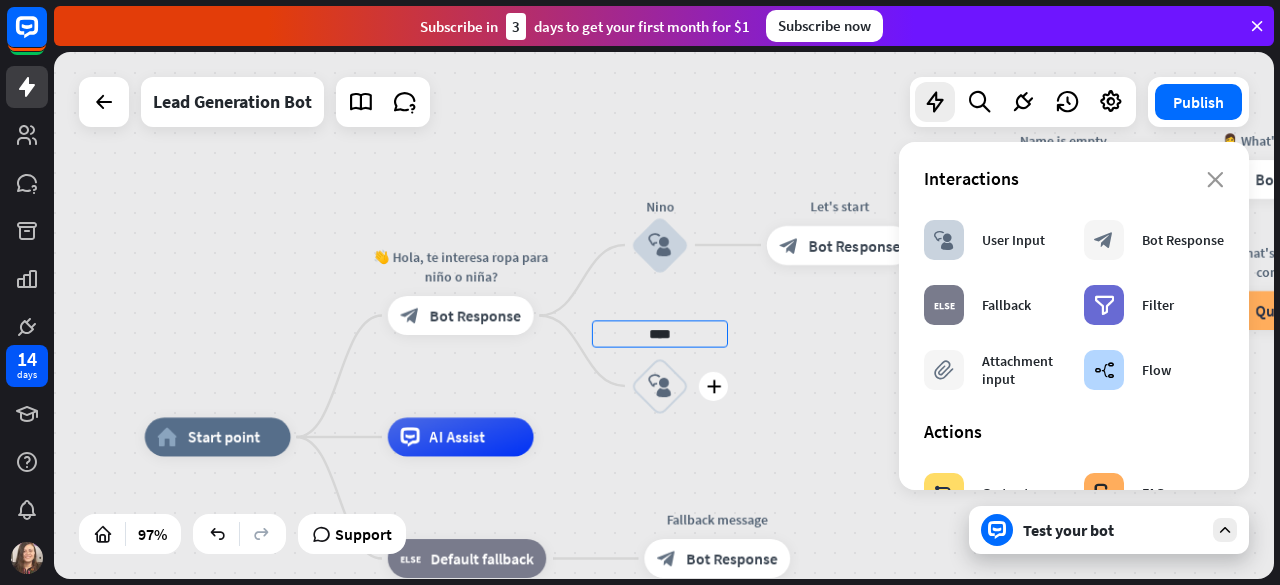 type on "****" 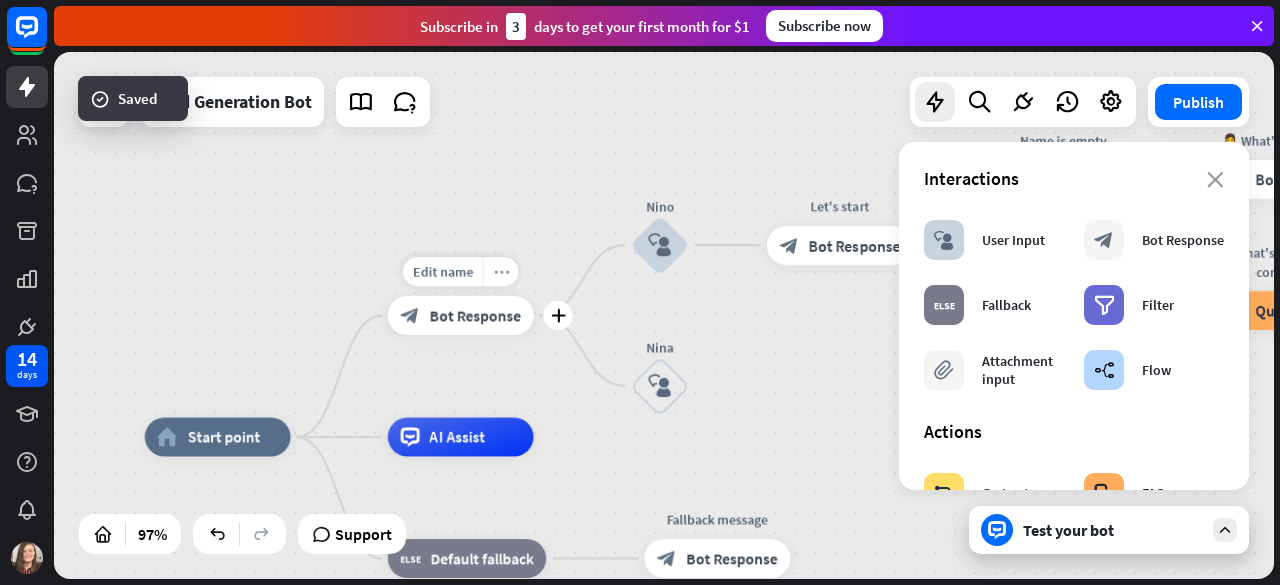 click on "more_horiz" at bounding box center [501, 271] 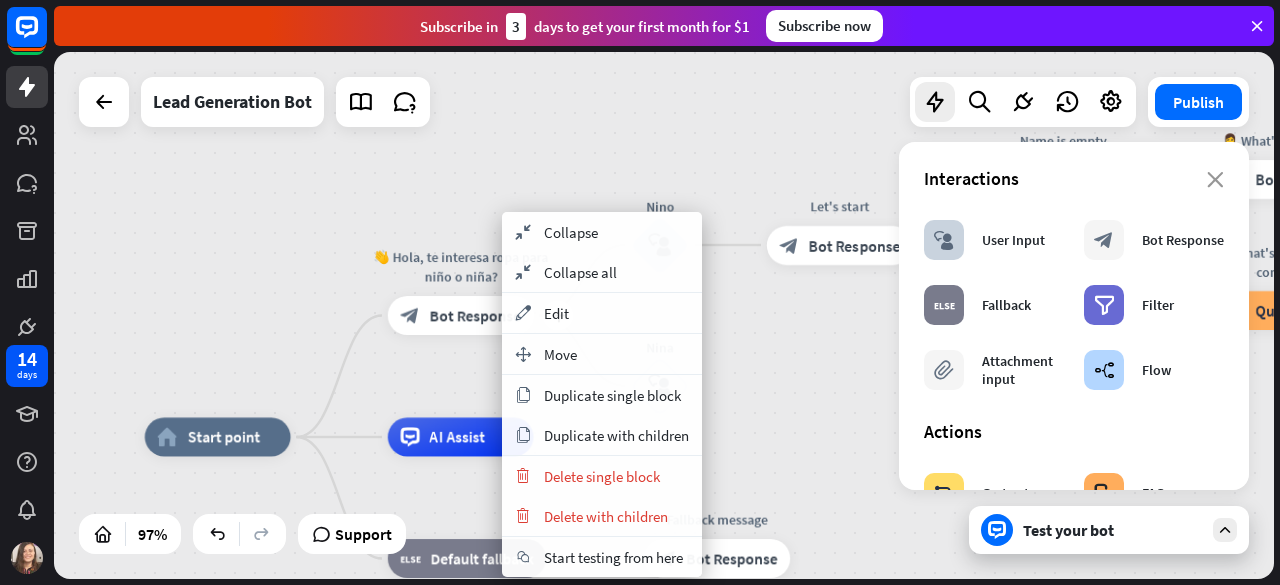 click on "Bot Response" at bounding box center [475, 315] 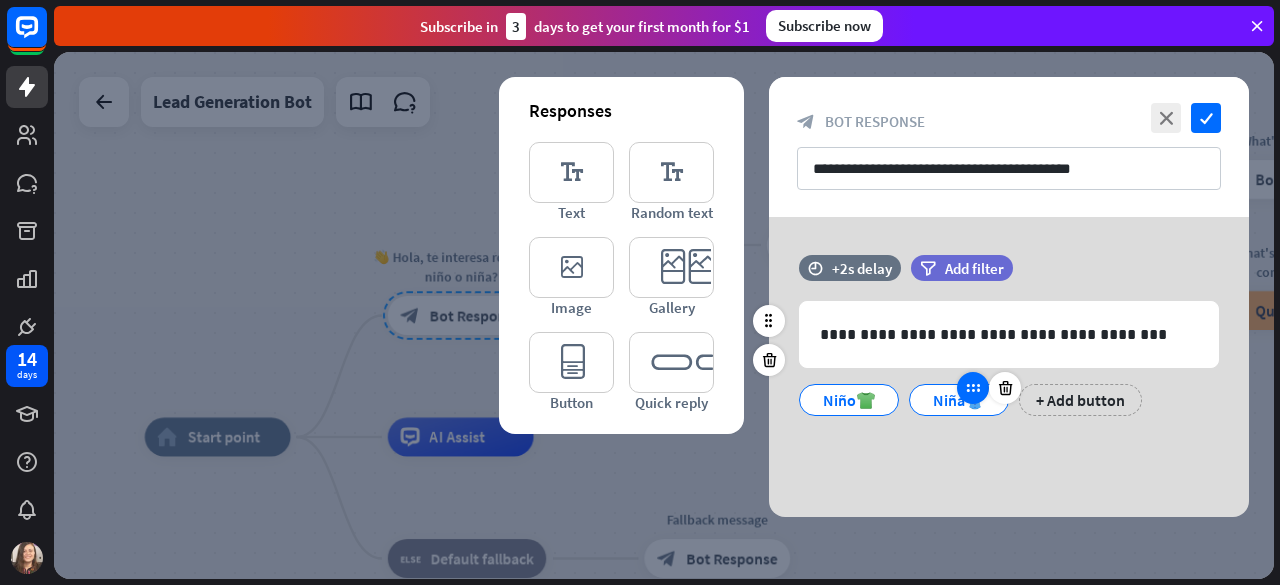 click at bounding box center [973, 388] 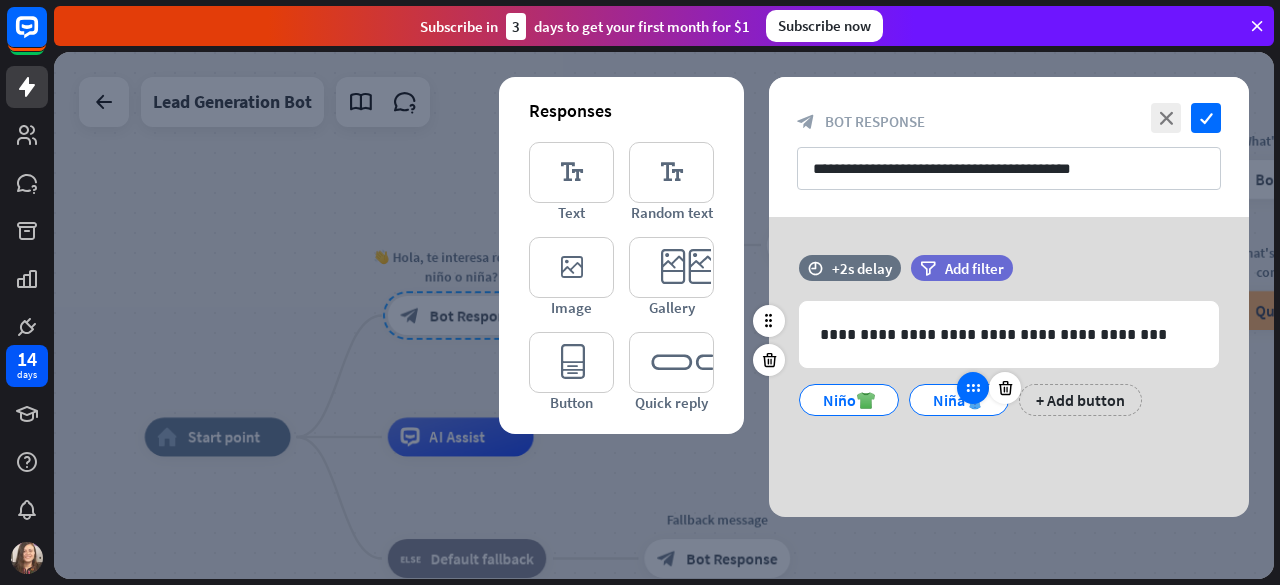 click at bounding box center [973, 388] 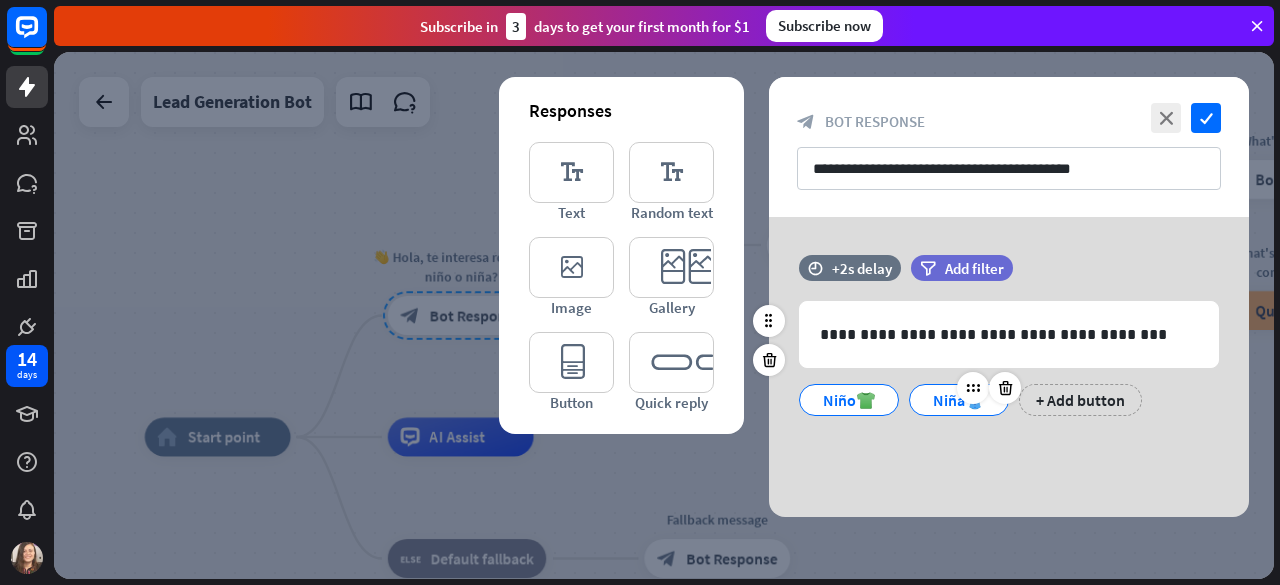 click on "Niña👚" at bounding box center [959, 400] 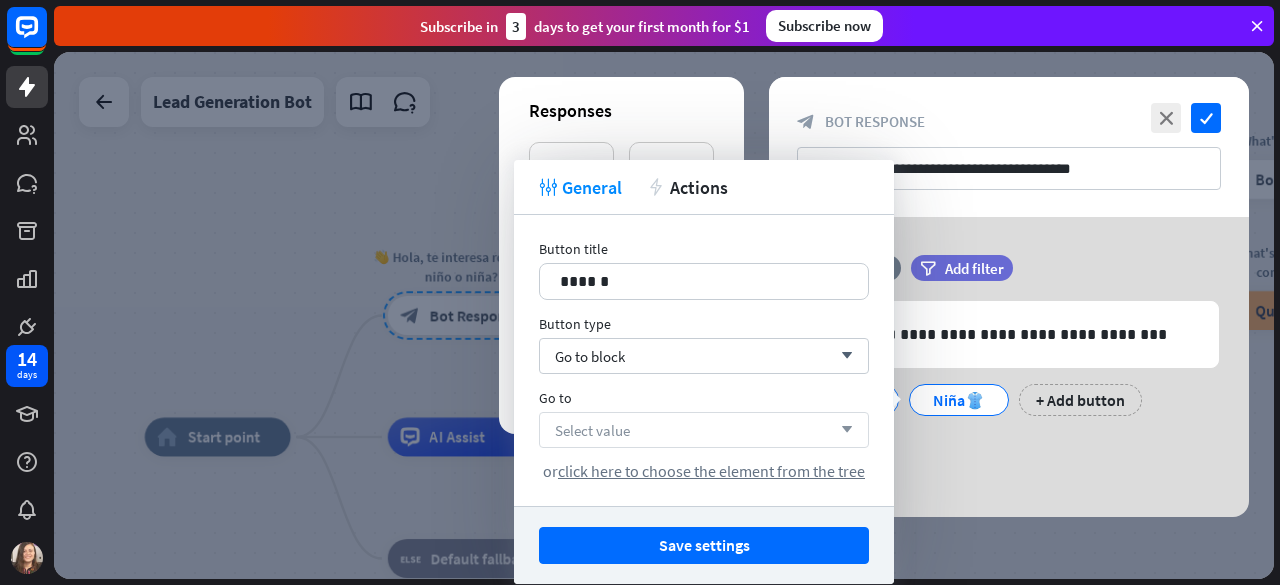 click on "Select value
arrow_down" at bounding box center [704, 430] 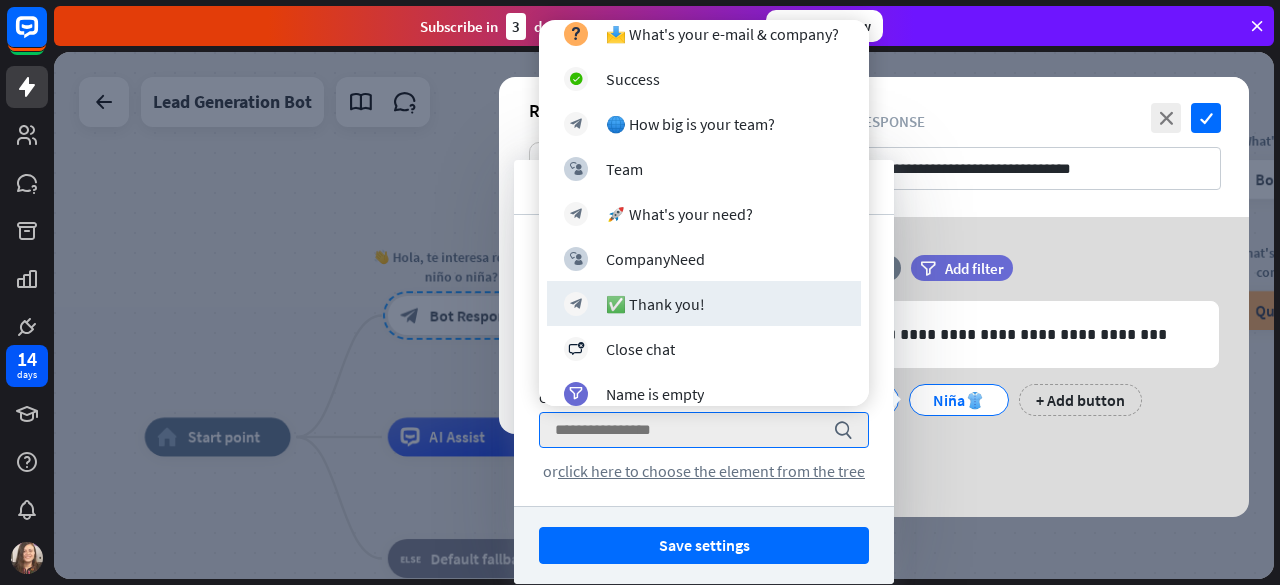 scroll, scrollTop: 529, scrollLeft: 0, axis: vertical 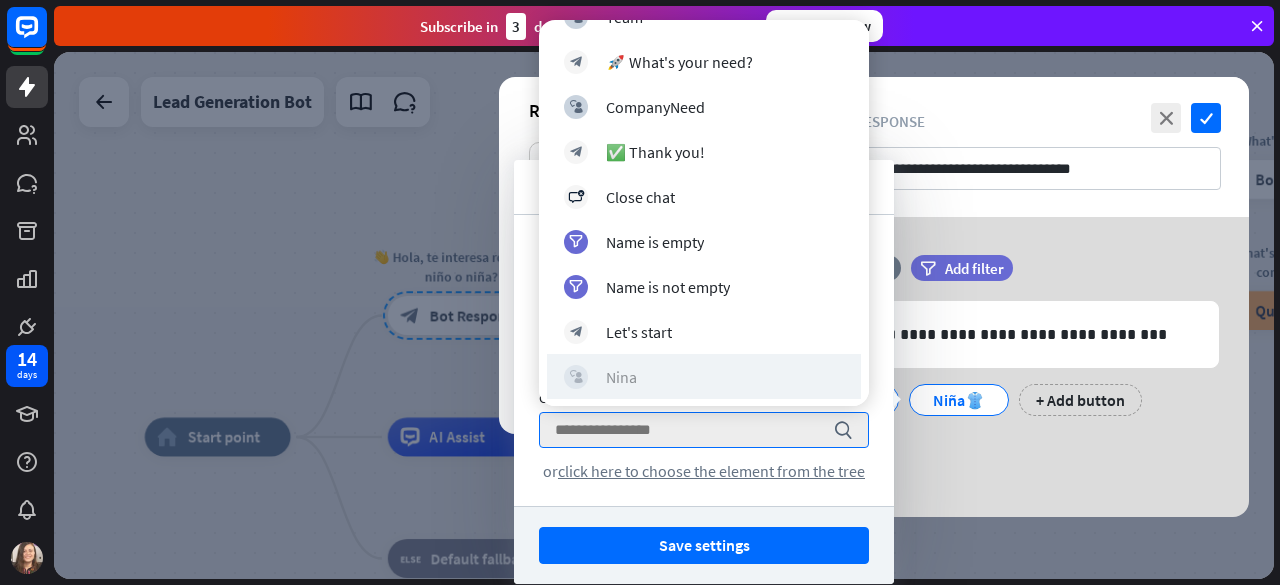 click on "Nina" at bounding box center (621, 377) 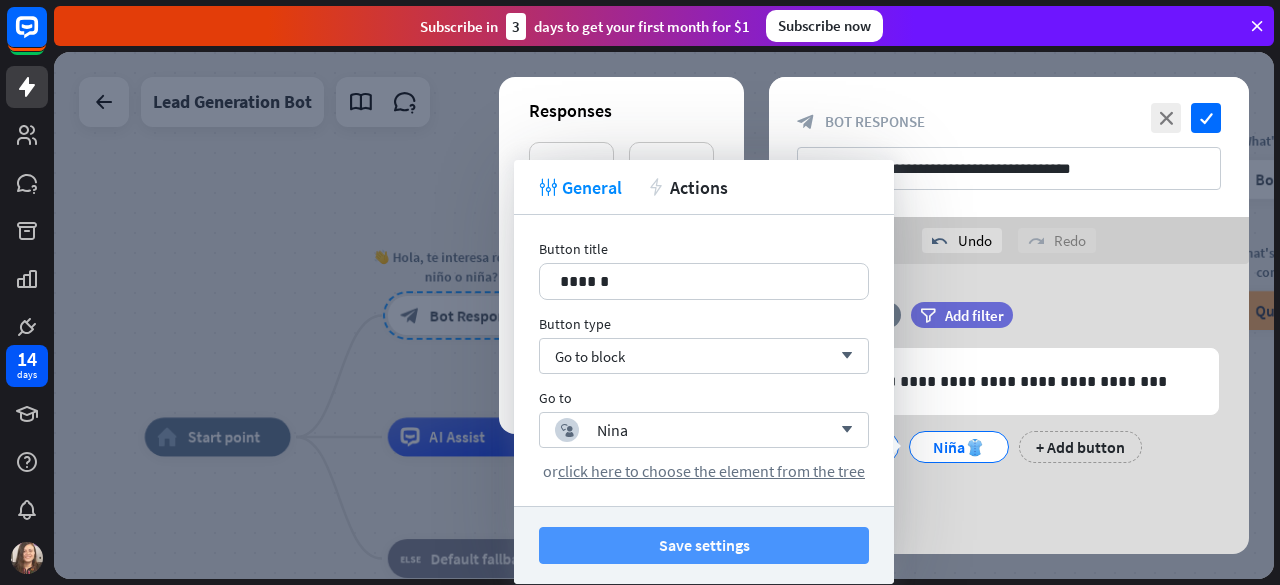 click on "Save settings" at bounding box center [704, 545] 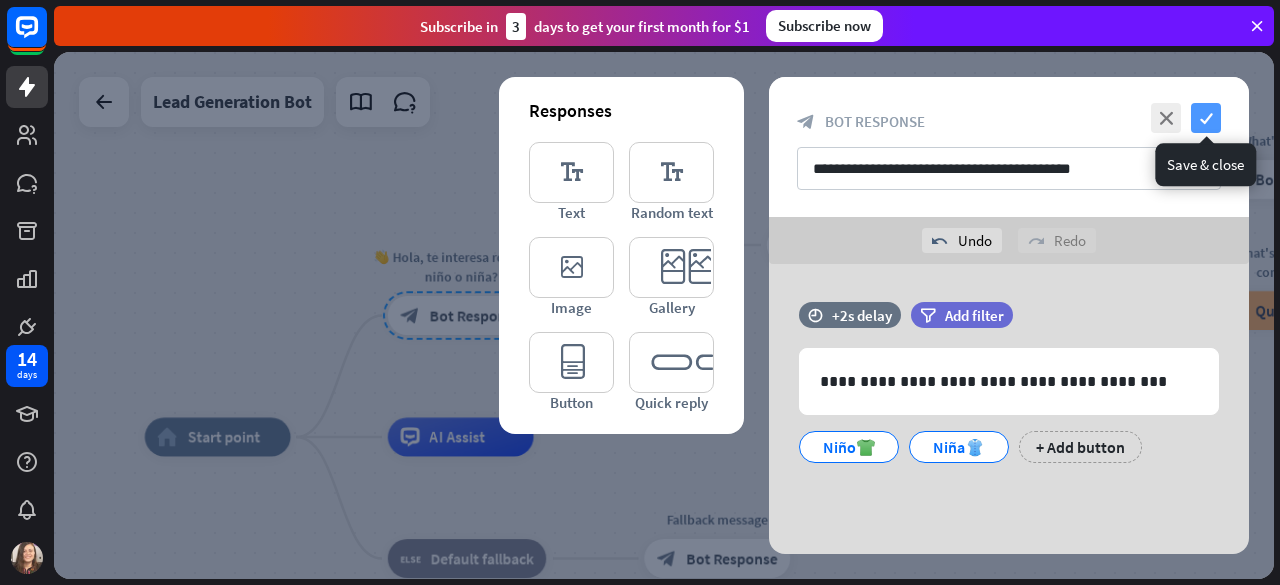 click on "check" at bounding box center [1206, 118] 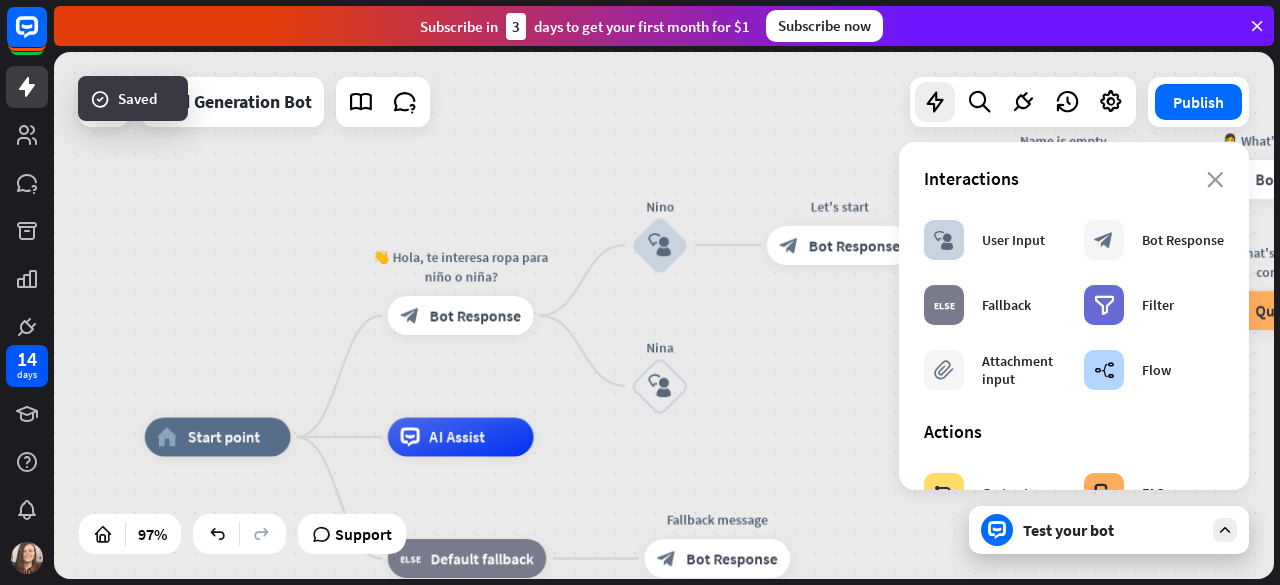 click on "home_2   Start point                 👋 Hola, te interesa ropa para niño o niña?   block_bot_response   Bot Response                 Nino   block_user_input       Edit name   more_horiz           Let's start   block_bot_response   Bot Response                 Name is empty   filter   Filter                 👩‍💼 What's your name?   block_bot_response   Bot Response                 Name   block_user_input                 Name is not empty   filter   Filter                 📩 What's your e-mail & company?   block_question   Question                   block_success   Success                 🌐 How big is your team?   block_bot_response   Bot Response                 Team   block_user_input                 🚀 What's your need?   block_bot_response   Bot Response                 CompanyNeed   block_user_input                 ✅ Thank you!   block_bot_response   Bot Response                   block_close_chat   Close chat                 Nina   block_user_input" at bounding box center (664, 315) 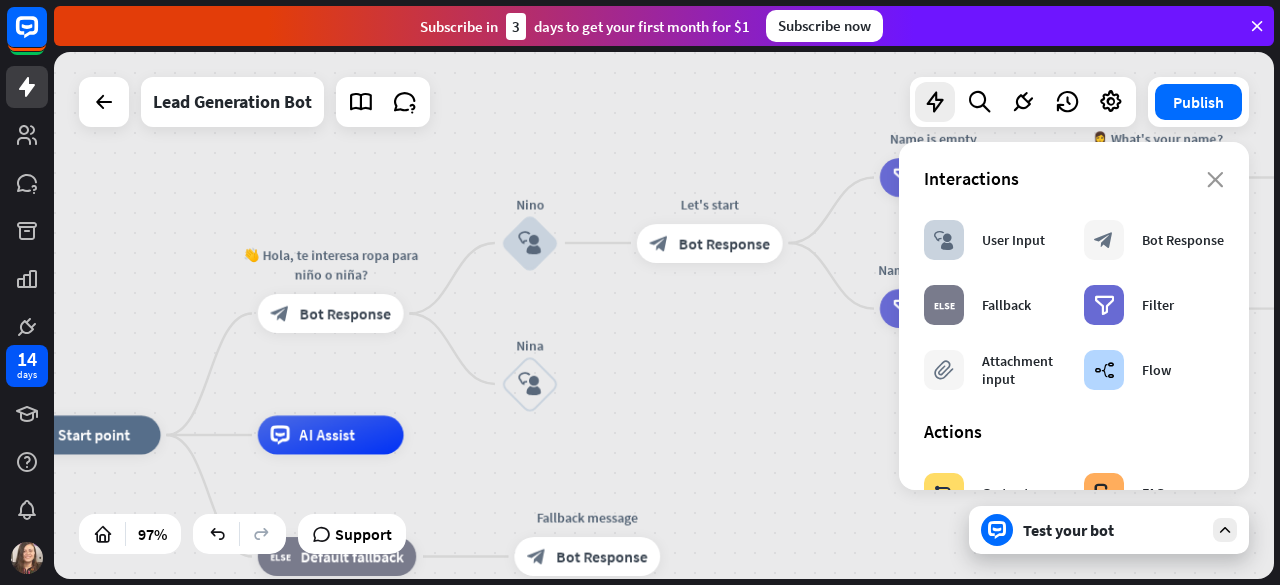 drag, startPoint x: 802, startPoint y: 349, endPoint x: 672, endPoint y: 347, distance: 130.01538 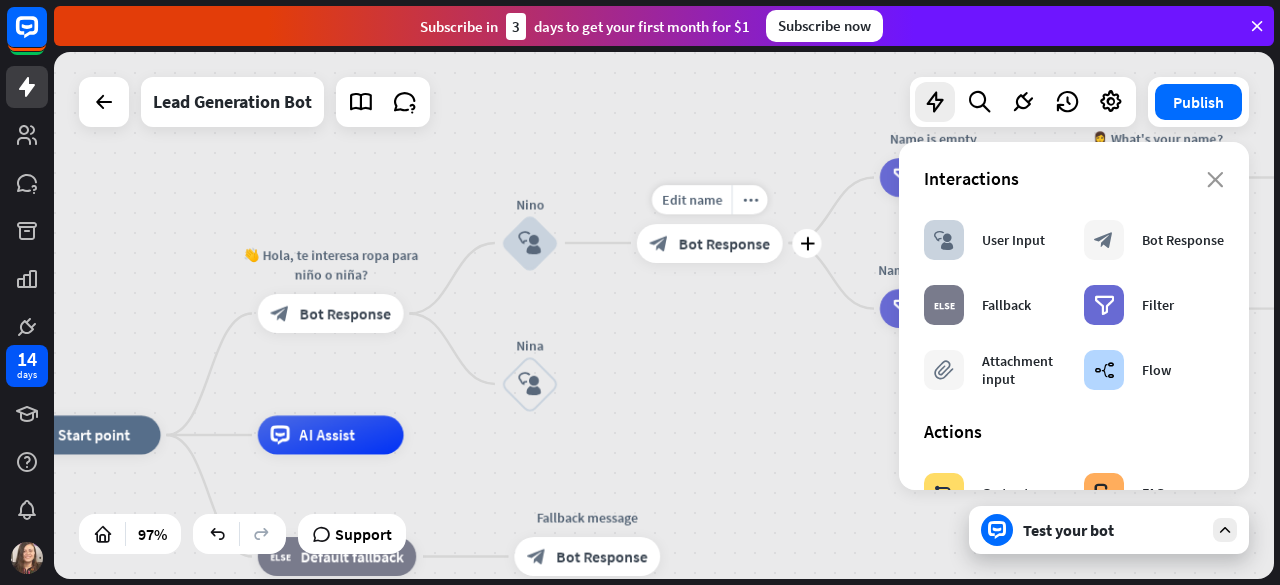 click on "Bot Response" at bounding box center [724, 242] 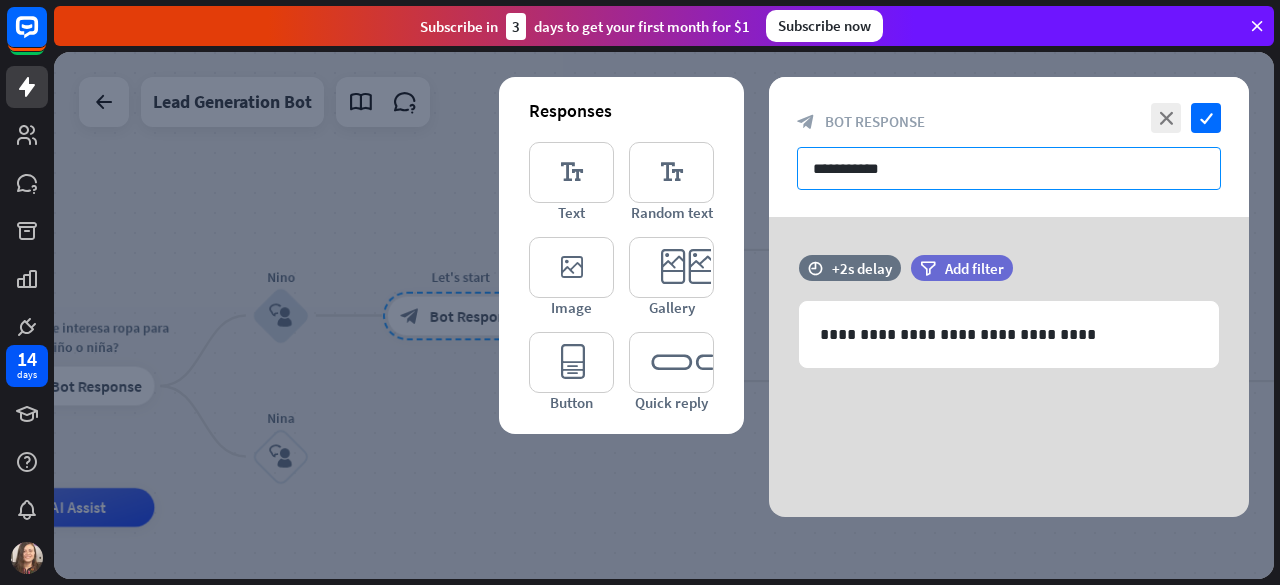 click on "**********" at bounding box center [1009, 168] 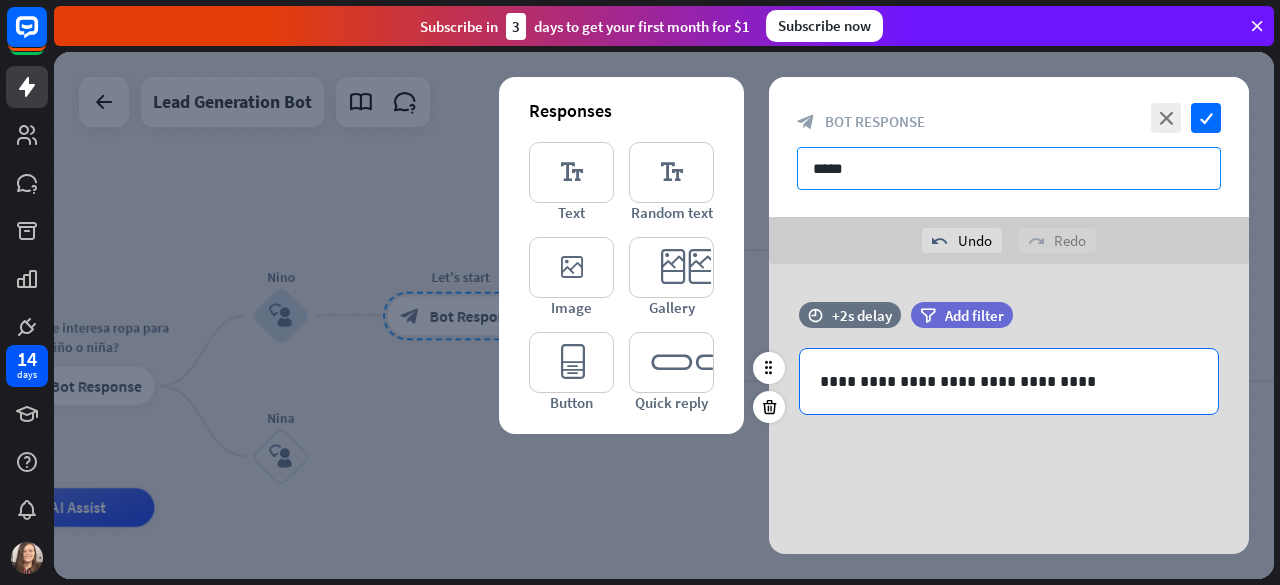 type on "*****" 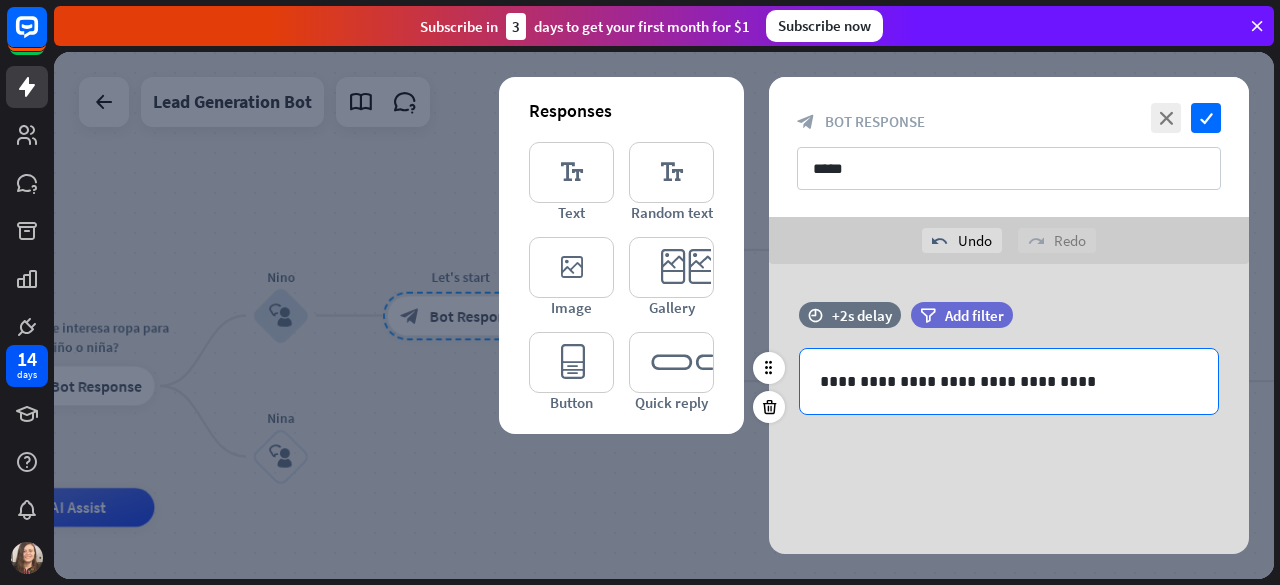 click on "**********" at bounding box center [1009, 381] 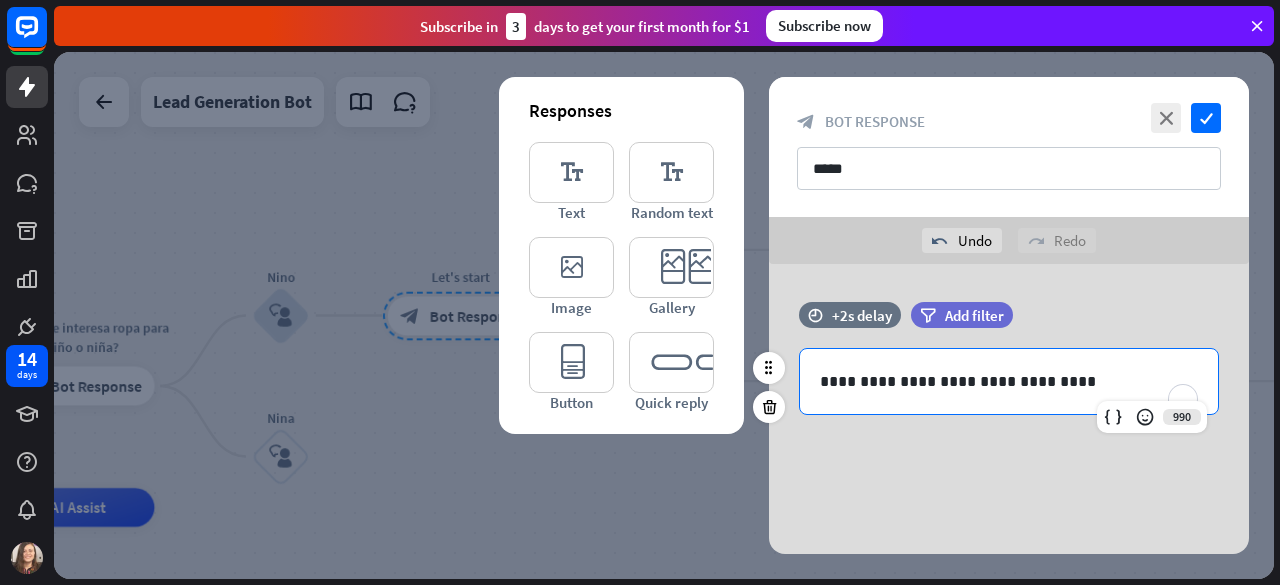 click on "**********" at bounding box center (1009, 381) 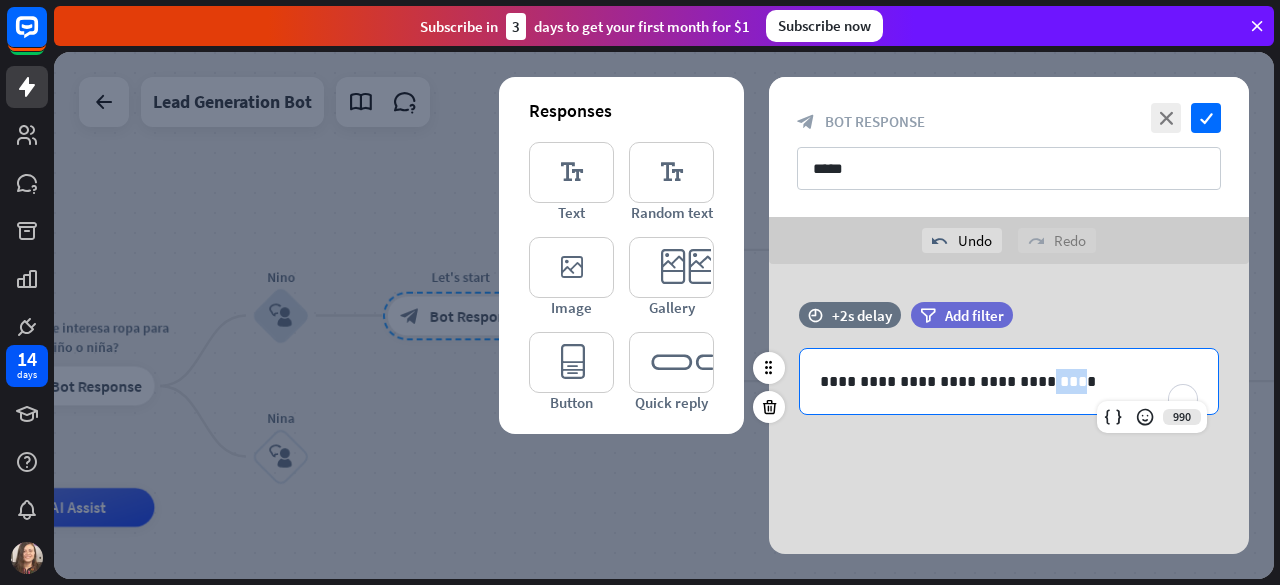 click on "**********" at bounding box center [1009, 381] 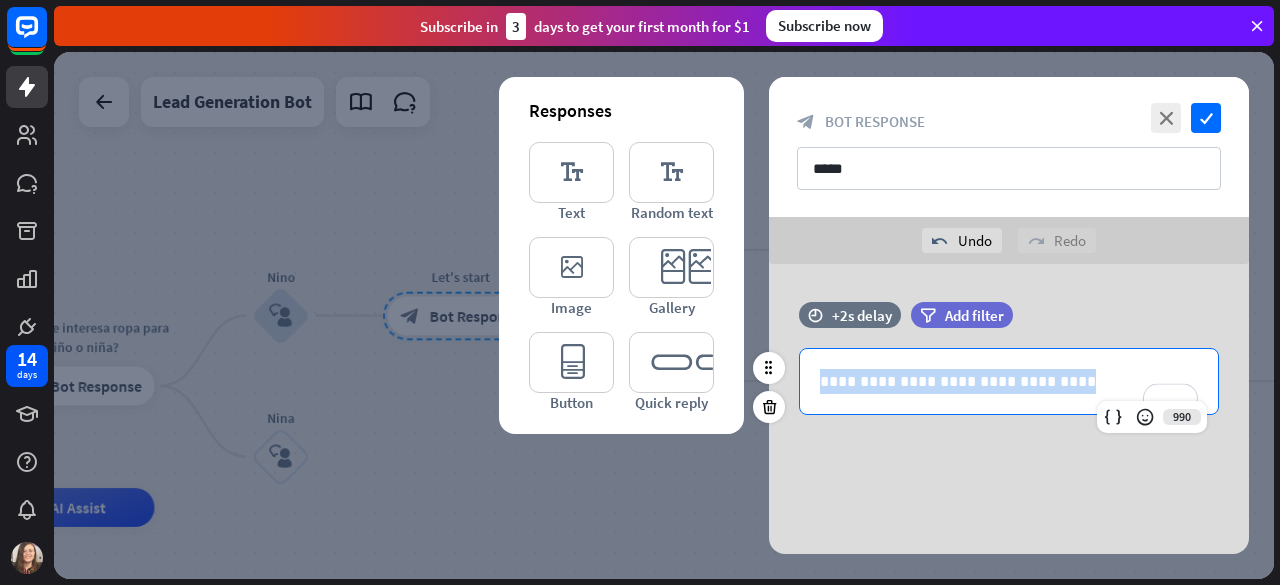 type 